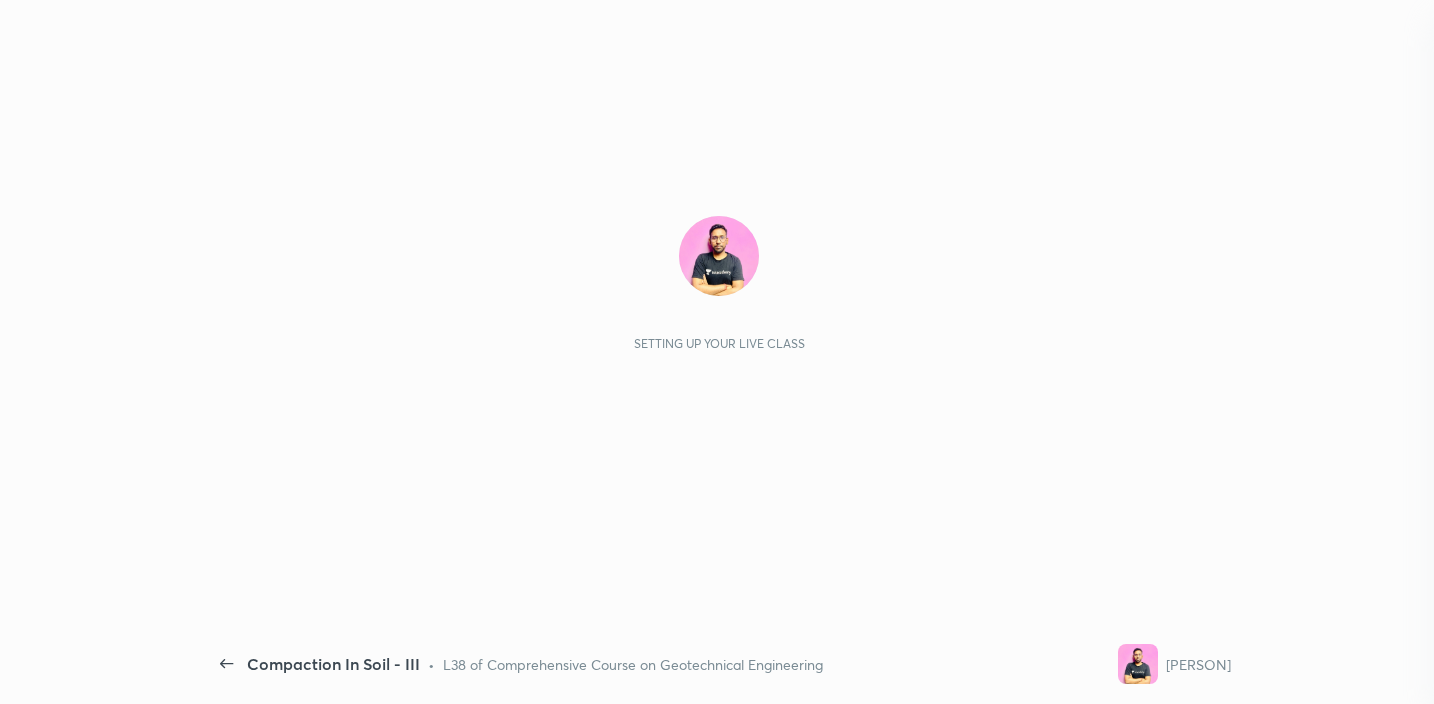 scroll, scrollTop: 0, scrollLeft: 0, axis: both 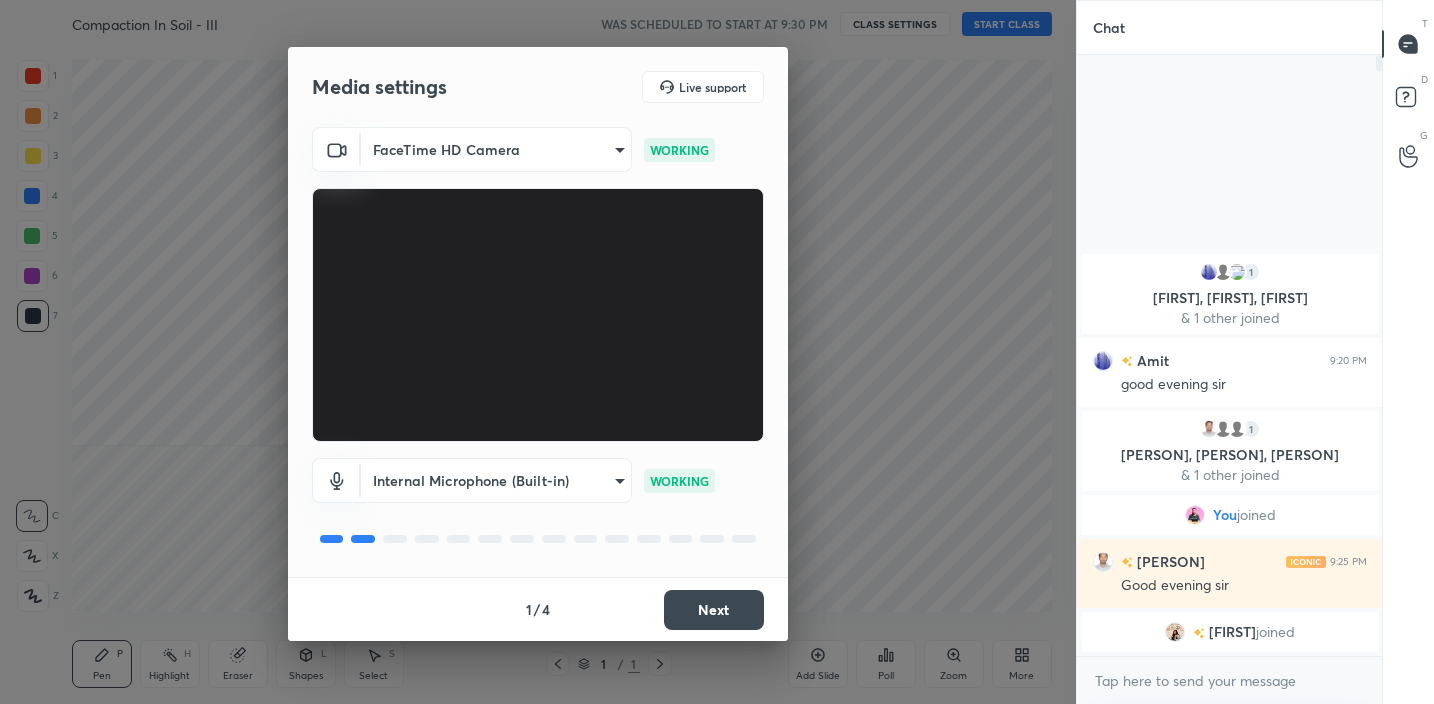 click on "Next" at bounding box center (714, 610) 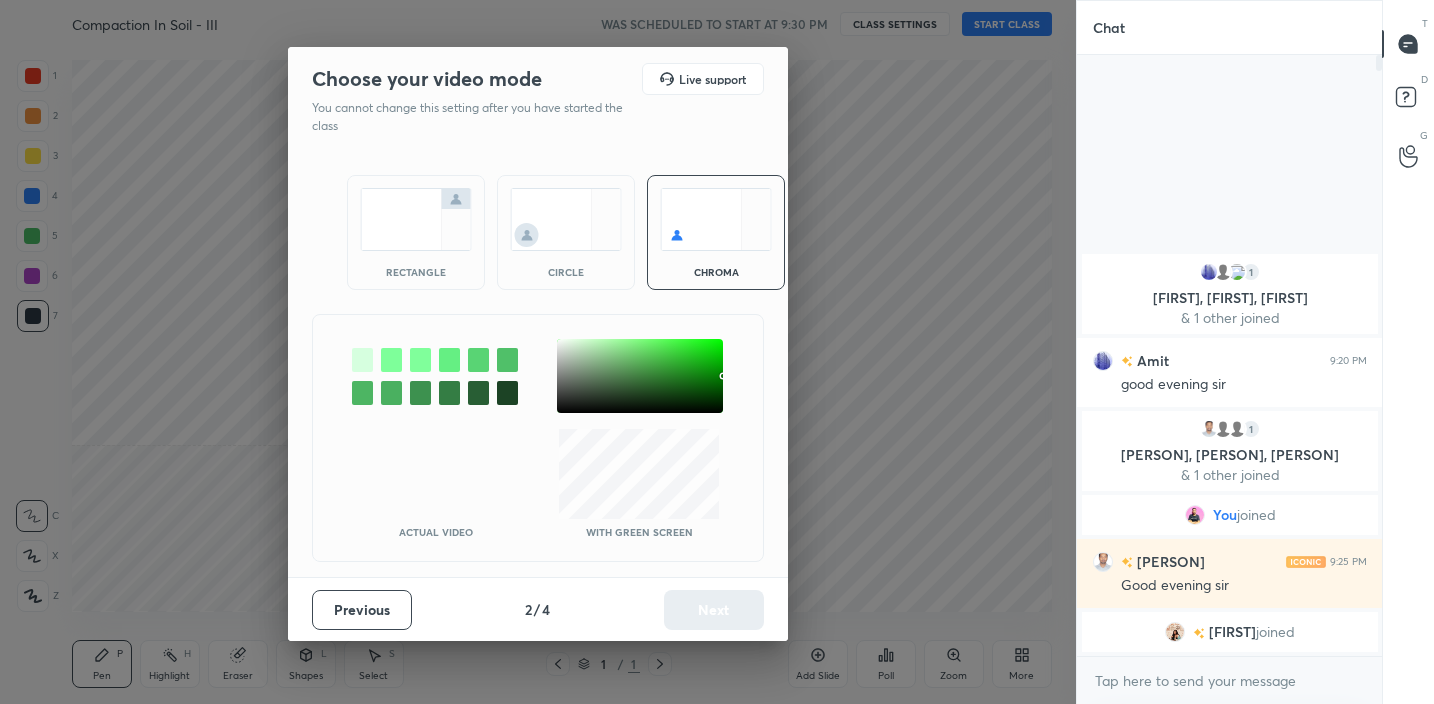 click on "rectangle" at bounding box center [416, 232] 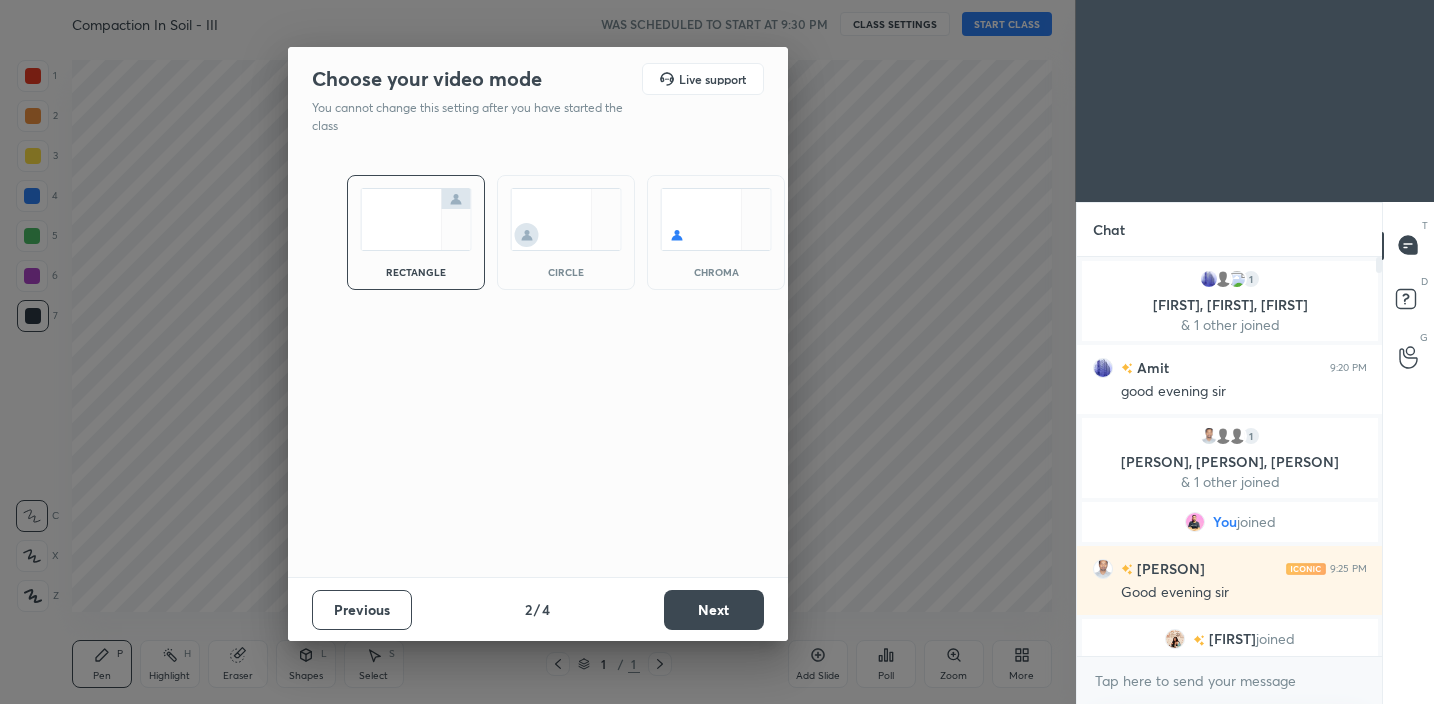 click on "Next" at bounding box center [714, 610] 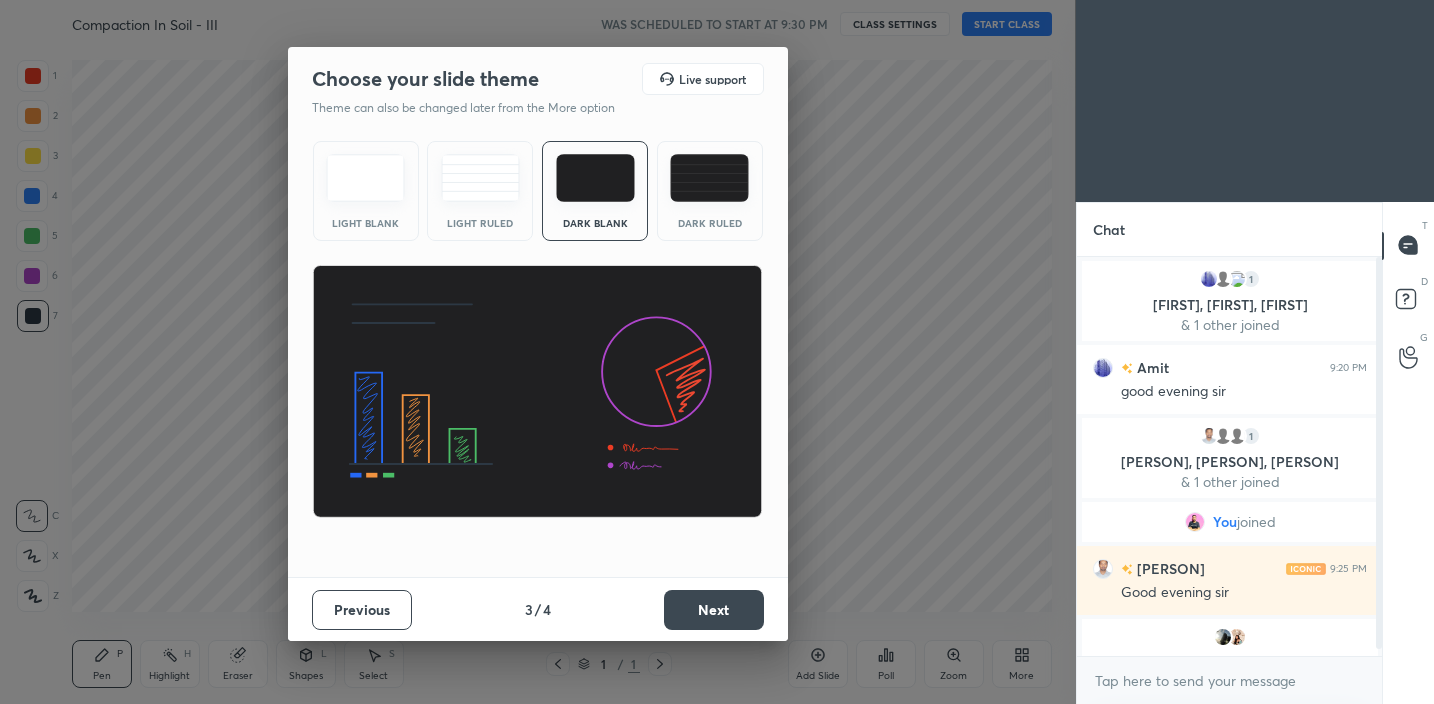 click on "Next" at bounding box center [714, 610] 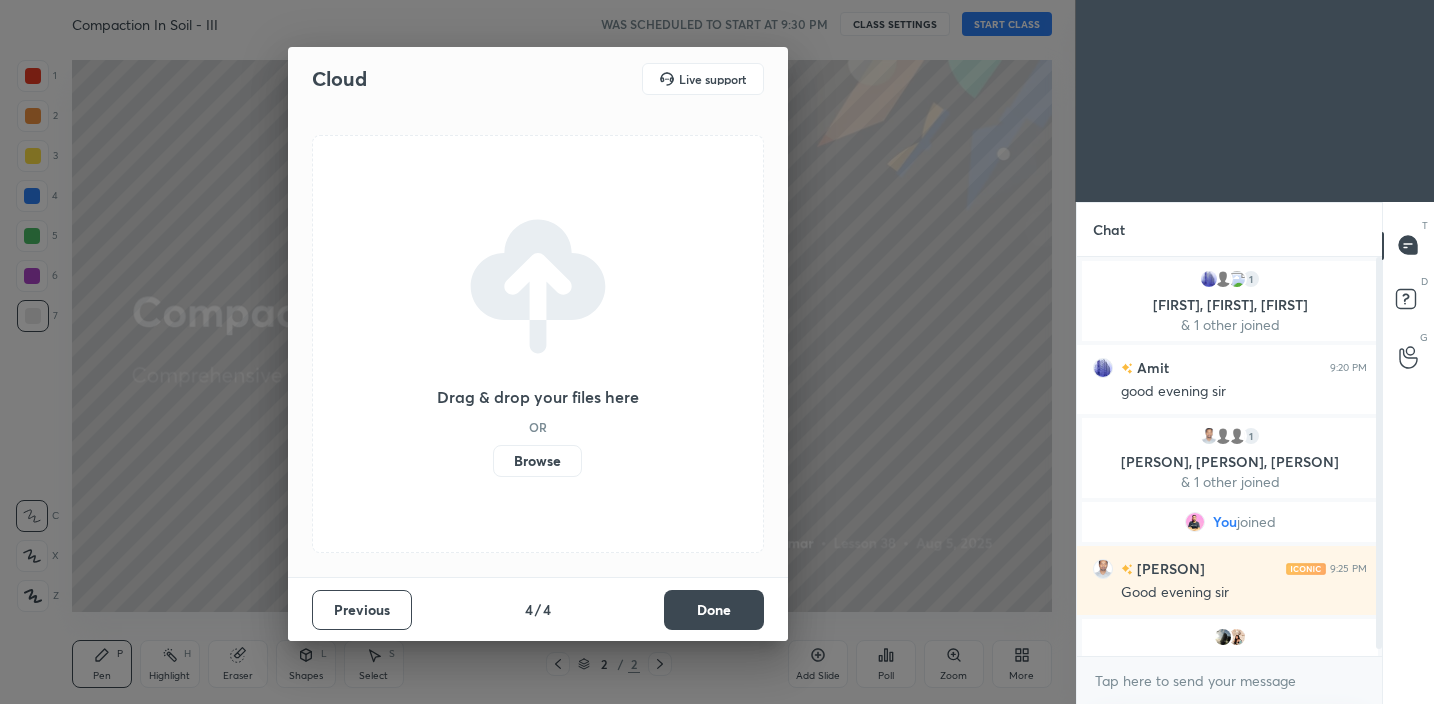 click on "Done" at bounding box center [714, 610] 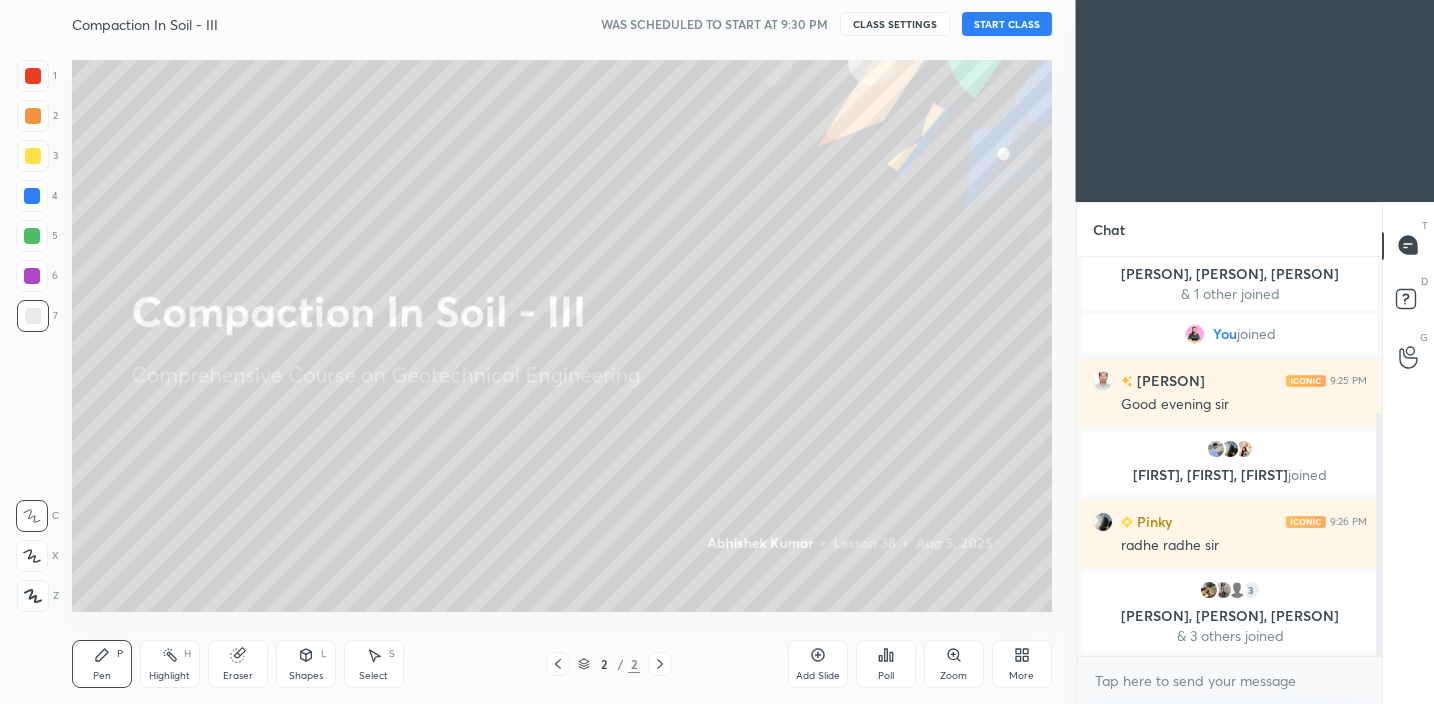 scroll, scrollTop: 257, scrollLeft: 0, axis: vertical 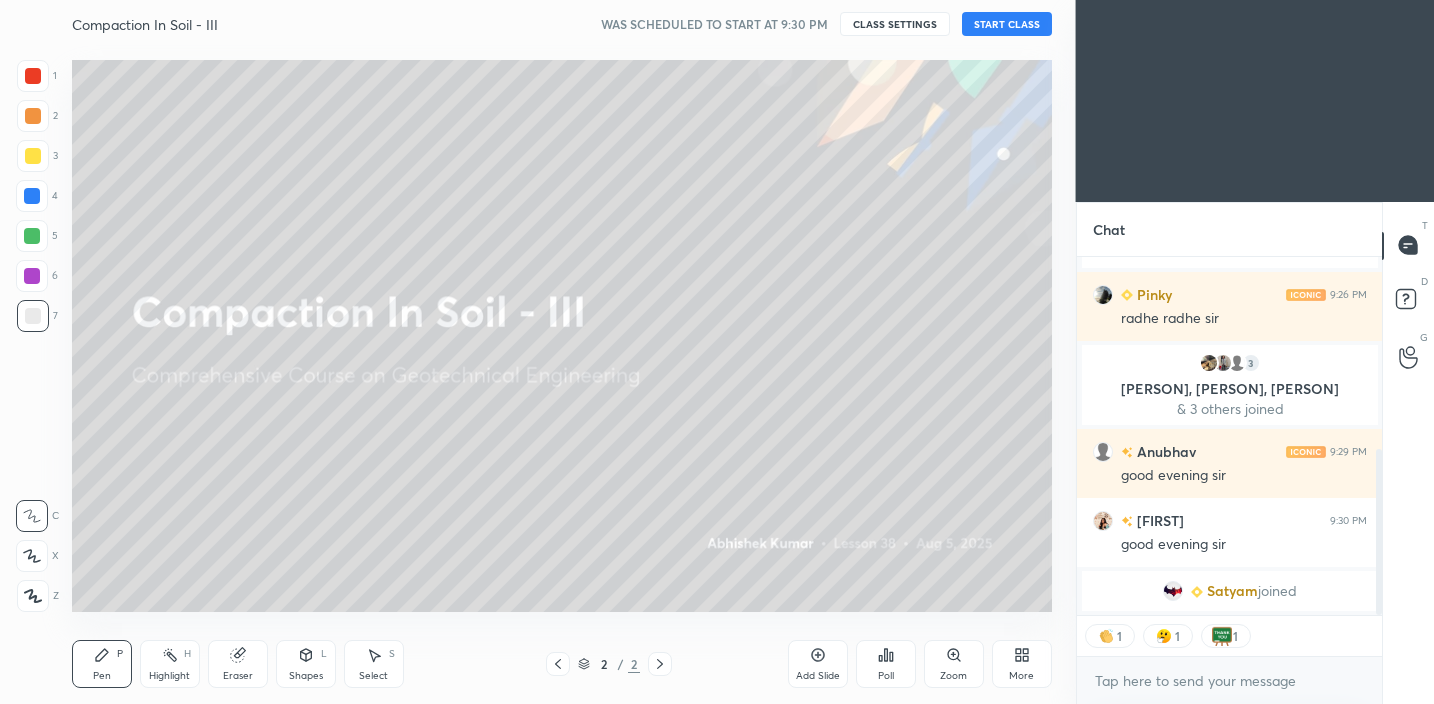 click on "START CLASS" at bounding box center [1007, 24] 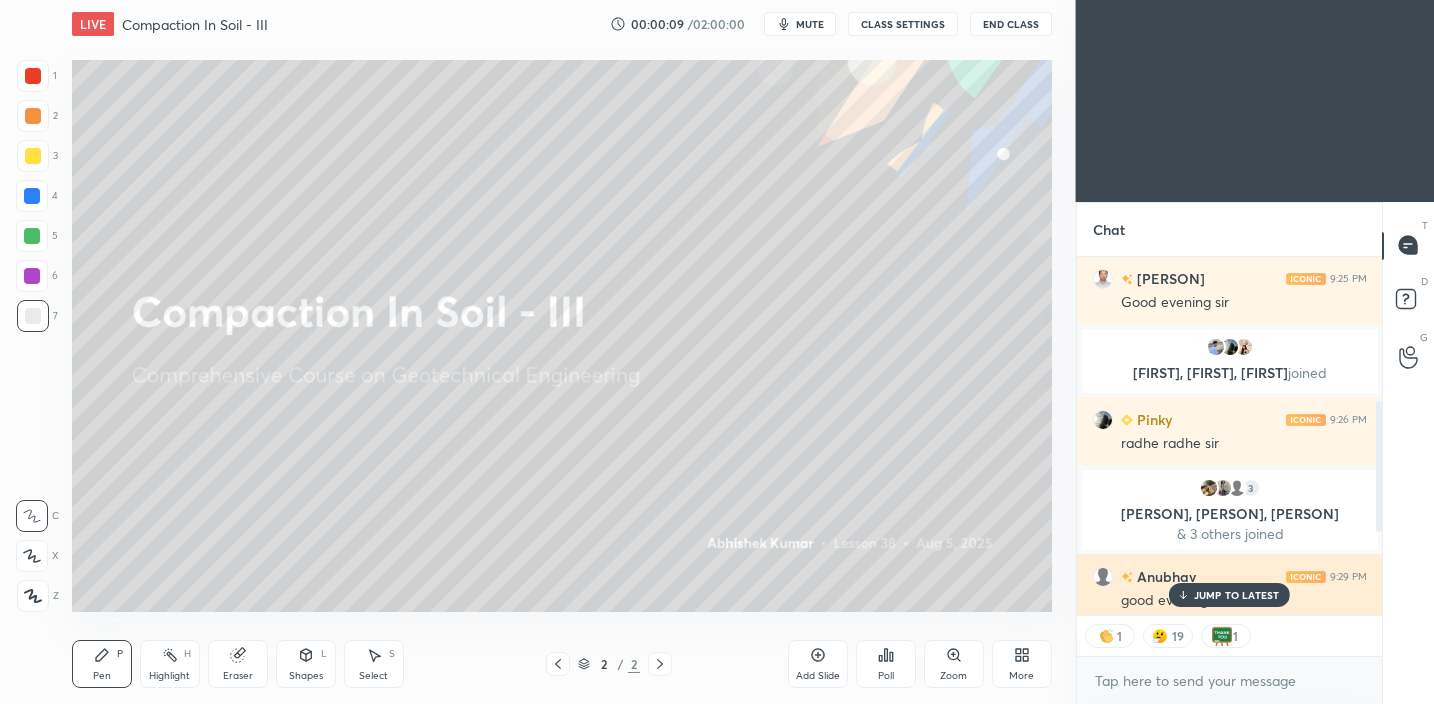 scroll, scrollTop: 622, scrollLeft: 0, axis: vertical 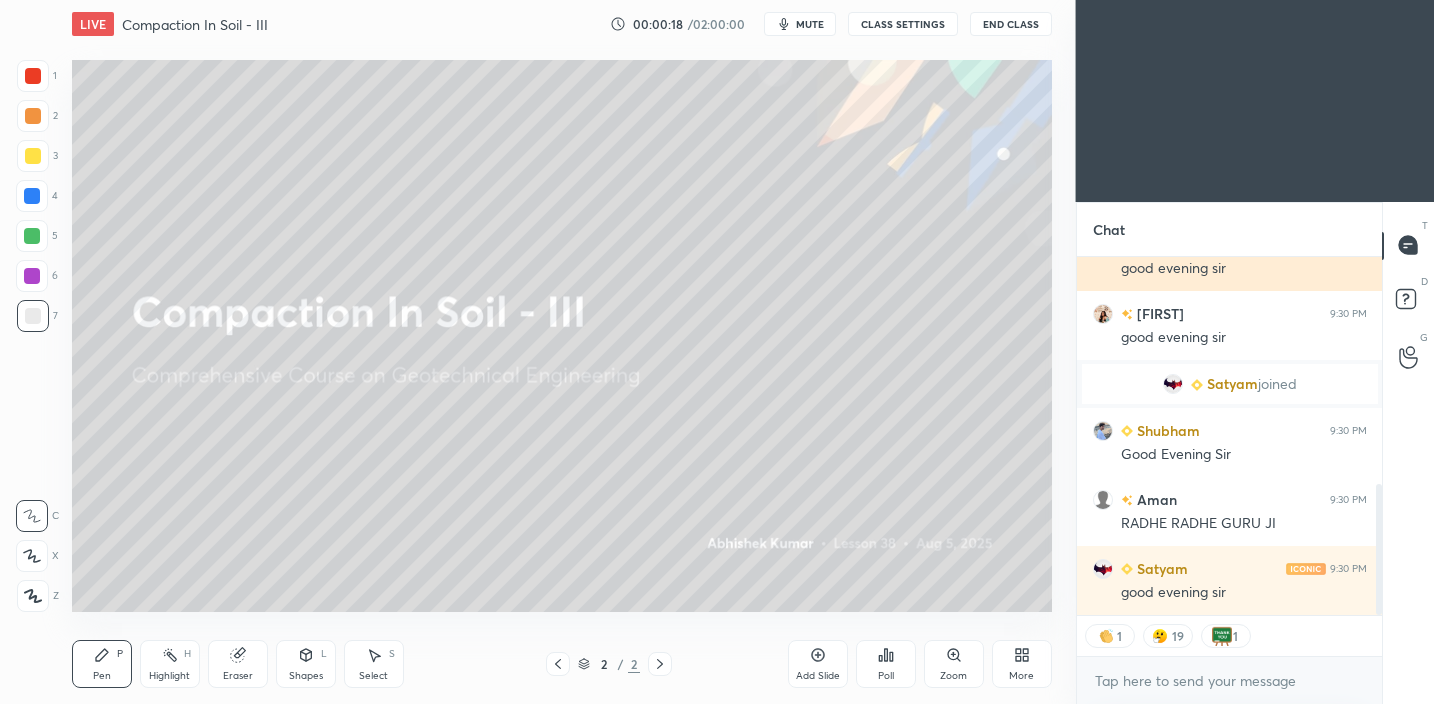 type on "x" 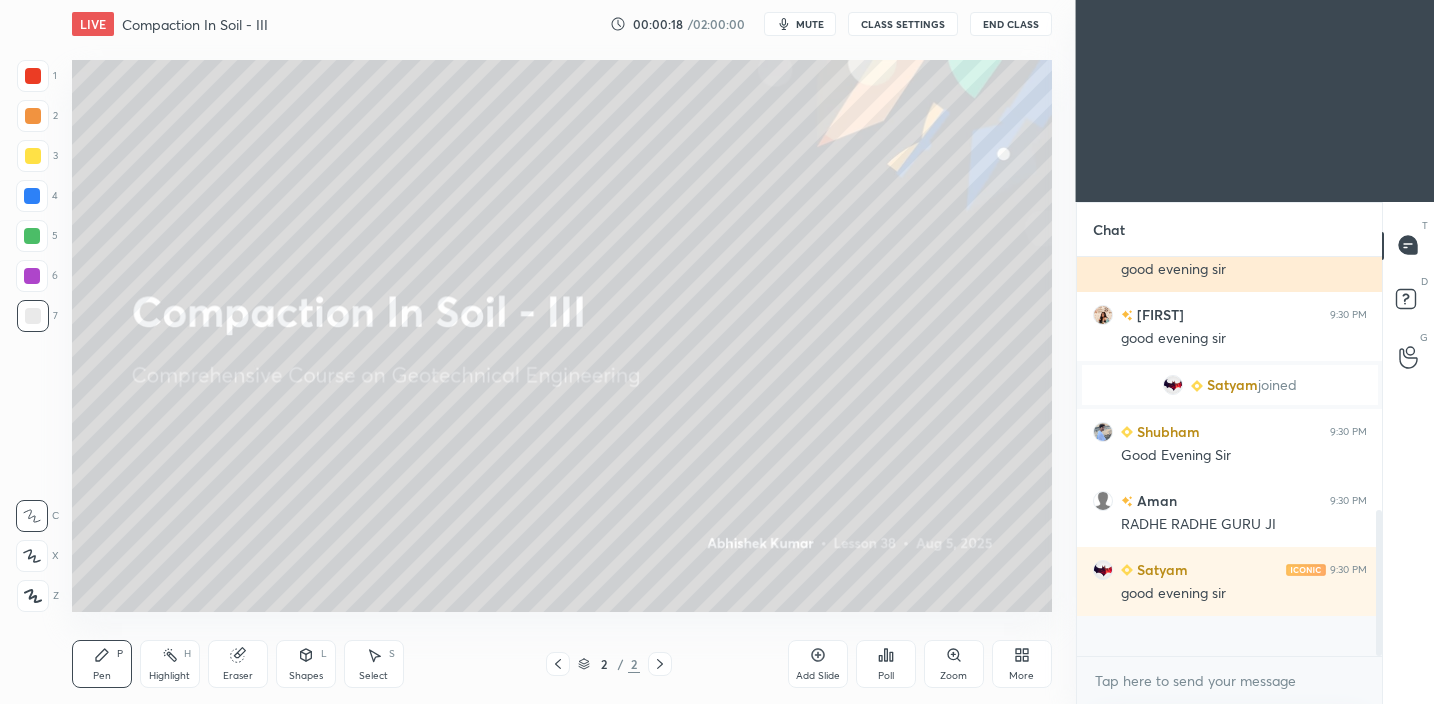 scroll, scrollTop: 7, scrollLeft: 7, axis: both 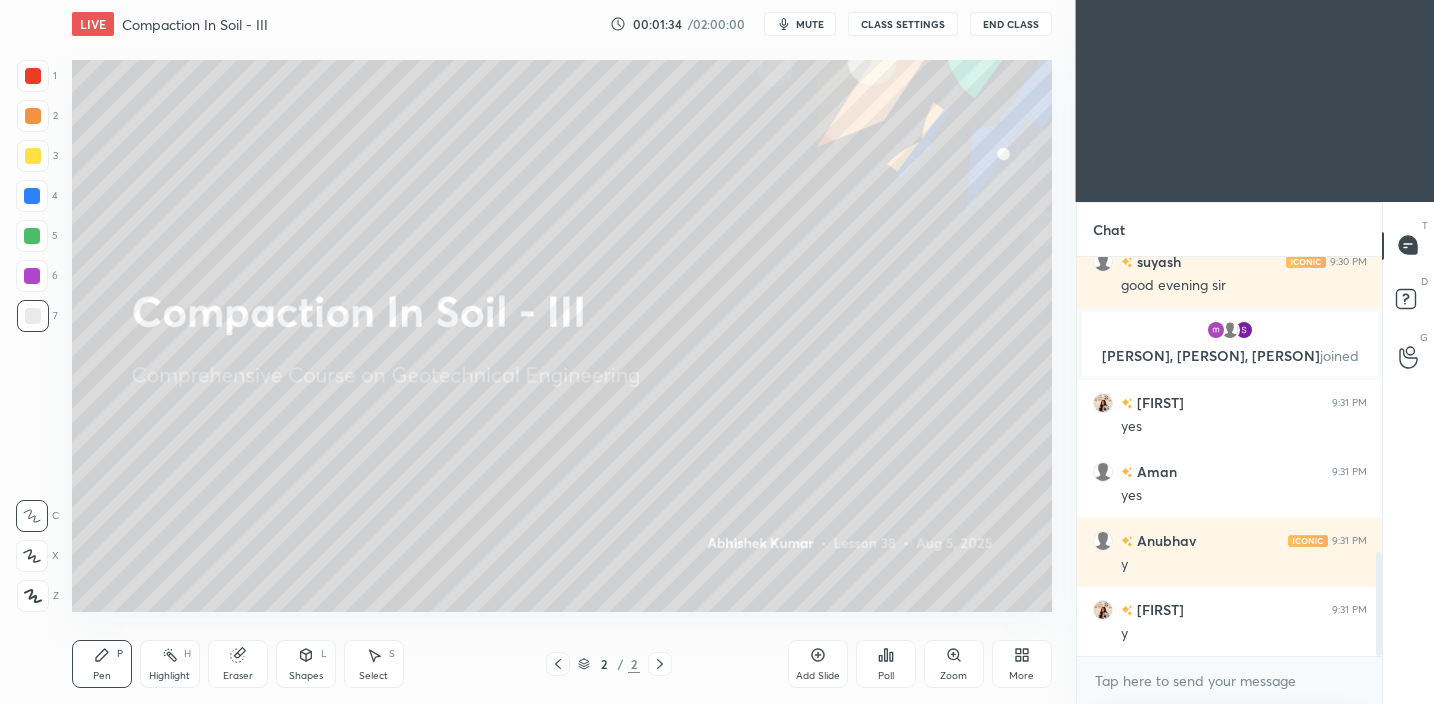 type 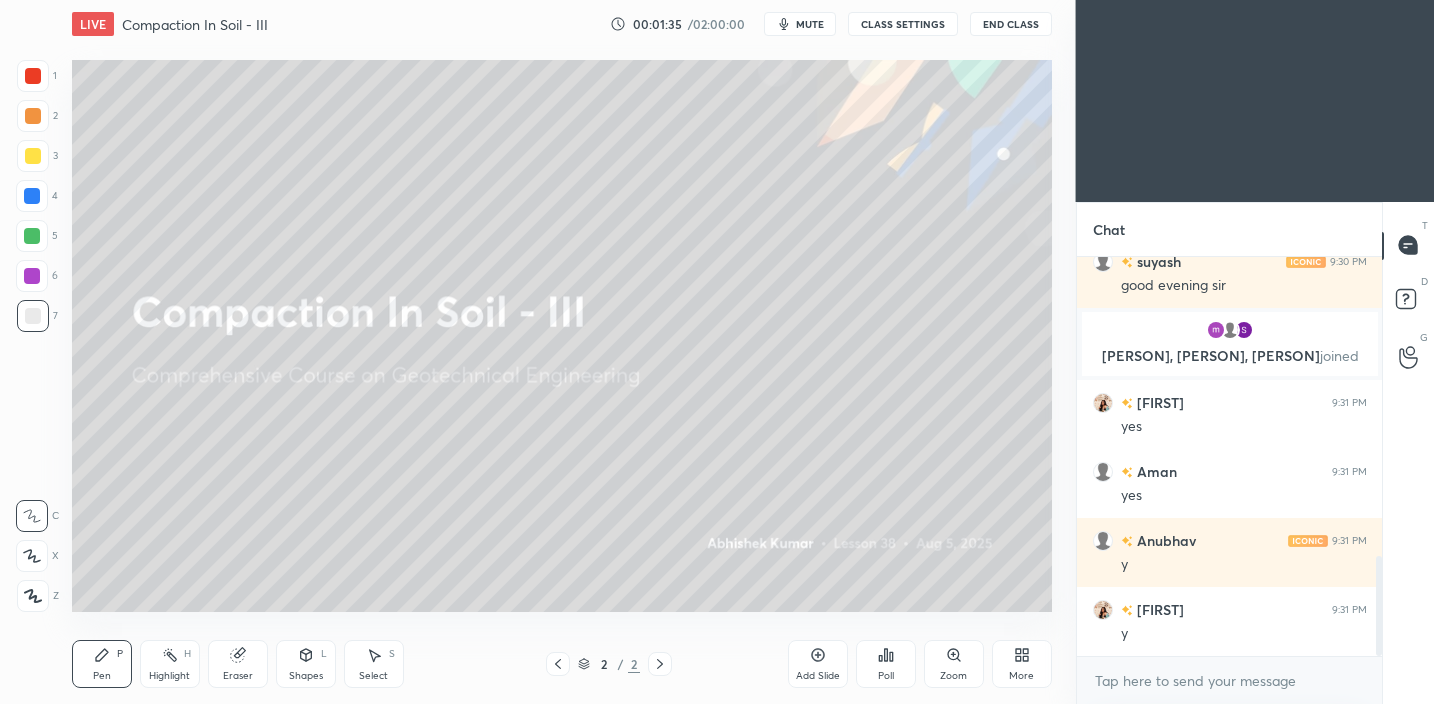 scroll, scrollTop: 1196, scrollLeft: 0, axis: vertical 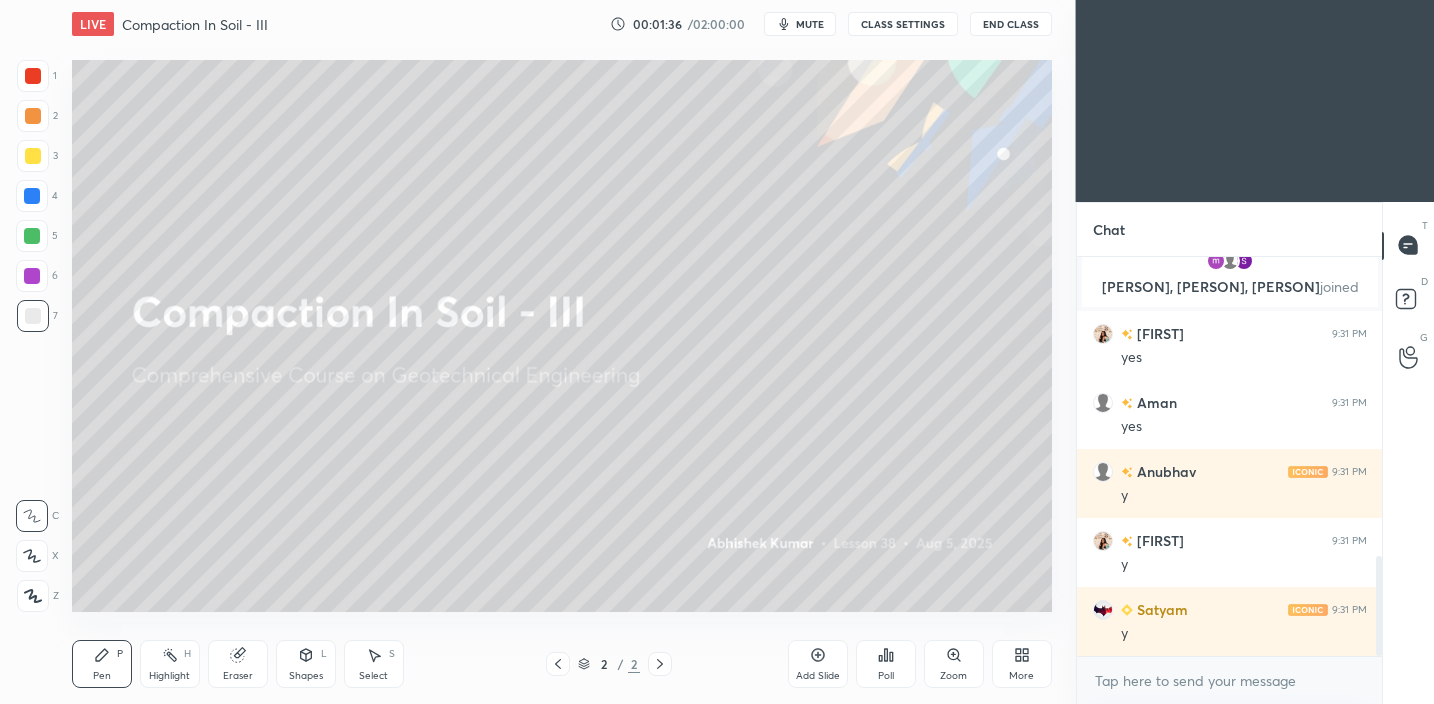 click on "Add Slide" at bounding box center [818, 676] 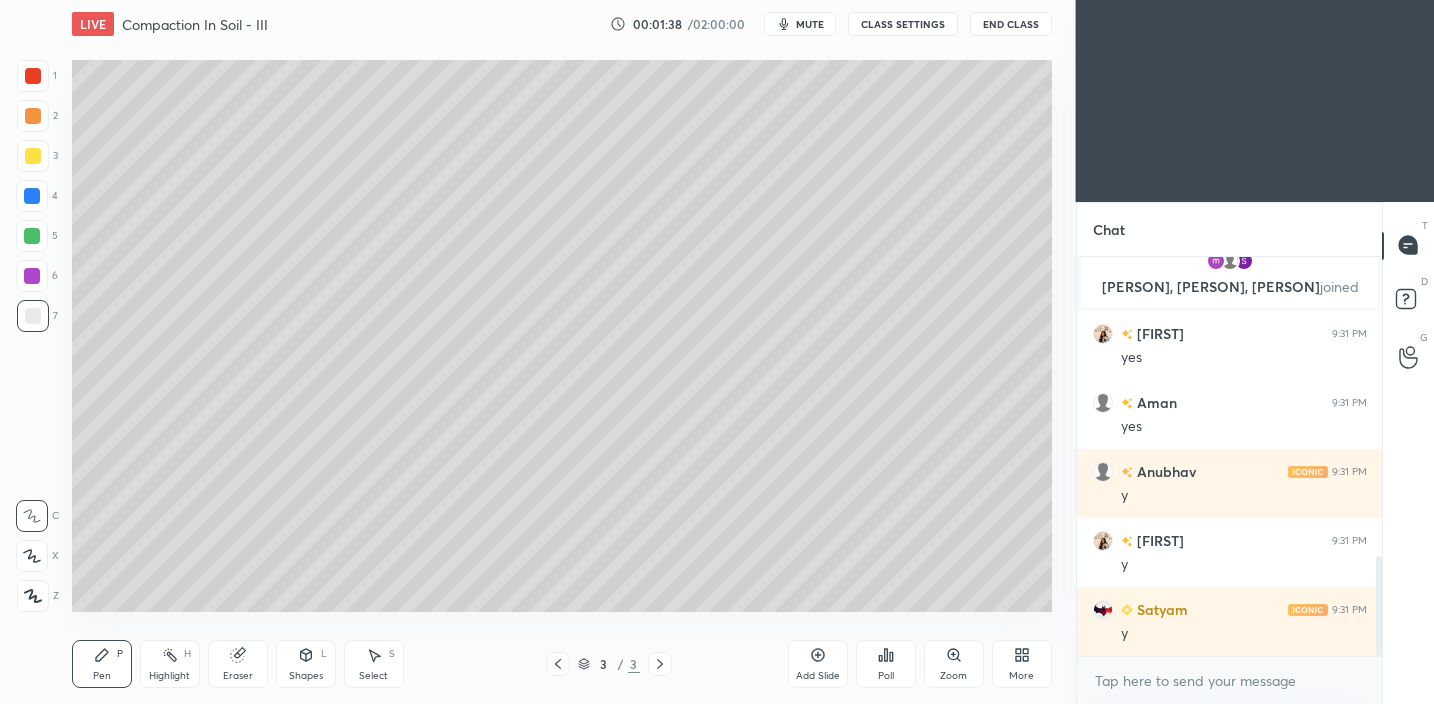 drag, startPoint x: 29, startPoint y: 163, endPoint x: 68, endPoint y: 160, distance: 39.115215 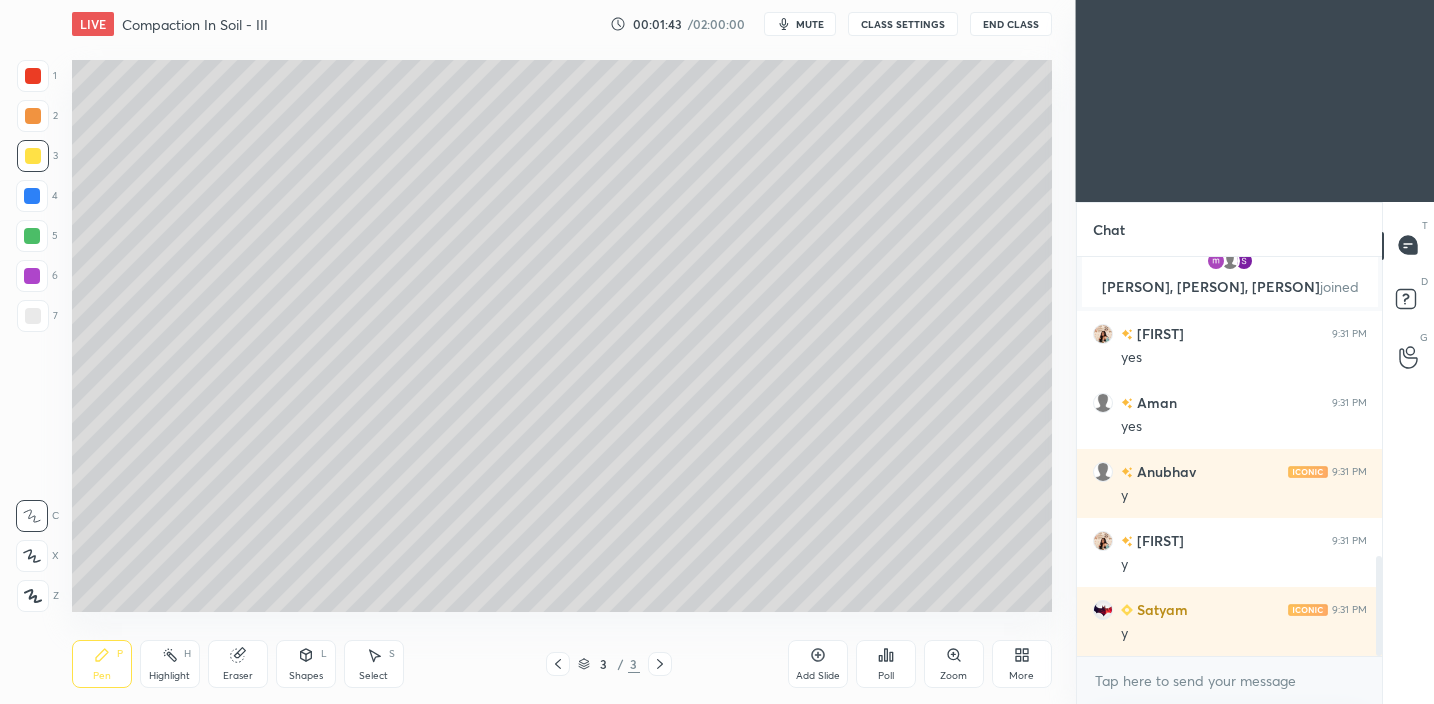drag, startPoint x: 22, startPoint y: 601, endPoint x: 24, endPoint y: 583, distance: 18.110771 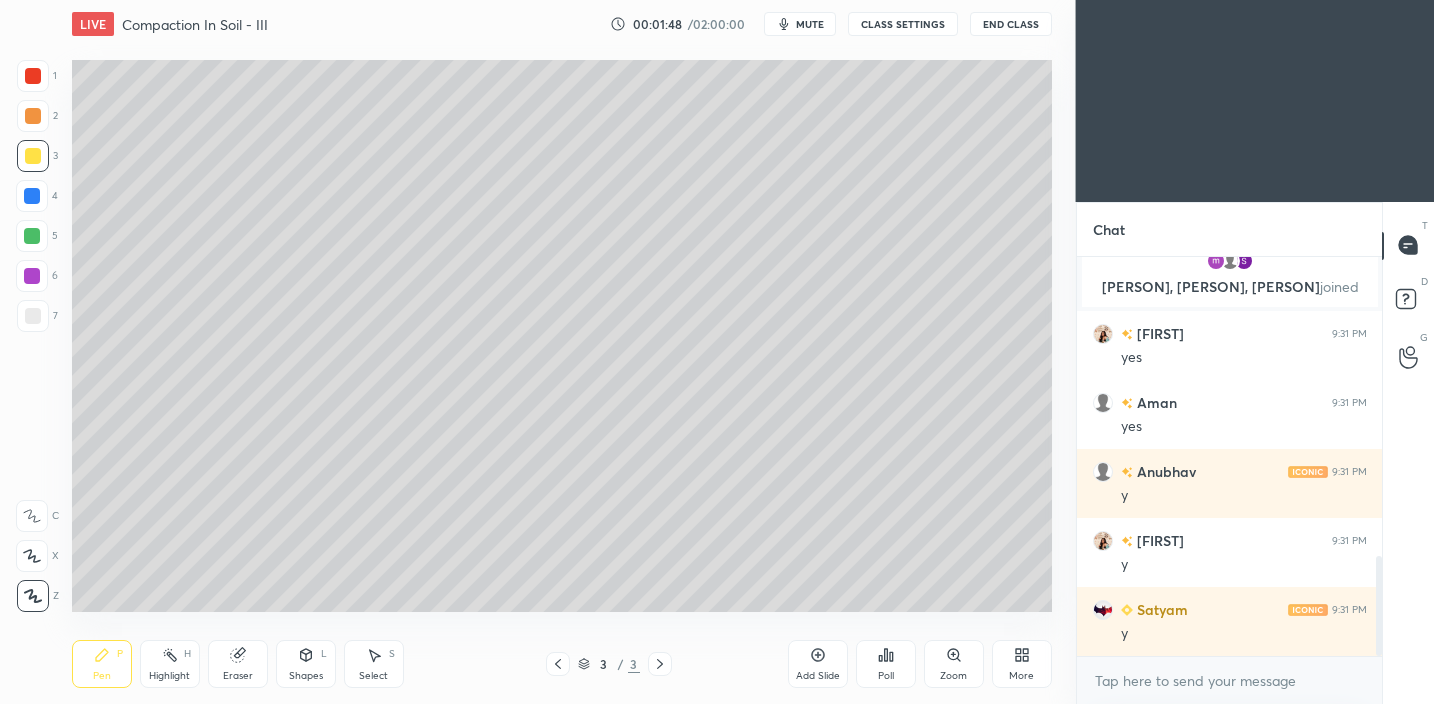 scroll, scrollTop: 1265, scrollLeft: 0, axis: vertical 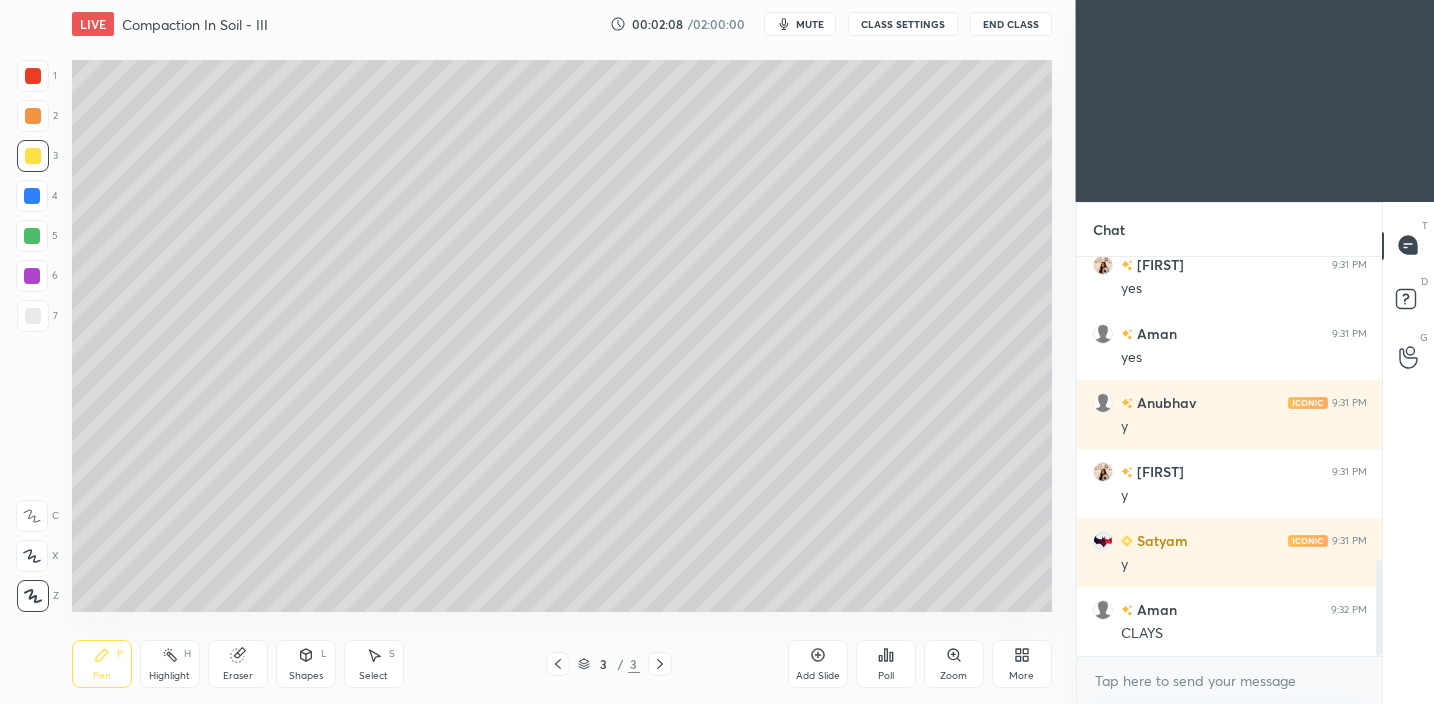 click on "Shapes L" at bounding box center [306, 664] 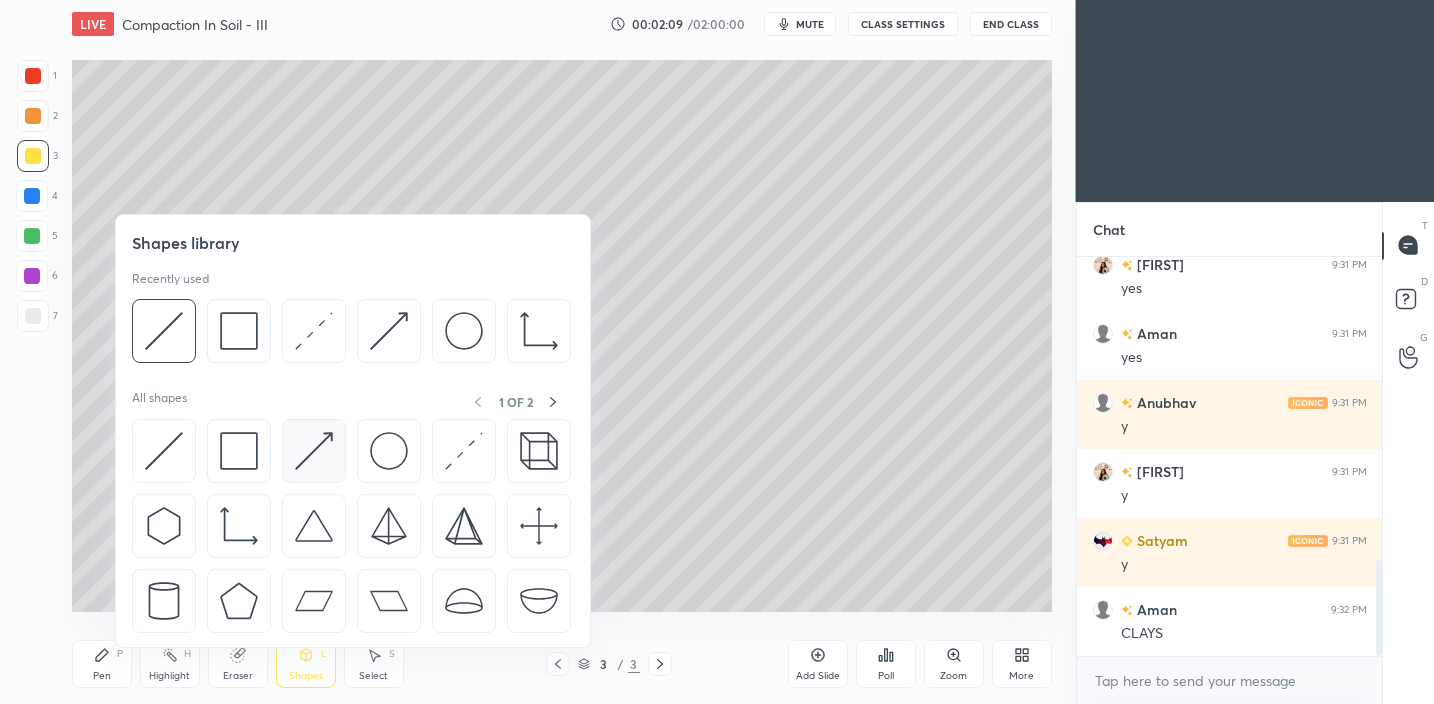 click at bounding box center [314, 451] 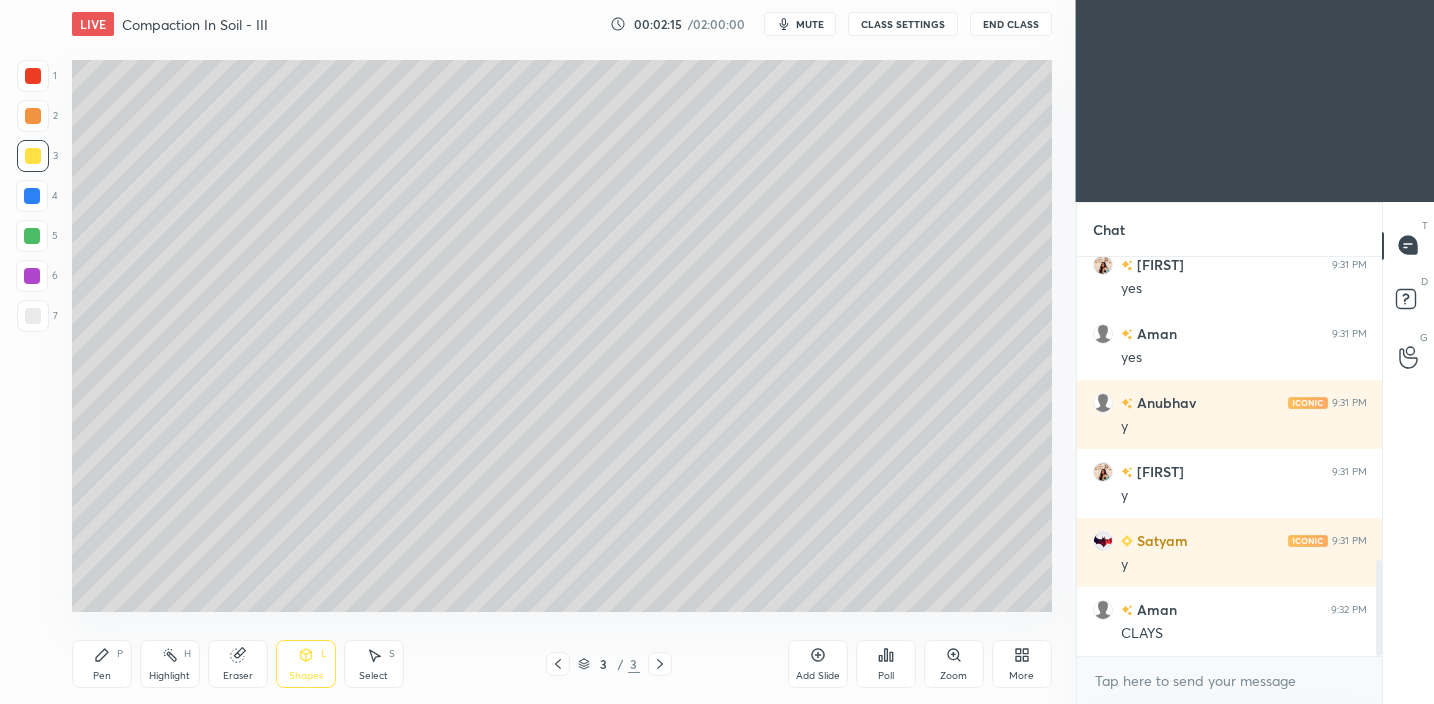 click on "Pen" at bounding box center [102, 676] 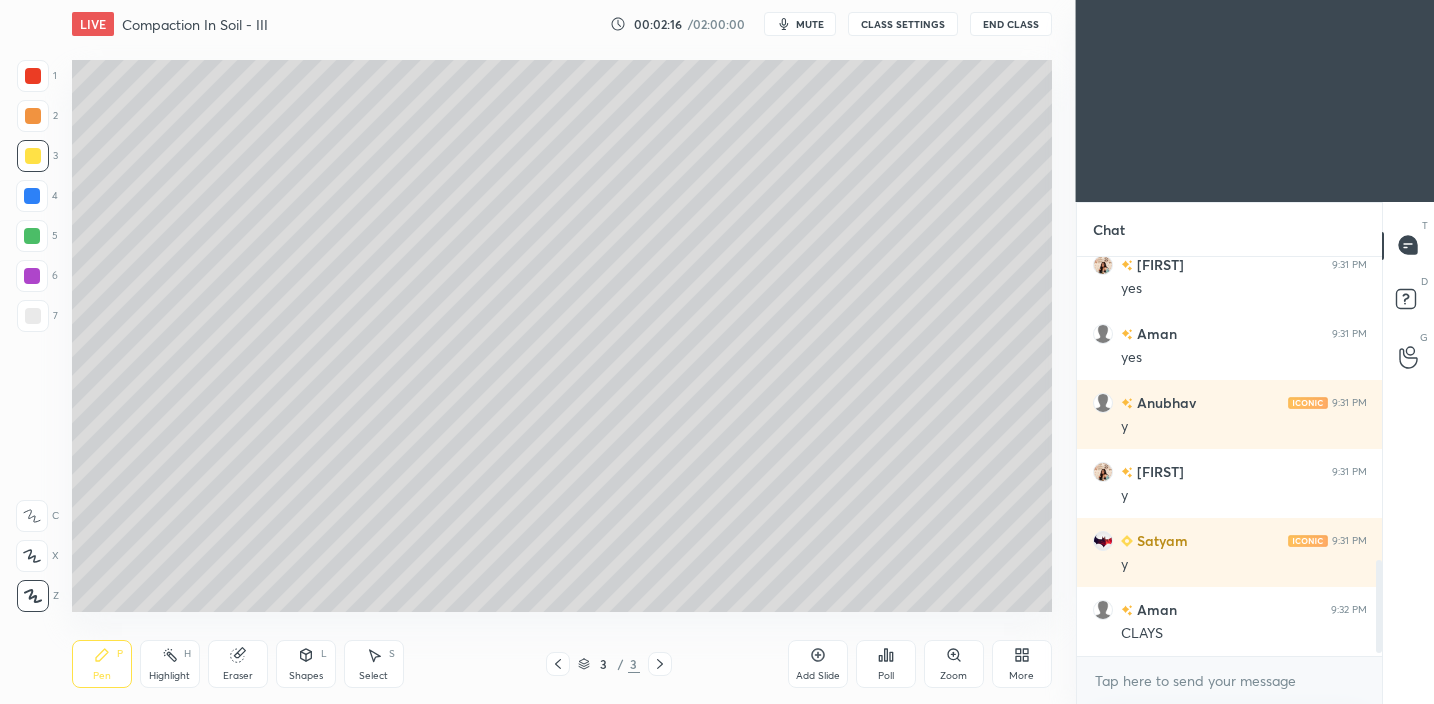 scroll, scrollTop: 1313, scrollLeft: 0, axis: vertical 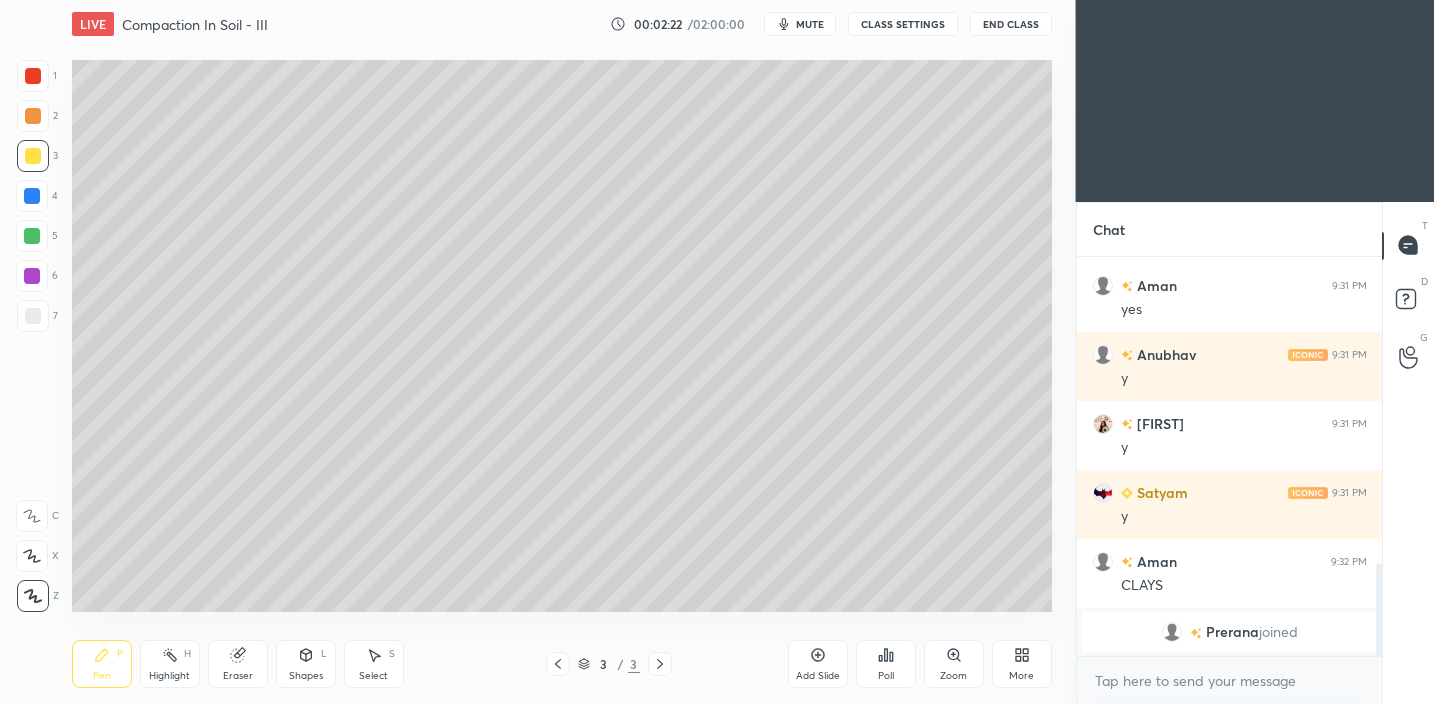 click at bounding box center (33, 316) 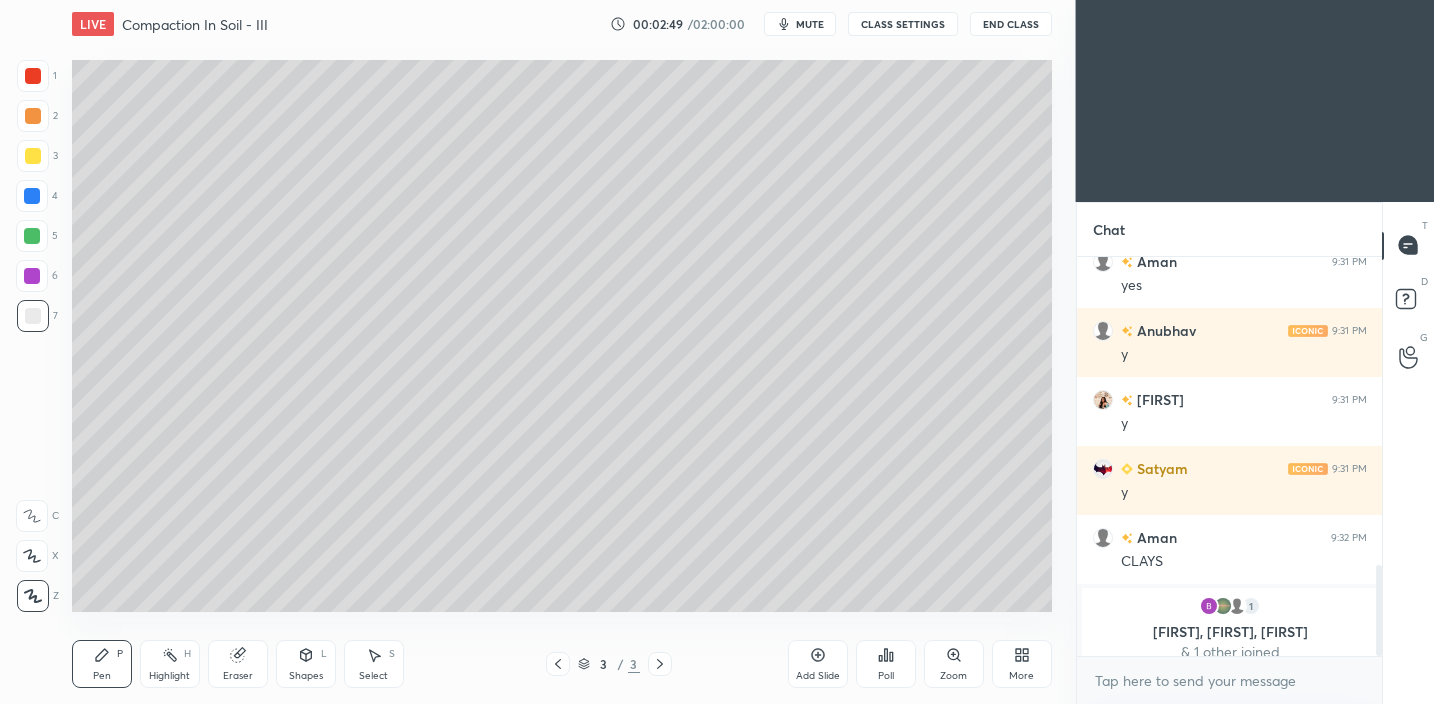 scroll, scrollTop: 1353, scrollLeft: 0, axis: vertical 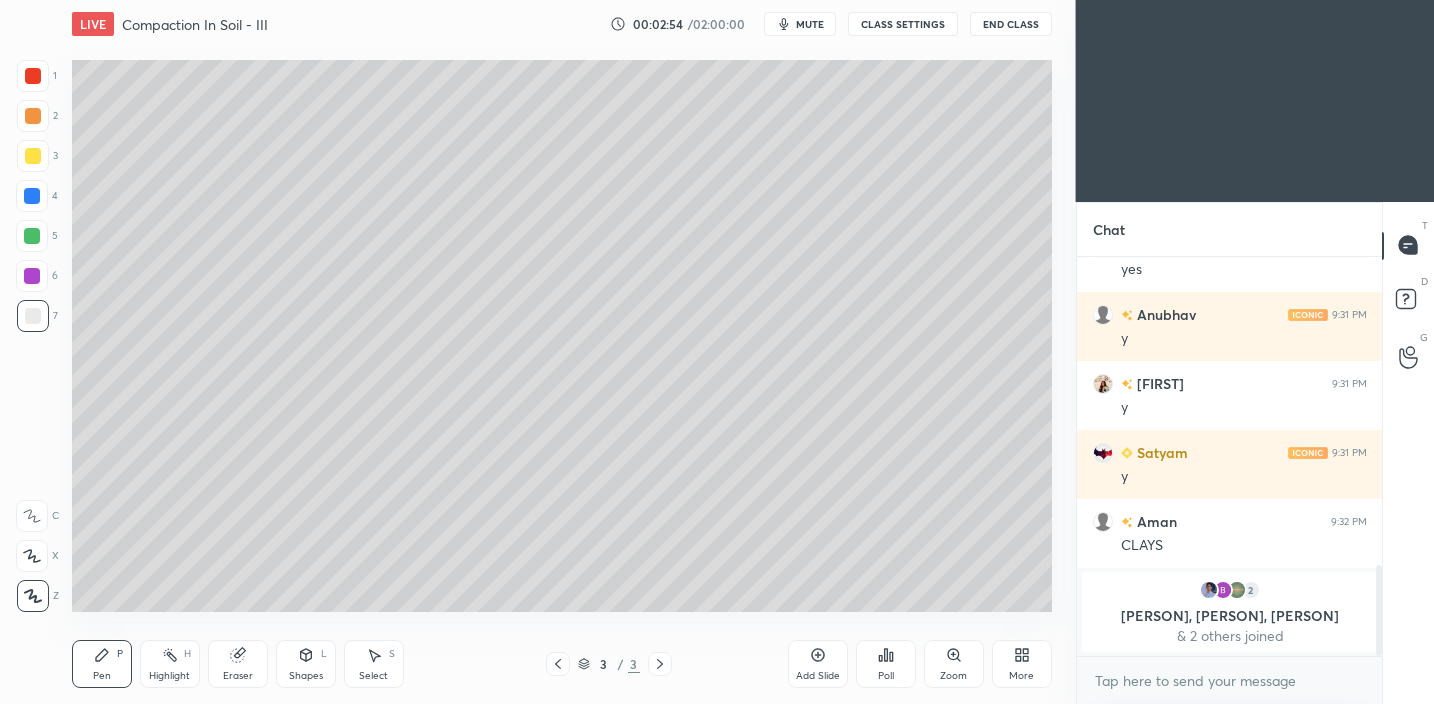 click 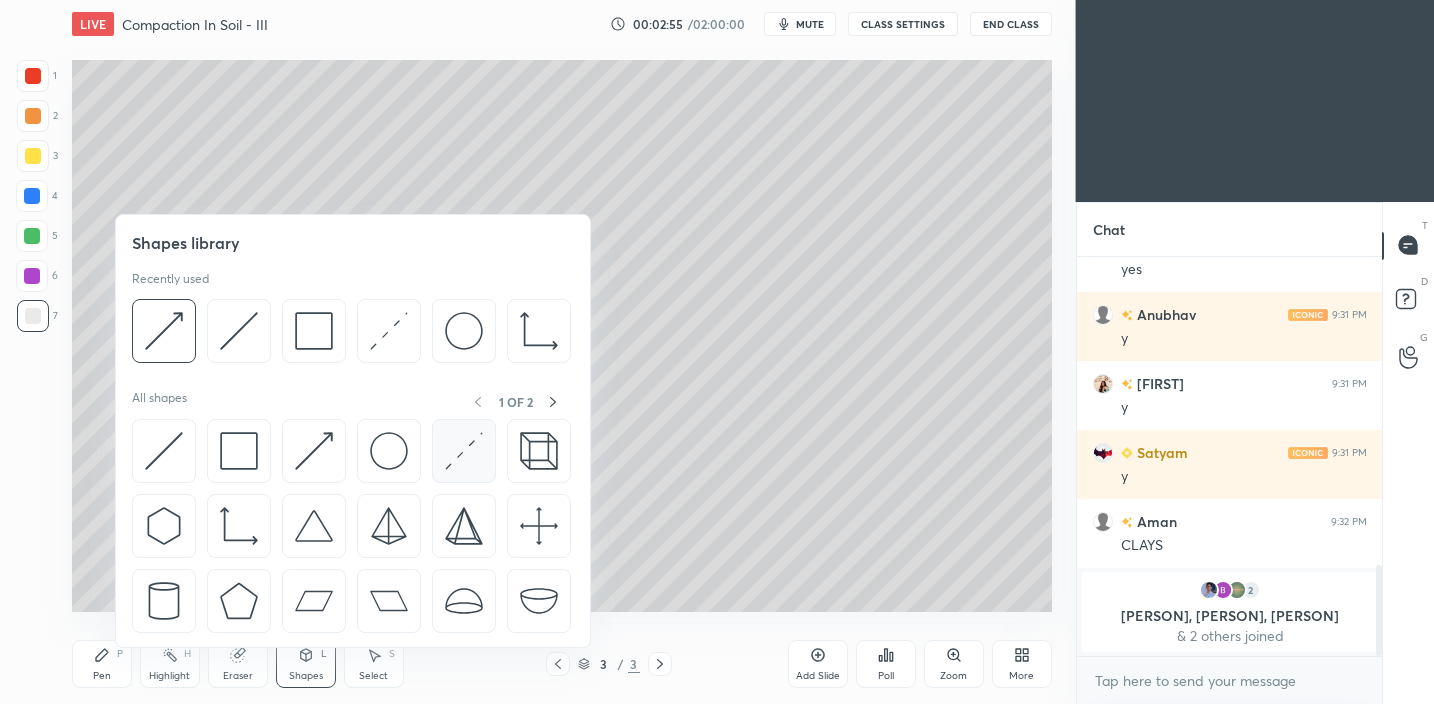 click at bounding box center [464, 451] 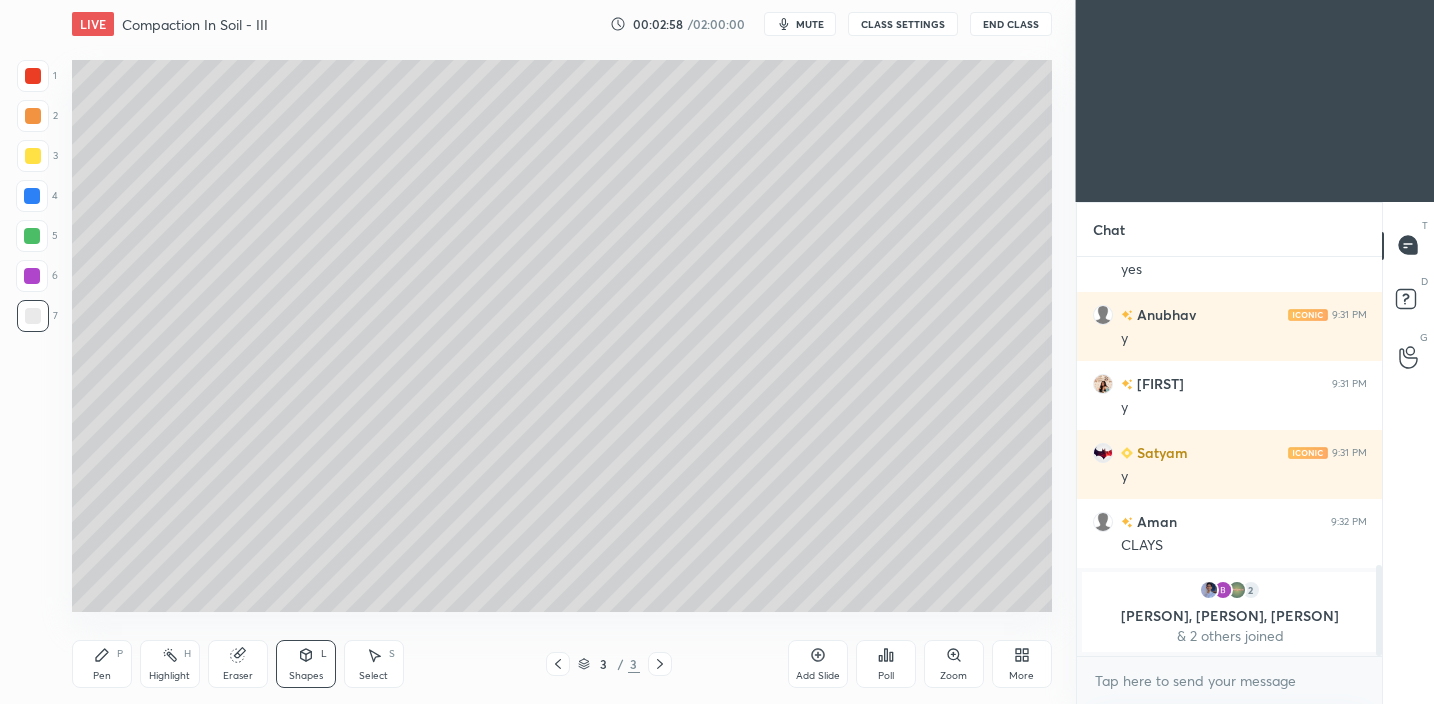 click on "Pen P" at bounding box center (102, 664) 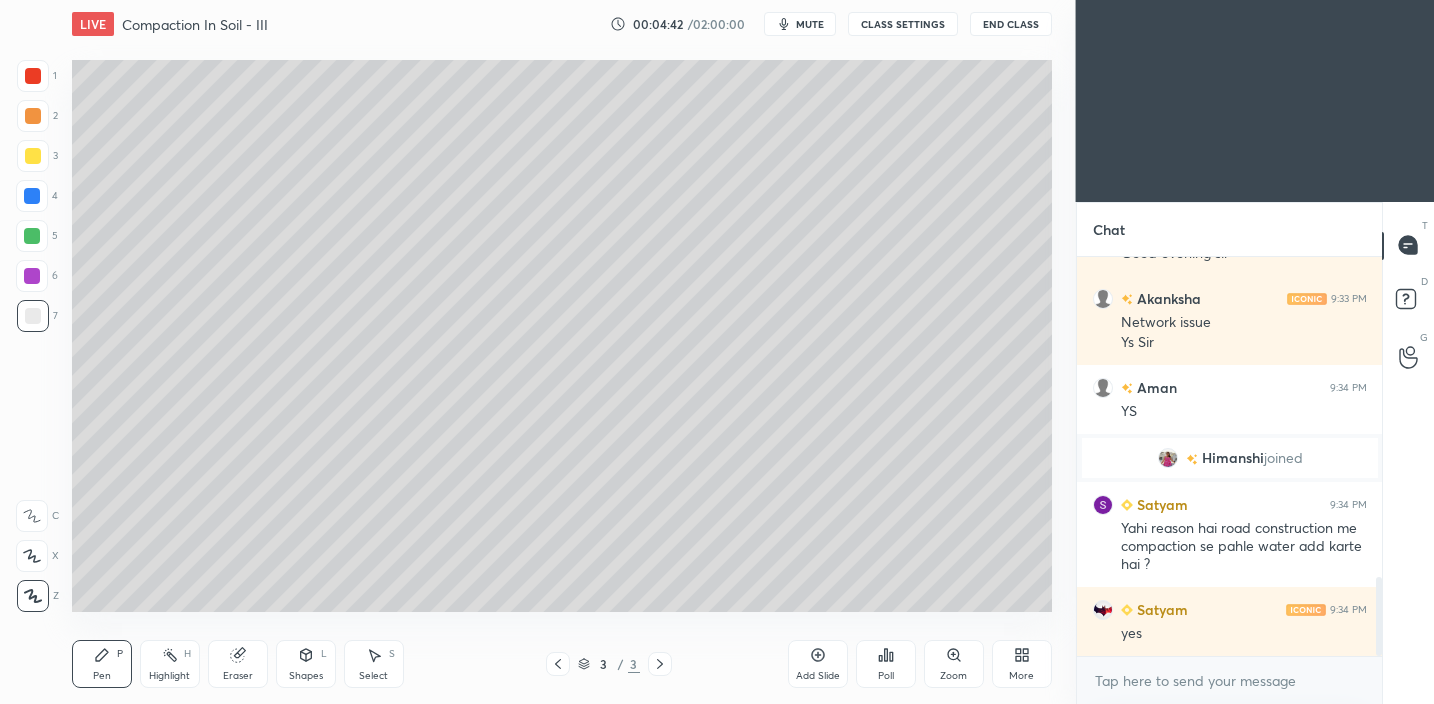 scroll, scrollTop: 1698, scrollLeft: 0, axis: vertical 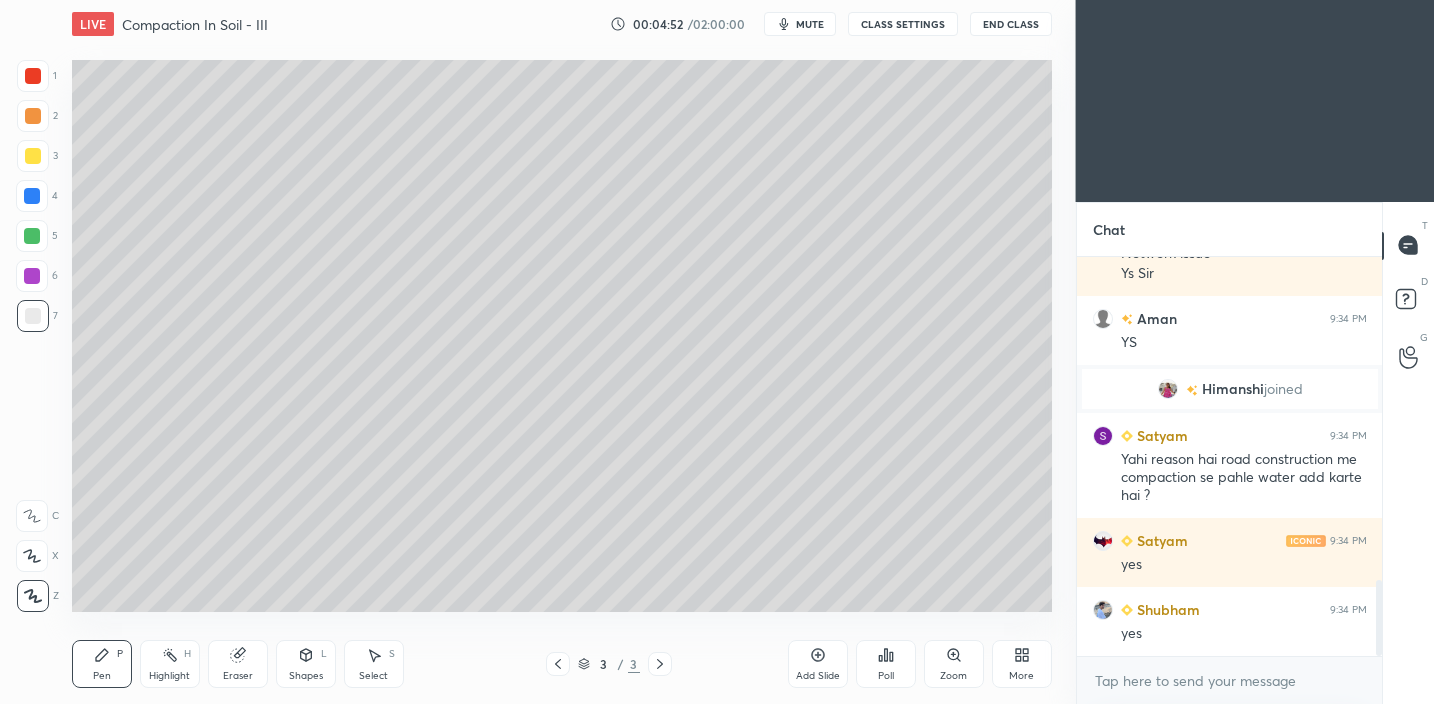 click at bounding box center [33, 156] 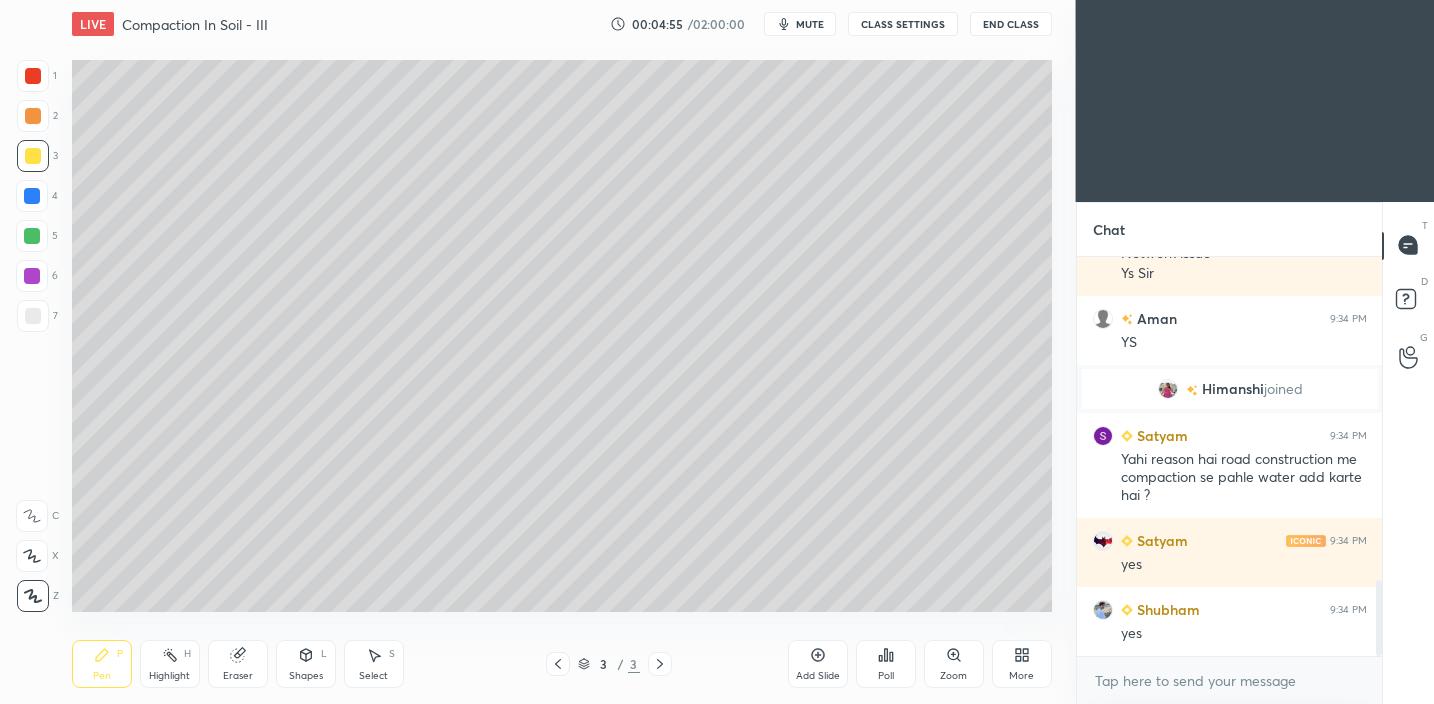 drag, startPoint x: 41, startPoint y: 325, endPoint x: 60, endPoint y: 311, distance: 23.600847 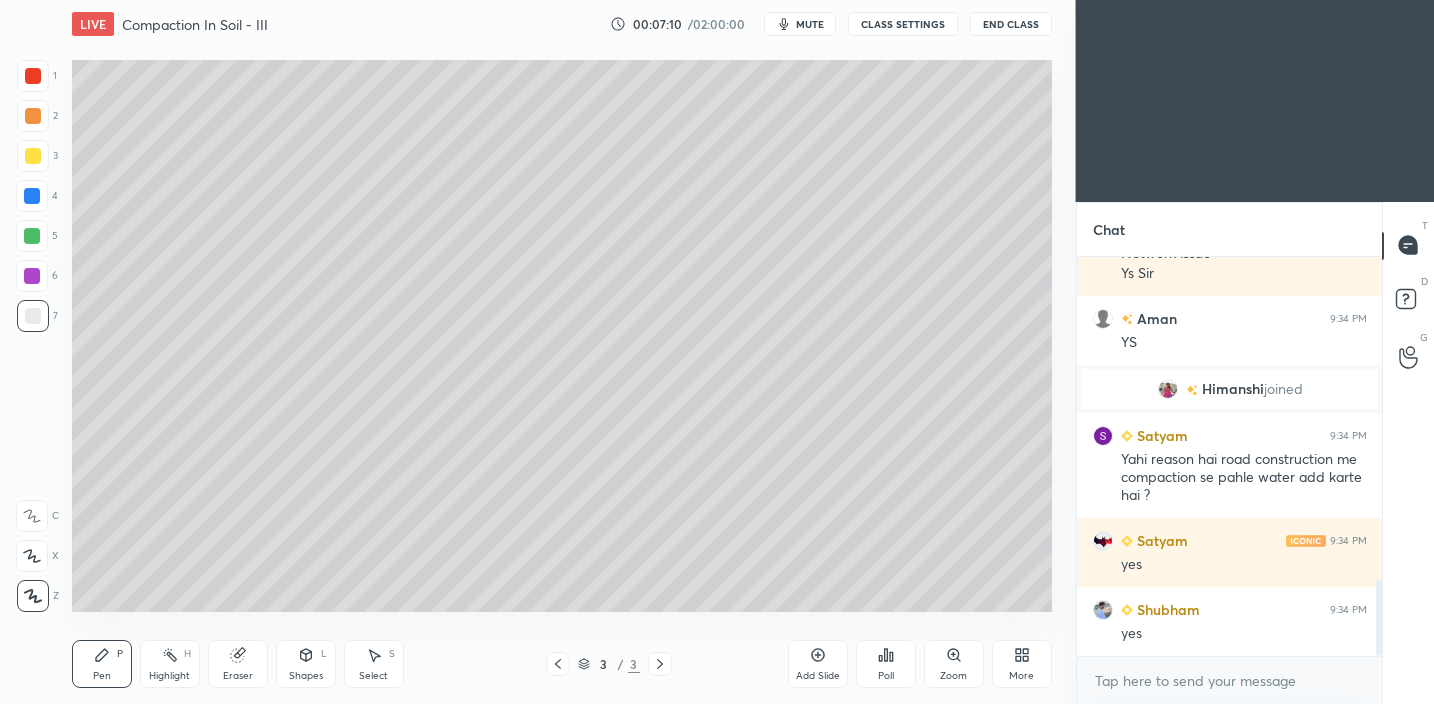 drag, startPoint x: 229, startPoint y: 674, endPoint x: 284, endPoint y: 647, distance: 61.269894 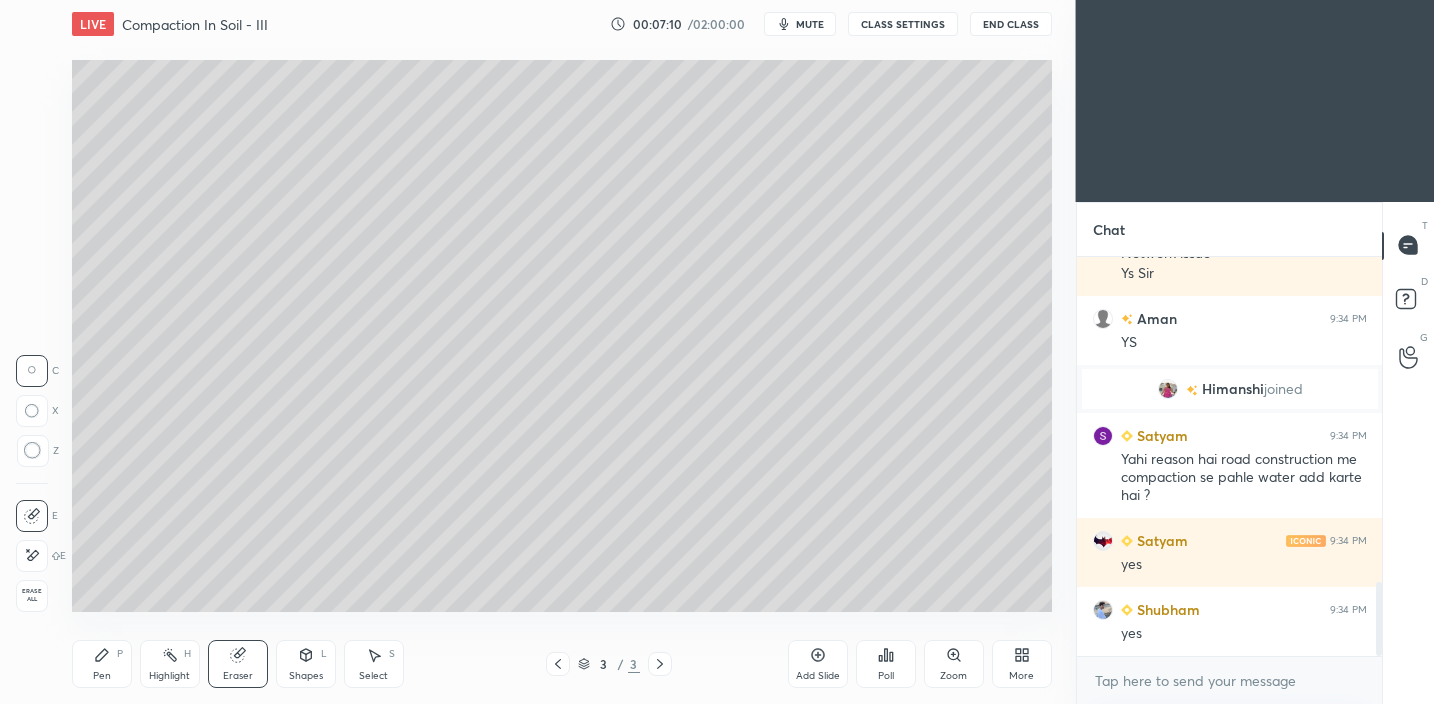 scroll, scrollTop: 1746, scrollLeft: 0, axis: vertical 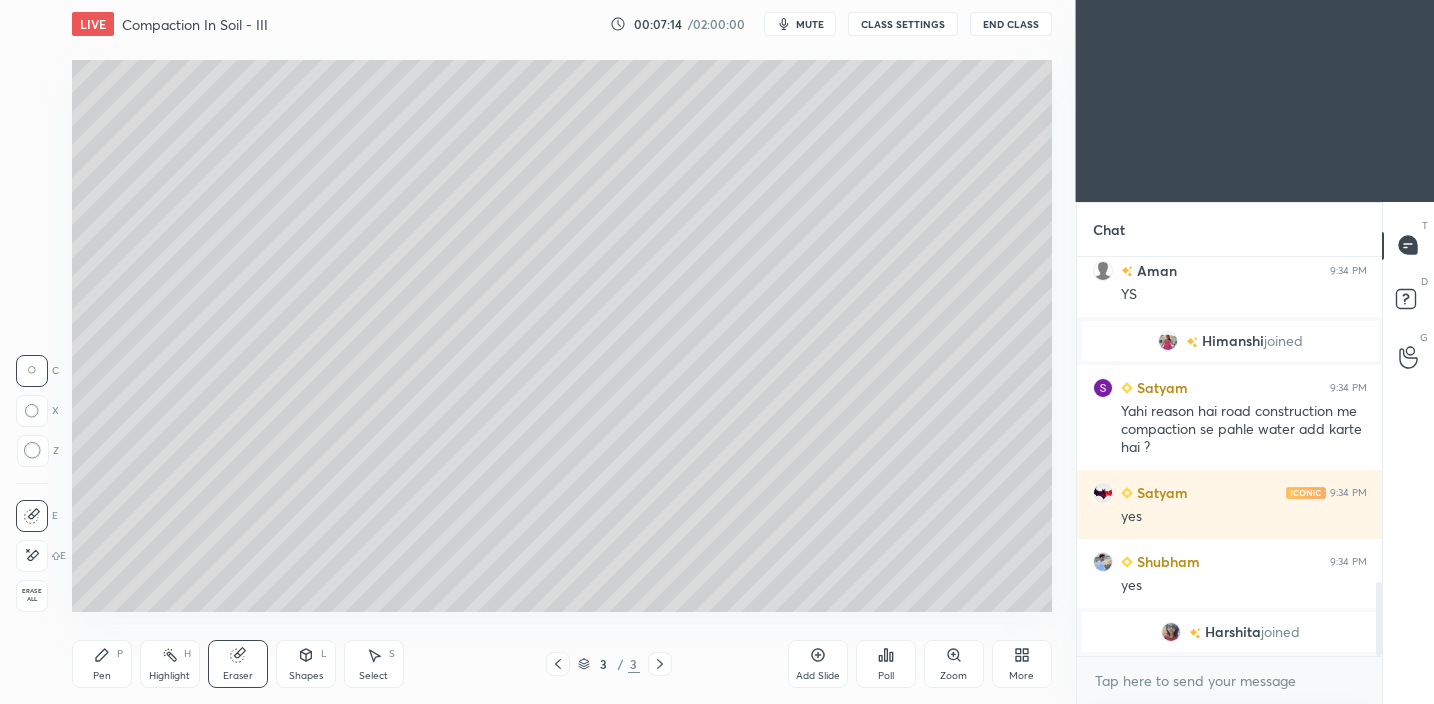 click on "Pen P" at bounding box center (102, 664) 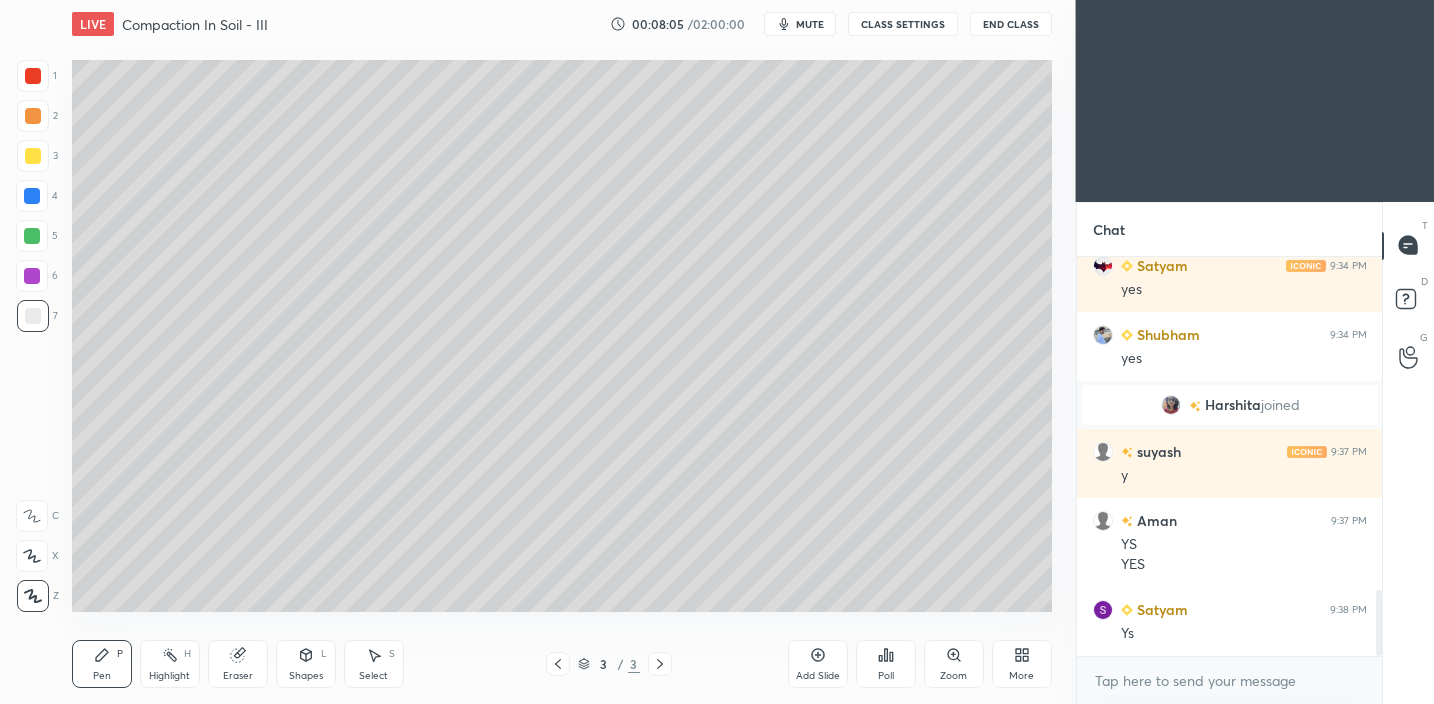 scroll, scrollTop: 2025, scrollLeft: 0, axis: vertical 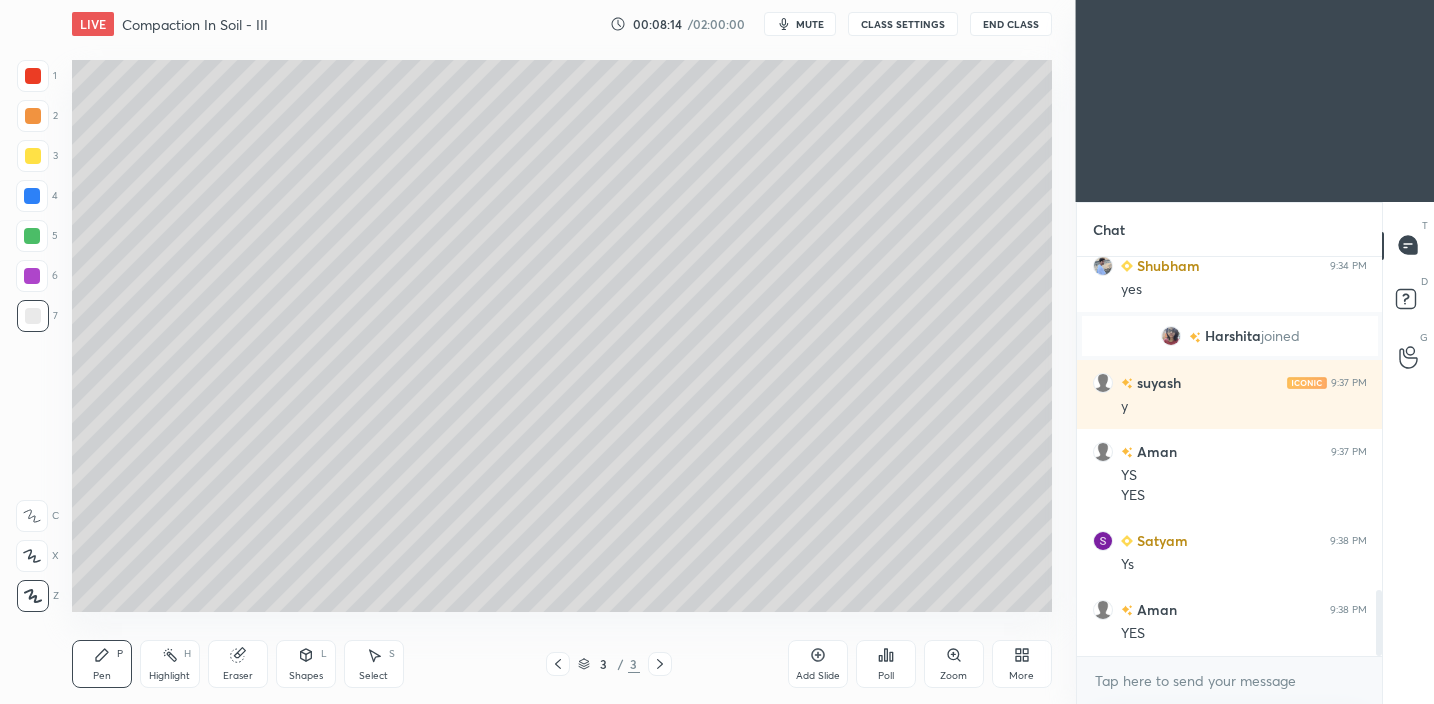 click on "Add Slide" at bounding box center [818, 664] 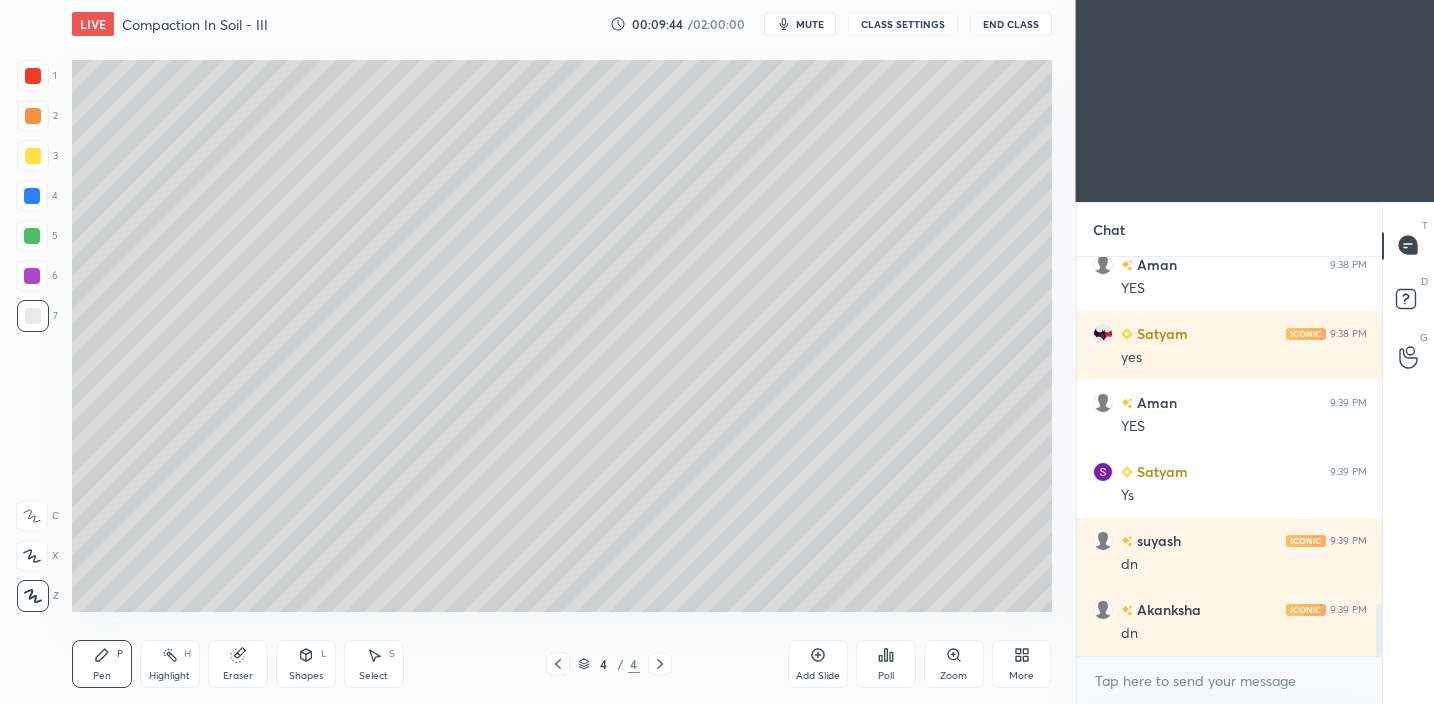 scroll, scrollTop: 2755, scrollLeft: 0, axis: vertical 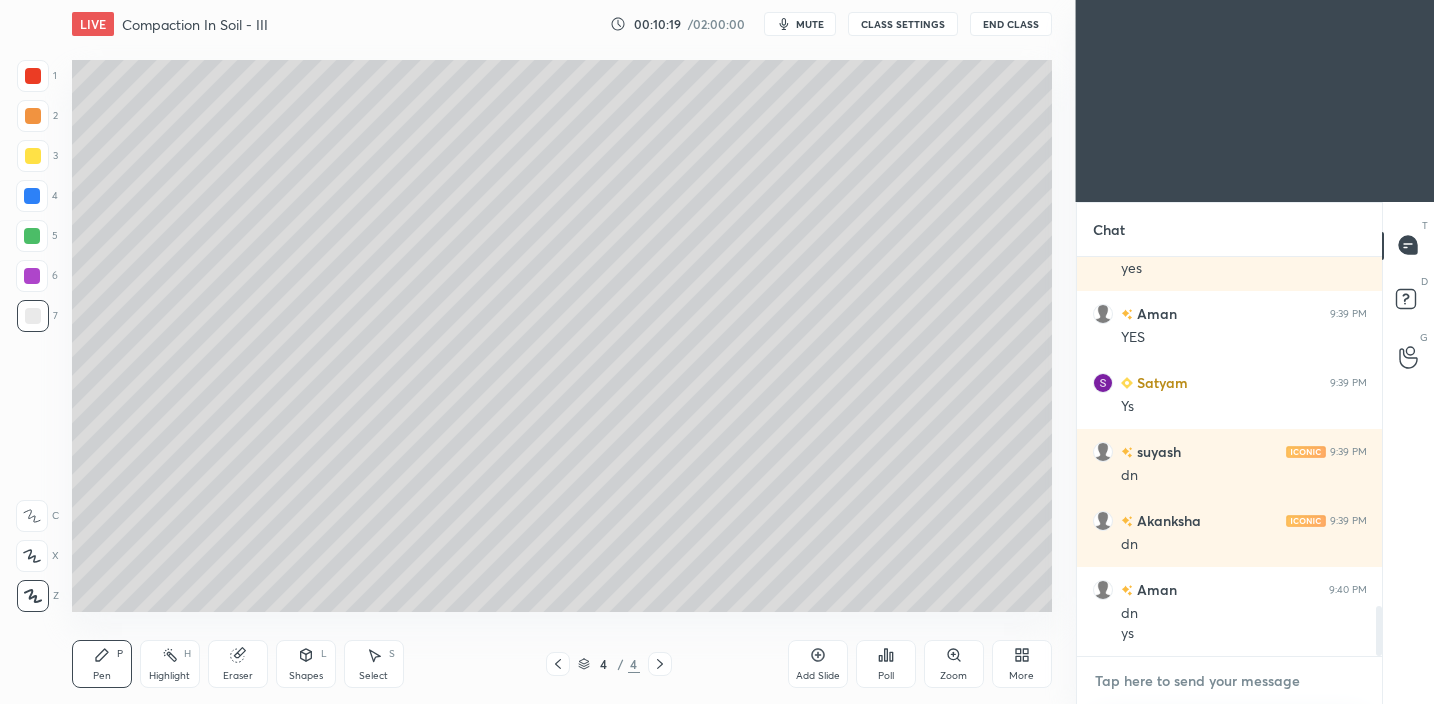 type on "x" 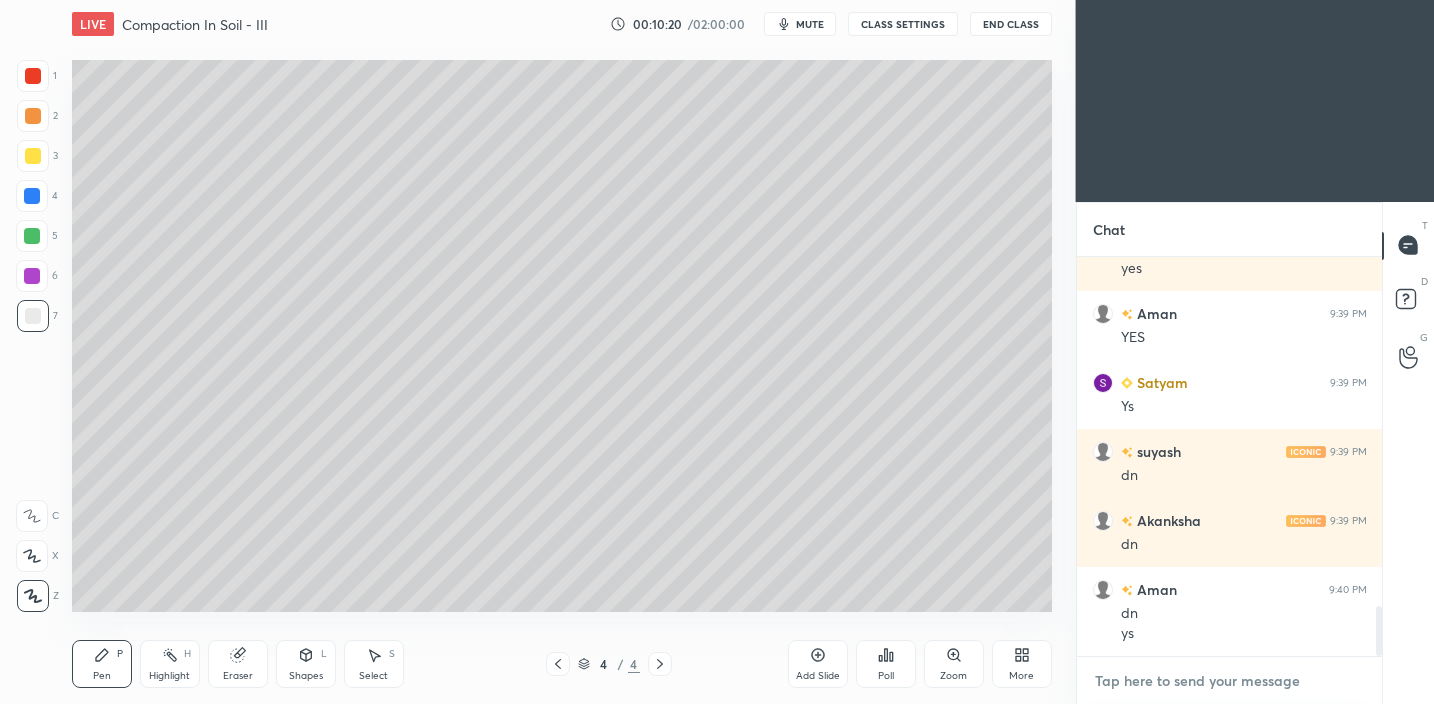 paste on "https://www.youtube.com/watch?v=1uM1g1M9xTY" 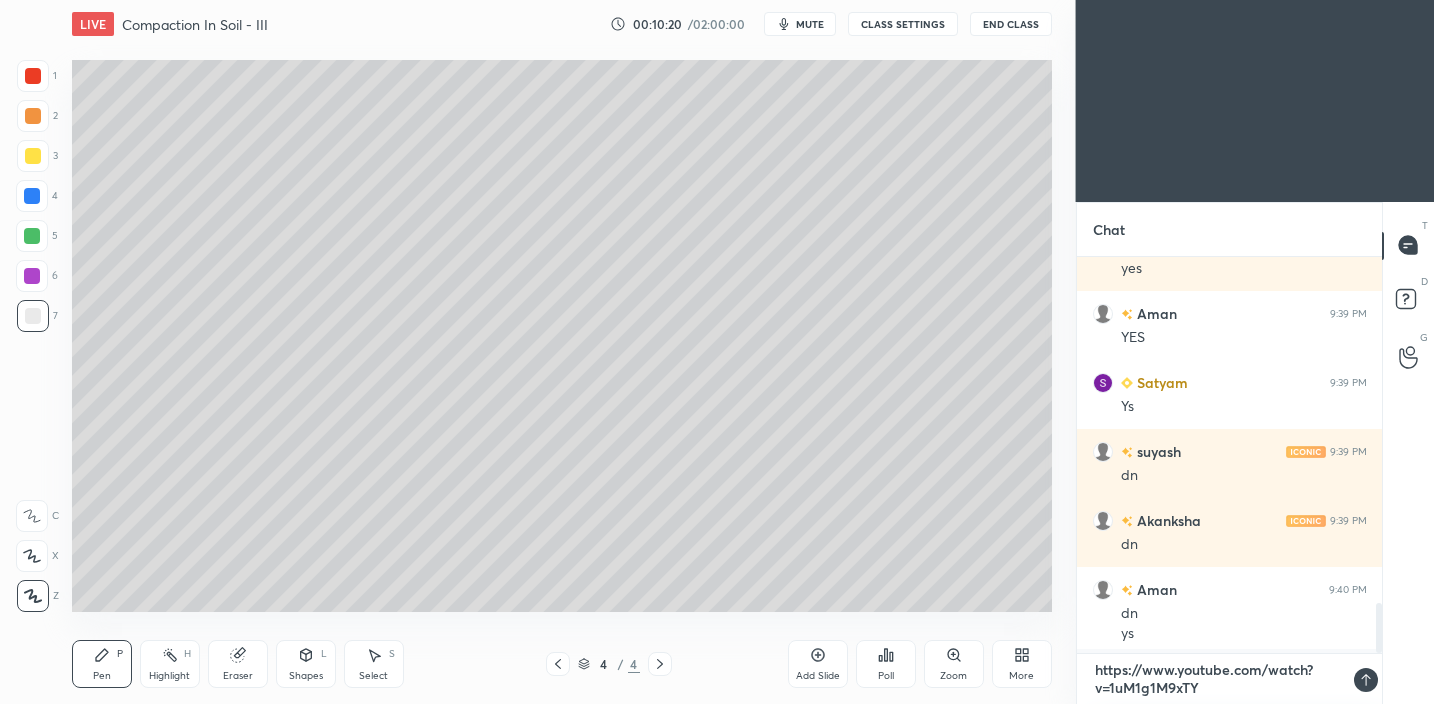 scroll, scrollTop: 0, scrollLeft: 0, axis: both 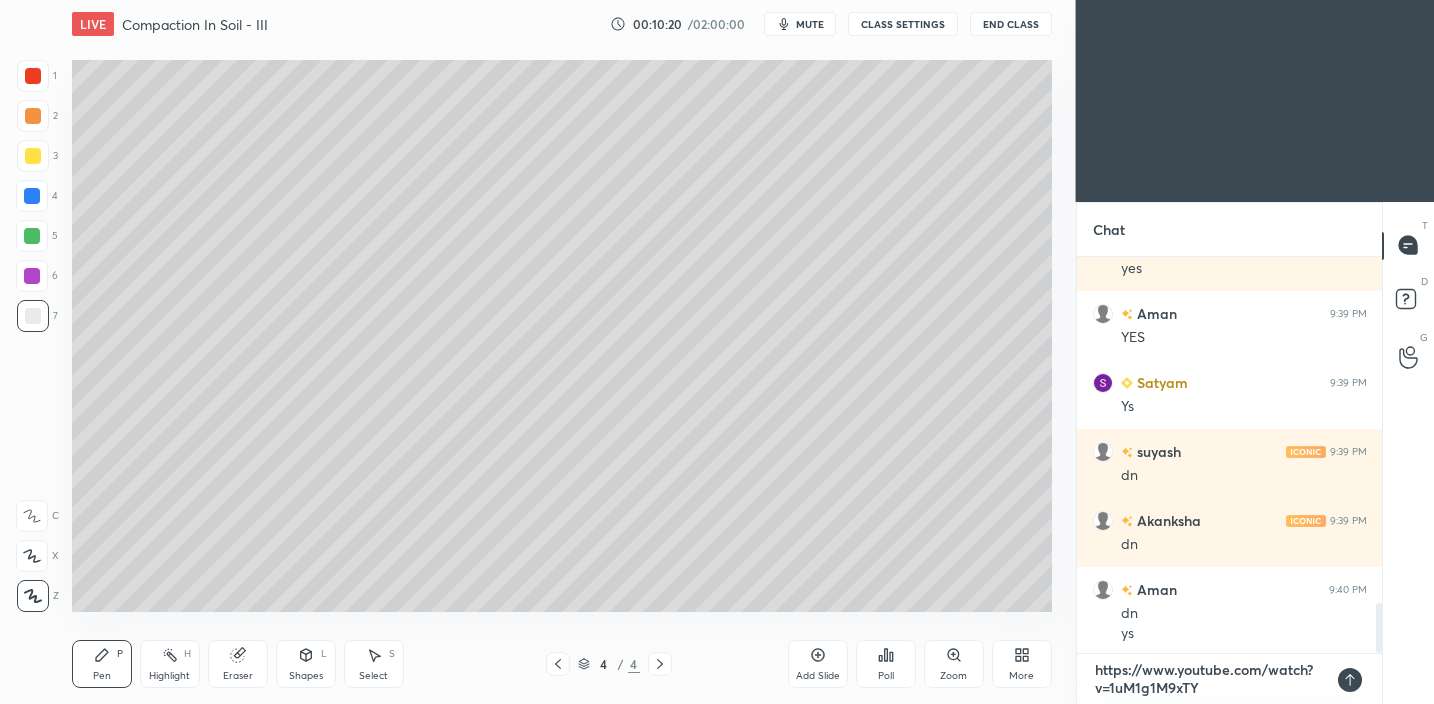 type 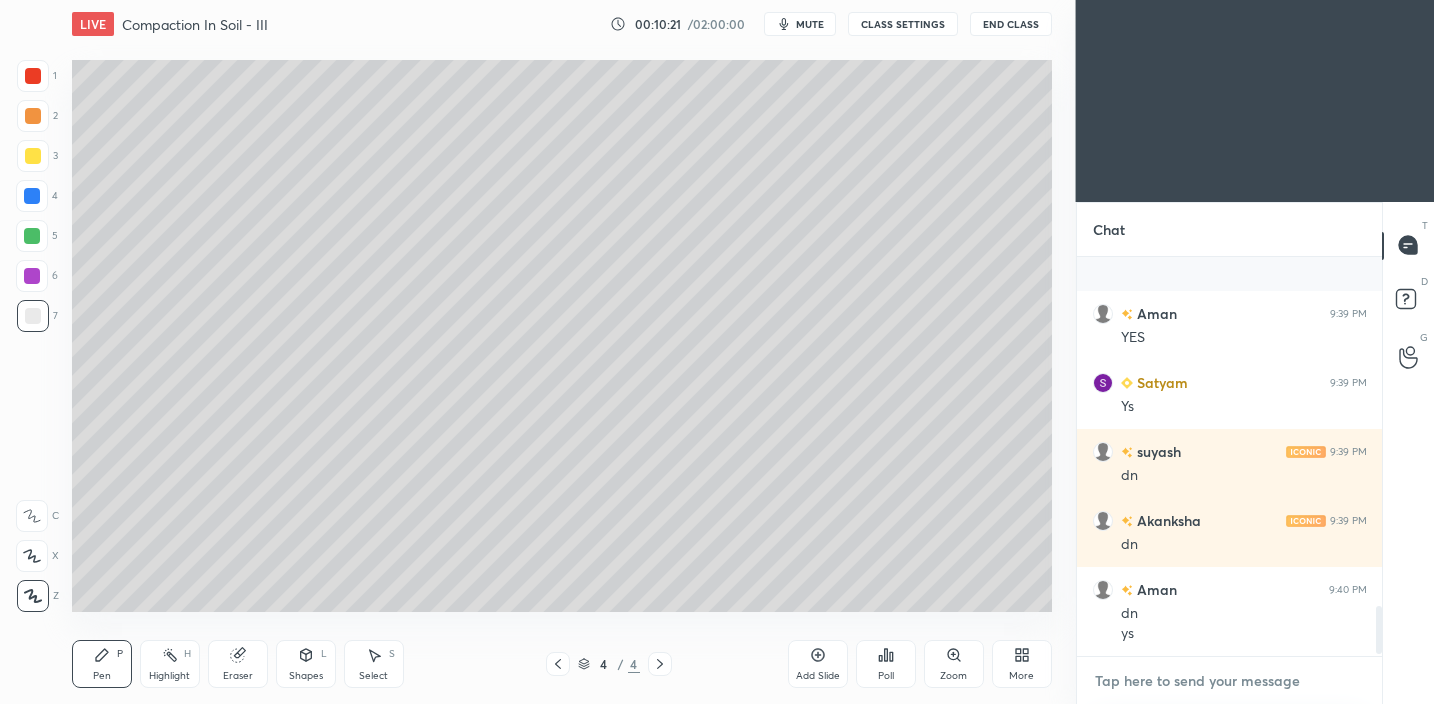scroll, scrollTop: 2905, scrollLeft: 0, axis: vertical 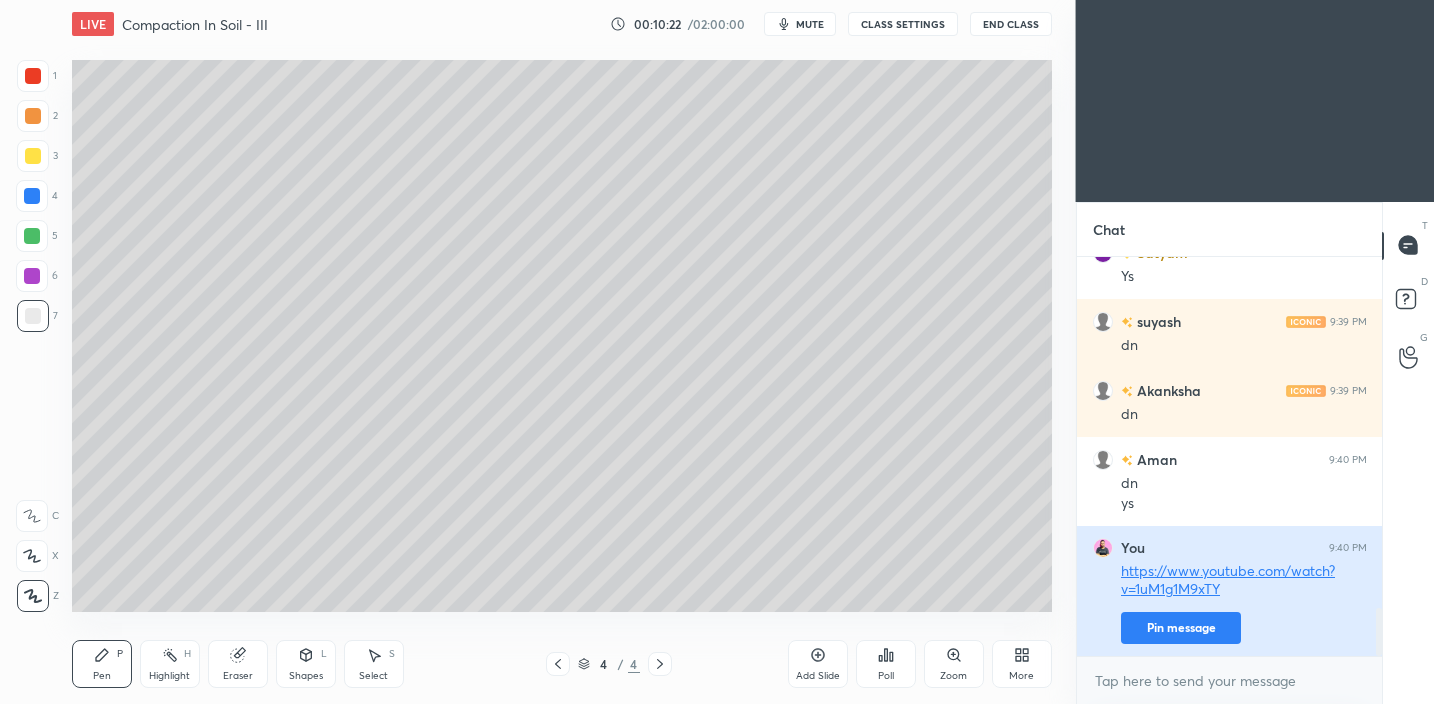 click on "You 9:40 PM https://www.youtube.com/watch?v=1uM1g1M9xTY Pin message" at bounding box center (1230, 591) 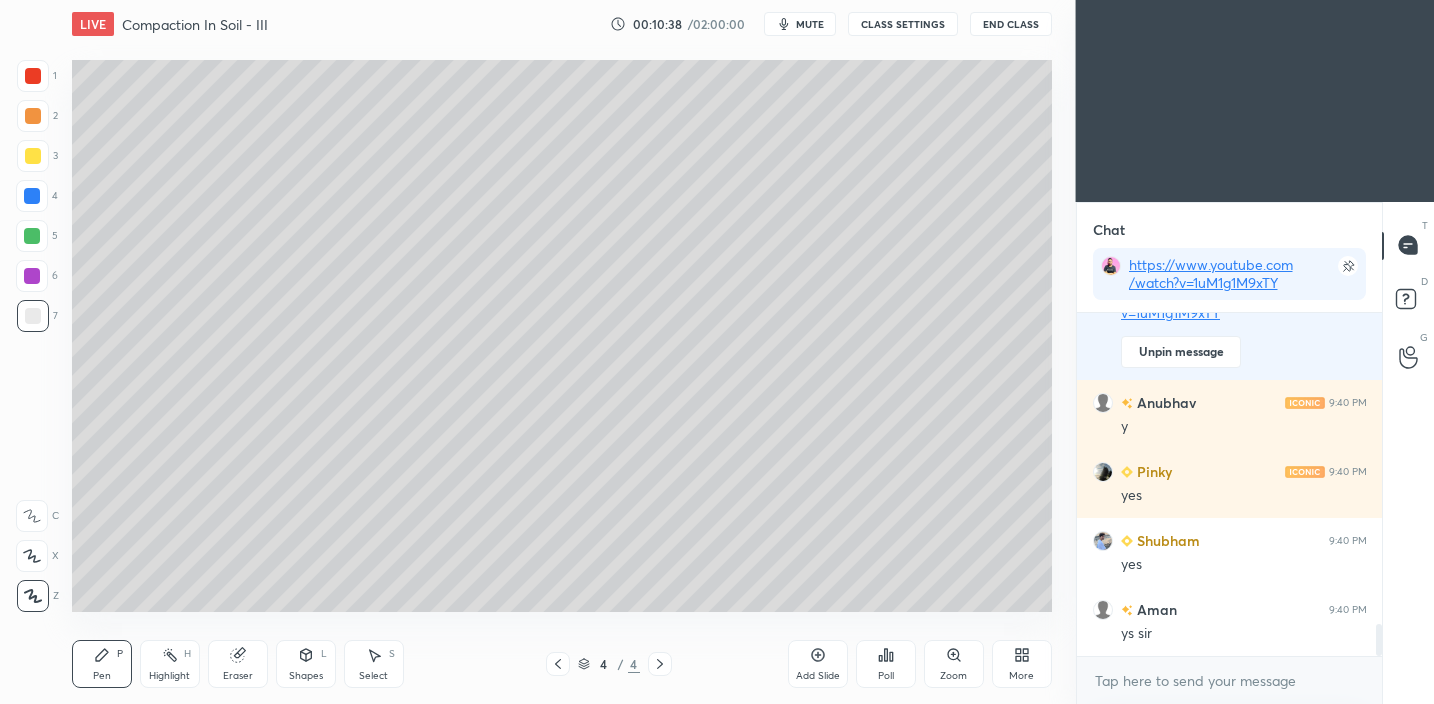scroll, scrollTop: 3306, scrollLeft: 0, axis: vertical 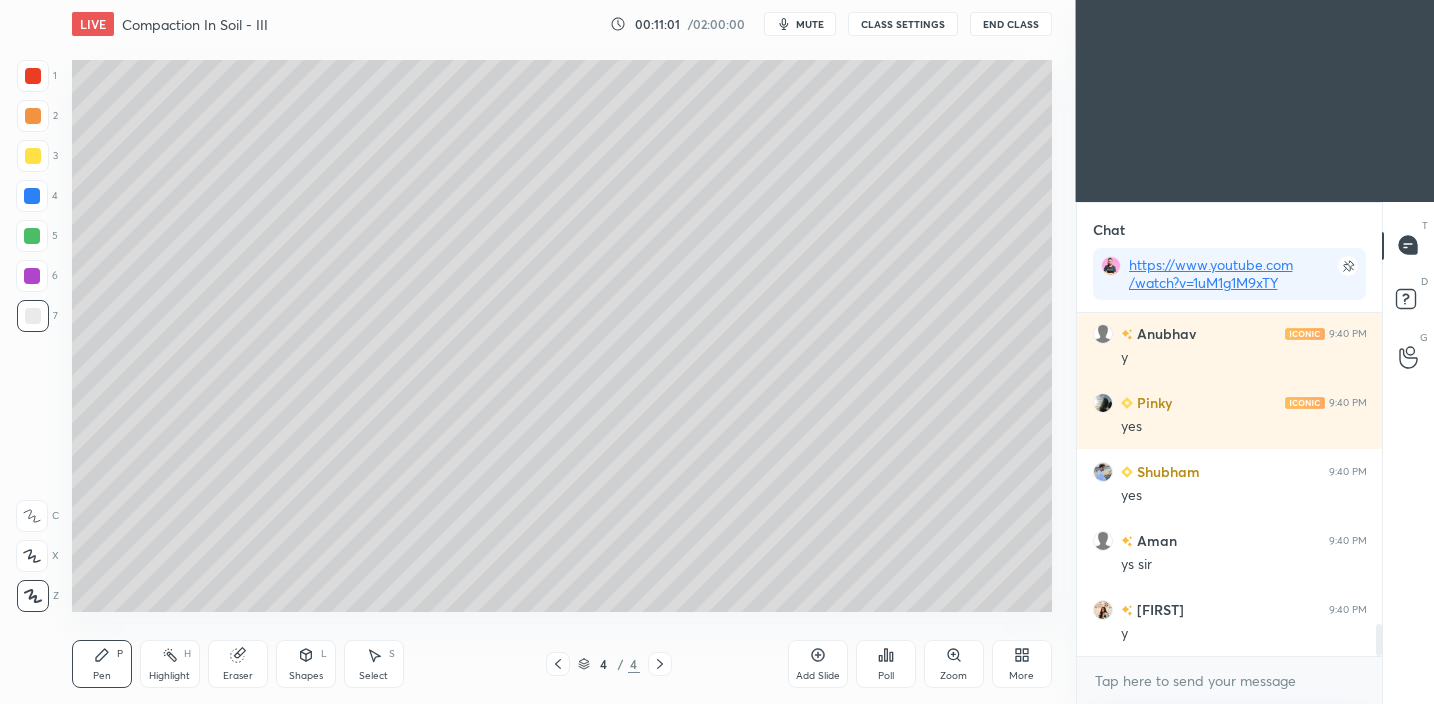 click on "3" at bounding box center (37, 160) 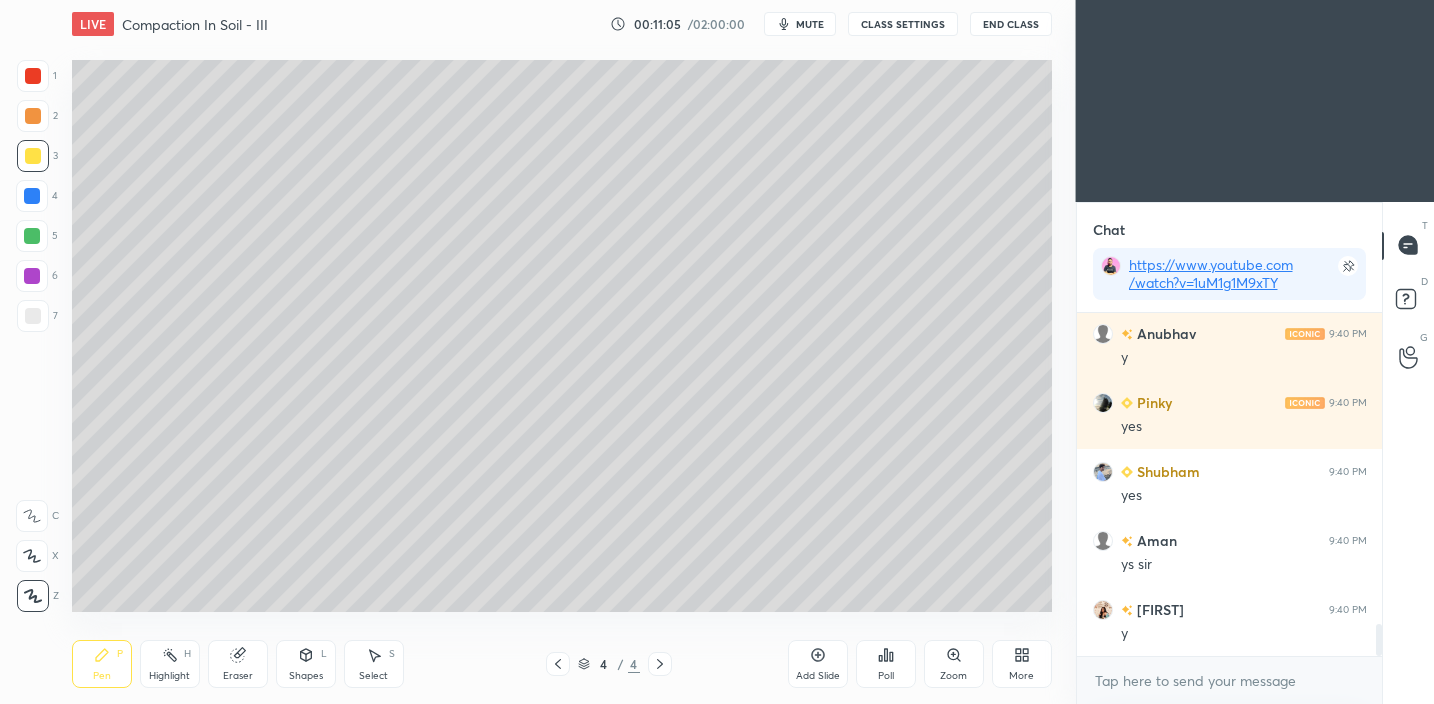scroll, scrollTop: 3375, scrollLeft: 0, axis: vertical 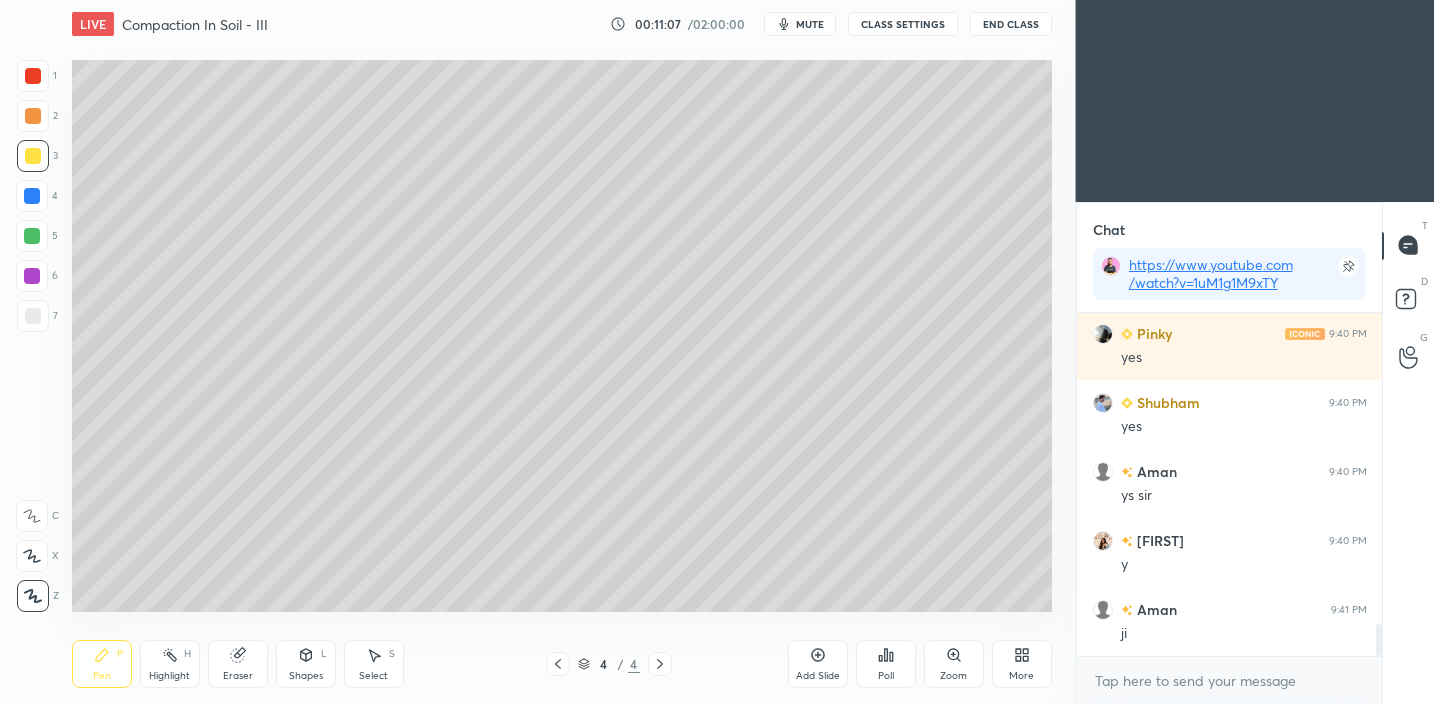 drag, startPoint x: 34, startPoint y: 314, endPoint x: 57, endPoint y: 312, distance: 23.086792 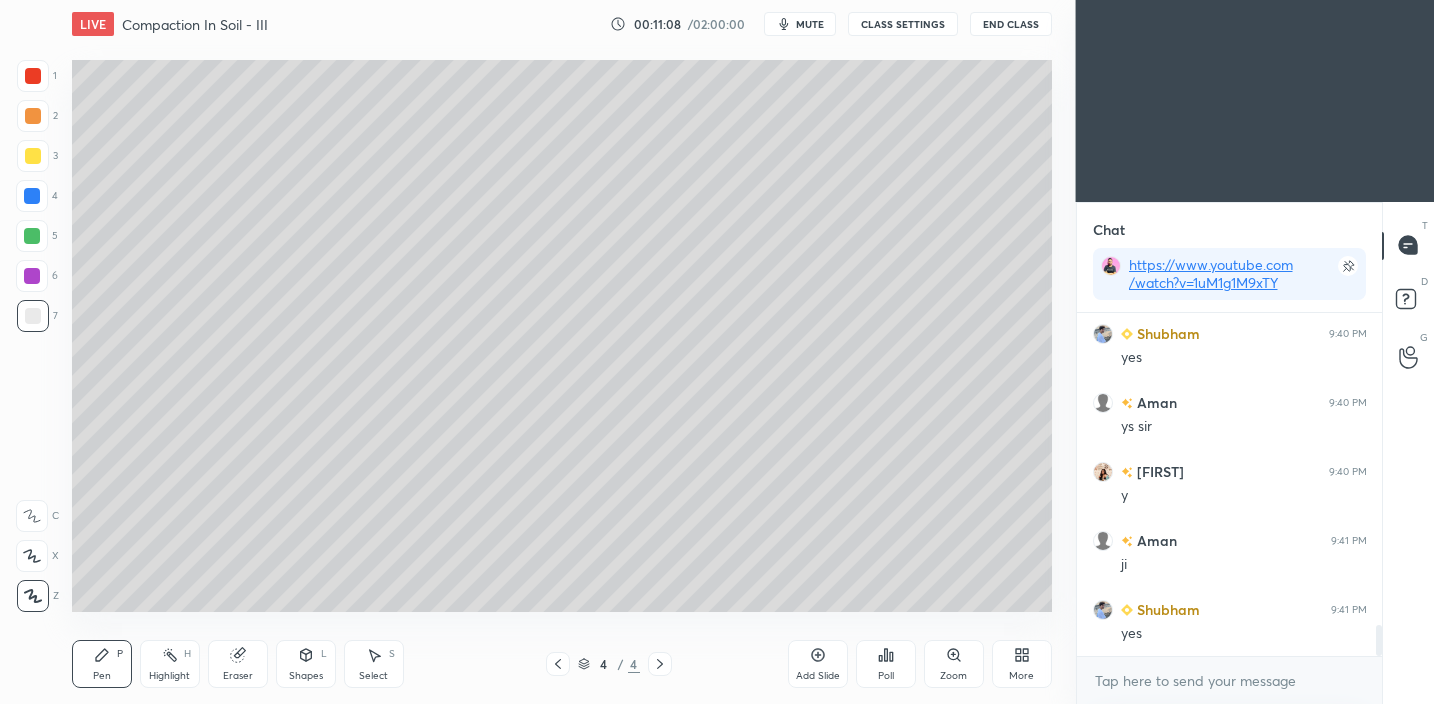 scroll, scrollTop: 3513, scrollLeft: 0, axis: vertical 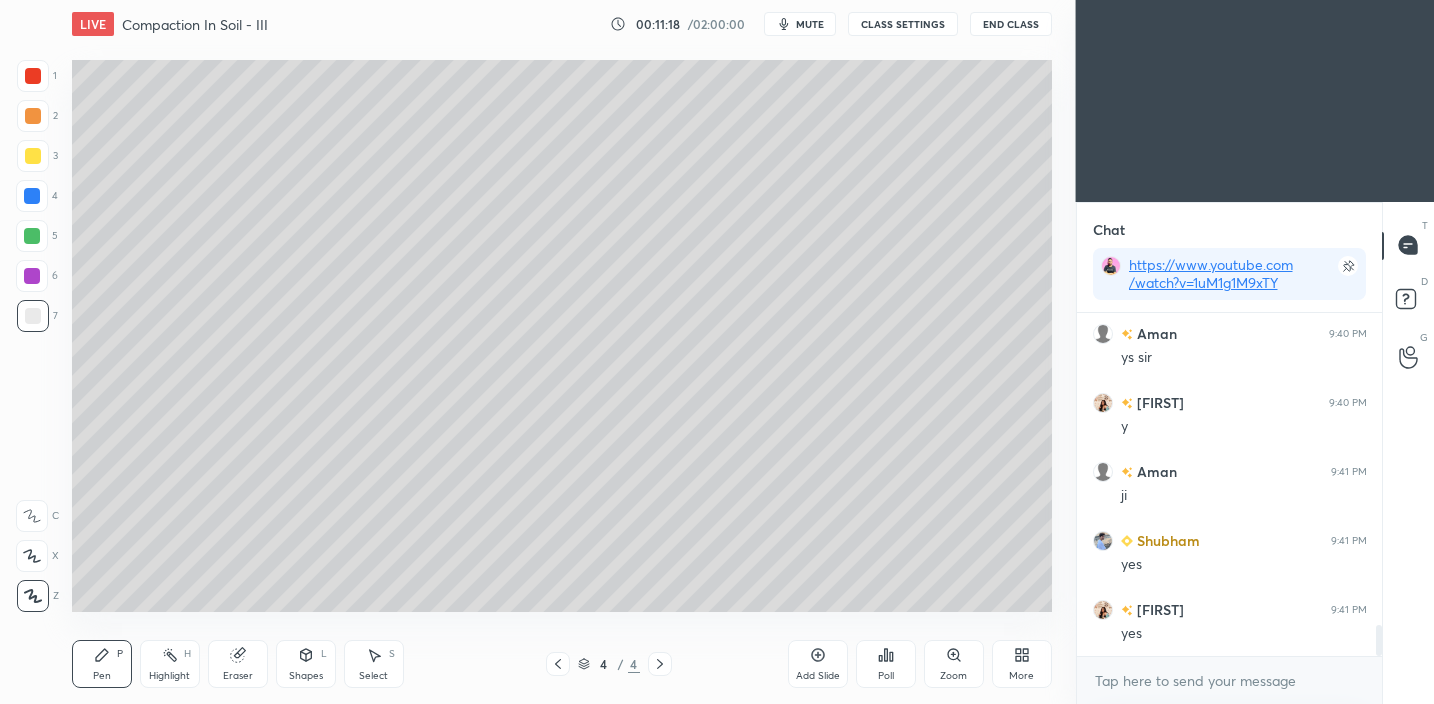 click on "Shapes L" at bounding box center [306, 664] 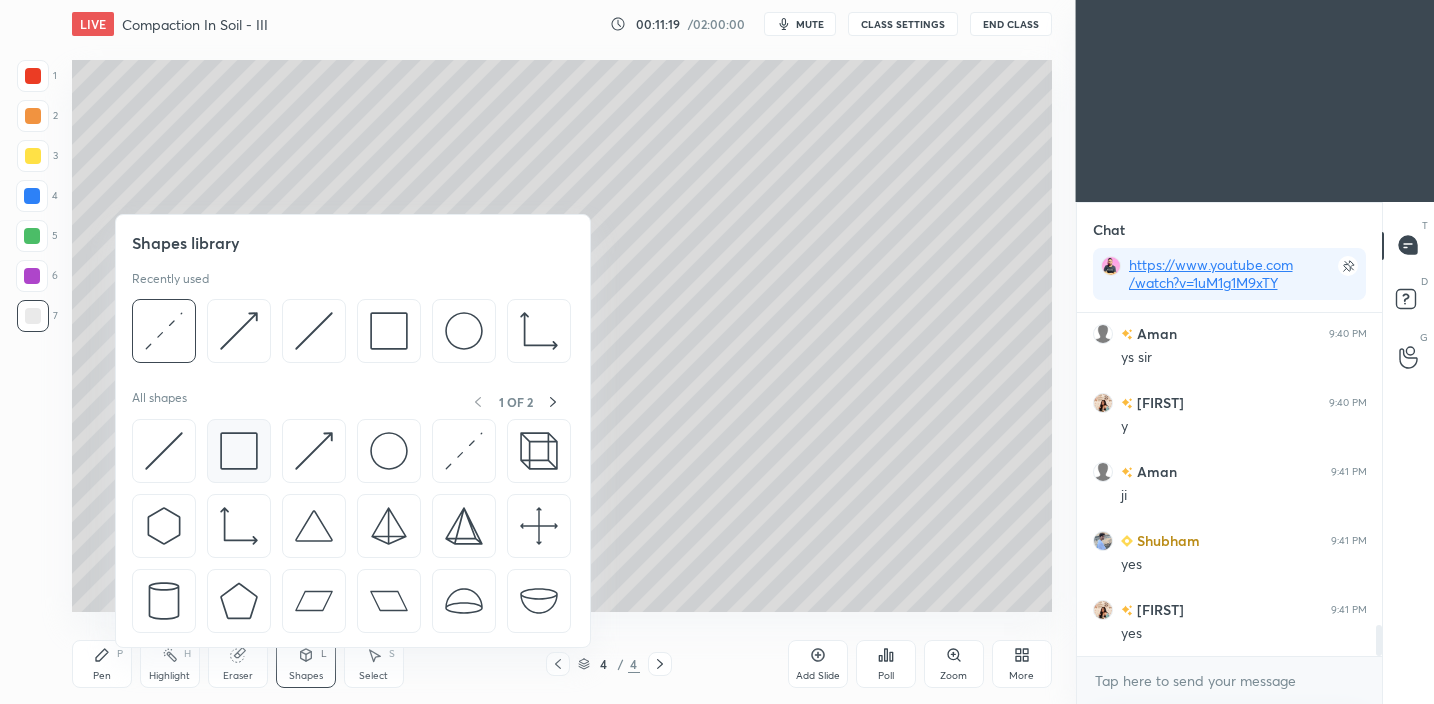 click at bounding box center (239, 451) 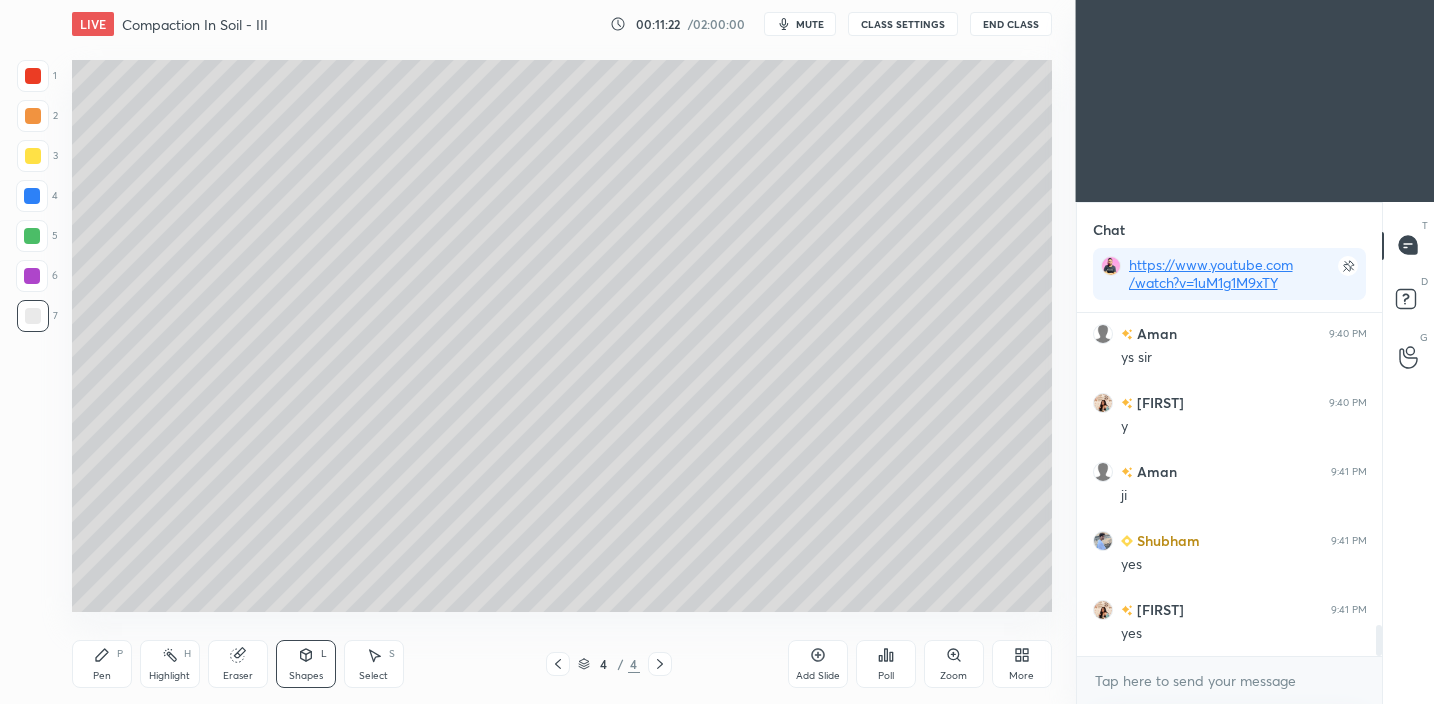 click on "Pen P" at bounding box center [102, 664] 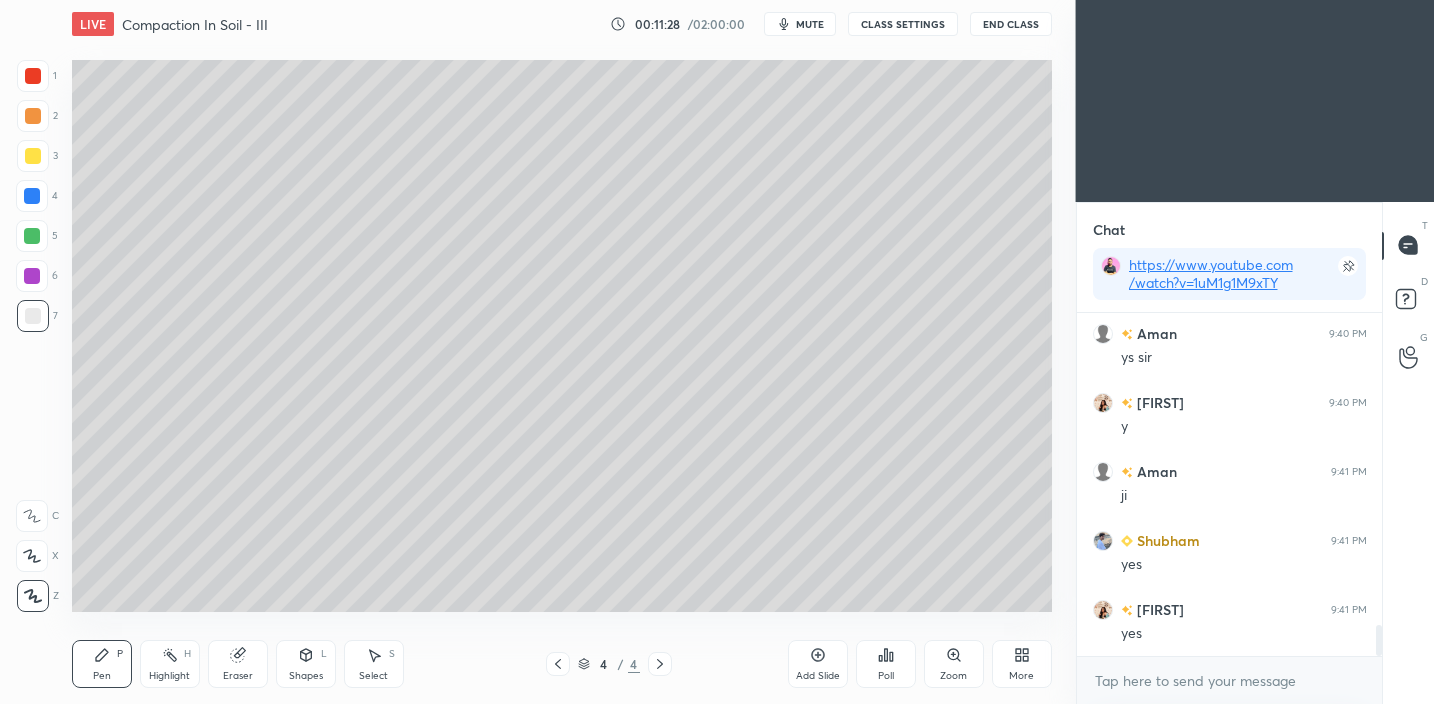 drag, startPoint x: 35, startPoint y: 154, endPoint x: 60, endPoint y: 144, distance: 26.925823 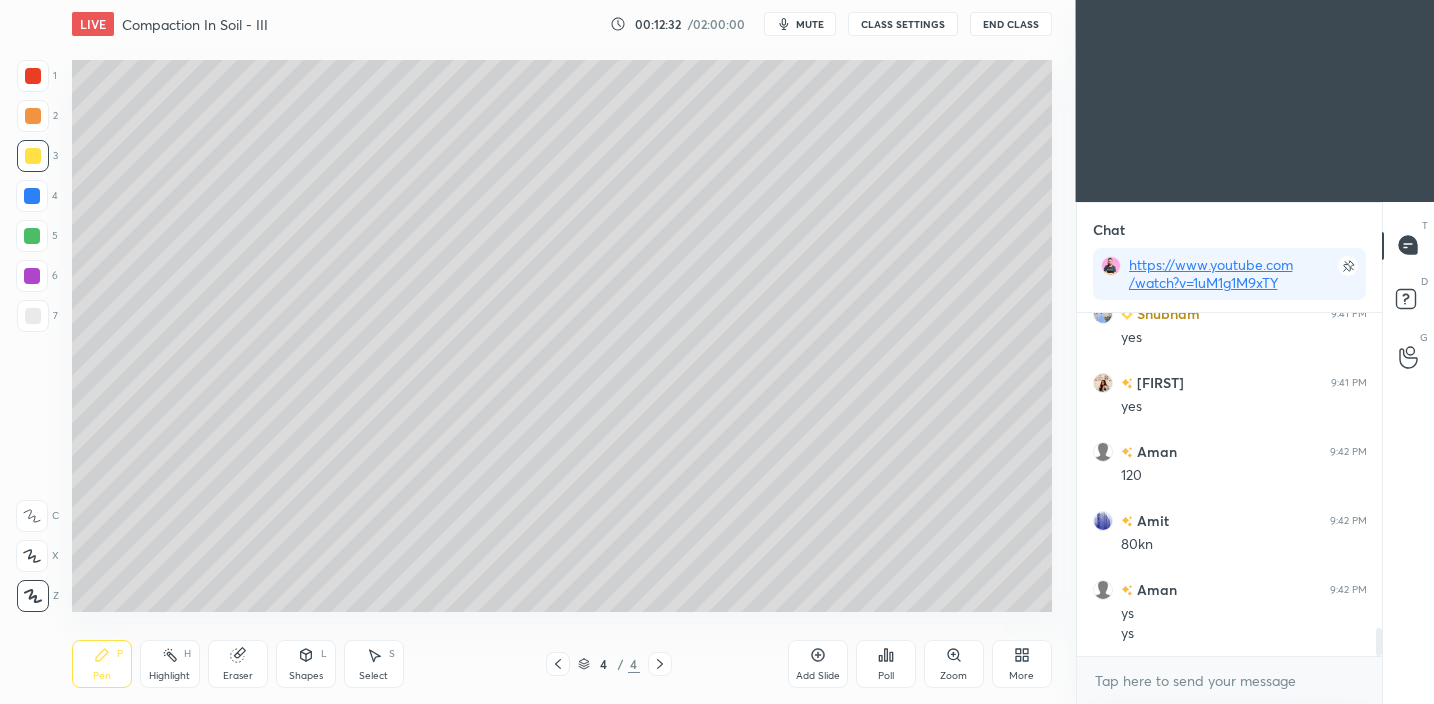 scroll, scrollTop: 3809, scrollLeft: 0, axis: vertical 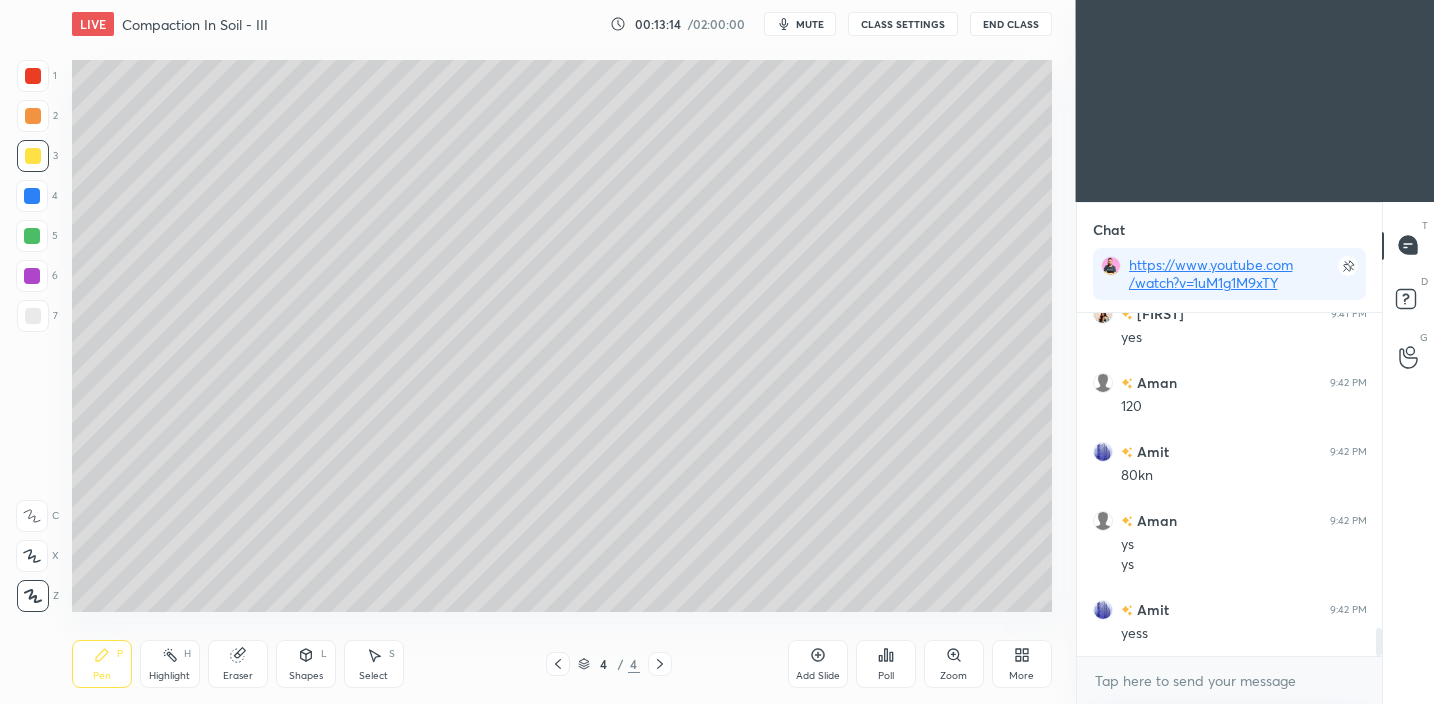 drag, startPoint x: 306, startPoint y: 676, endPoint x: 318, endPoint y: 648, distance: 30.463093 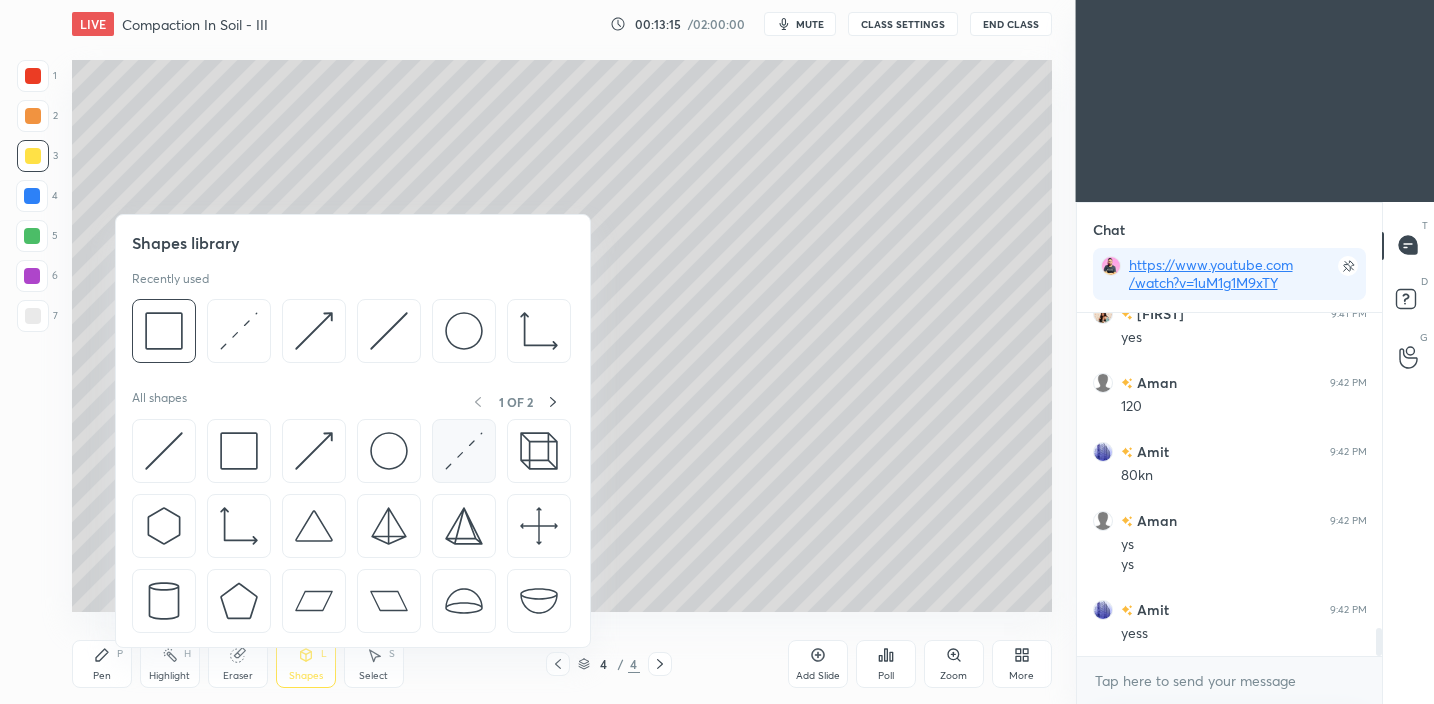 click at bounding box center [464, 451] 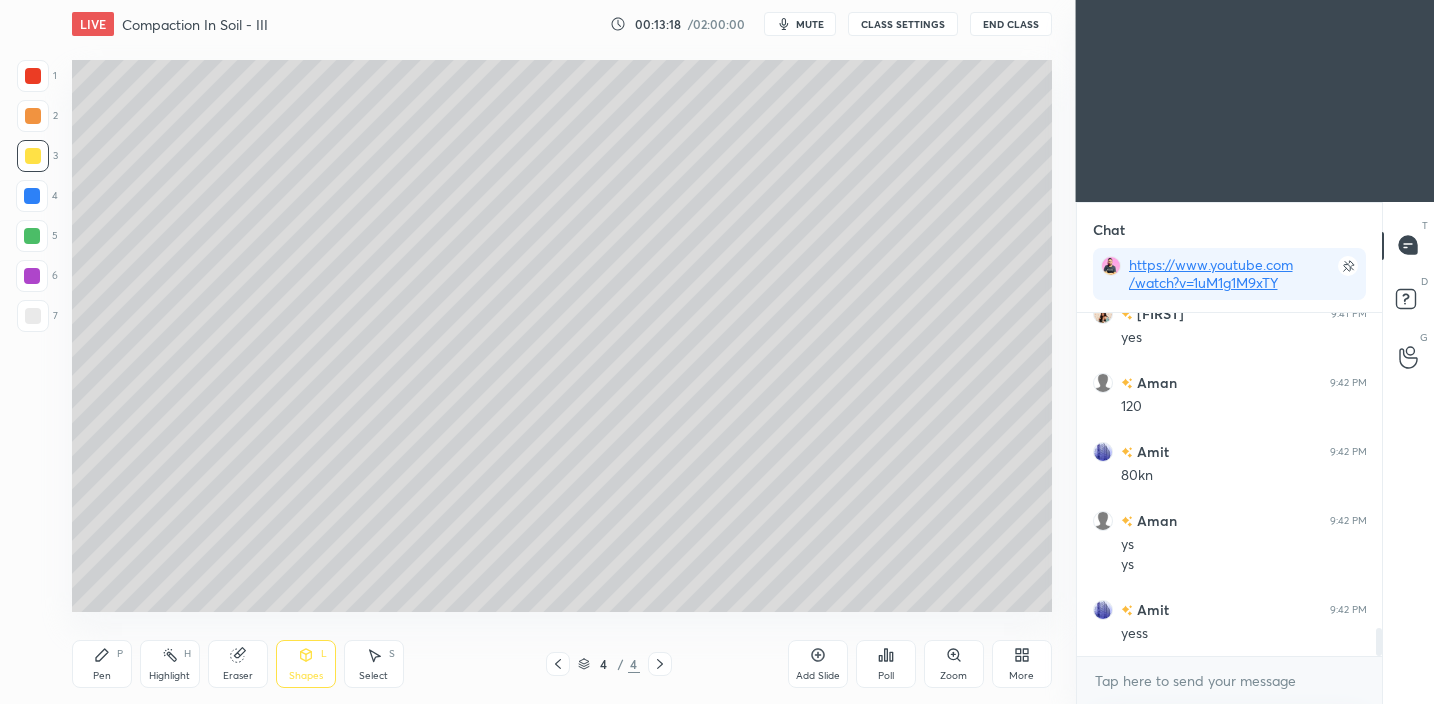 scroll, scrollTop: 3878, scrollLeft: 0, axis: vertical 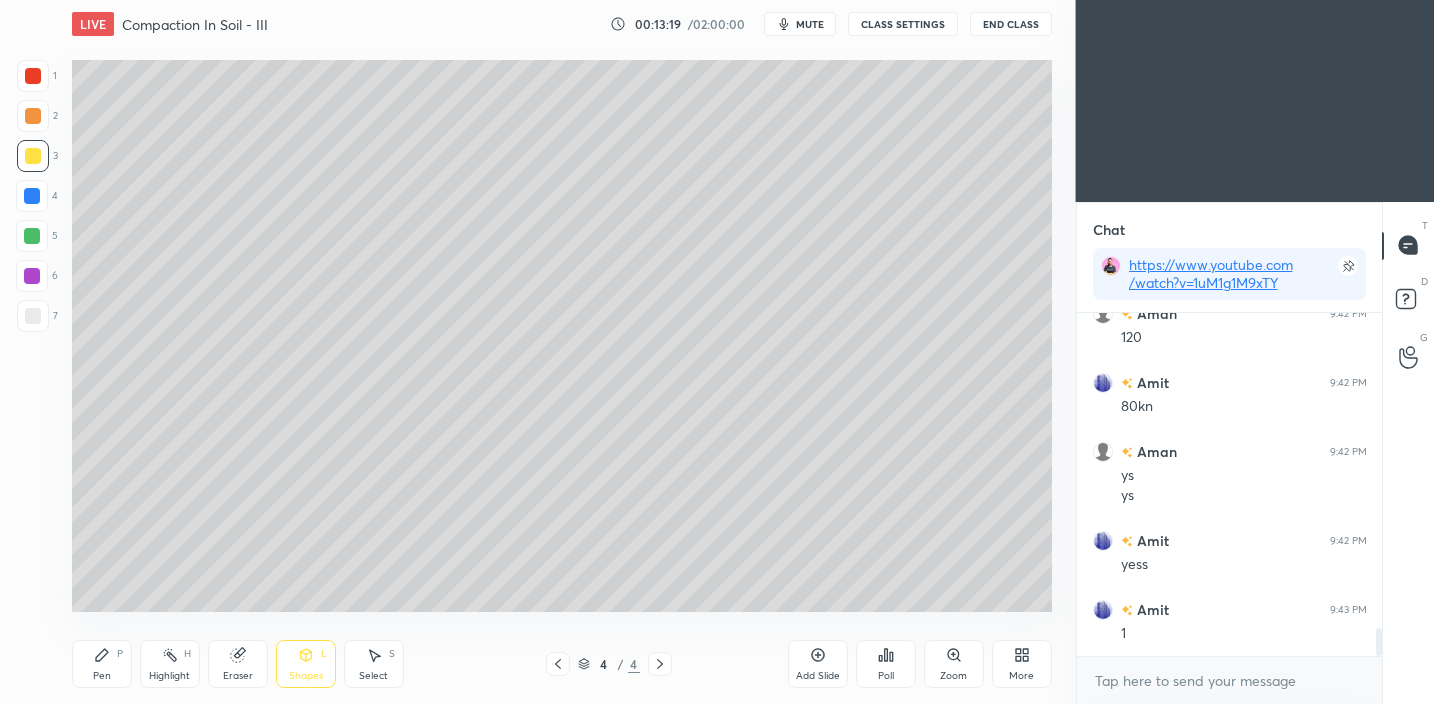 click on "Select S" at bounding box center (374, 664) 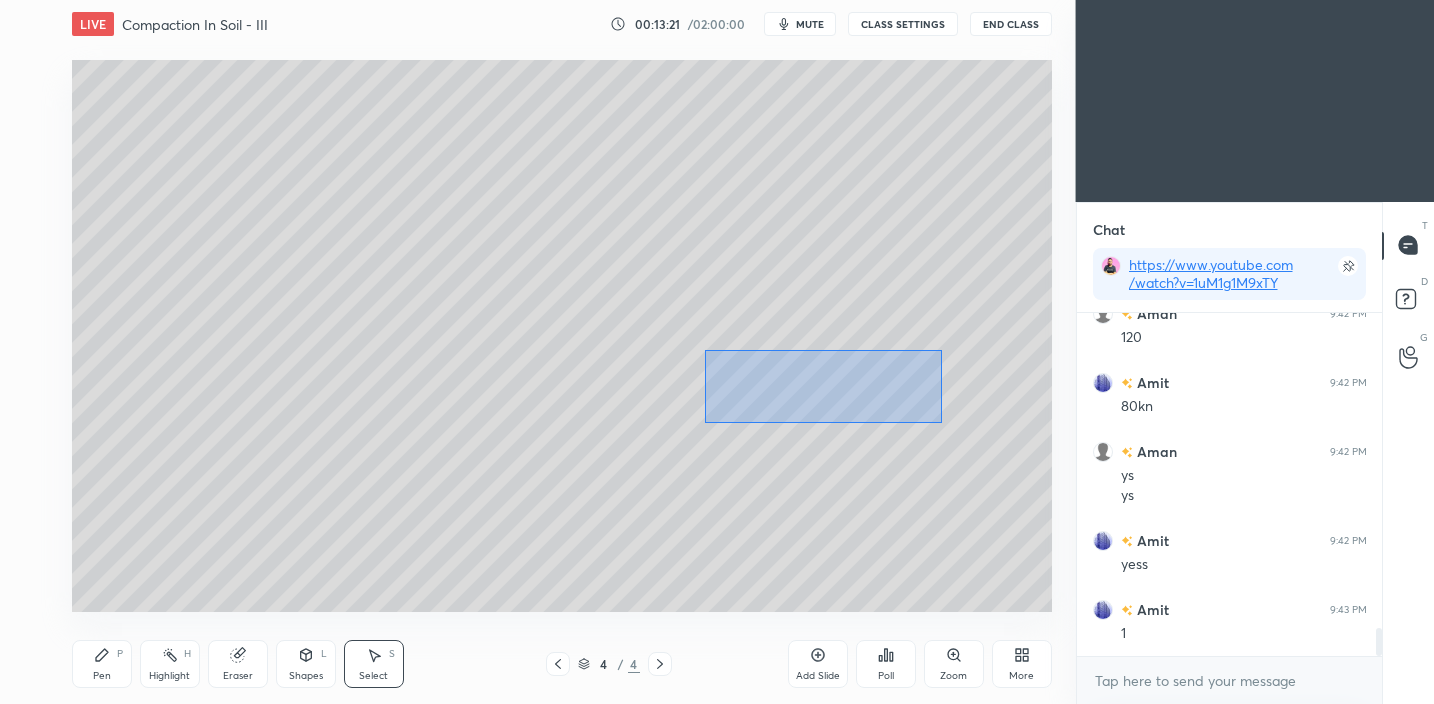 drag, startPoint x: 705, startPoint y: 349, endPoint x: 883, endPoint y: 405, distance: 186.60118 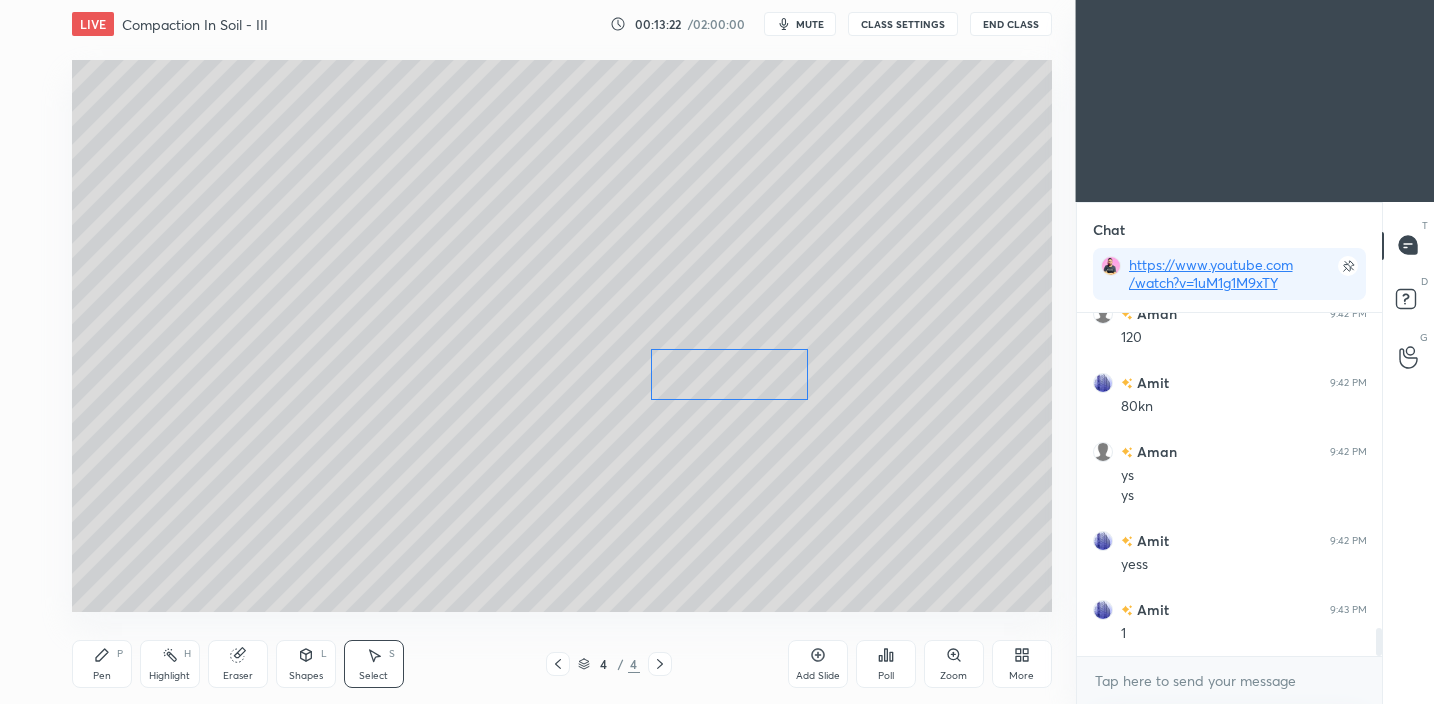 drag, startPoint x: 761, startPoint y: 382, endPoint x: 397, endPoint y: 519, distance: 388.928 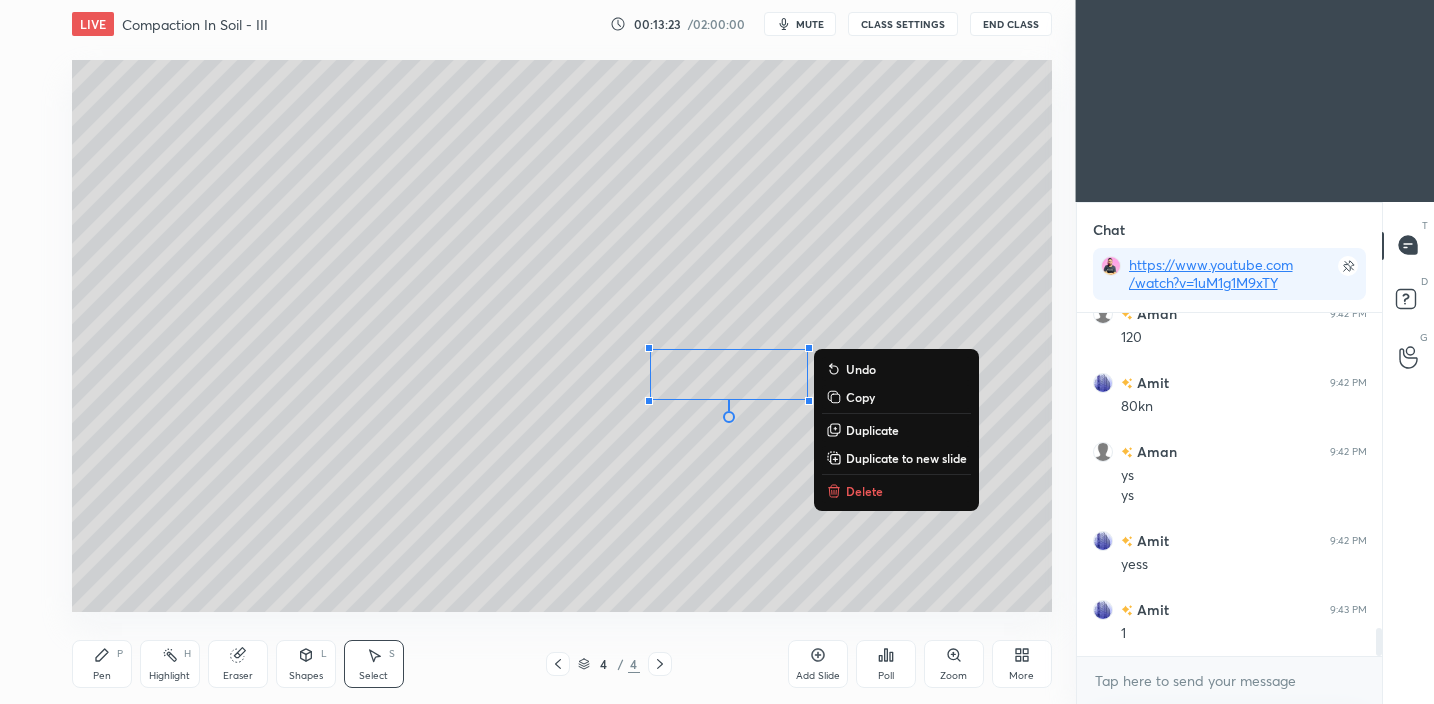 drag, startPoint x: 106, startPoint y: 672, endPoint x: 173, endPoint y: 618, distance: 86.05231 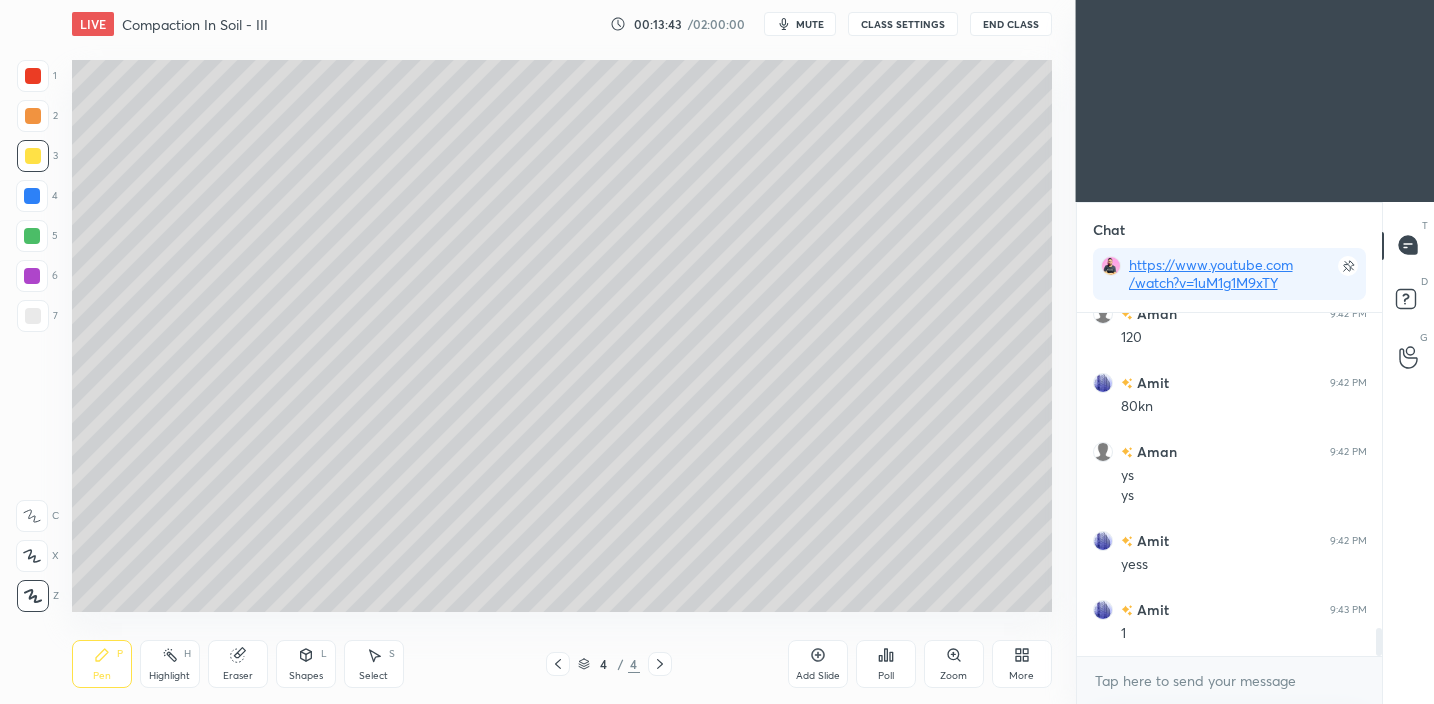 click on "Eraser" at bounding box center (238, 664) 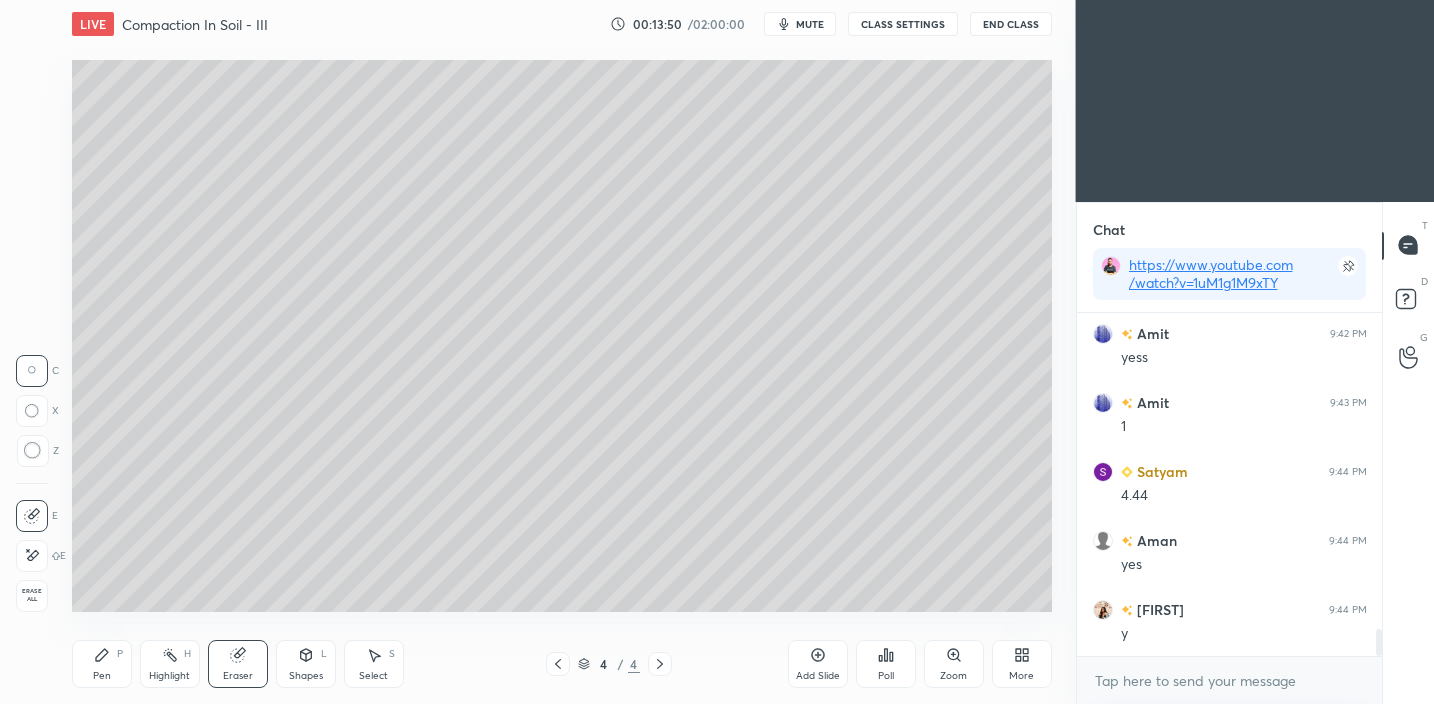 scroll, scrollTop: 4154, scrollLeft: 0, axis: vertical 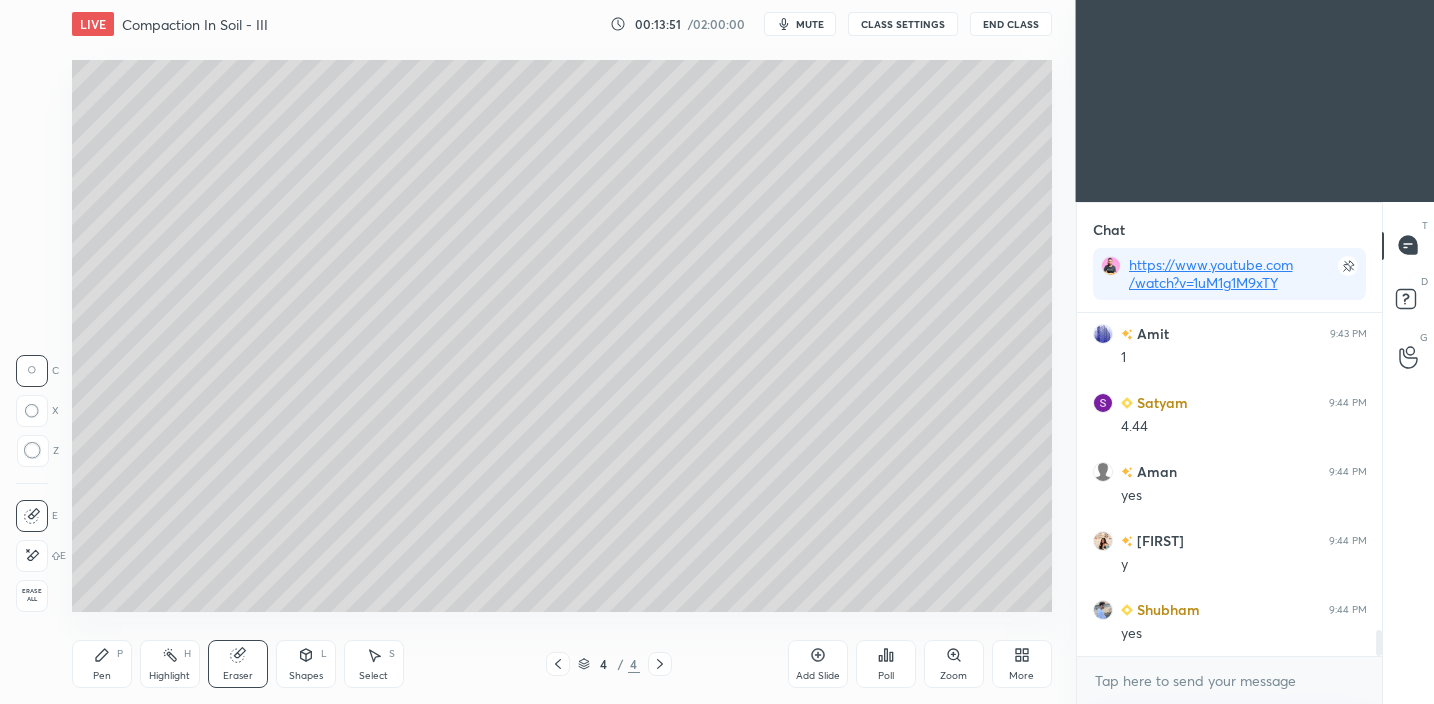 drag, startPoint x: 109, startPoint y: 673, endPoint x: 115, endPoint y: 664, distance: 10.816654 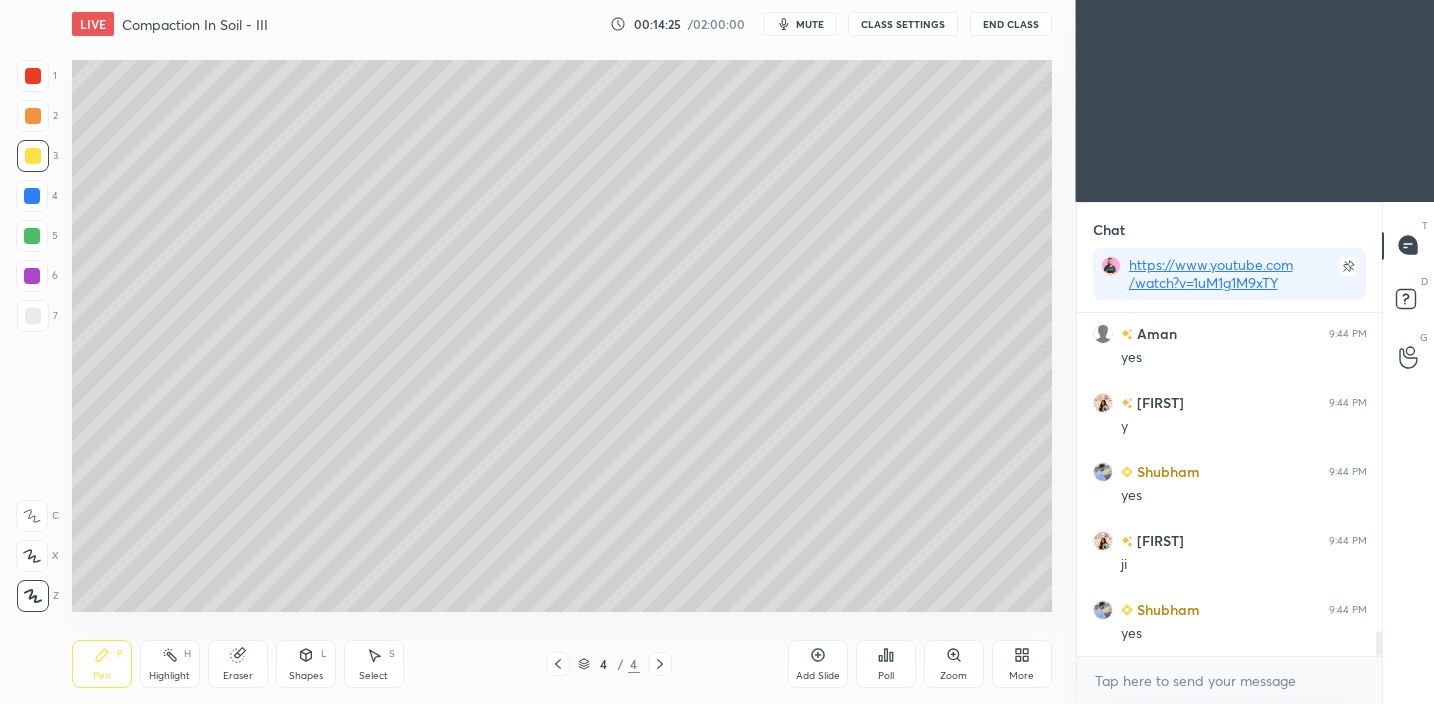 scroll, scrollTop: 4361, scrollLeft: 0, axis: vertical 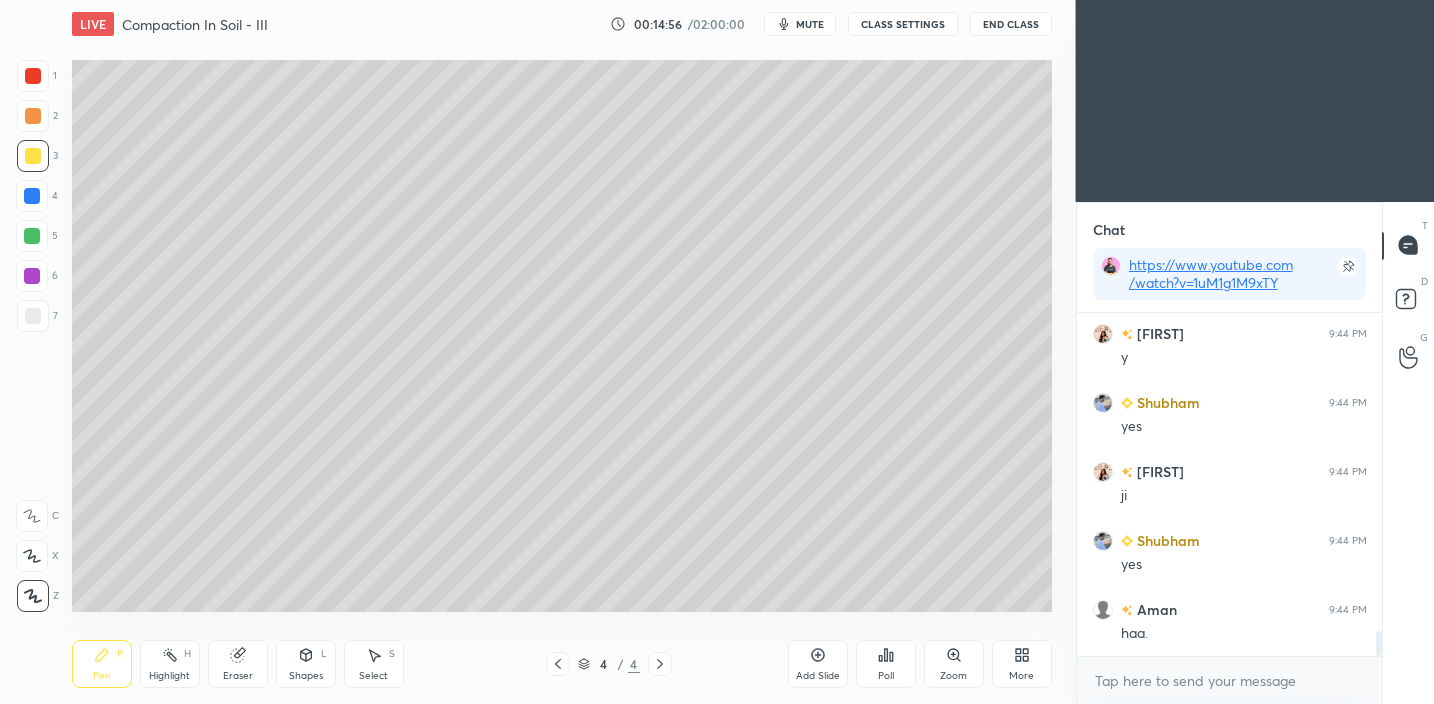 drag, startPoint x: 219, startPoint y: 667, endPoint x: 229, endPoint y: 639, distance: 29.732138 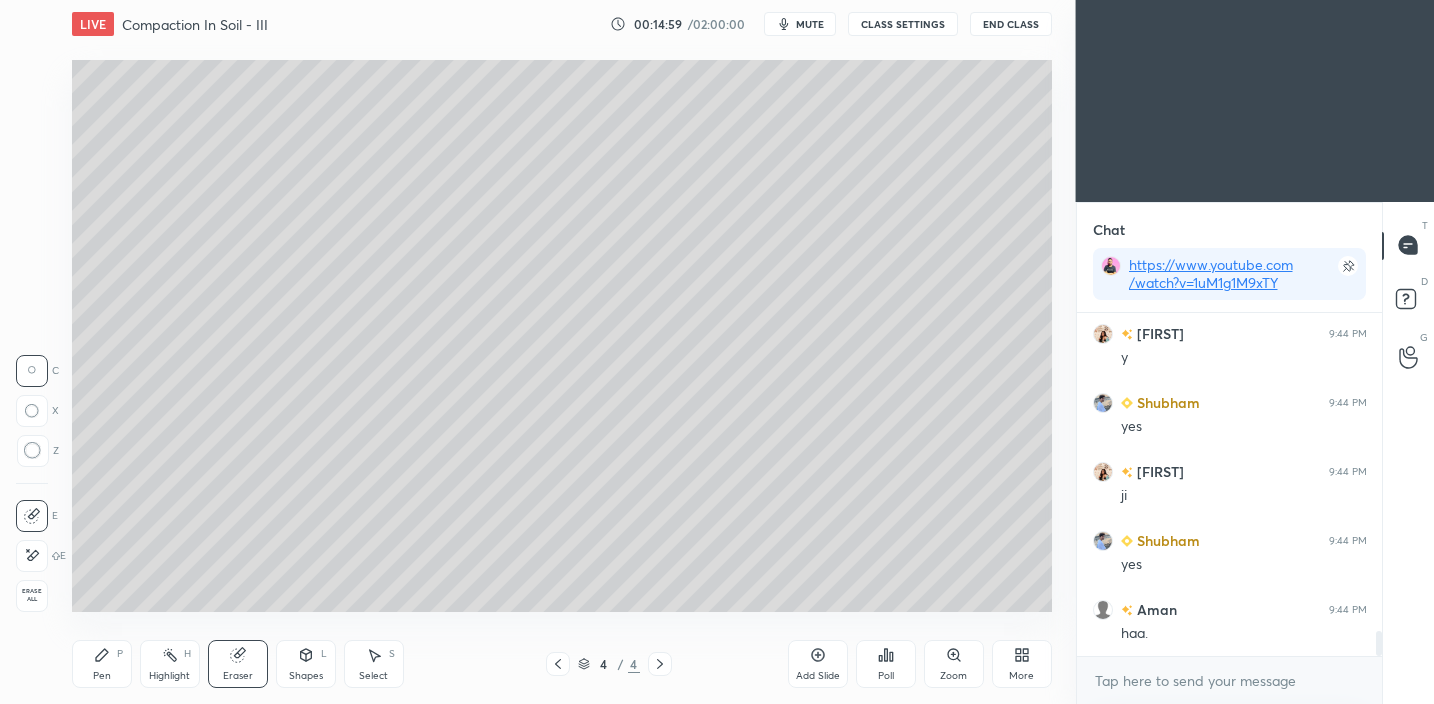click 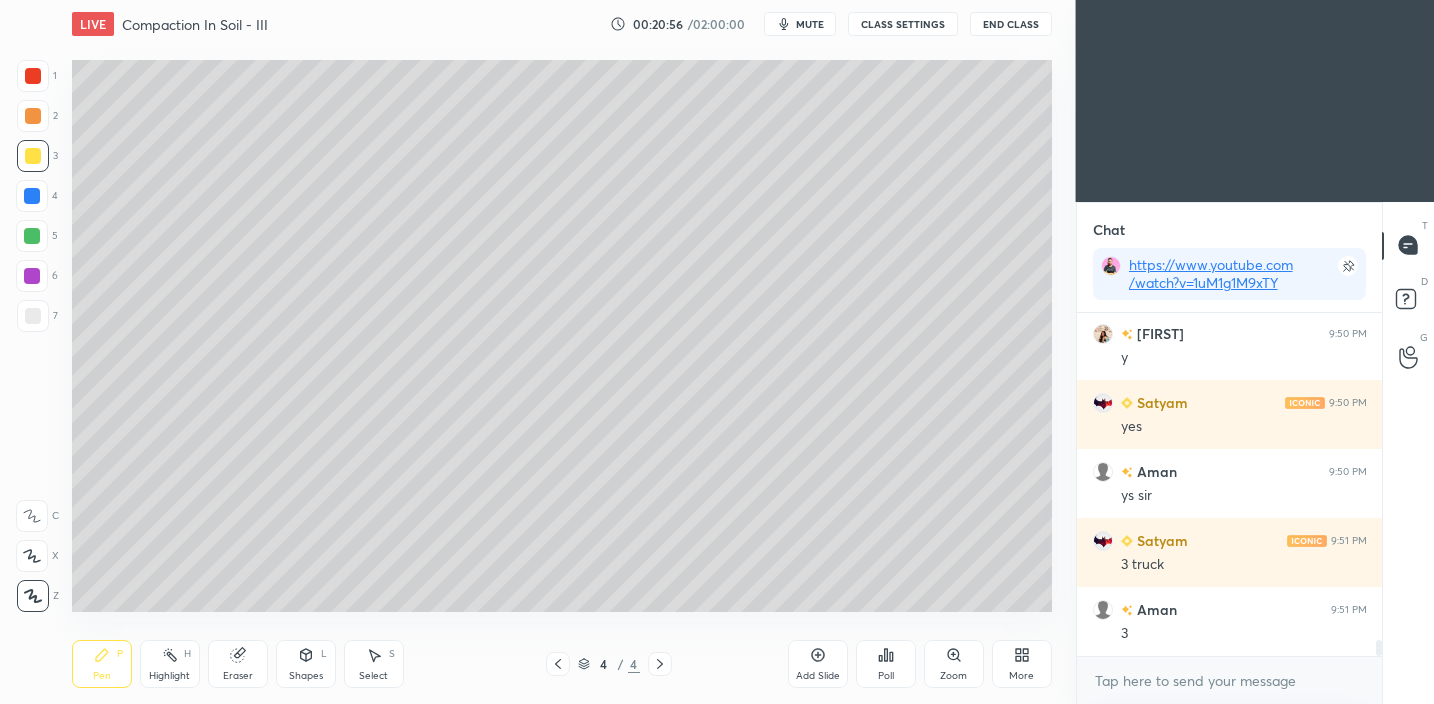 scroll, scrollTop: 7230, scrollLeft: 0, axis: vertical 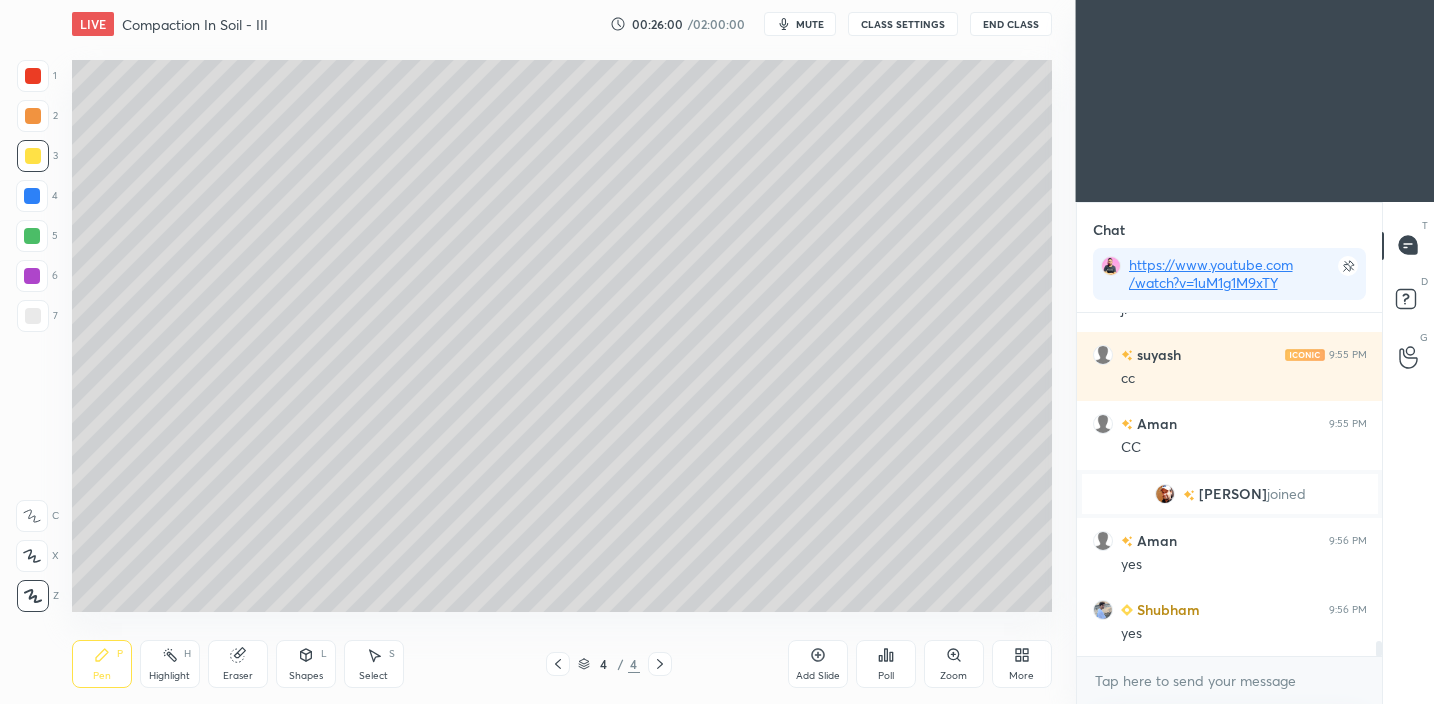 click on "Add Slide" at bounding box center (818, 664) 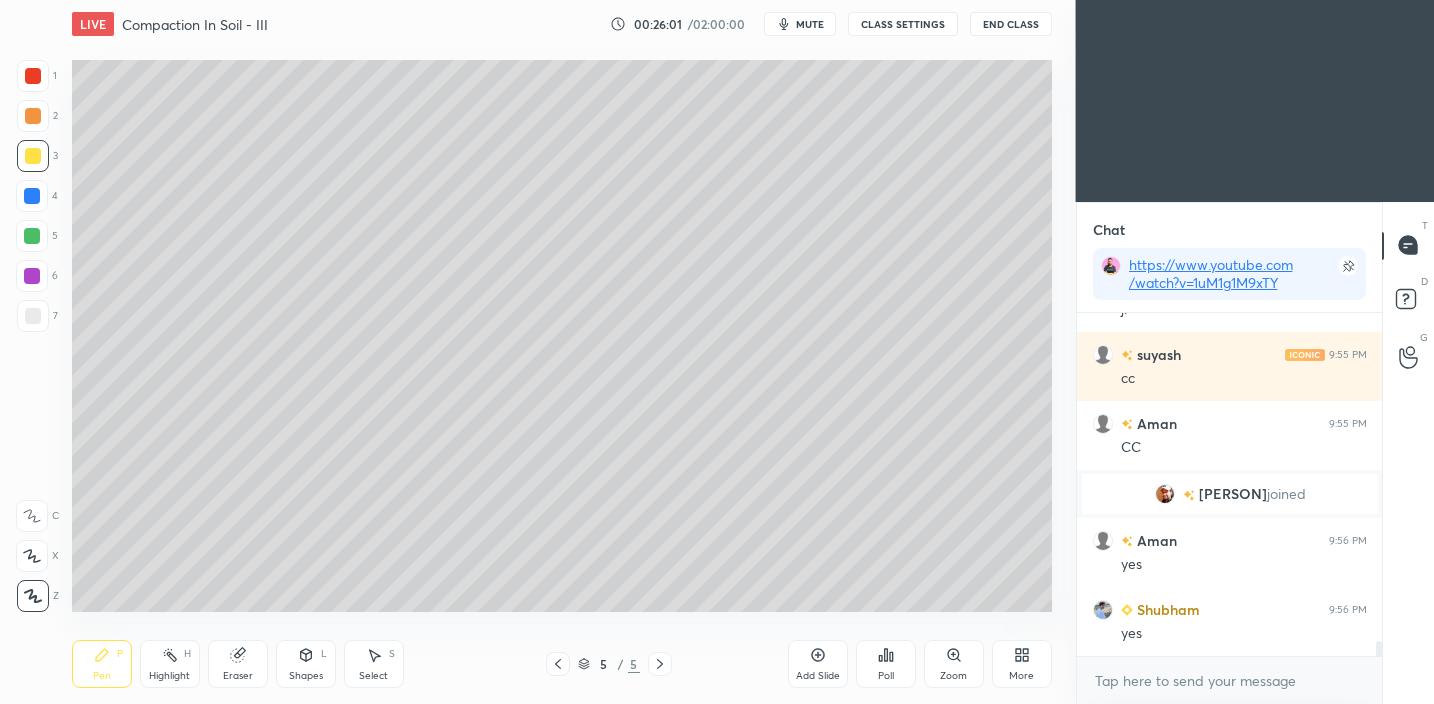 drag, startPoint x: 119, startPoint y: 651, endPoint x: 125, endPoint y: 630, distance: 21.84033 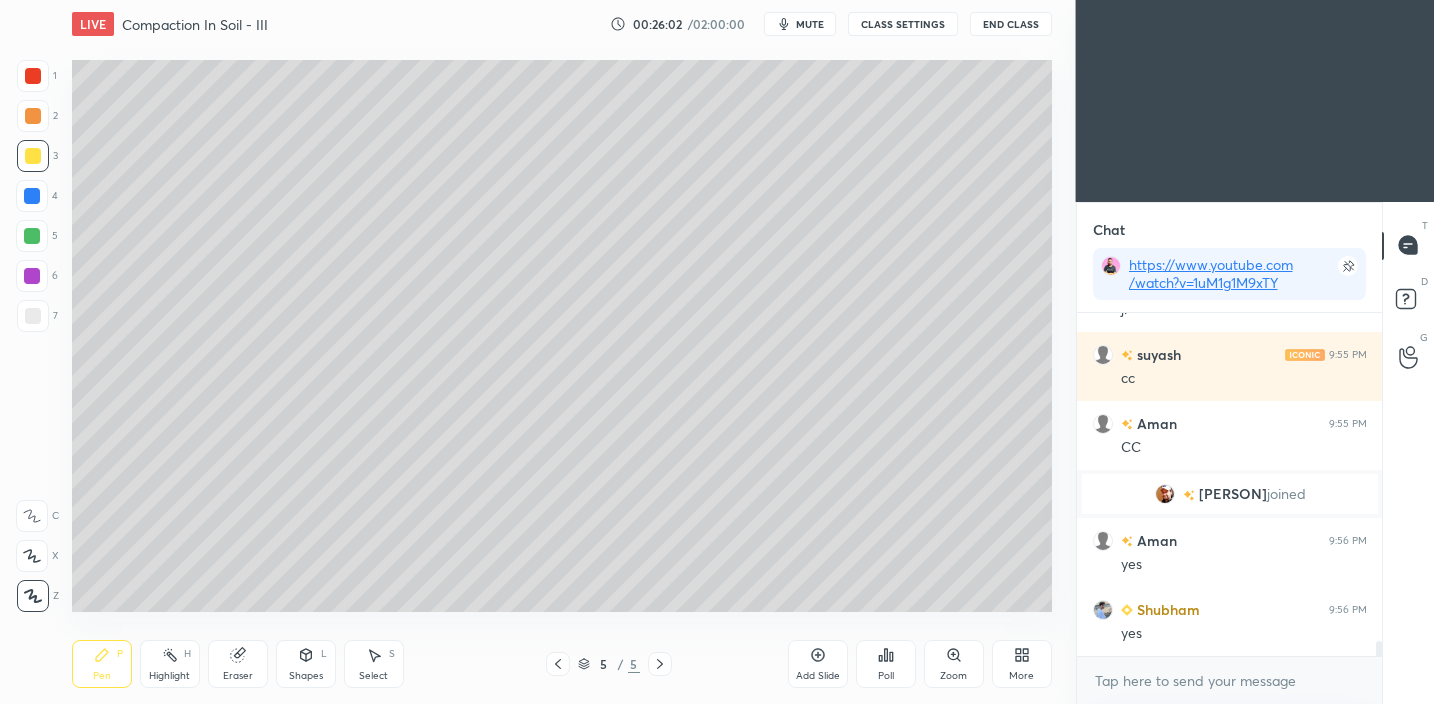 click at bounding box center (33, 316) 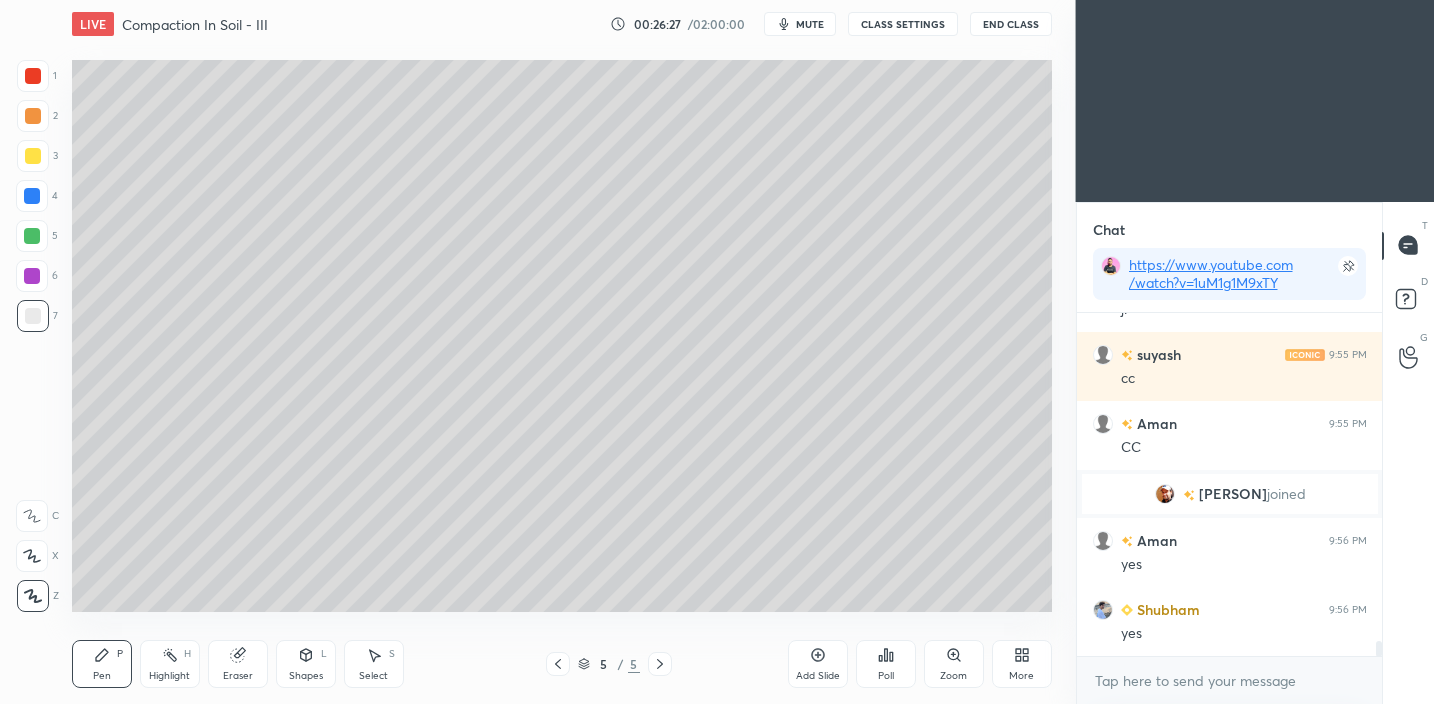 drag, startPoint x: 35, startPoint y: 156, endPoint x: 60, endPoint y: 159, distance: 25.179358 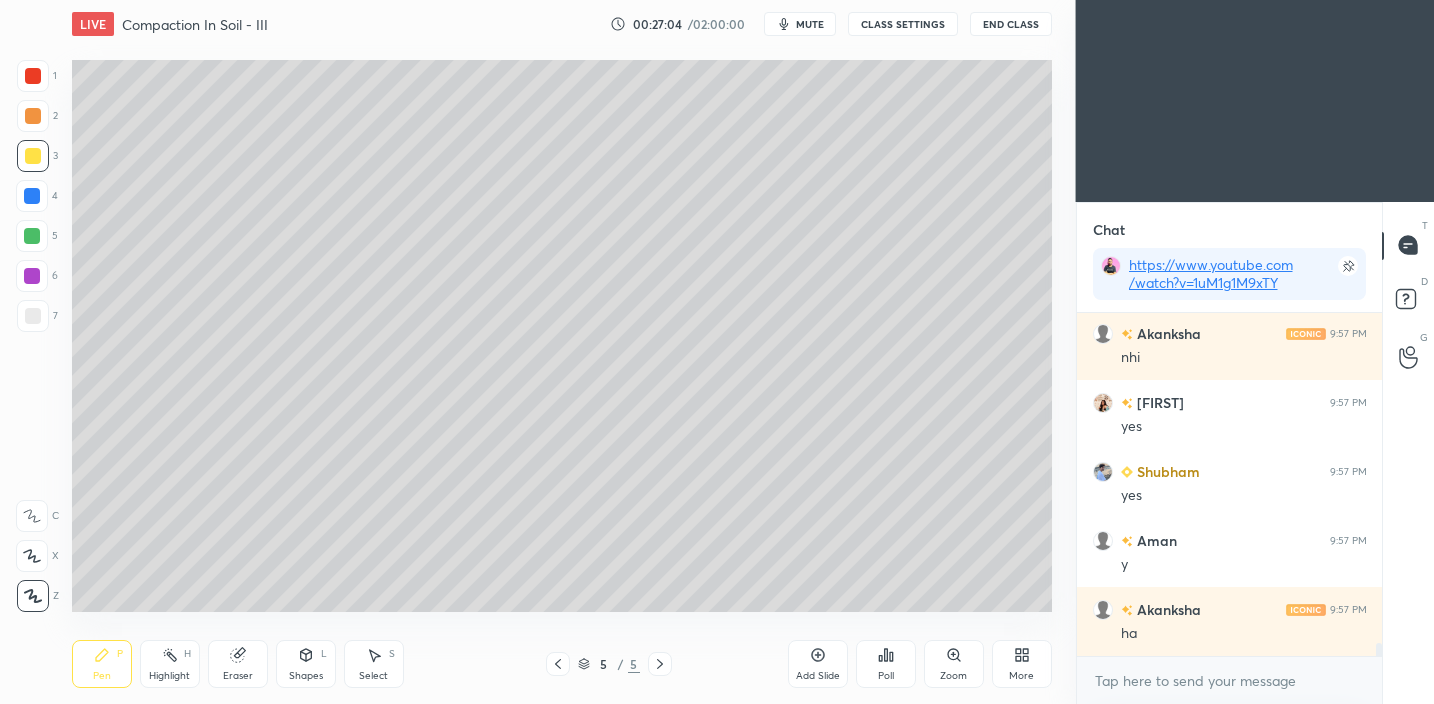 scroll, scrollTop: 8721, scrollLeft: 0, axis: vertical 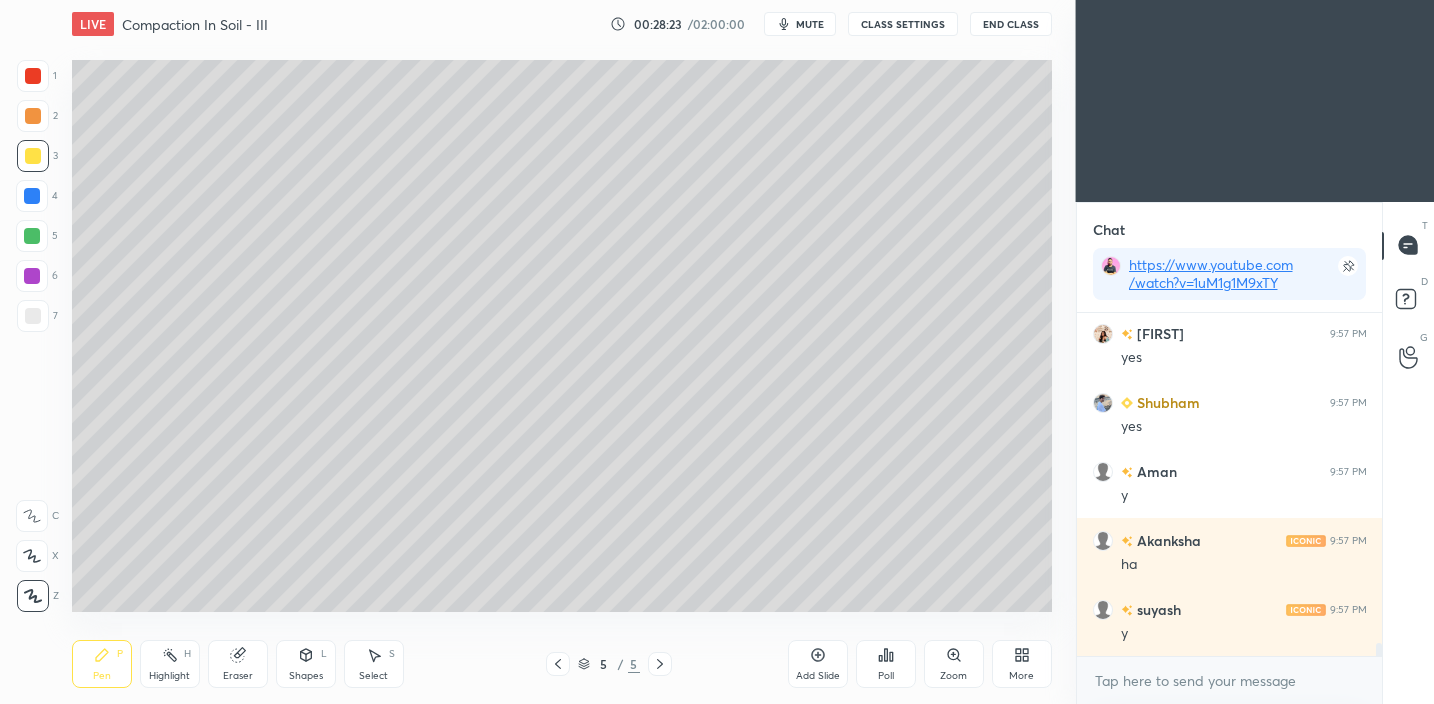 click 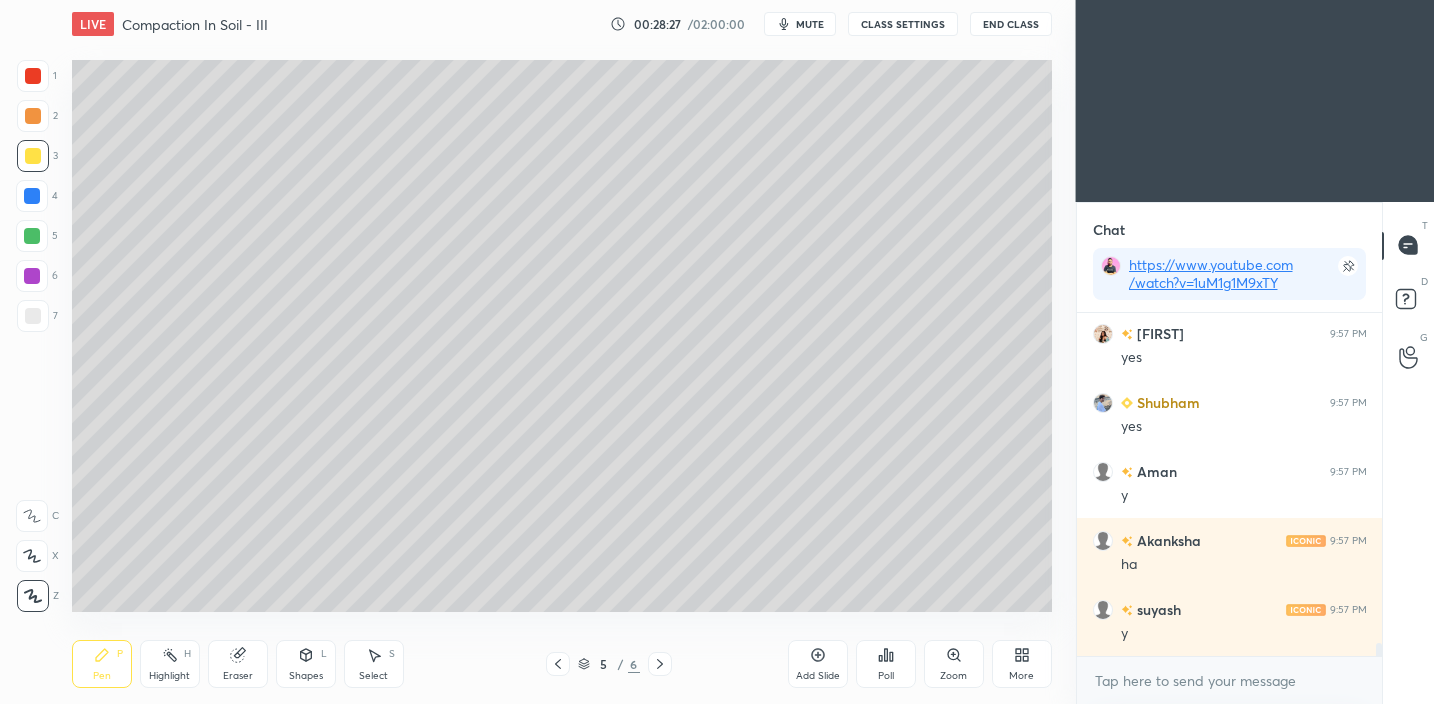 click on "More" at bounding box center (1022, 664) 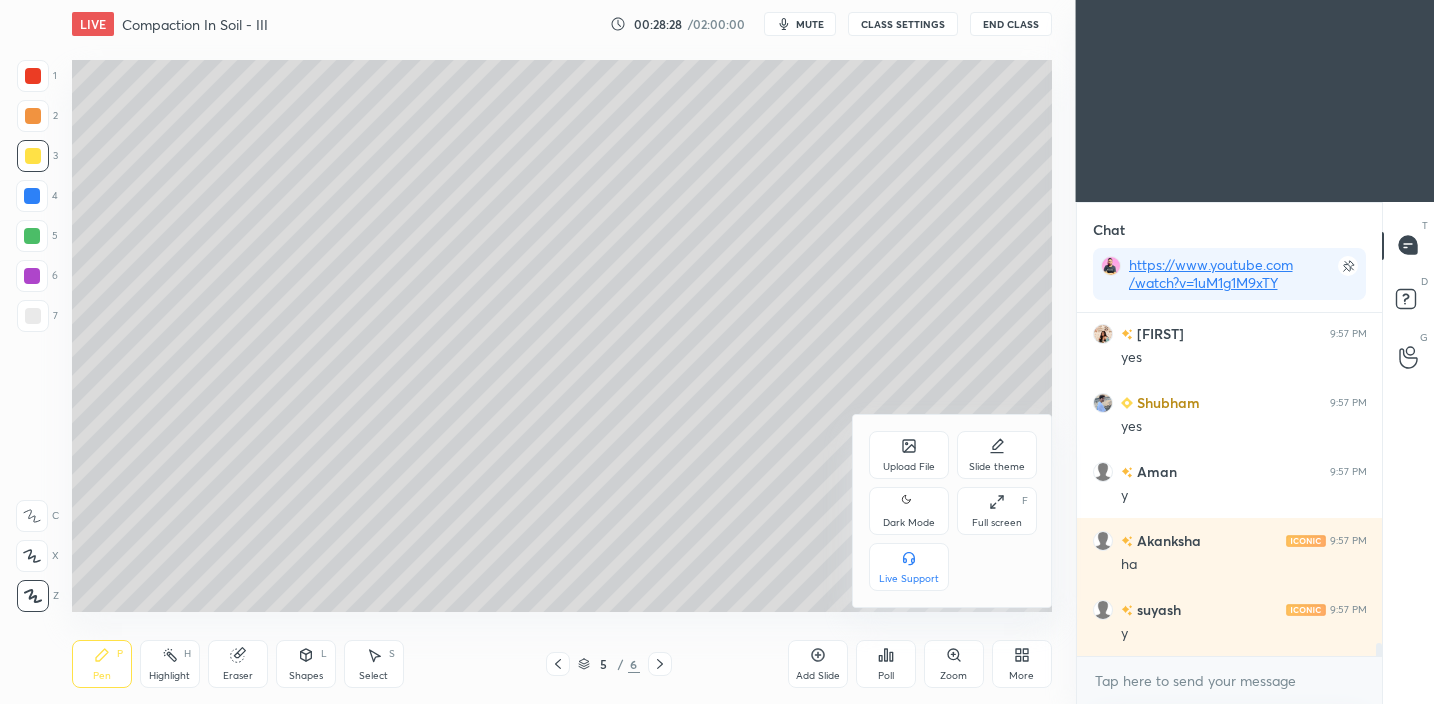 click on "Upload File" at bounding box center (909, 455) 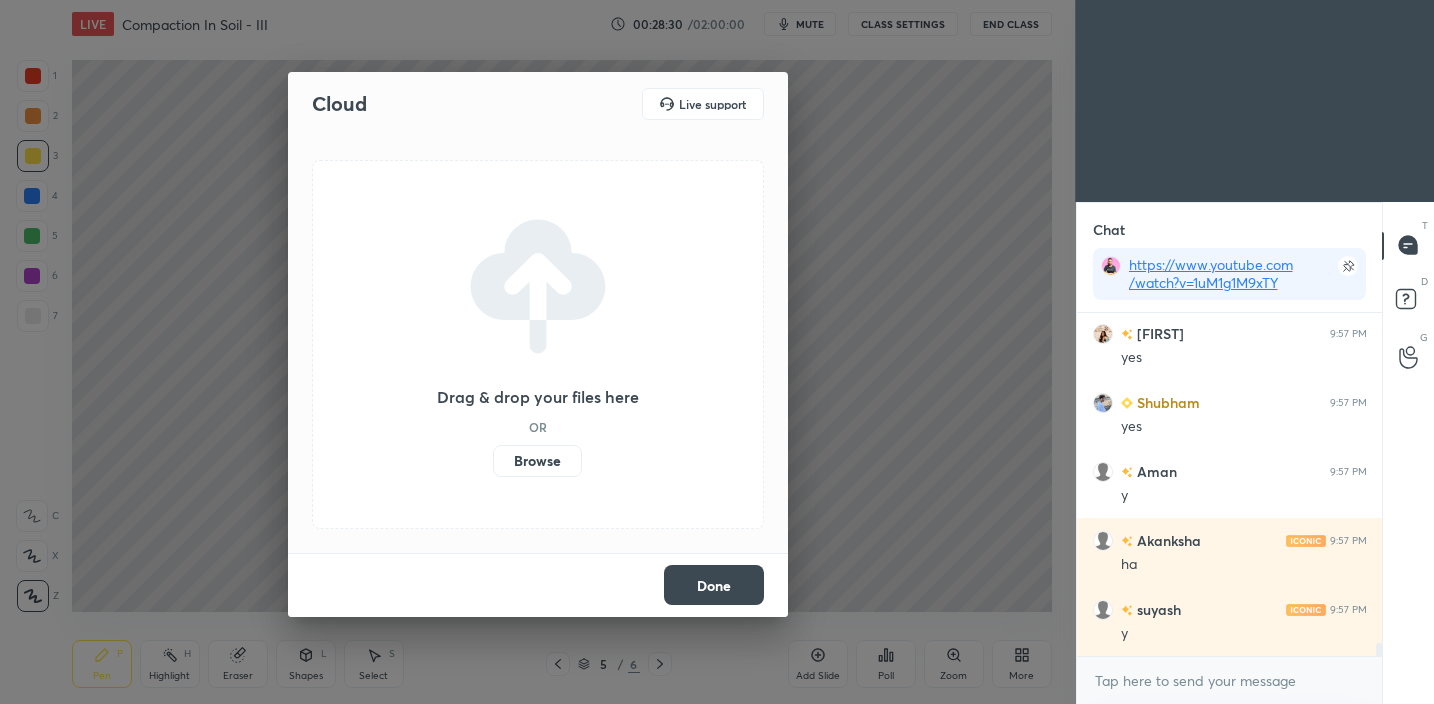 click on "Browse" at bounding box center [537, 461] 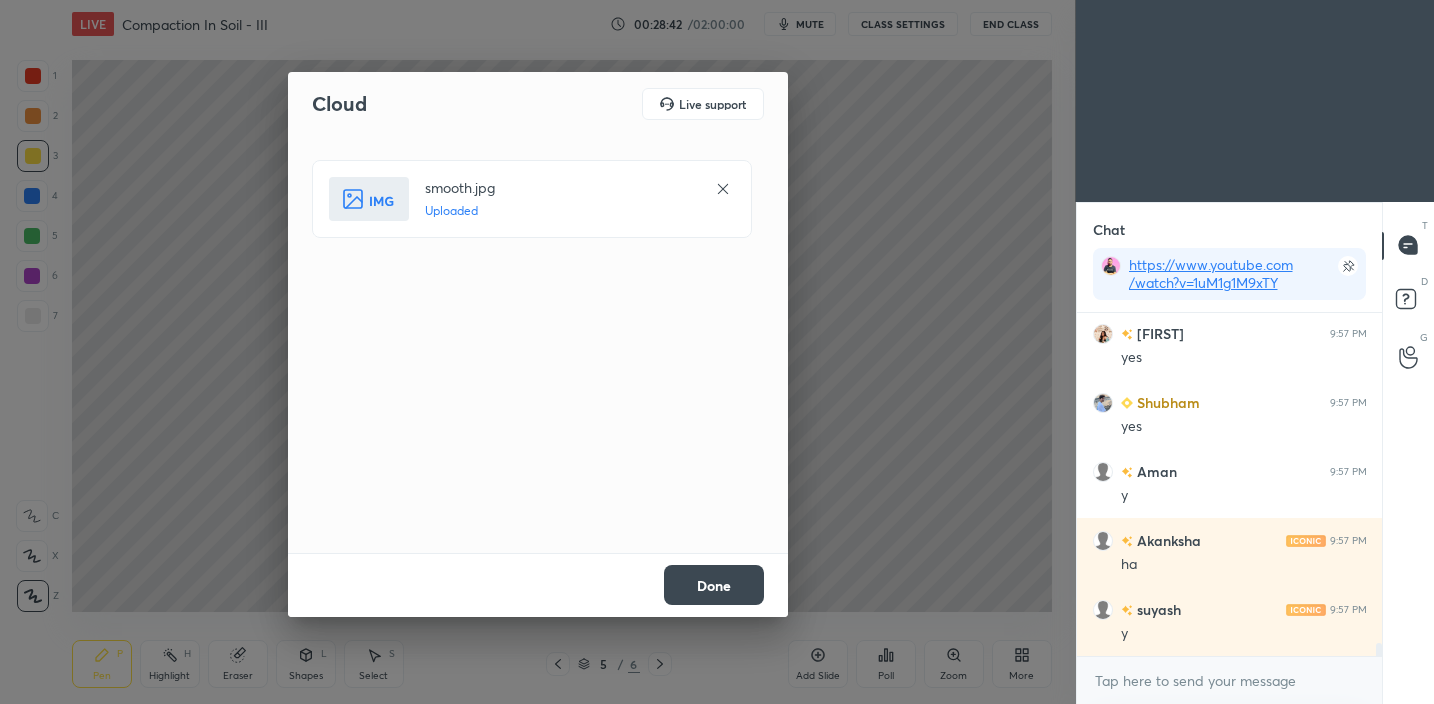 click on "Done" at bounding box center [714, 585] 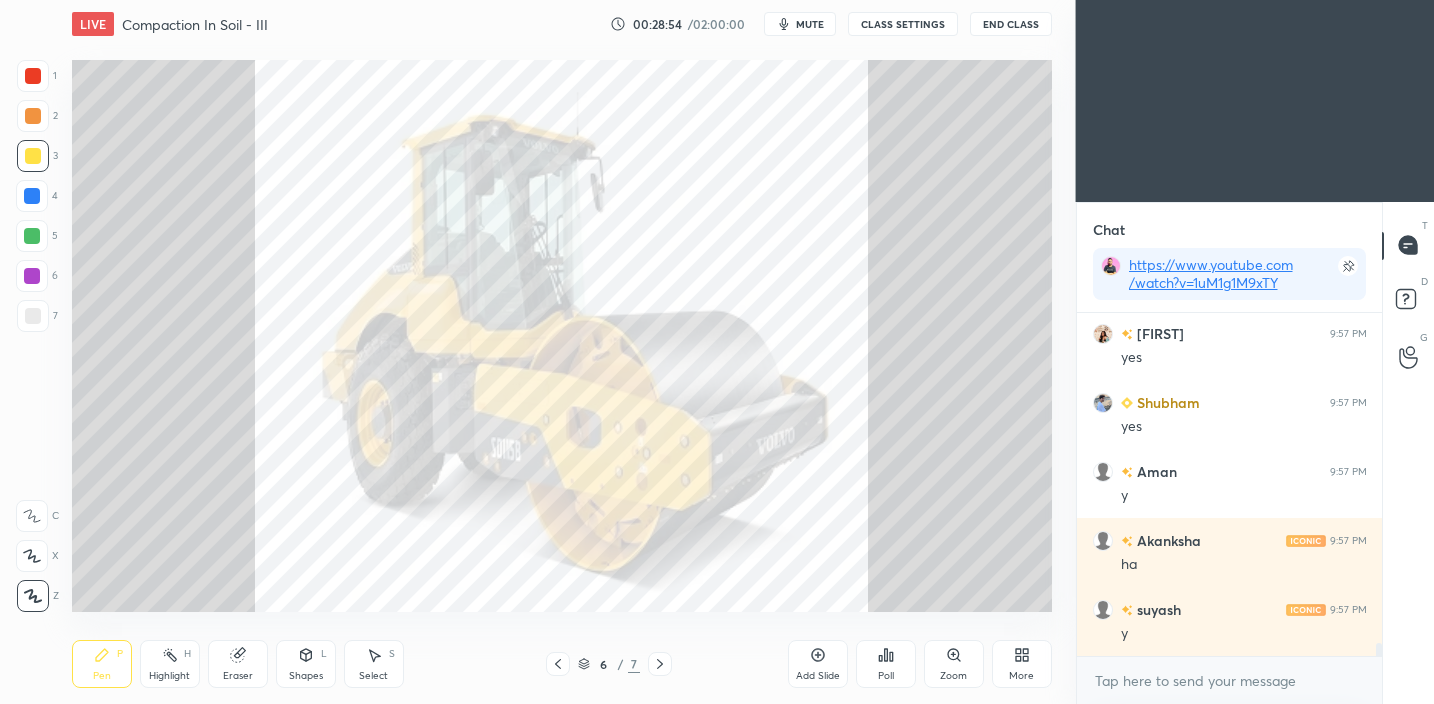 click on "Highlight H" at bounding box center [170, 664] 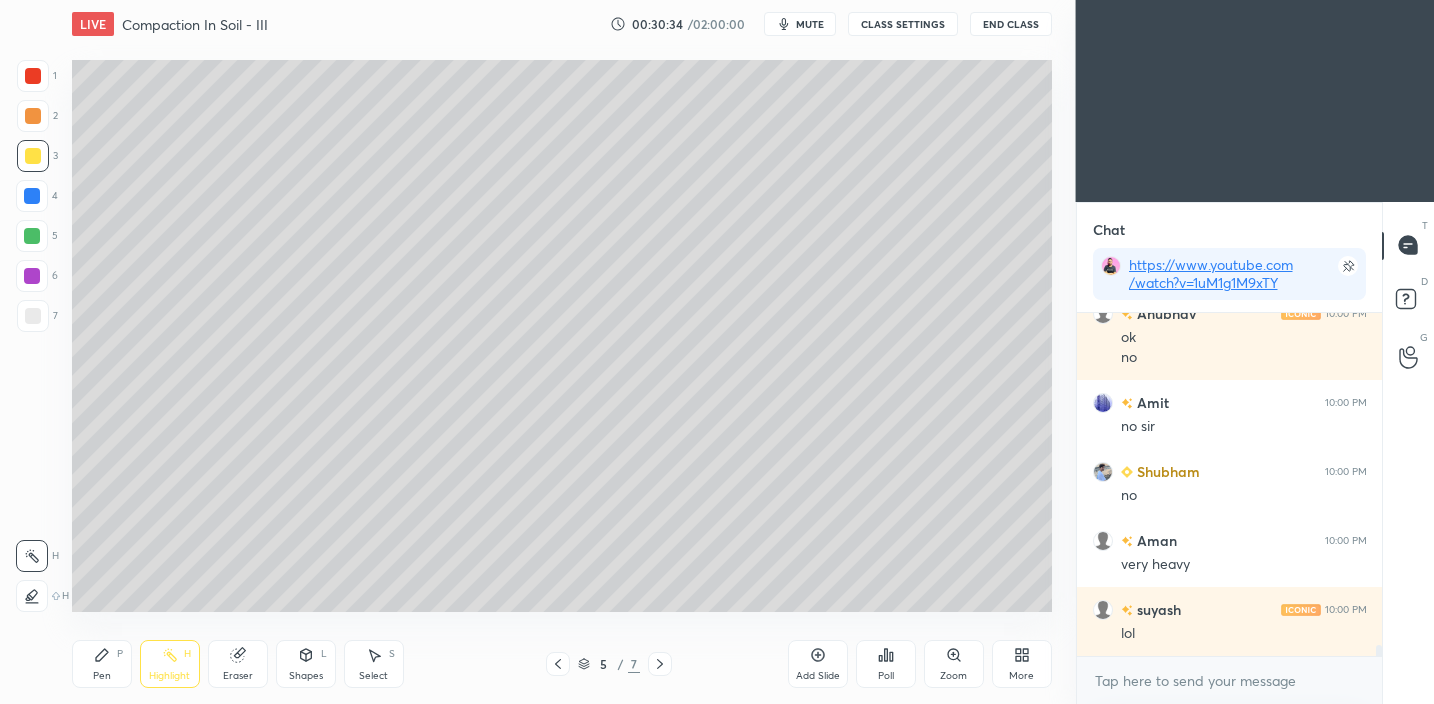 scroll, scrollTop: 10397, scrollLeft: 0, axis: vertical 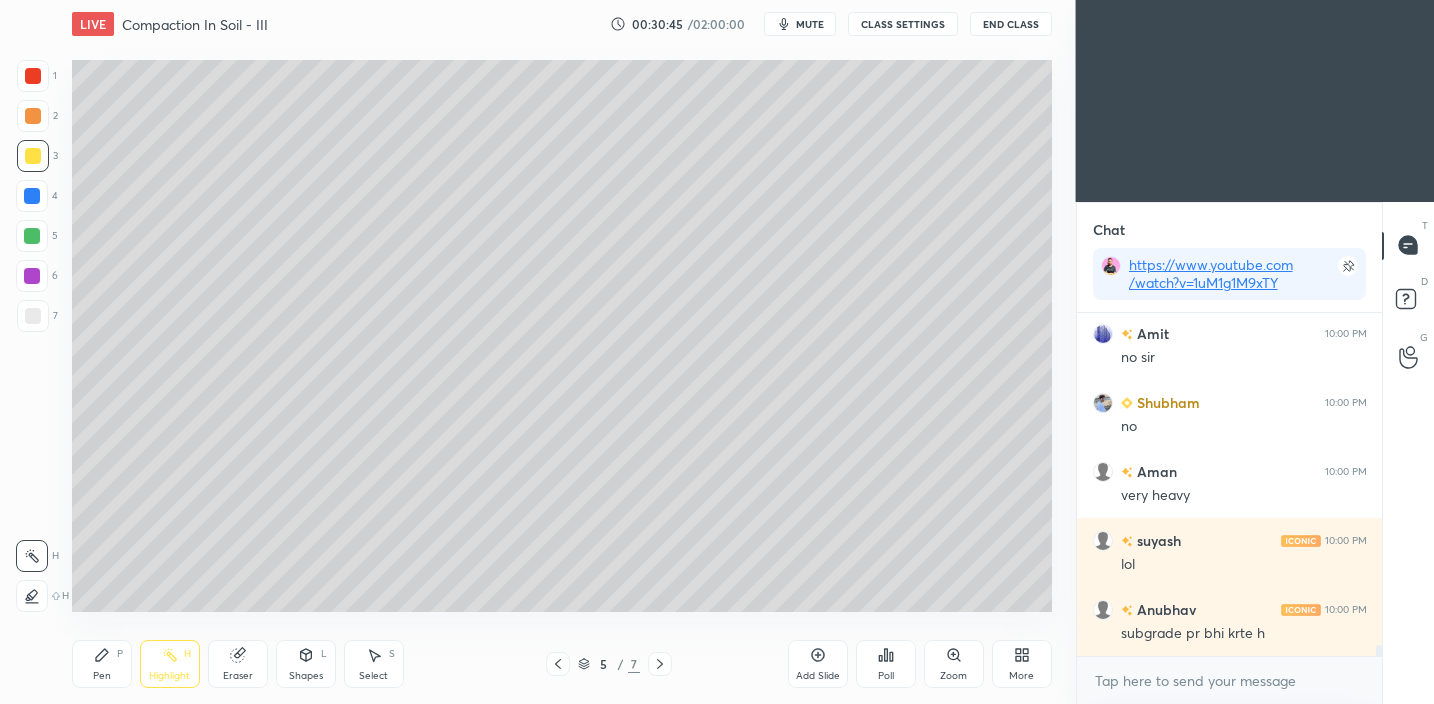 click on "Pen P" at bounding box center (102, 664) 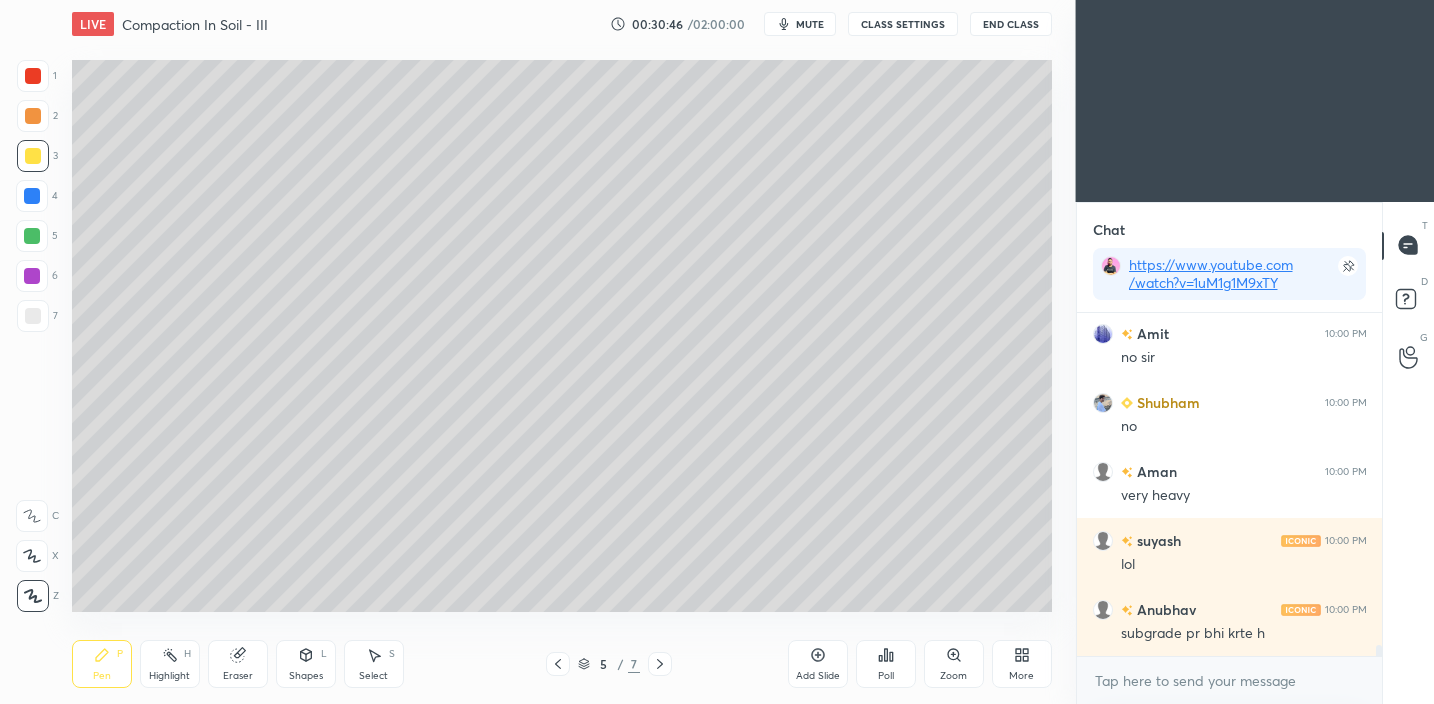 click at bounding box center (33, 316) 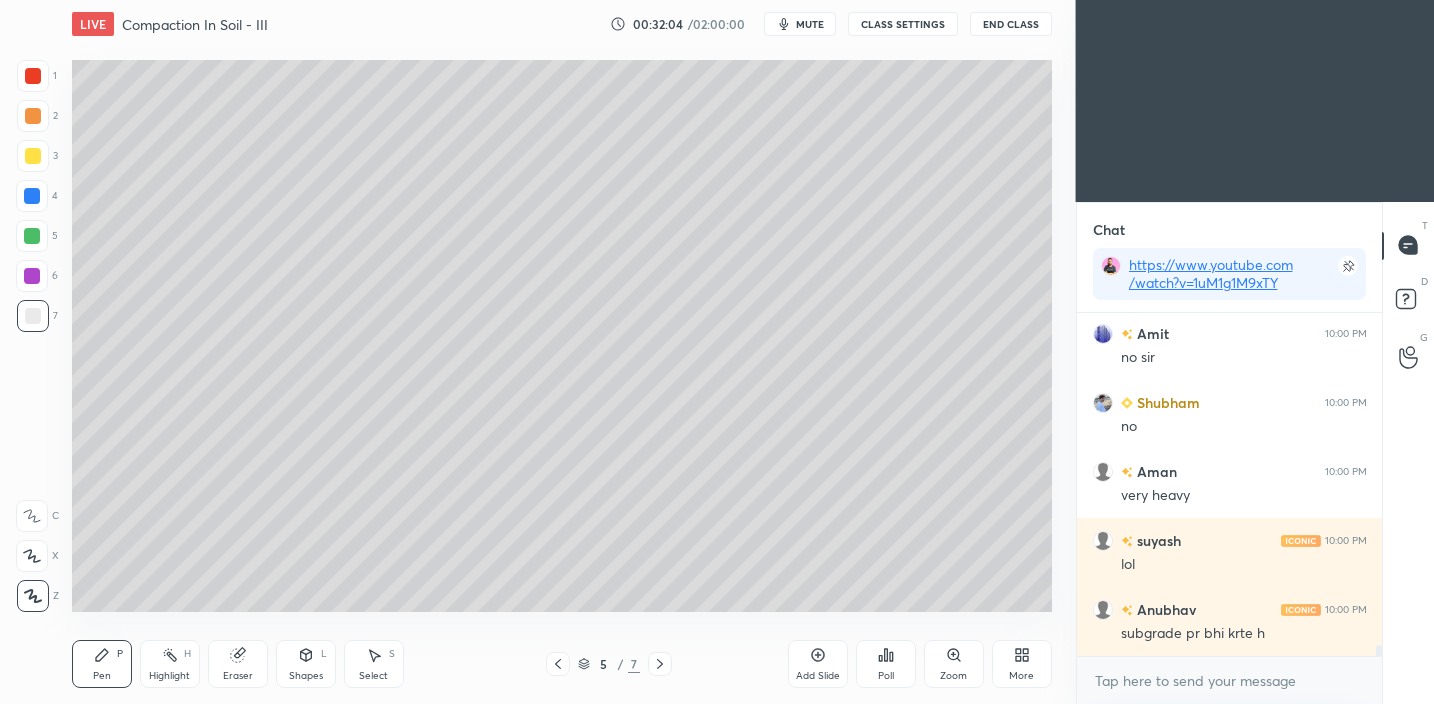 scroll, scrollTop: 10466, scrollLeft: 0, axis: vertical 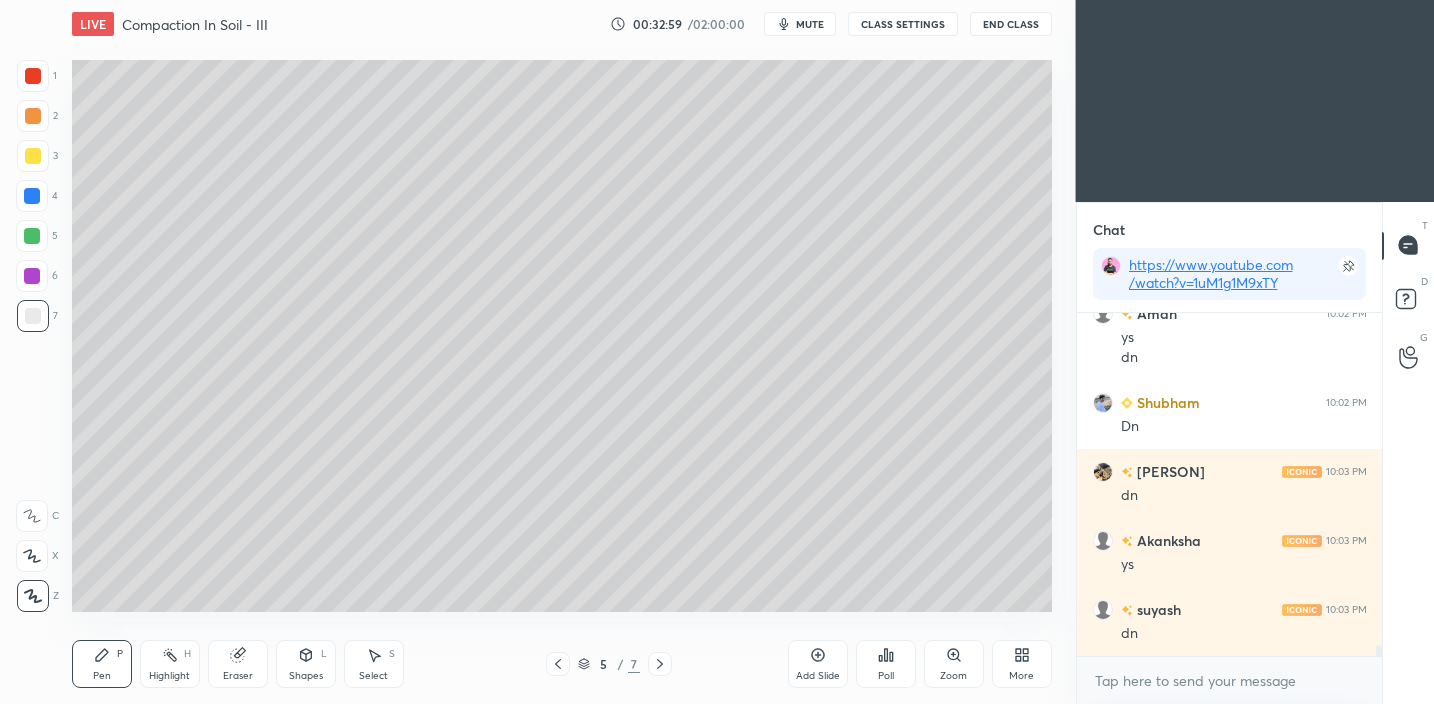 drag, startPoint x: 819, startPoint y: 664, endPoint x: 839, endPoint y: 618, distance: 50.159744 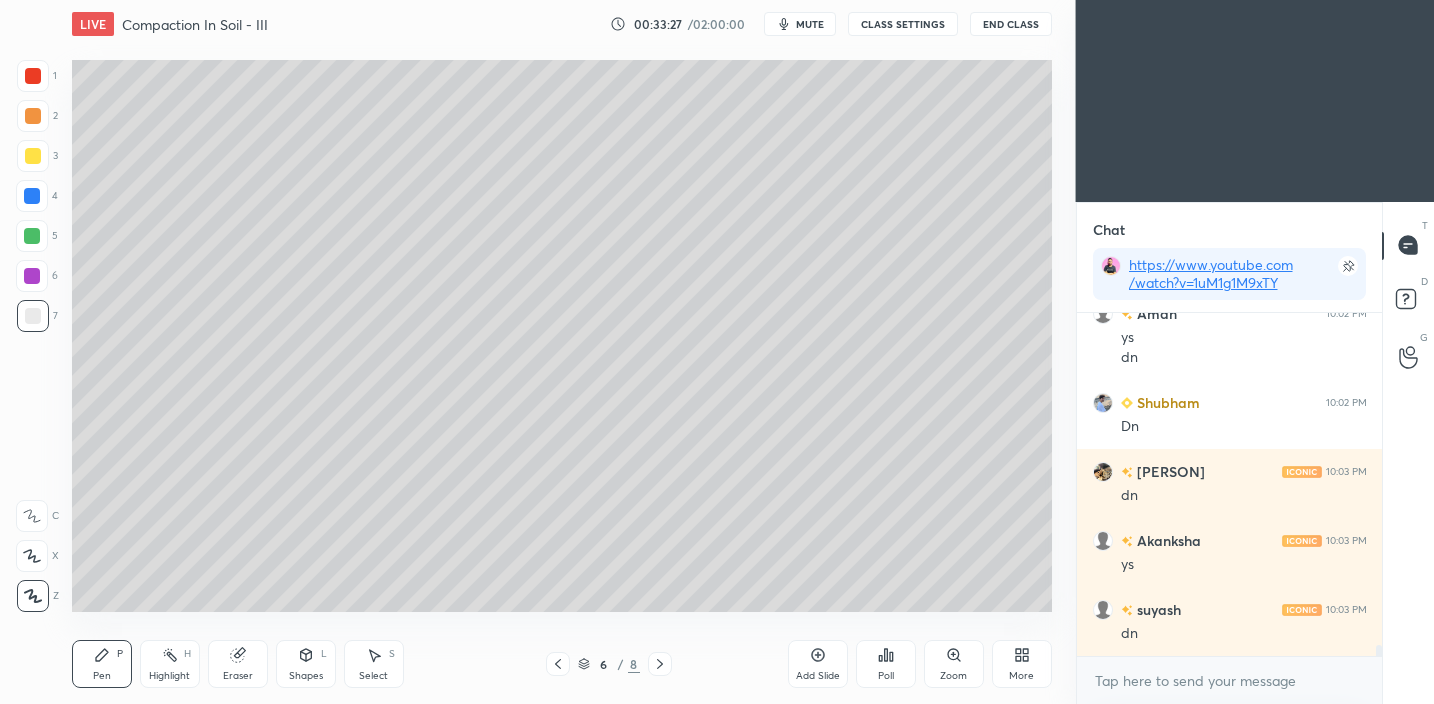 drag, startPoint x: 312, startPoint y: 664, endPoint x: 308, endPoint y: 651, distance: 13.601471 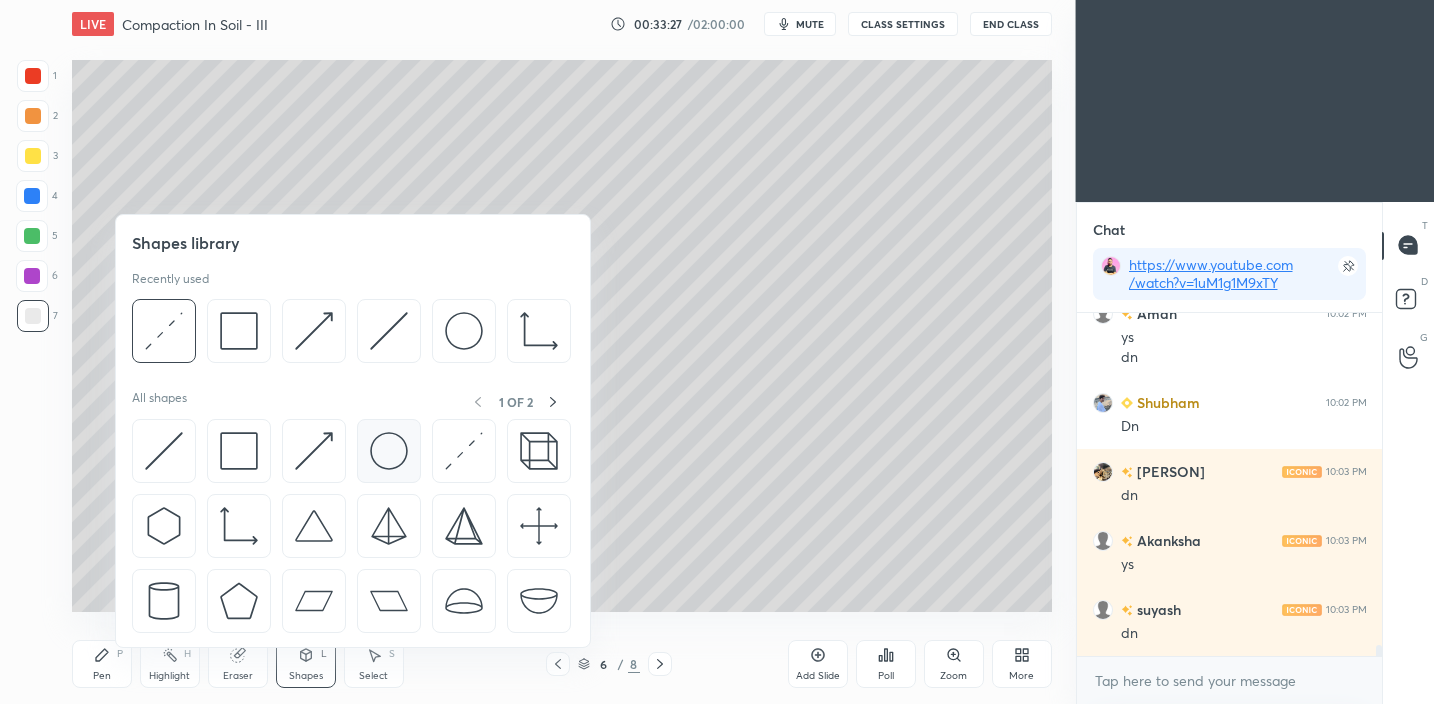 click at bounding box center (389, 451) 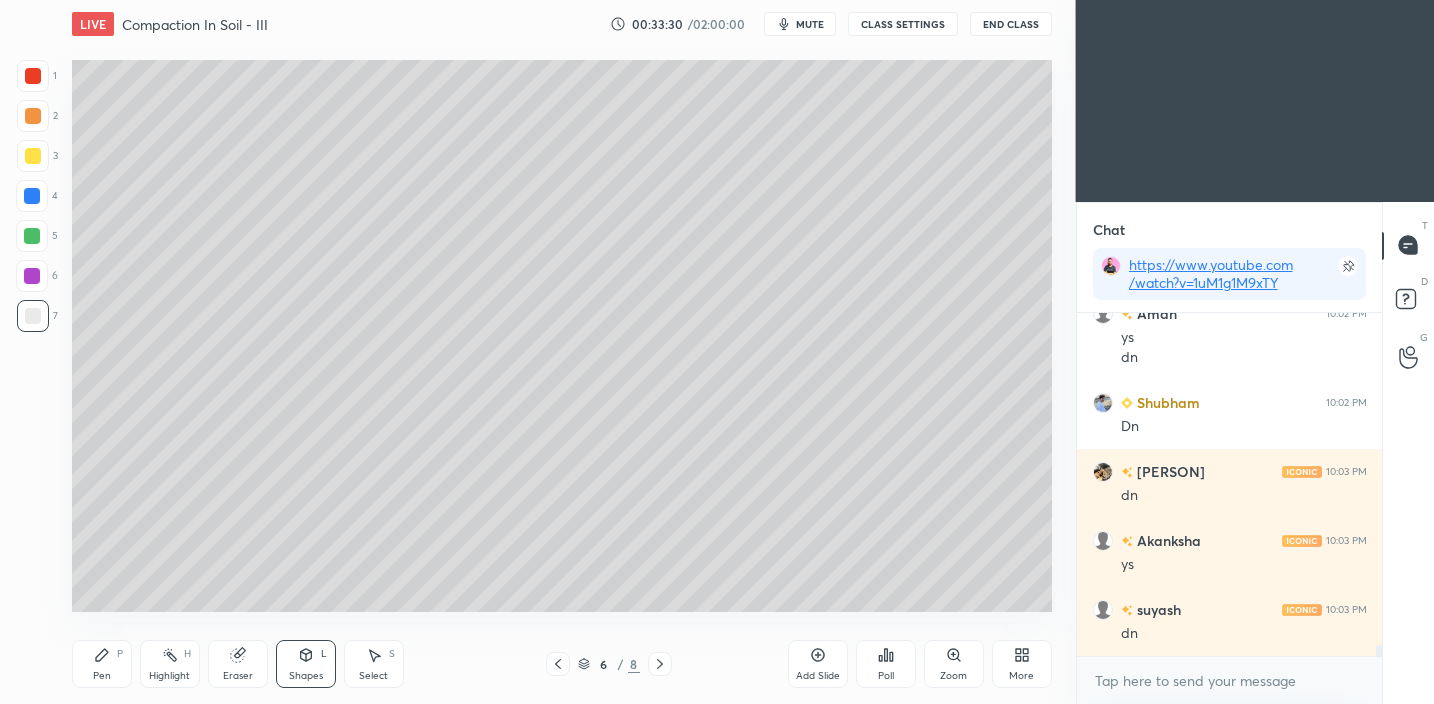 scroll, scrollTop: 10831, scrollLeft: 0, axis: vertical 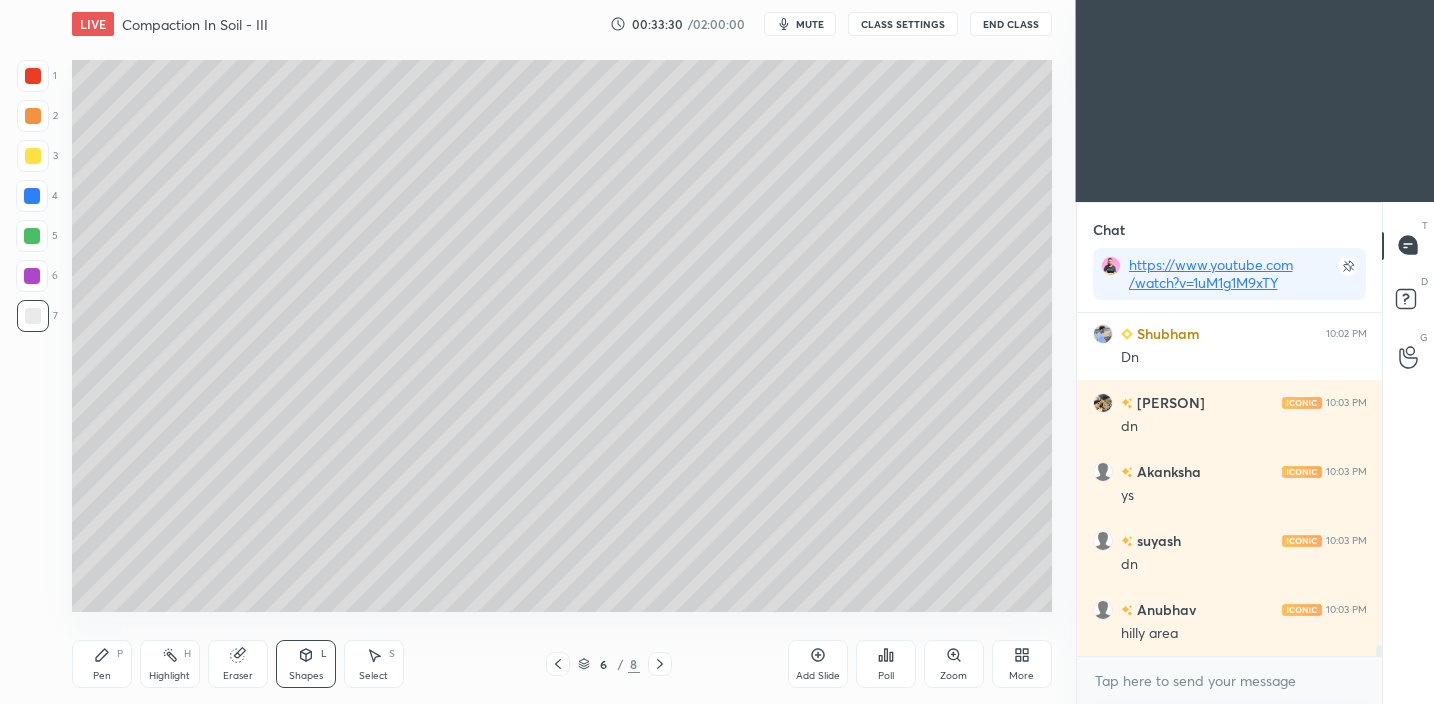 click on "Shapes L" at bounding box center (306, 664) 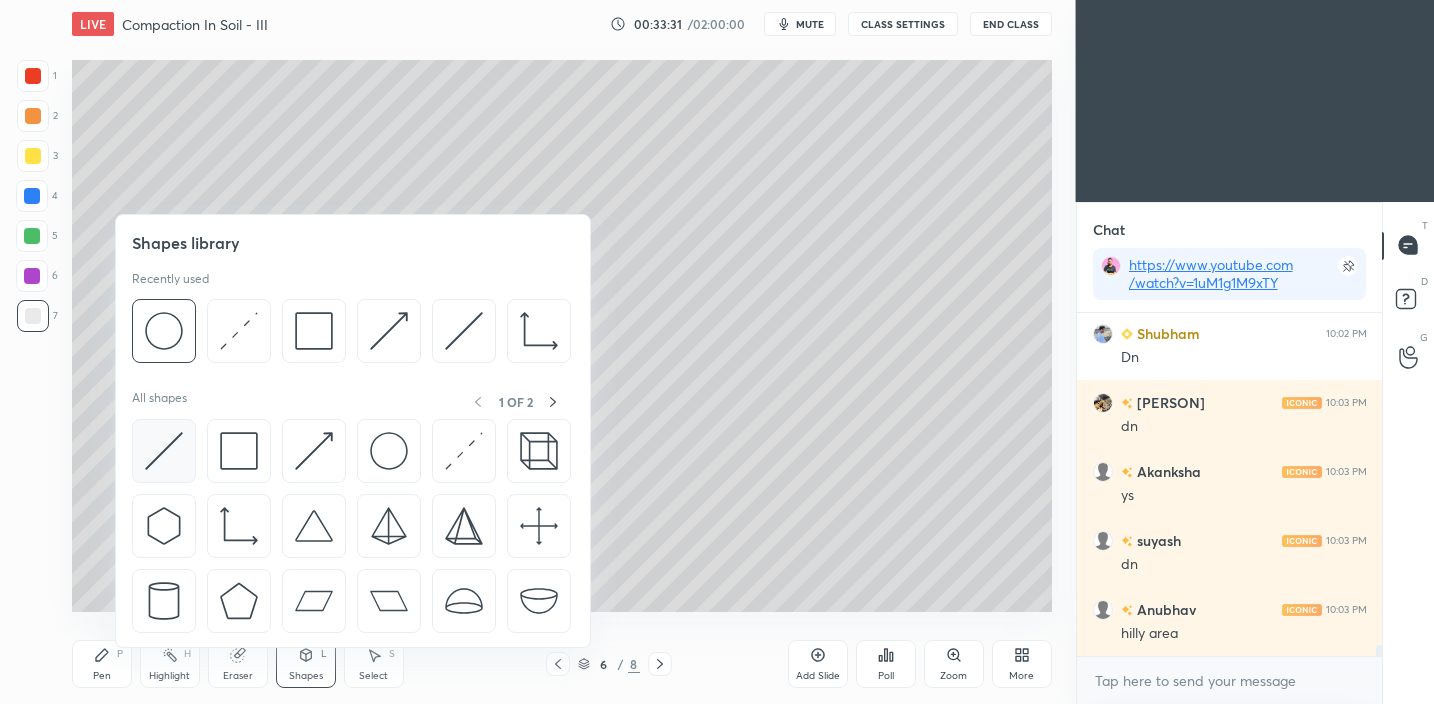 click at bounding box center [164, 451] 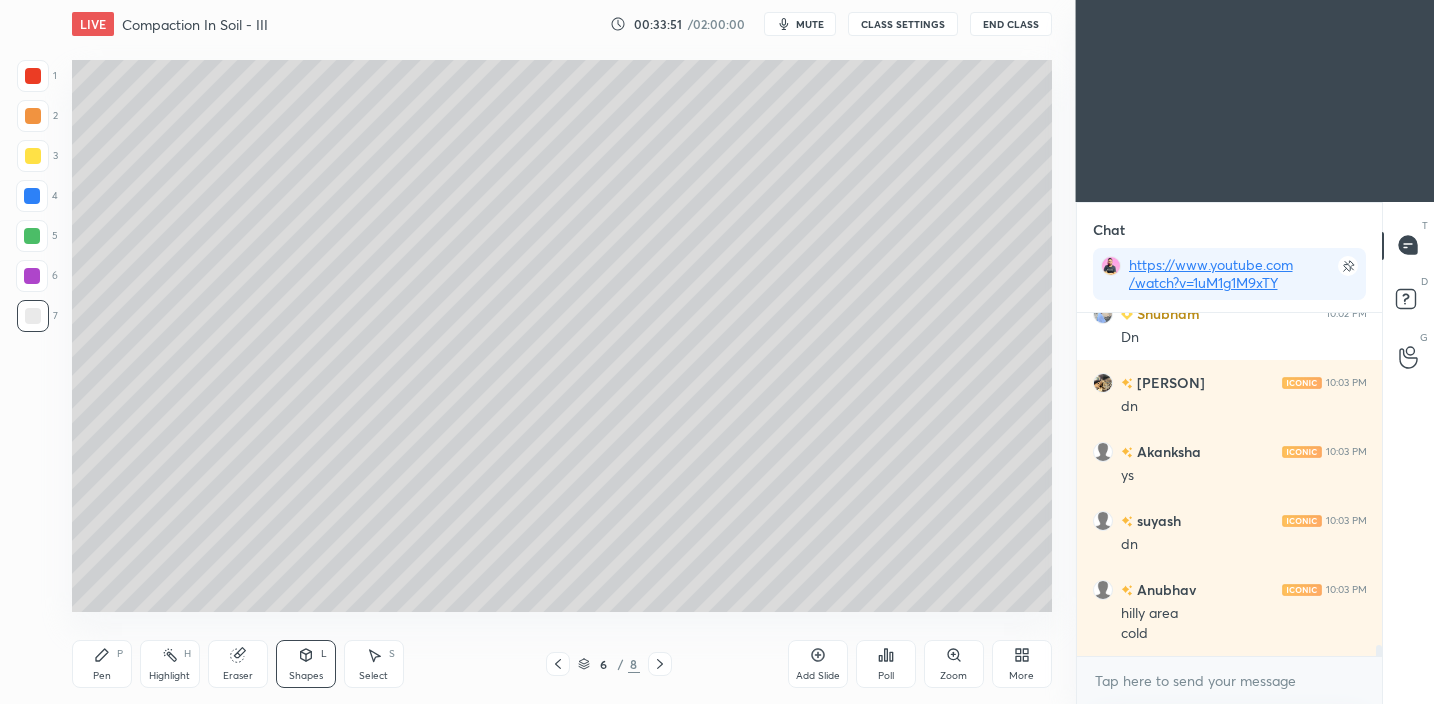 scroll, scrollTop: 10920, scrollLeft: 0, axis: vertical 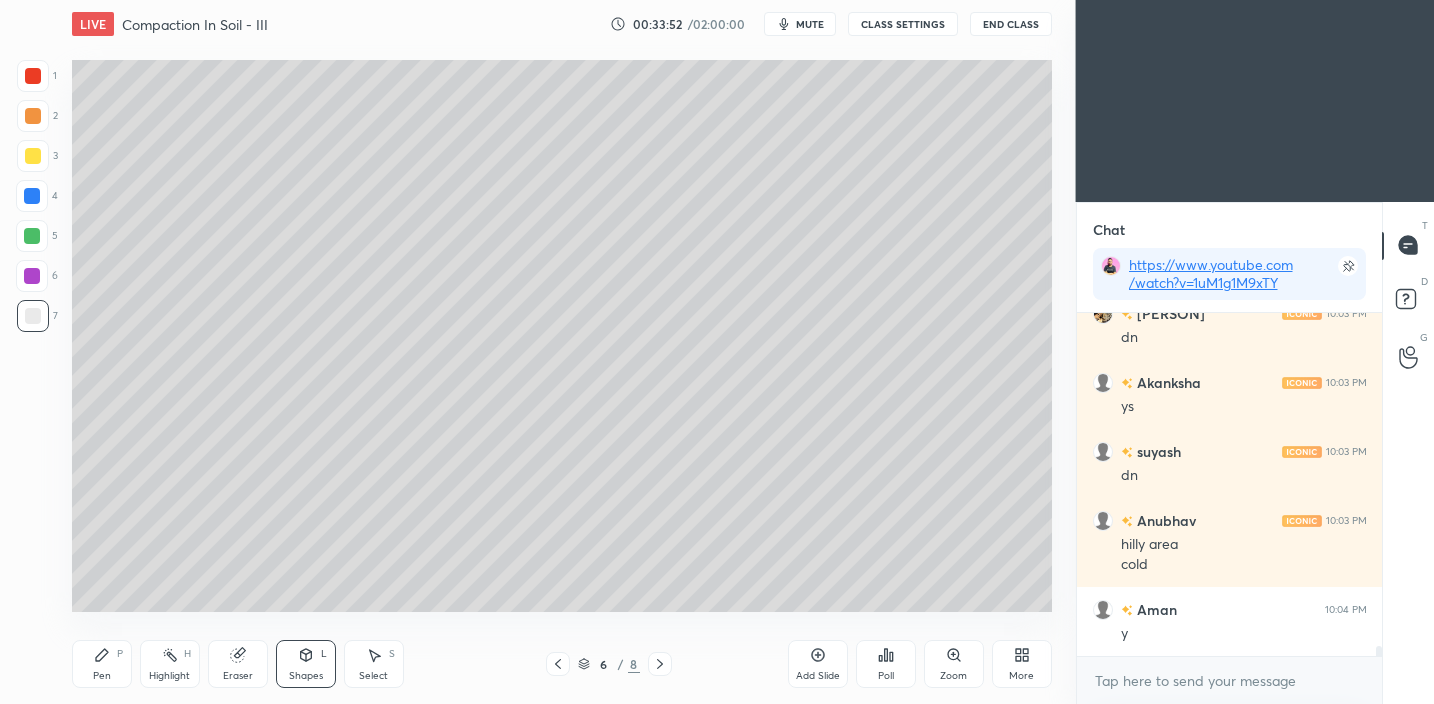 click on "Pen P" at bounding box center (102, 664) 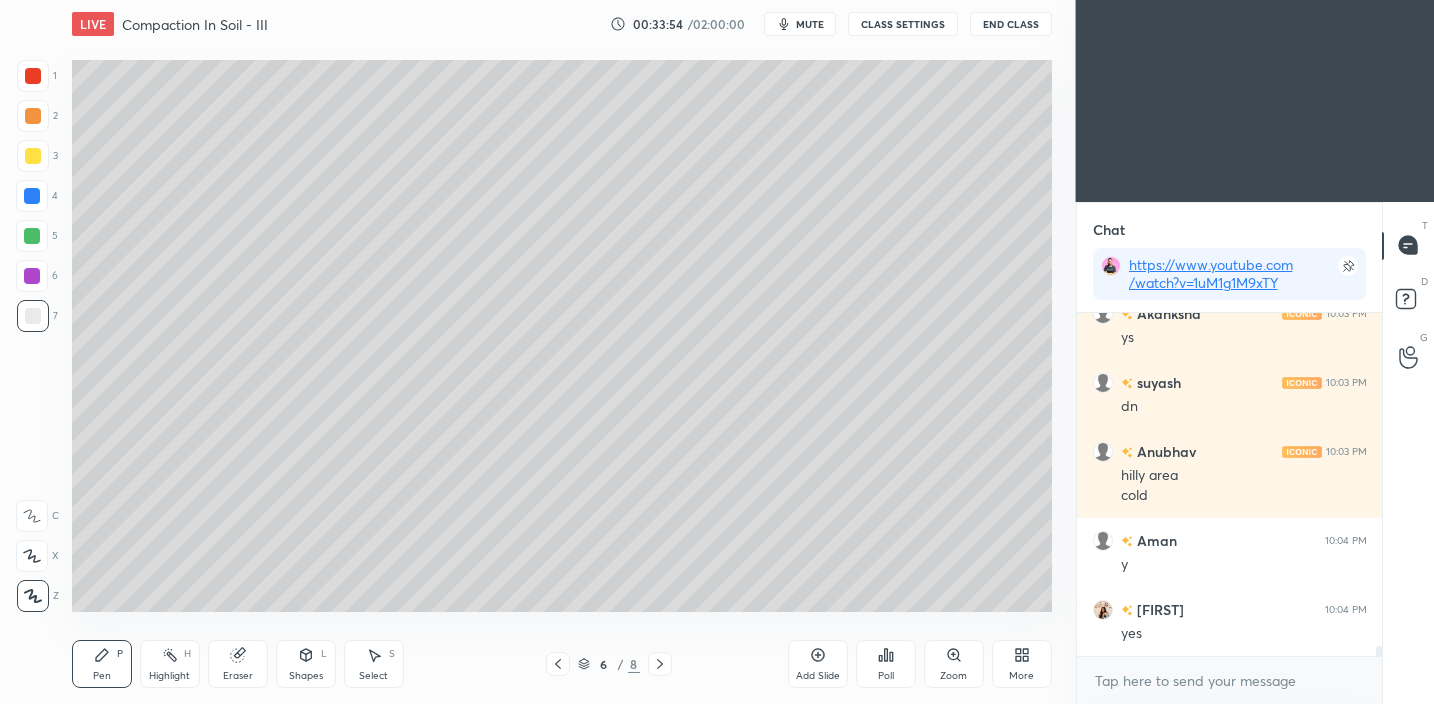 scroll, scrollTop: 11058, scrollLeft: 0, axis: vertical 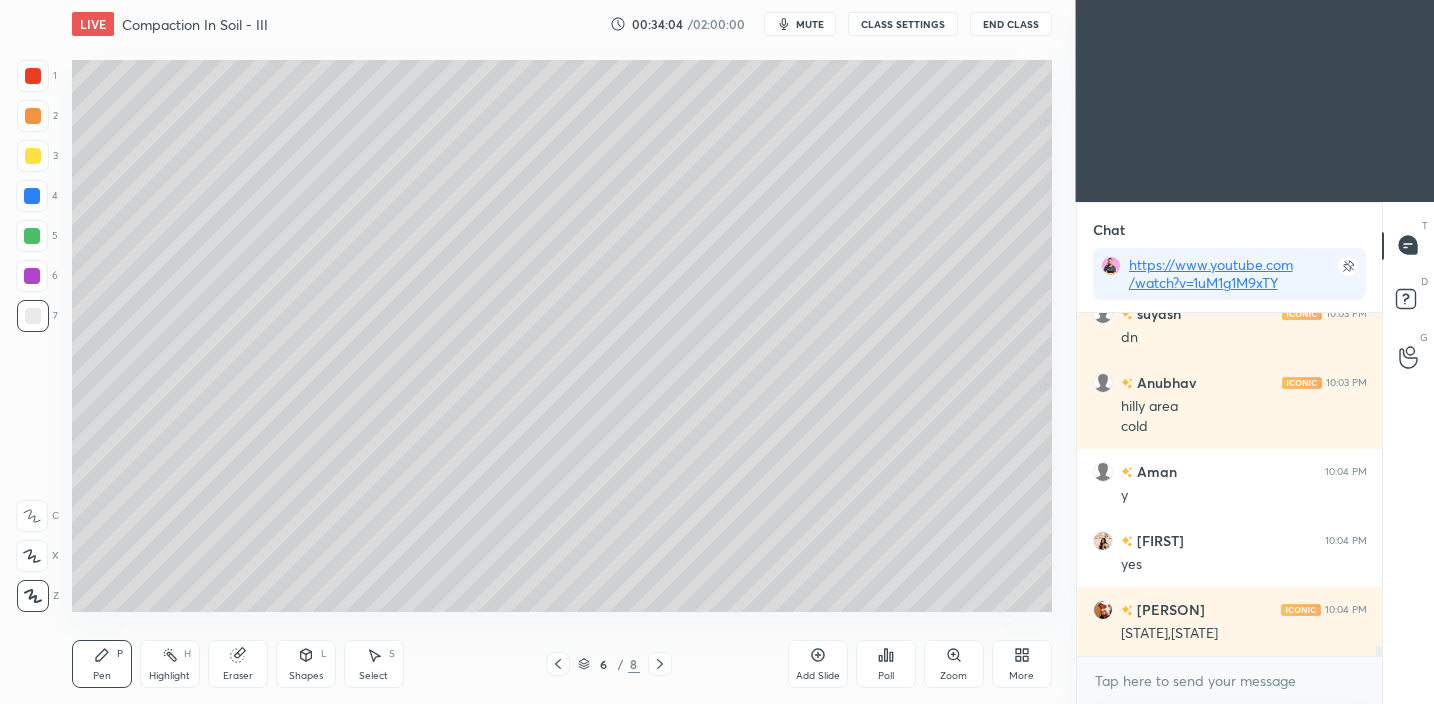 click 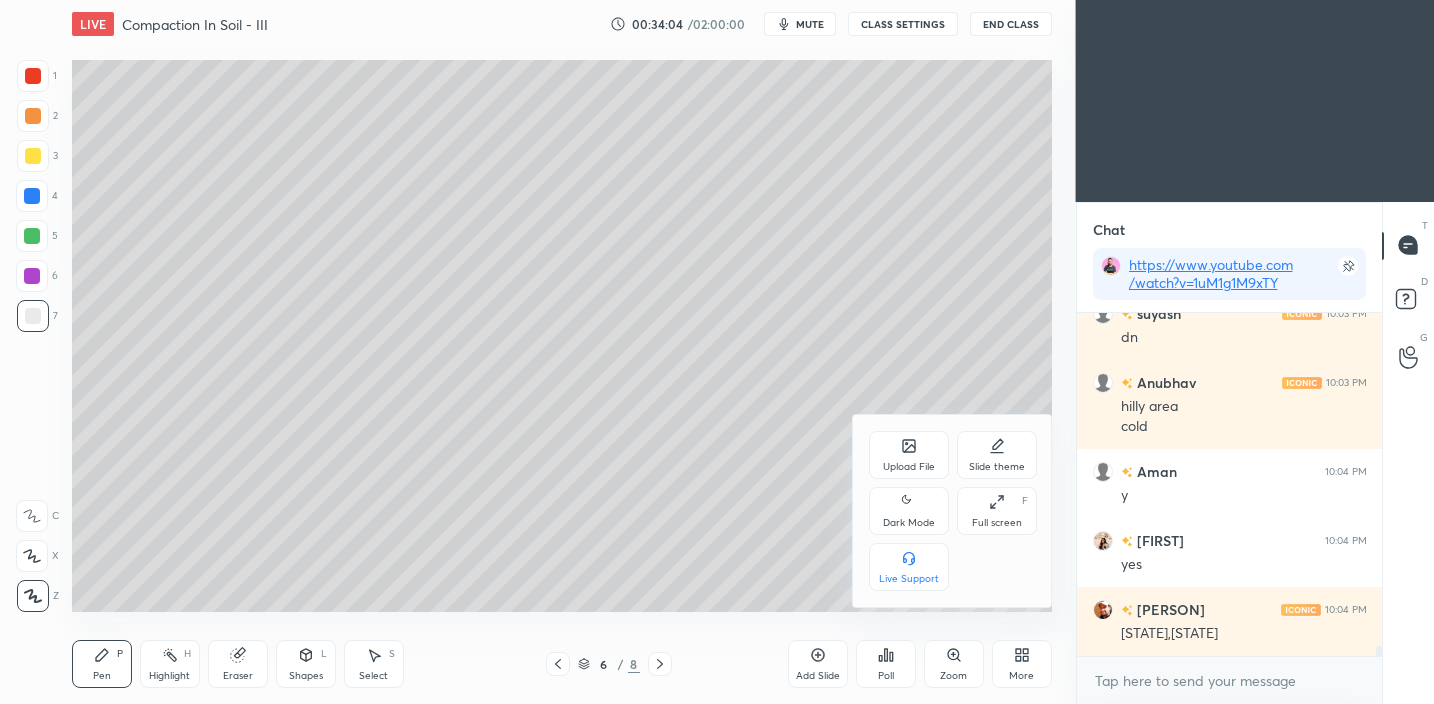 click on "Slide theme" at bounding box center (997, 455) 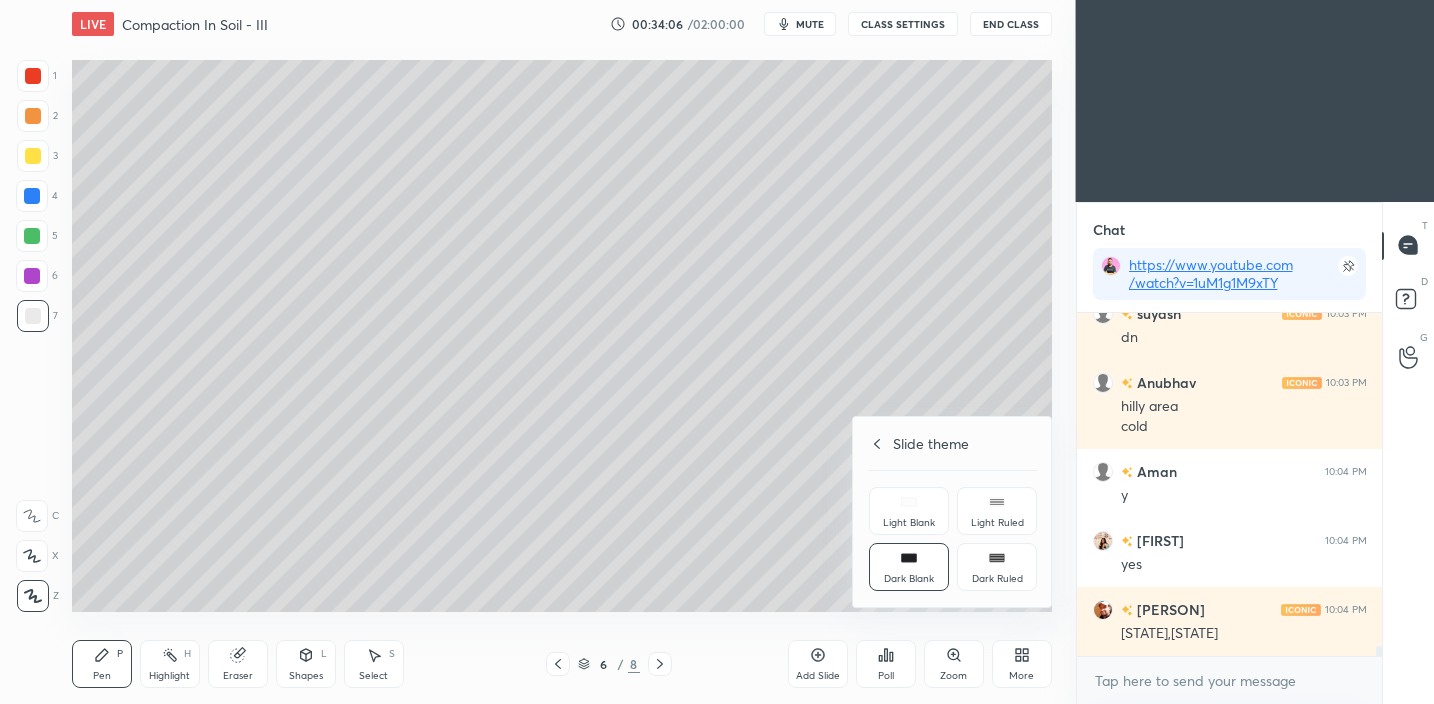 click at bounding box center (717, 352) 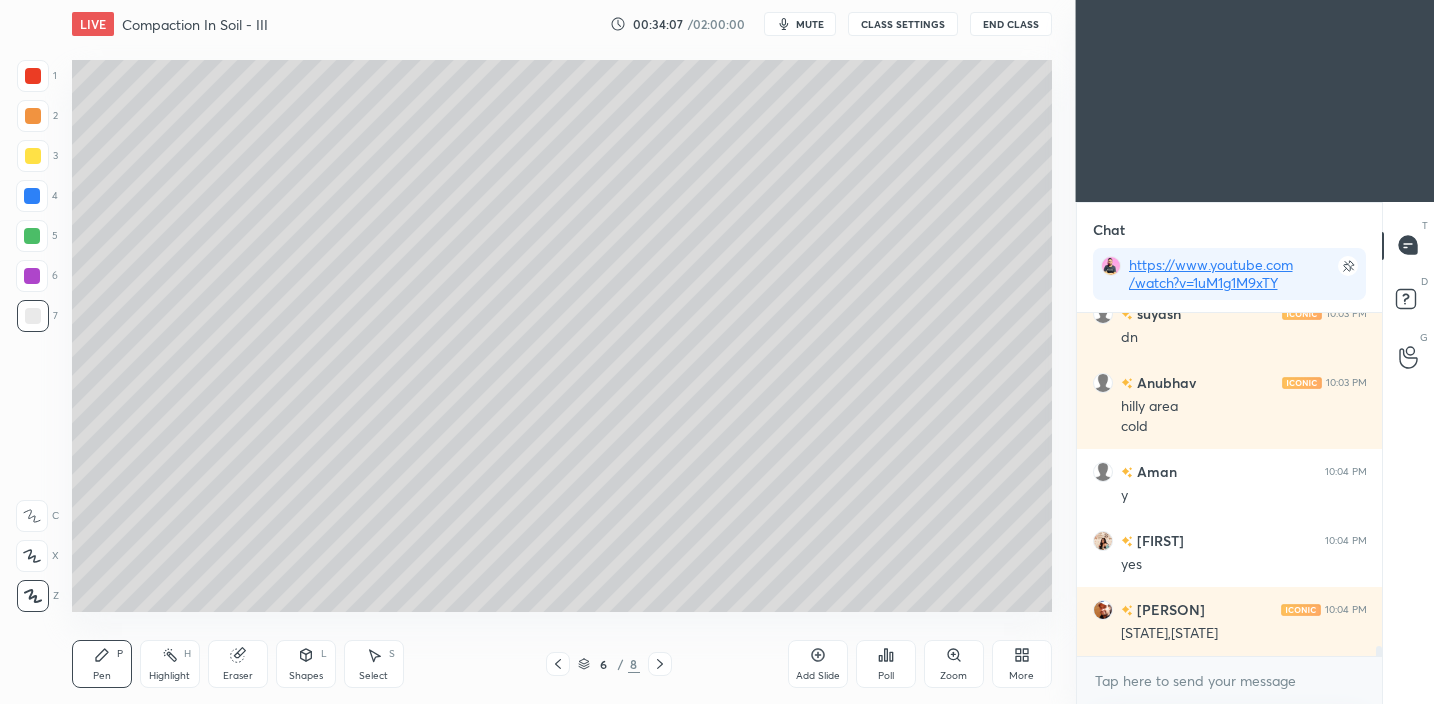 click 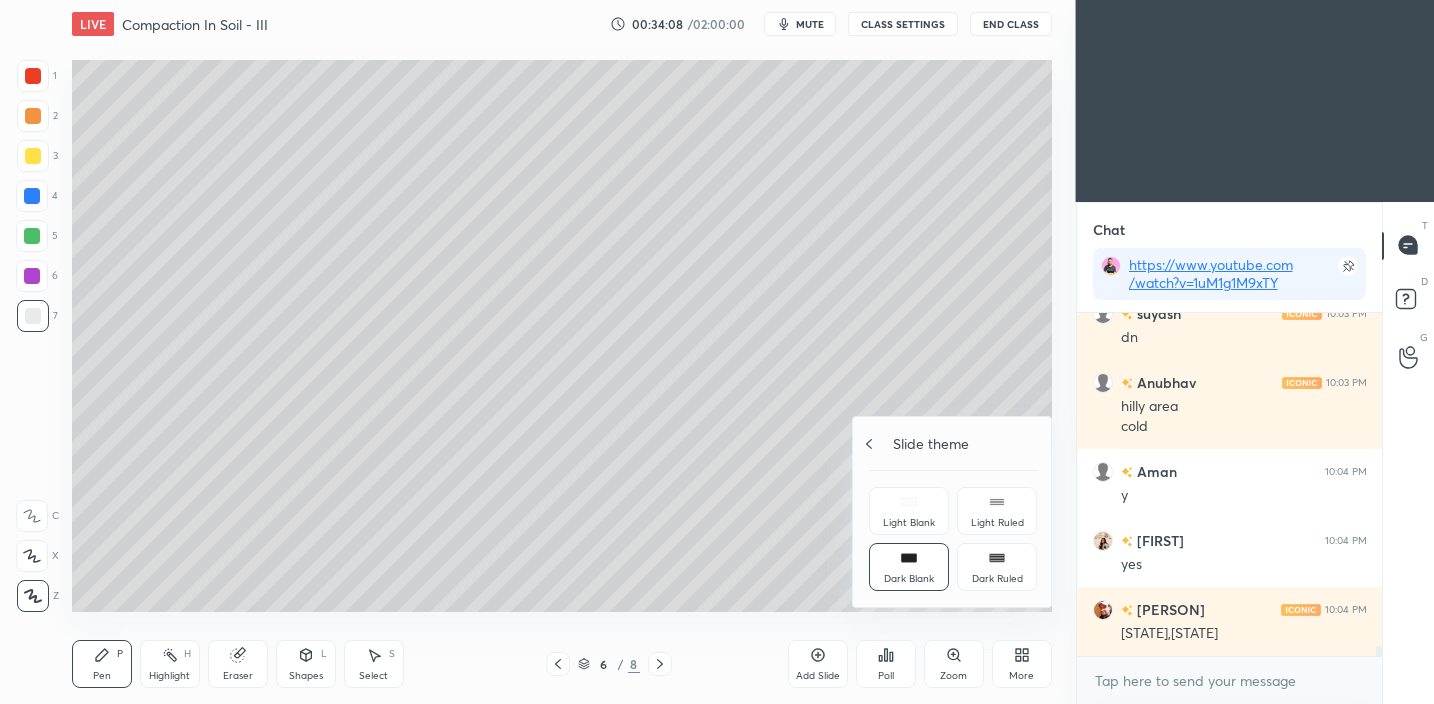 click on "Slide theme" at bounding box center [953, 443] 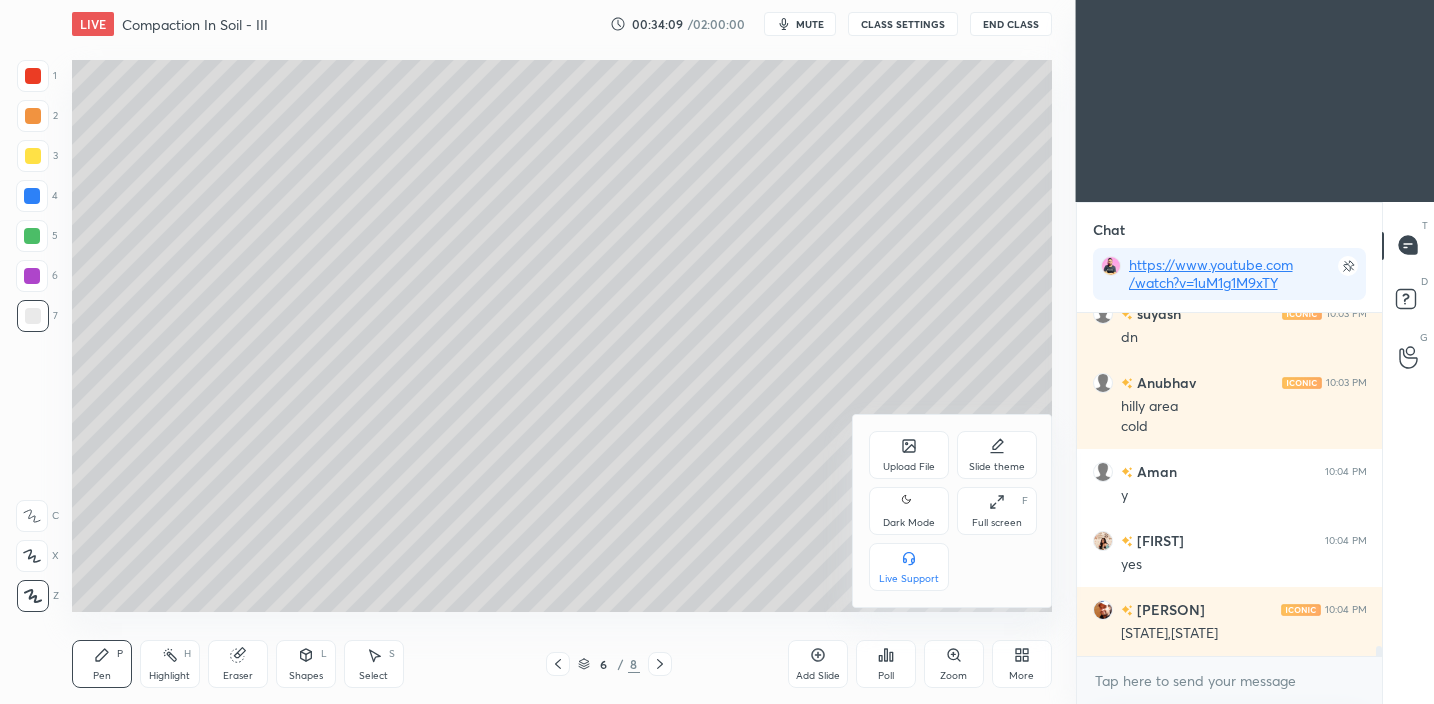 click on "Upload File" at bounding box center [909, 455] 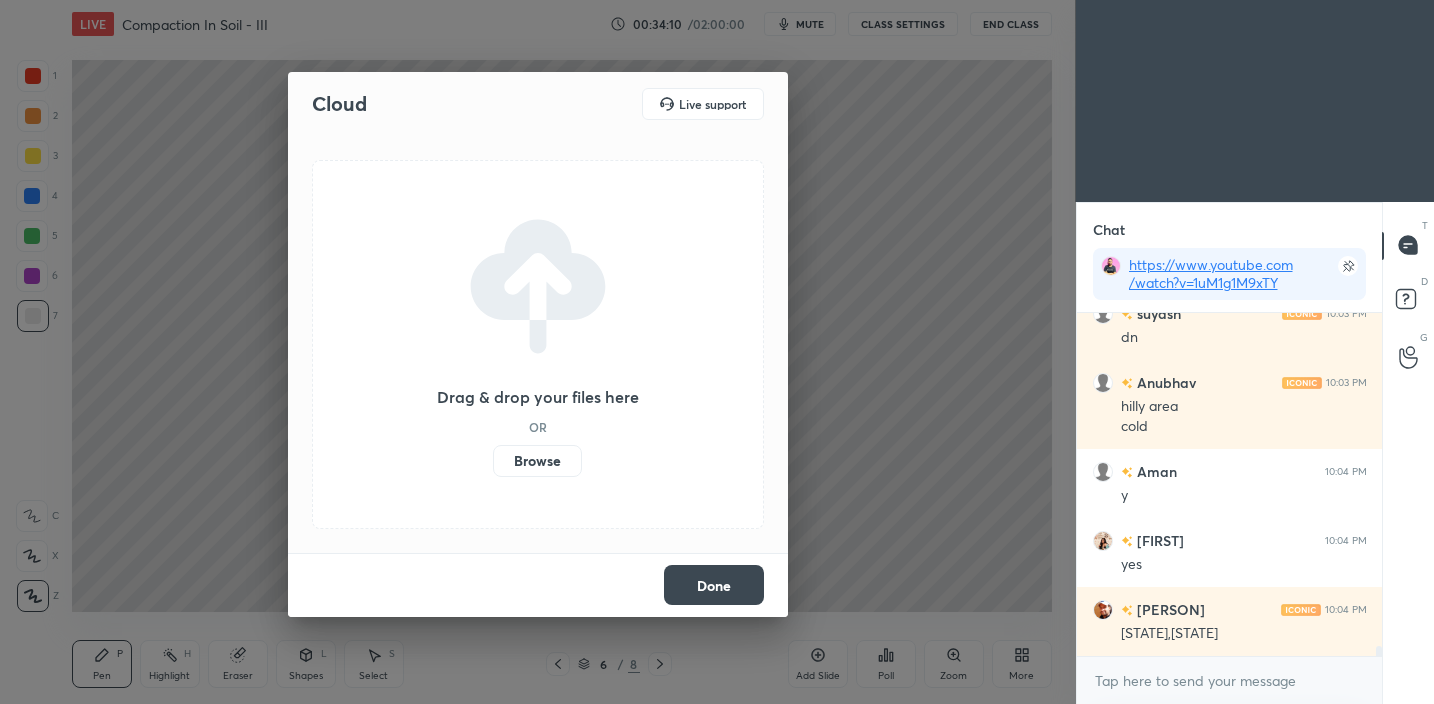 click on "Browse" at bounding box center [537, 461] 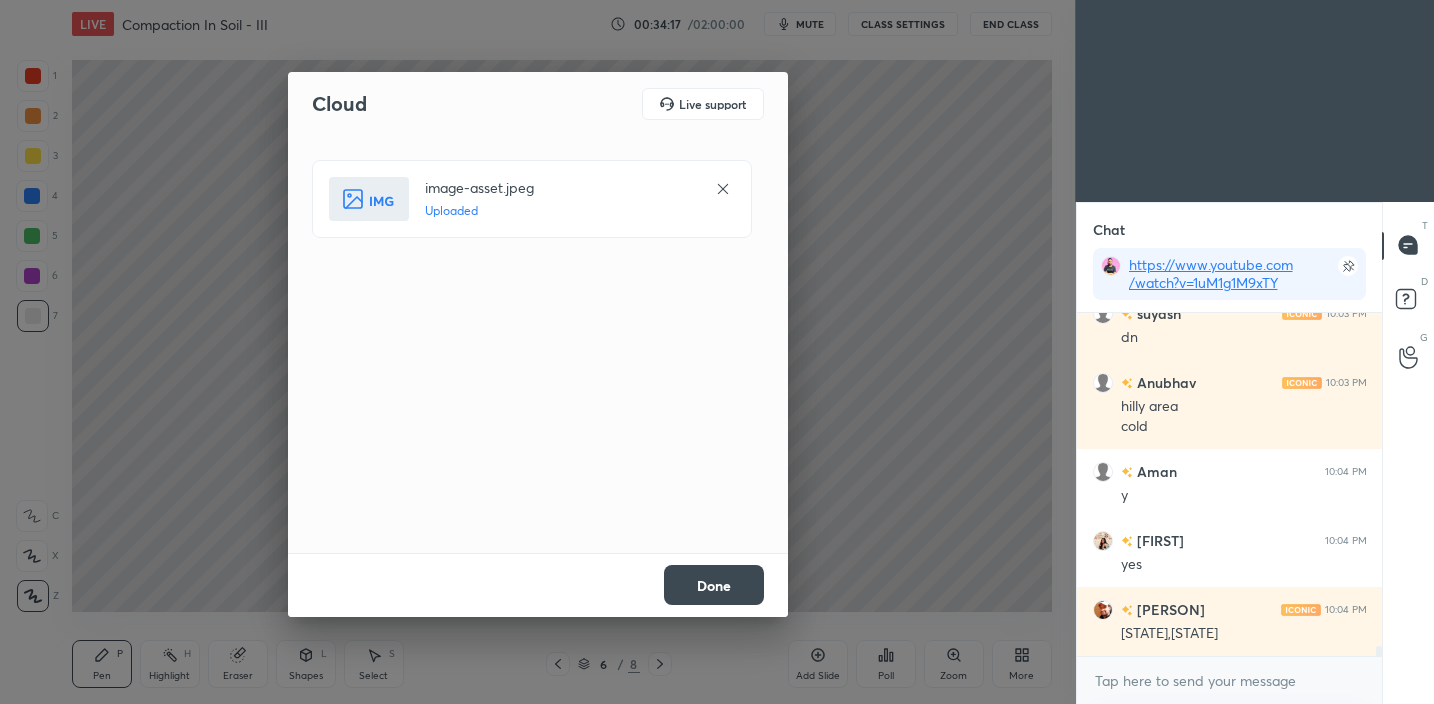 click on "Done" at bounding box center (714, 585) 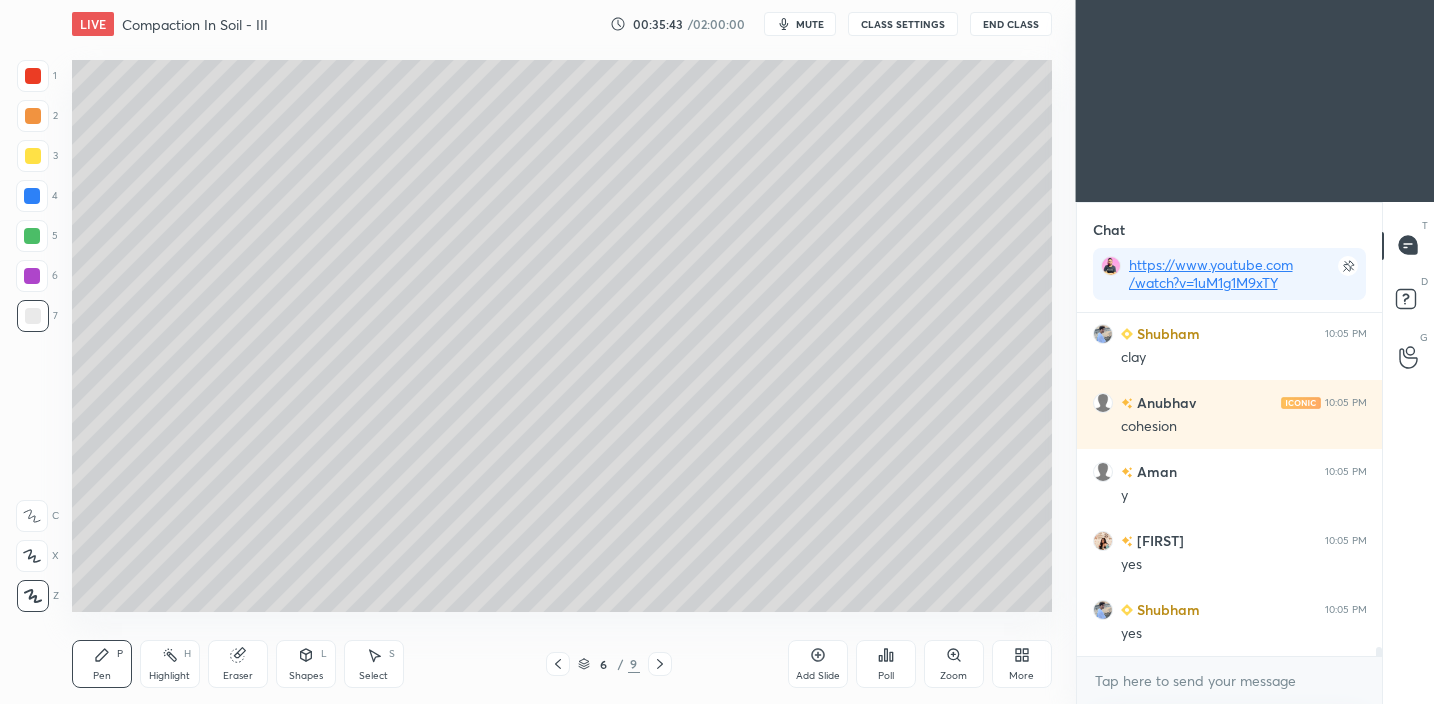 scroll, scrollTop: 12300, scrollLeft: 0, axis: vertical 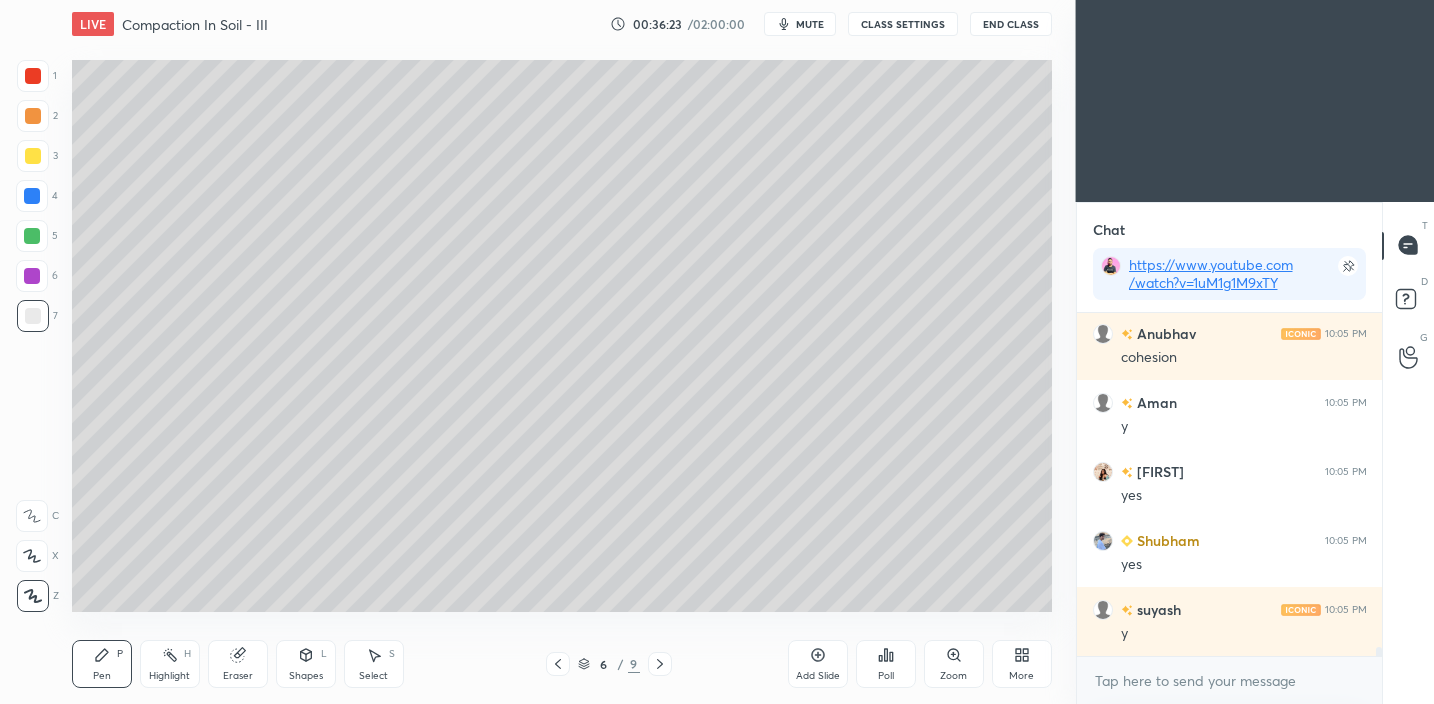 drag, startPoint x: 310, startPoint y: 664, endPoint x: 304, endPoint y: 652, distance: 13.416408 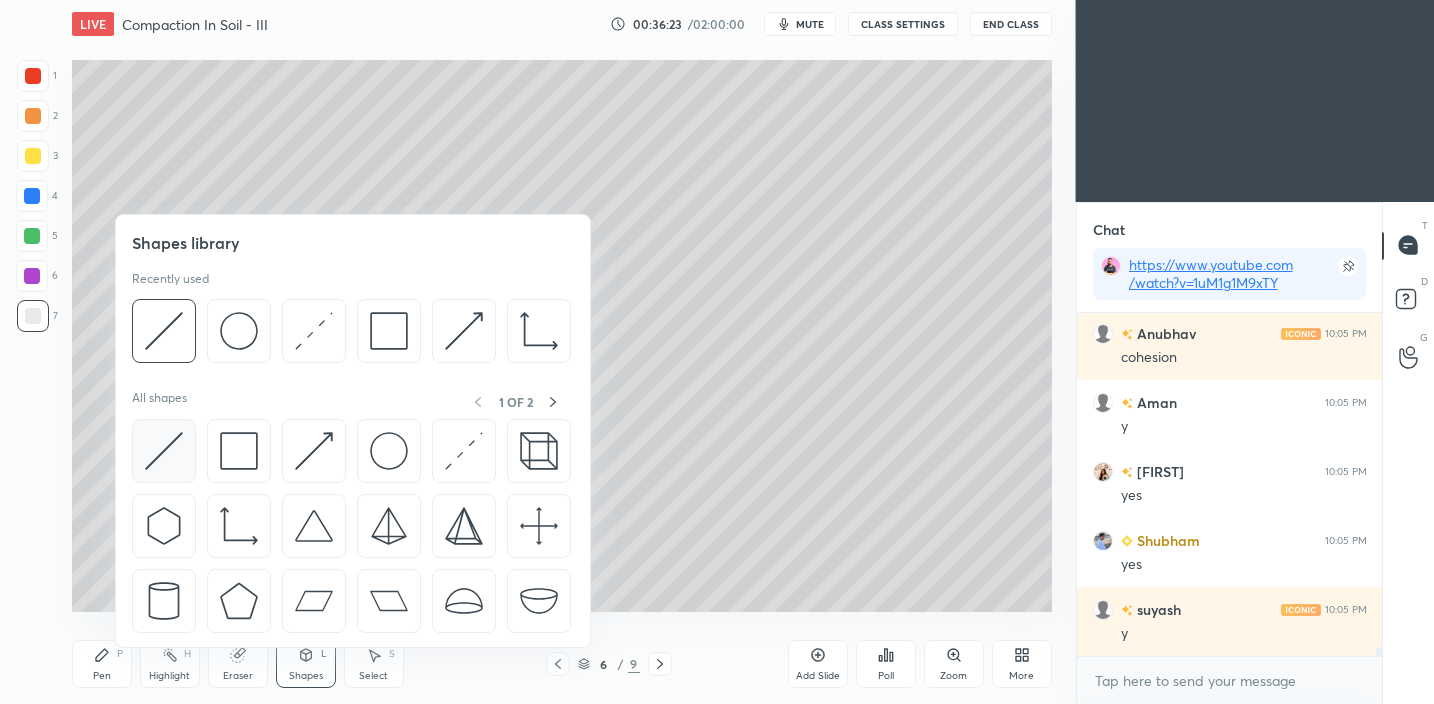click at bounding box center [164, 451] 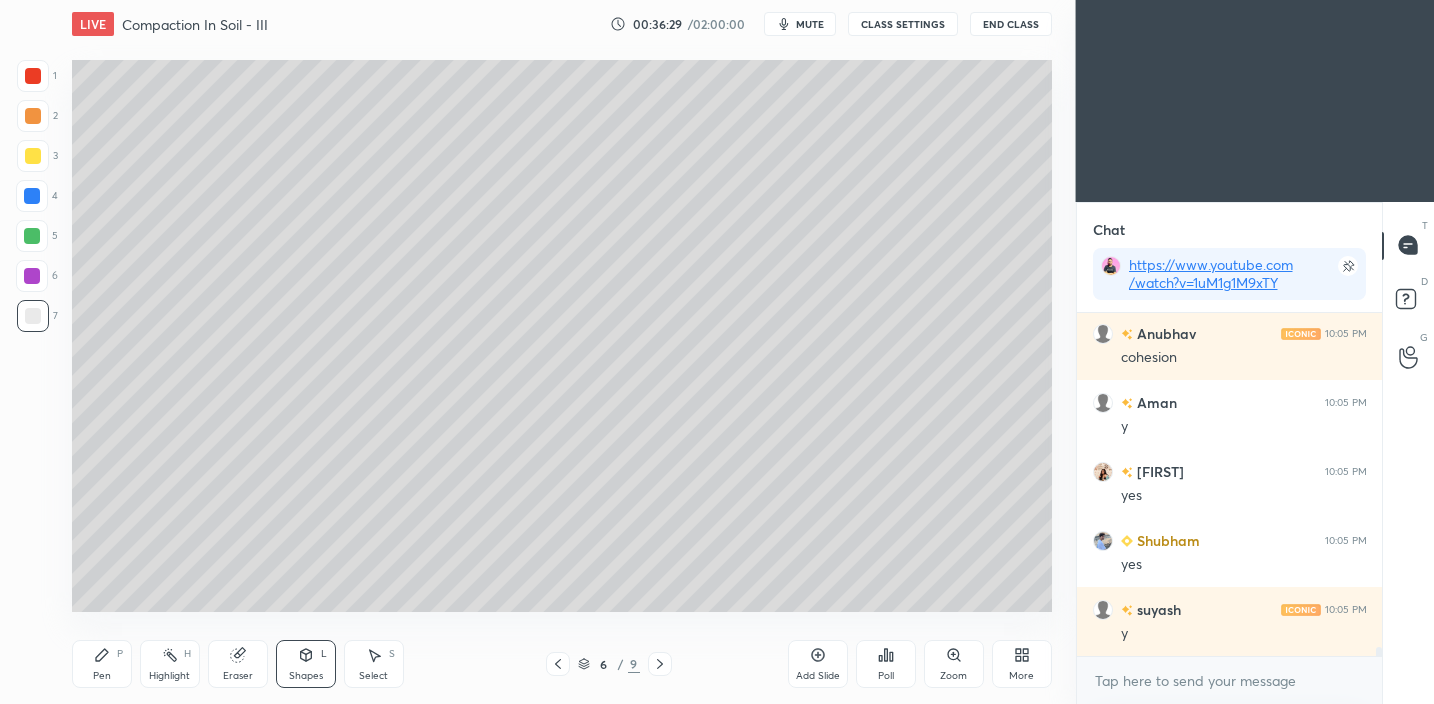 drag, startPoint x: 306, startPoint y: 673, endPoint x: 300, endPoint y: 649, distance: 24.738634 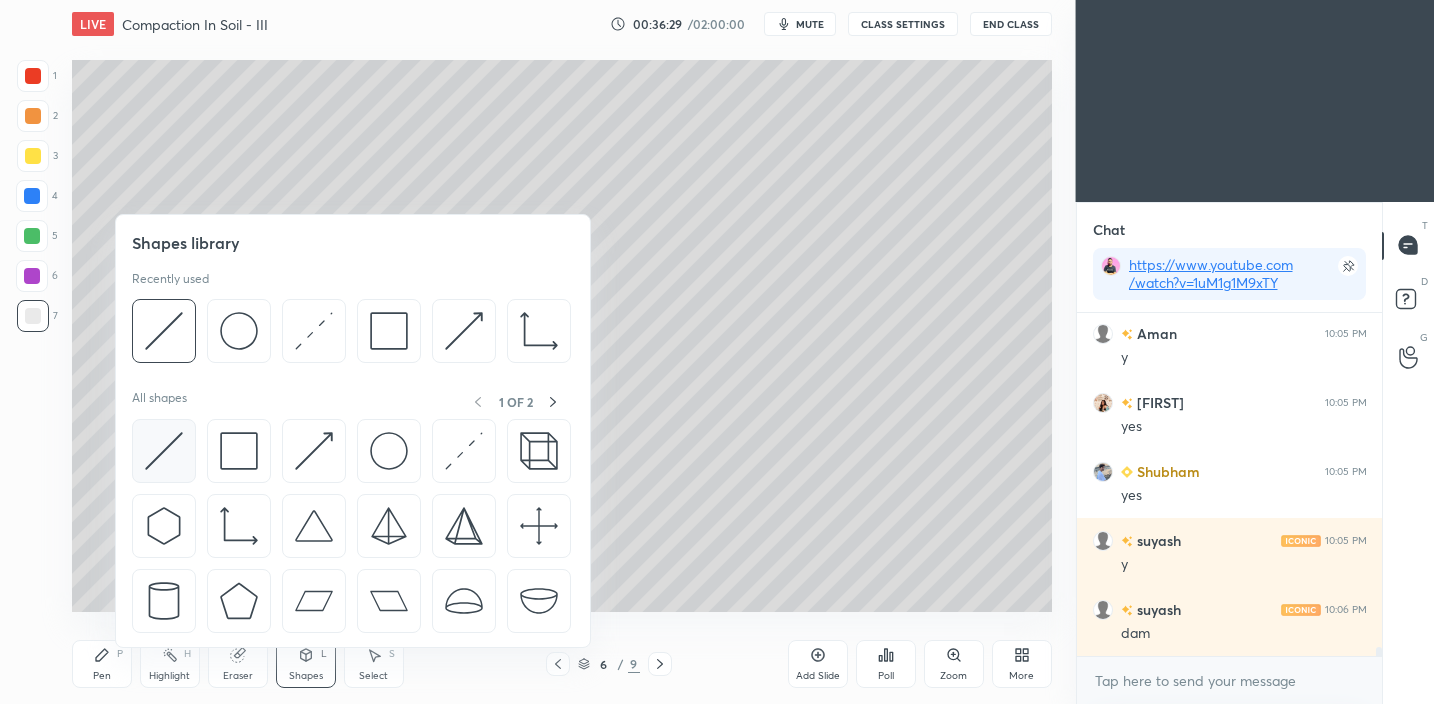 click at bounding box center [164, 451] 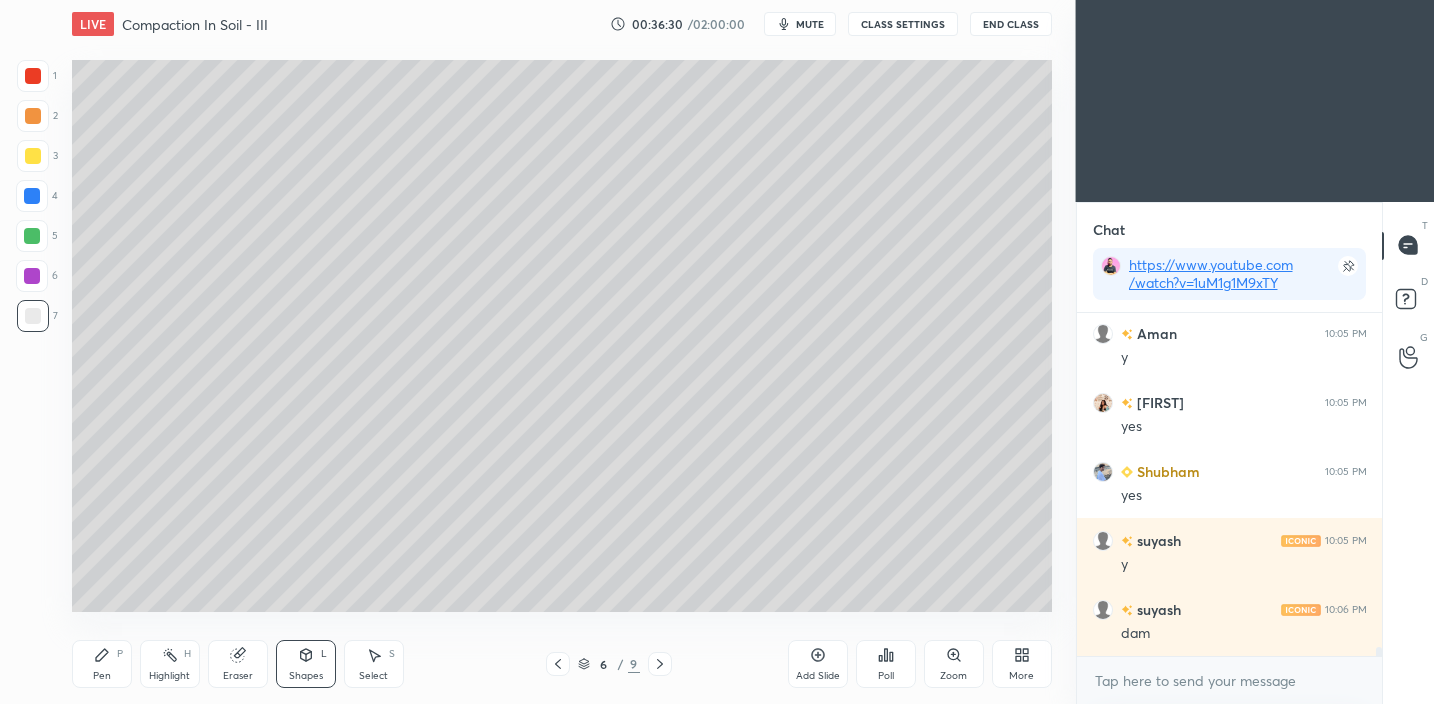 click at bounding box center [33, 156] 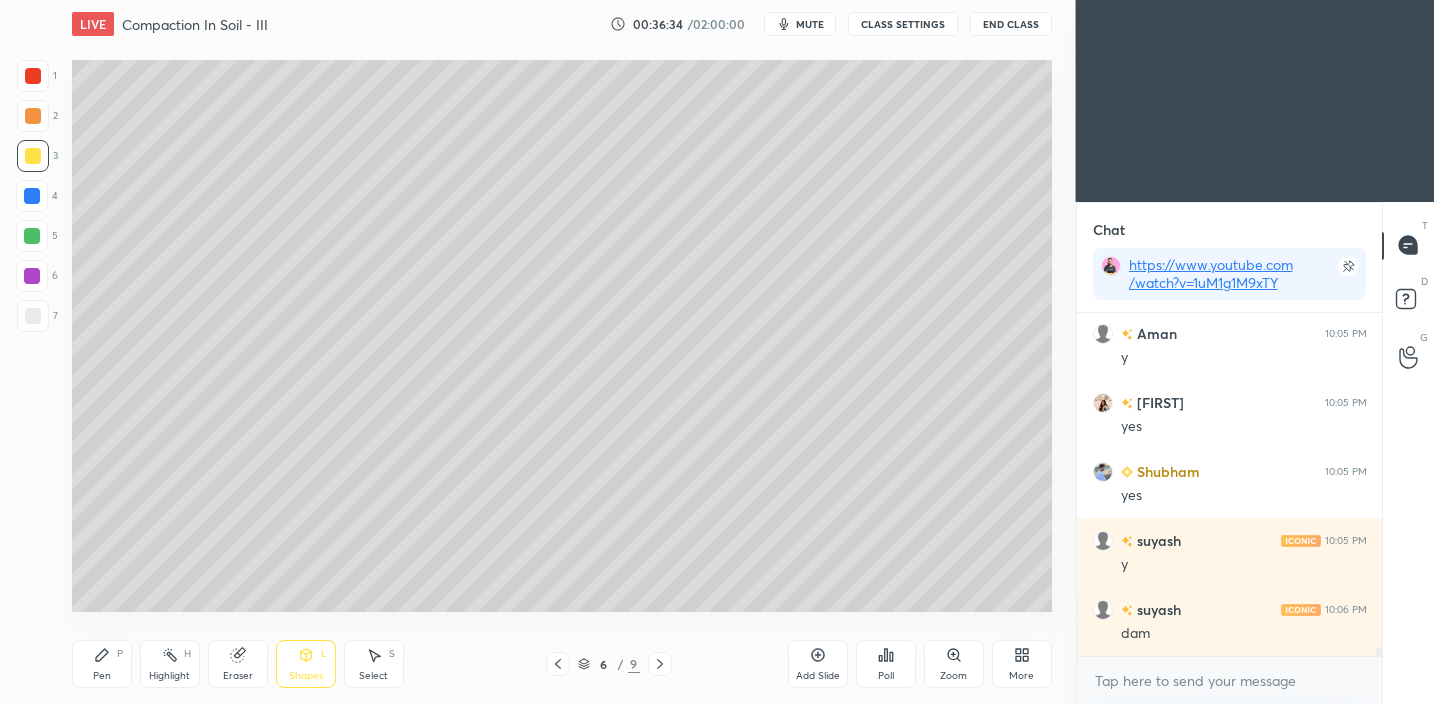 scroll, scrollTop: 12389, scrollLeft: 0, axis: vertical 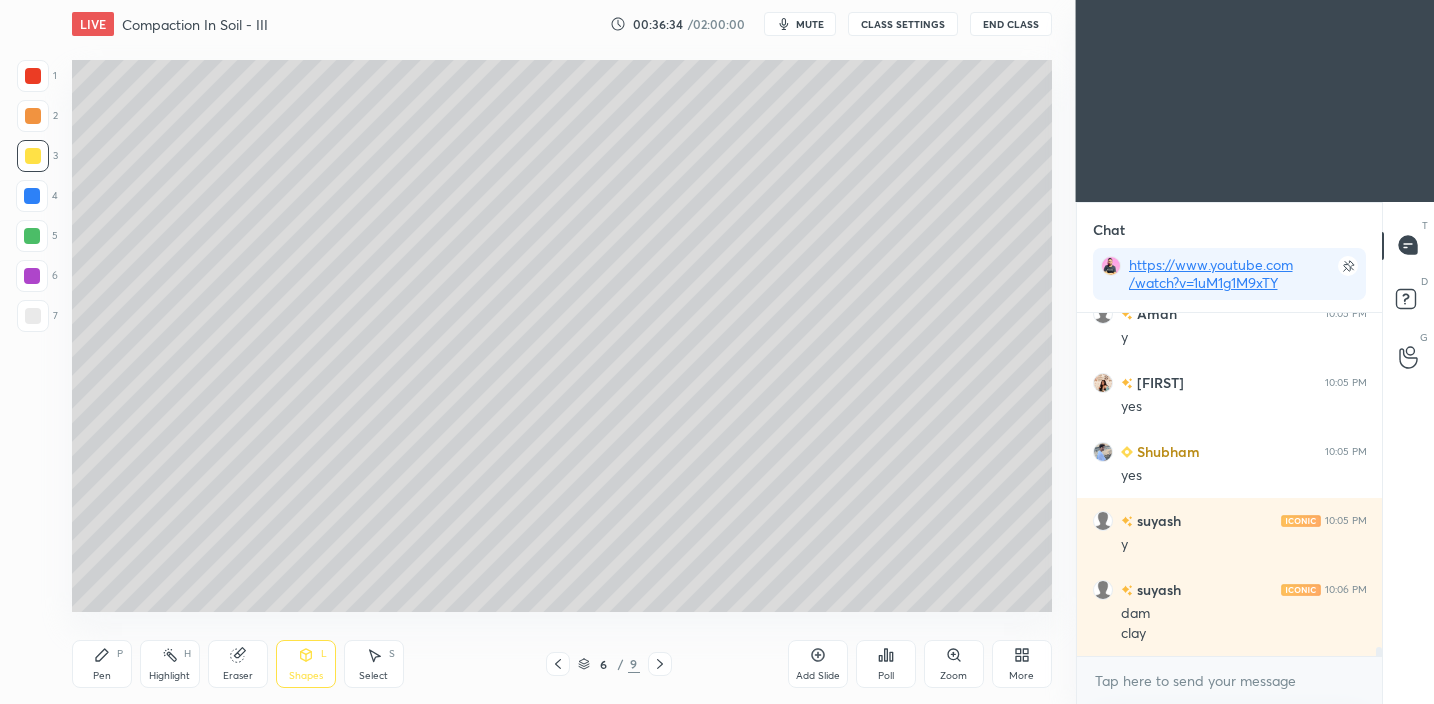 click on "Pen" at bounding box center [102, 676] 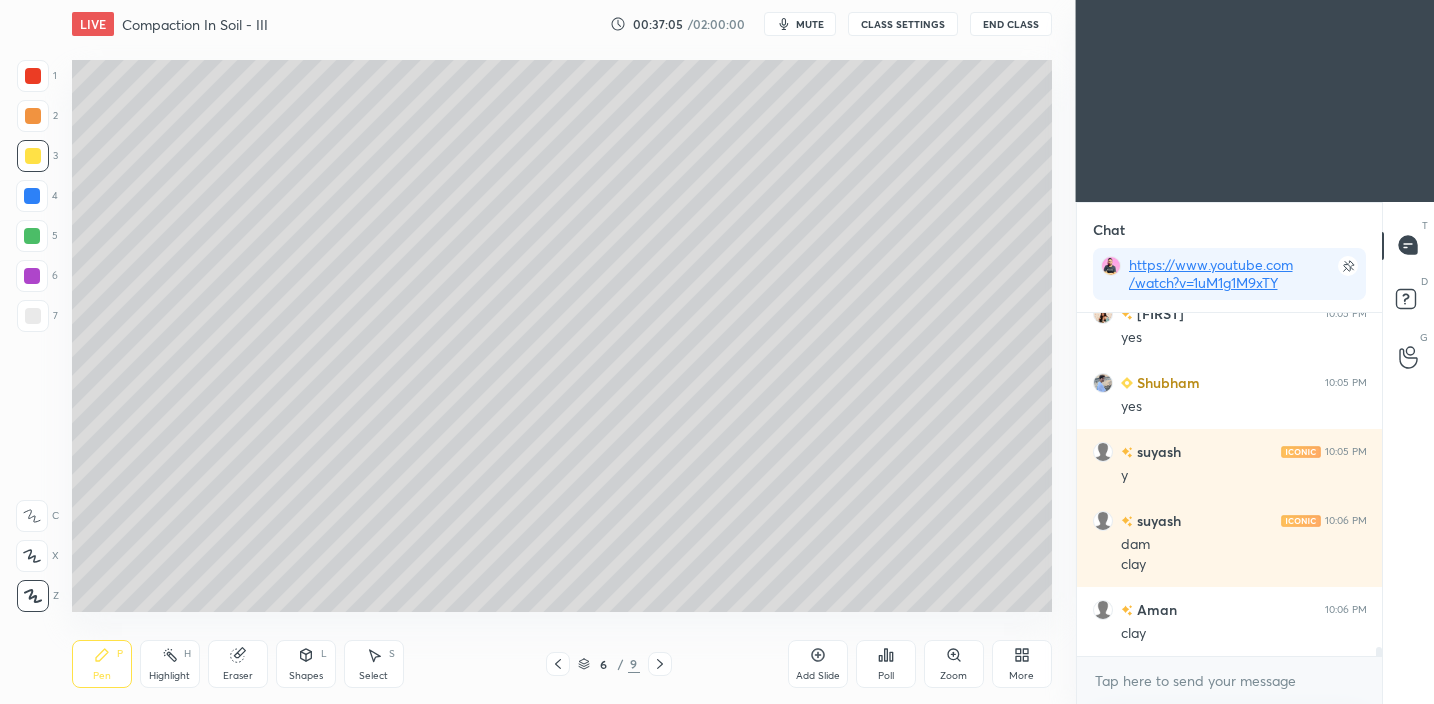 scroll, scrollTop: 12527, scrollLeft: 0, axis: vertical 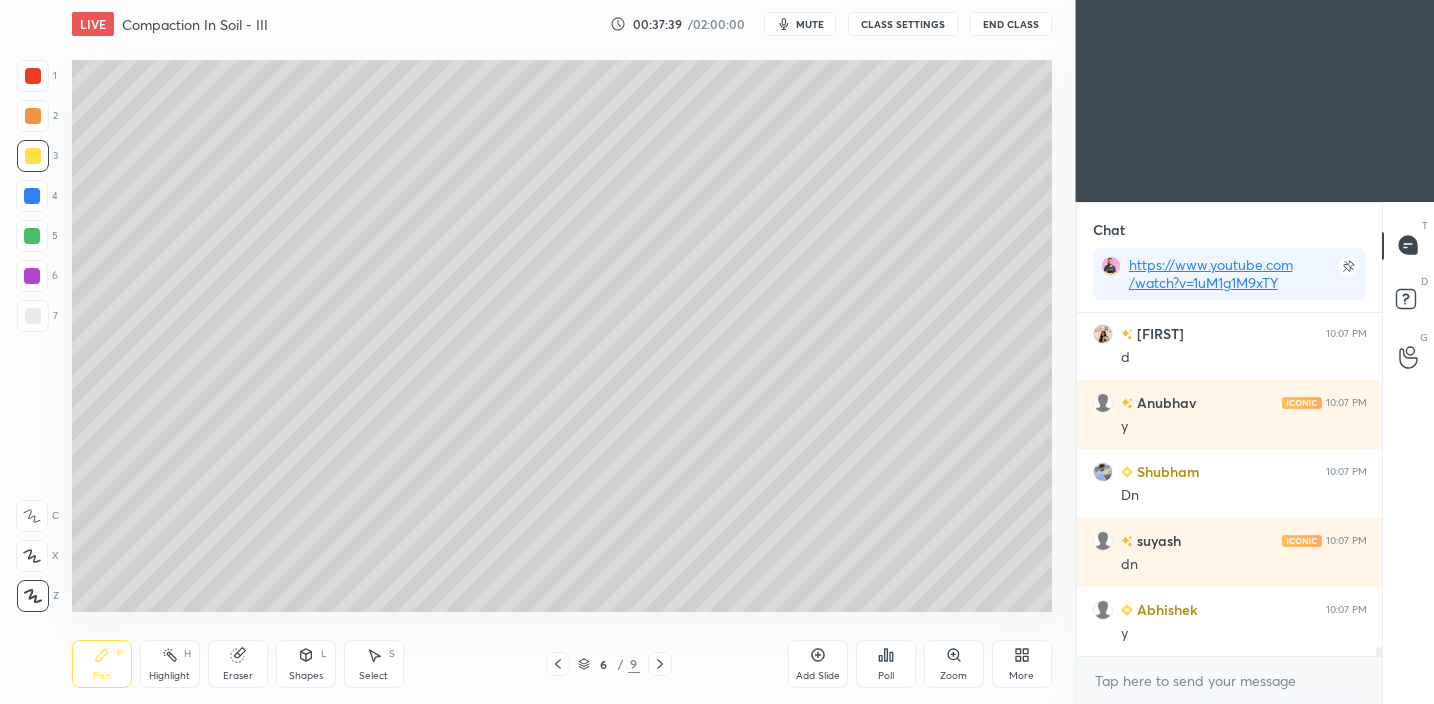 drag, startPoint x: 818, startPoint y: 664, endPoint x: 828, endPoint y: 637, distance: 28.79236 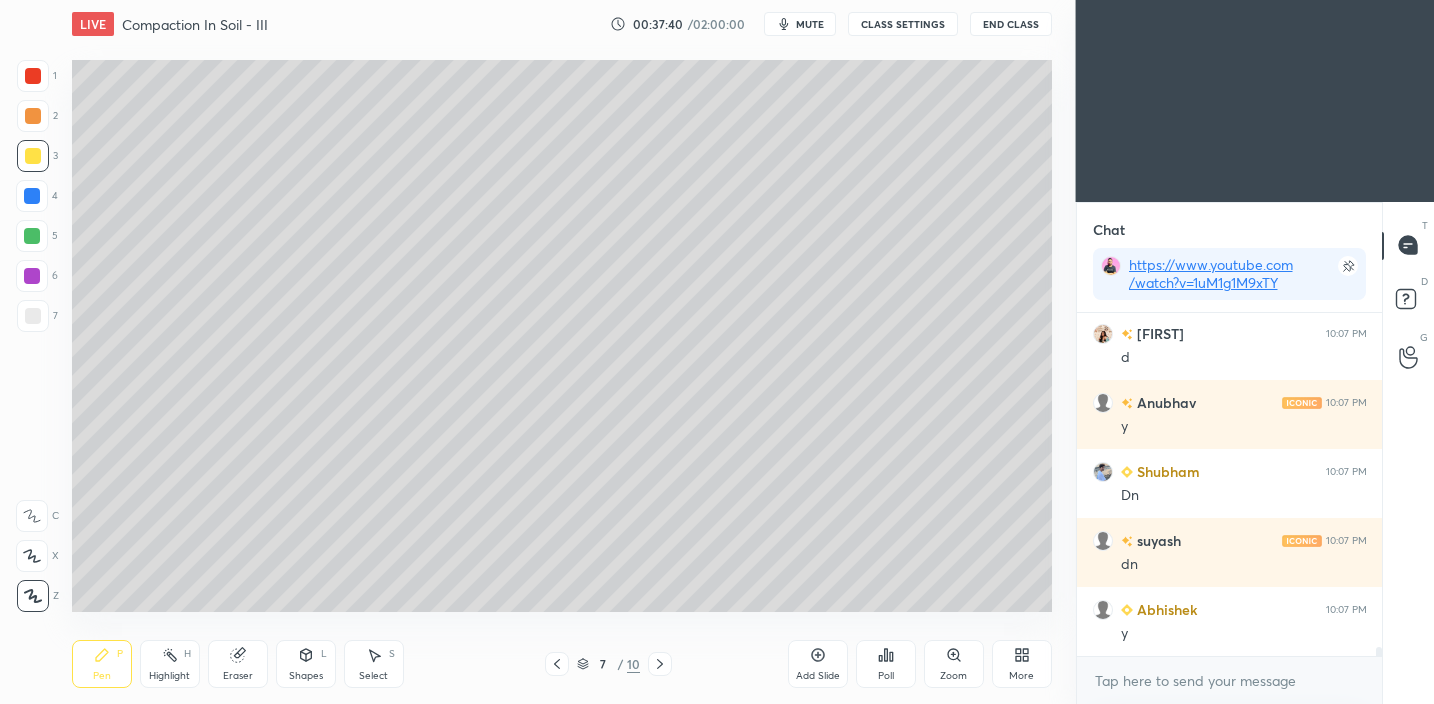 drag, startPoint x: 32, startPoint y: 320, endPoint x: 60, endPoint y: 276, distance: 52.153618 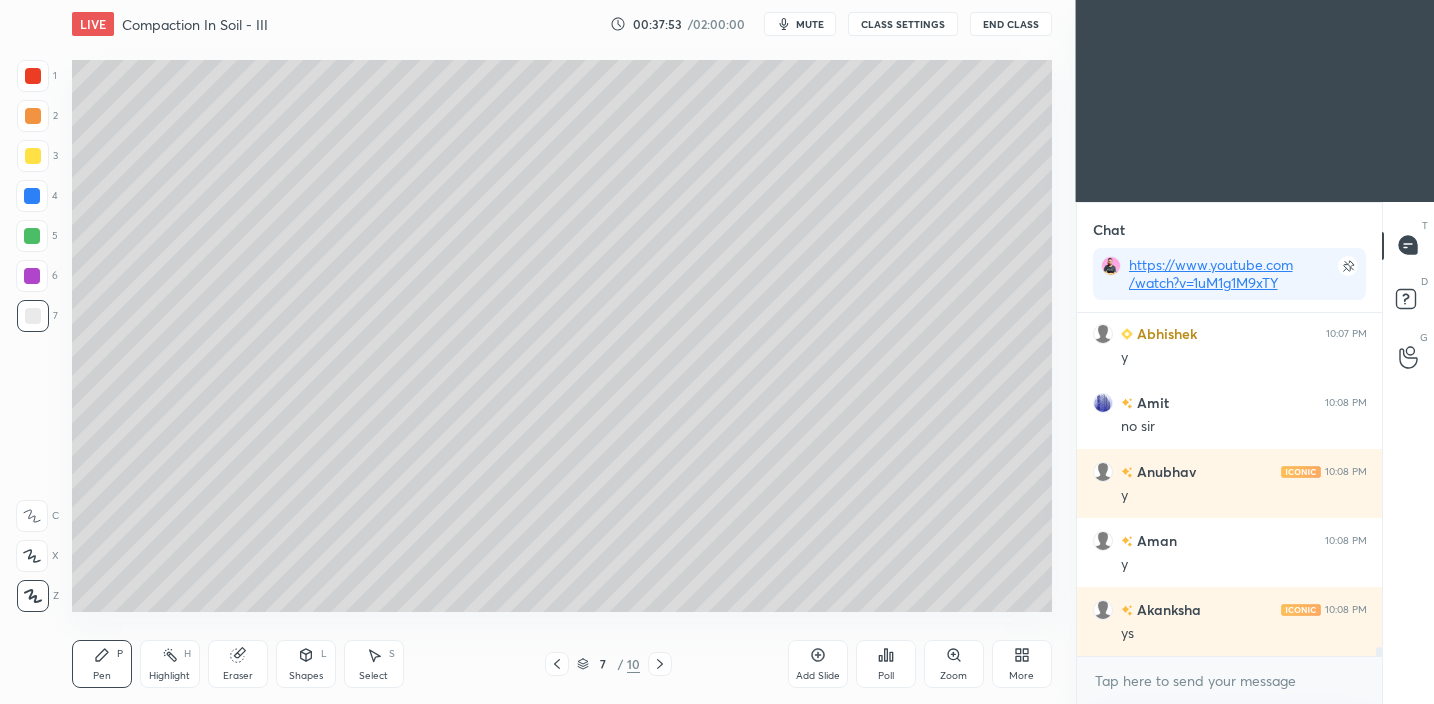 scroll, scrollTop: 13217, scrollLeft: 0, axis: vertical 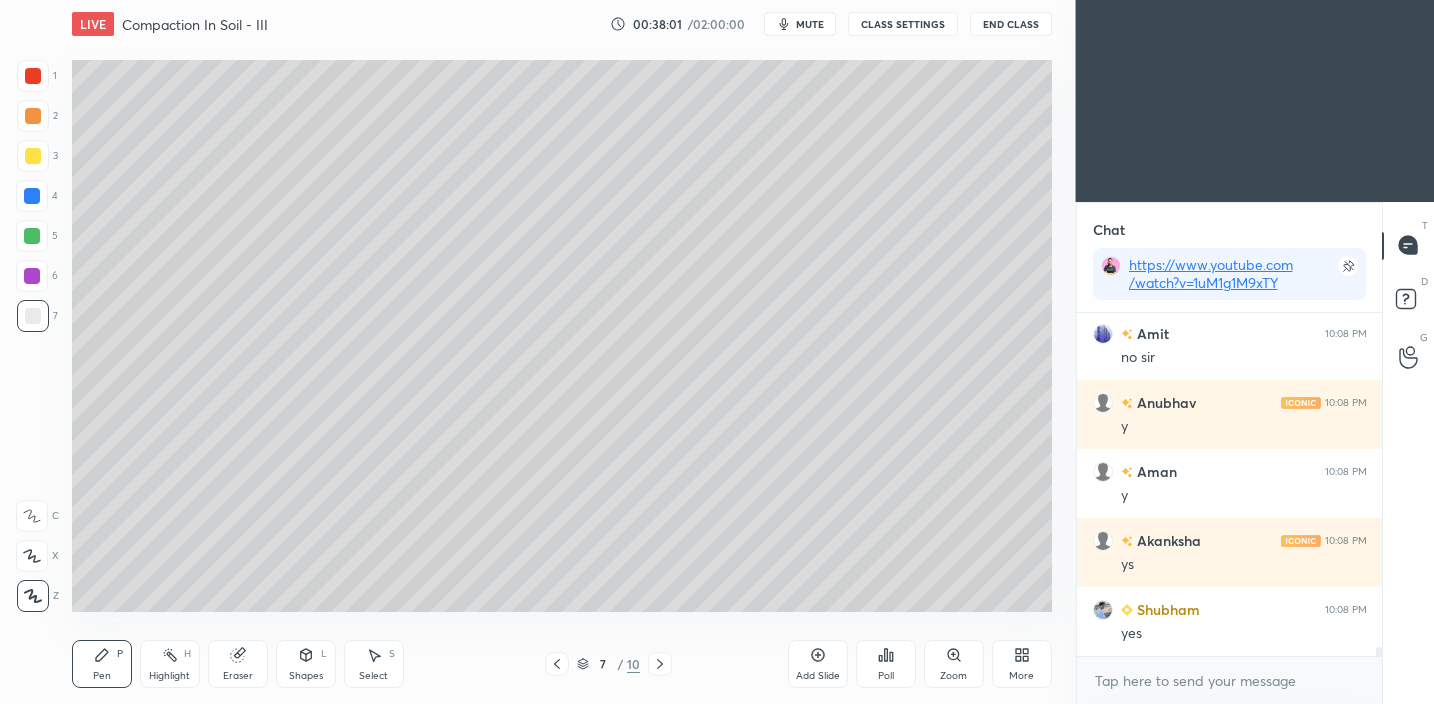 click on "L" at bounding box center [324, 654] 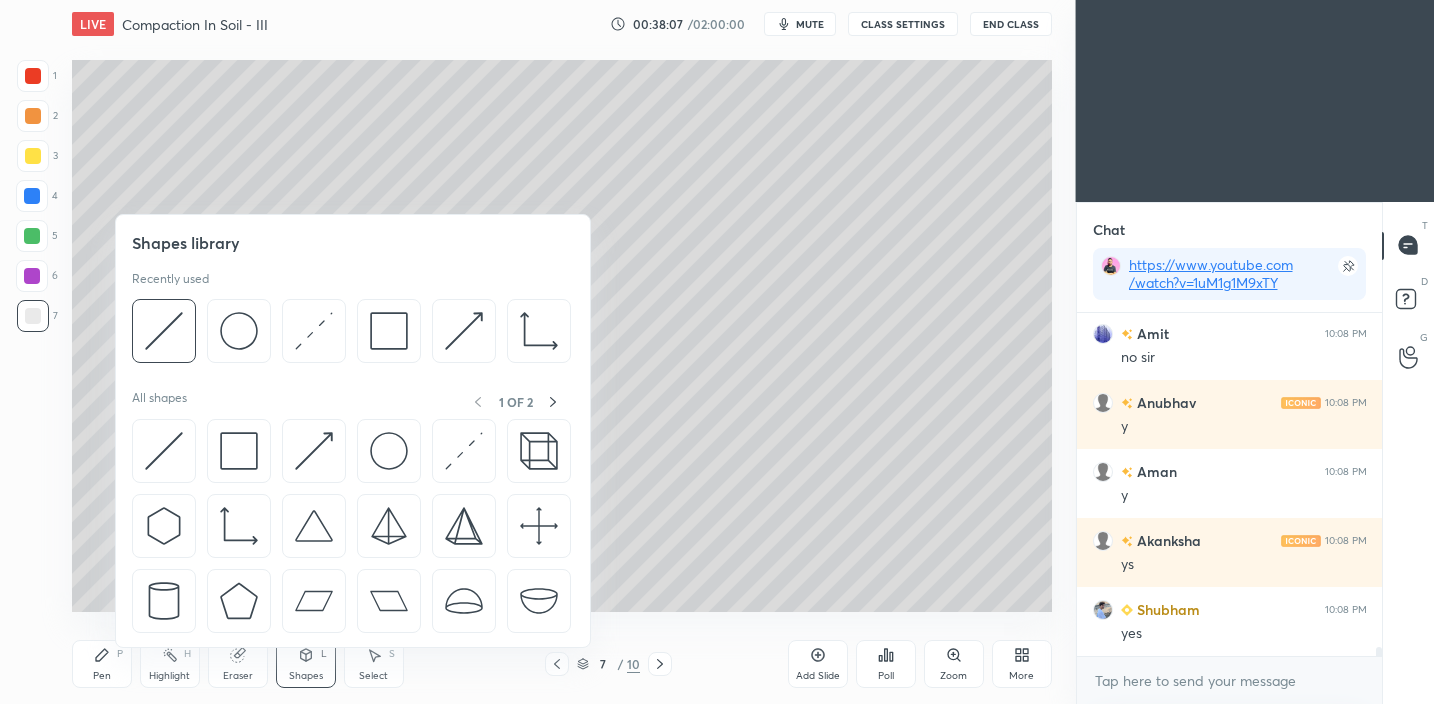 click on "More" at bounding box center (1022, 664) 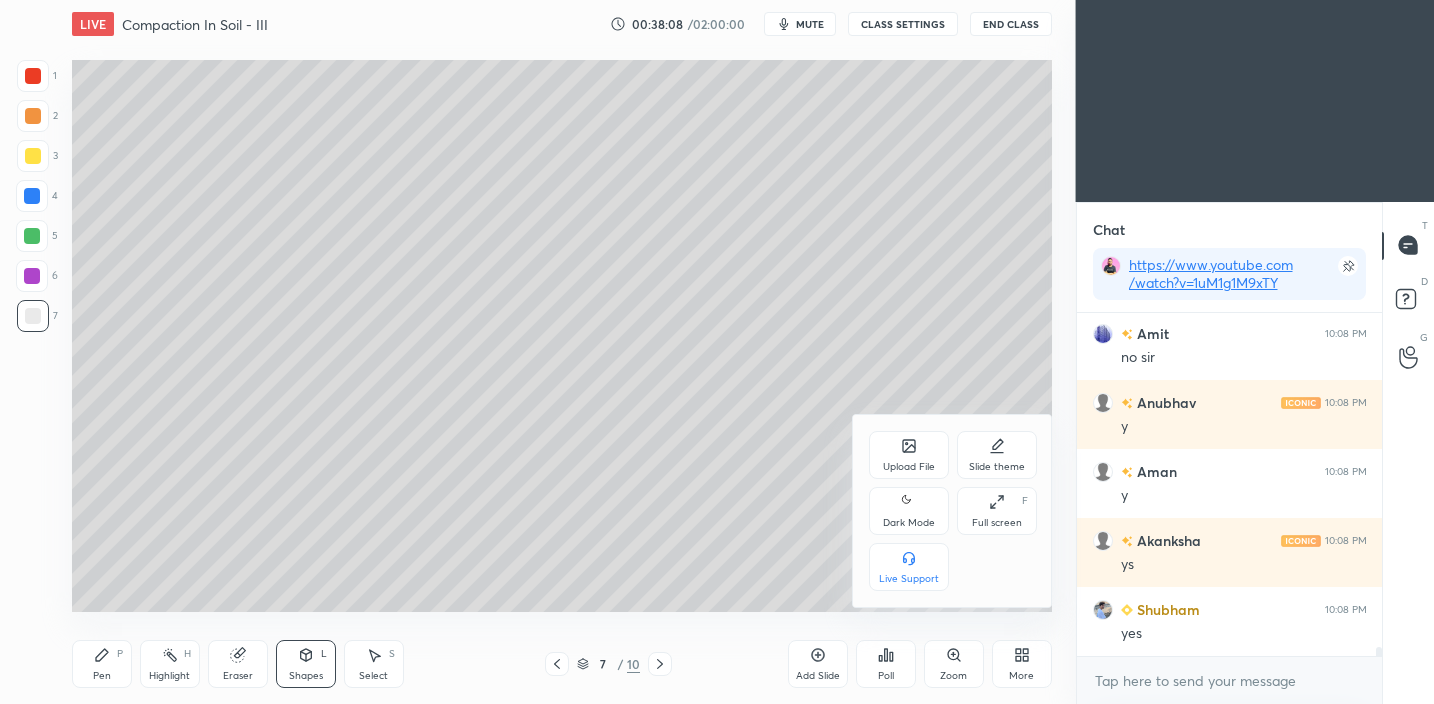 click on "Upload File" at bounding box center (909, 467) 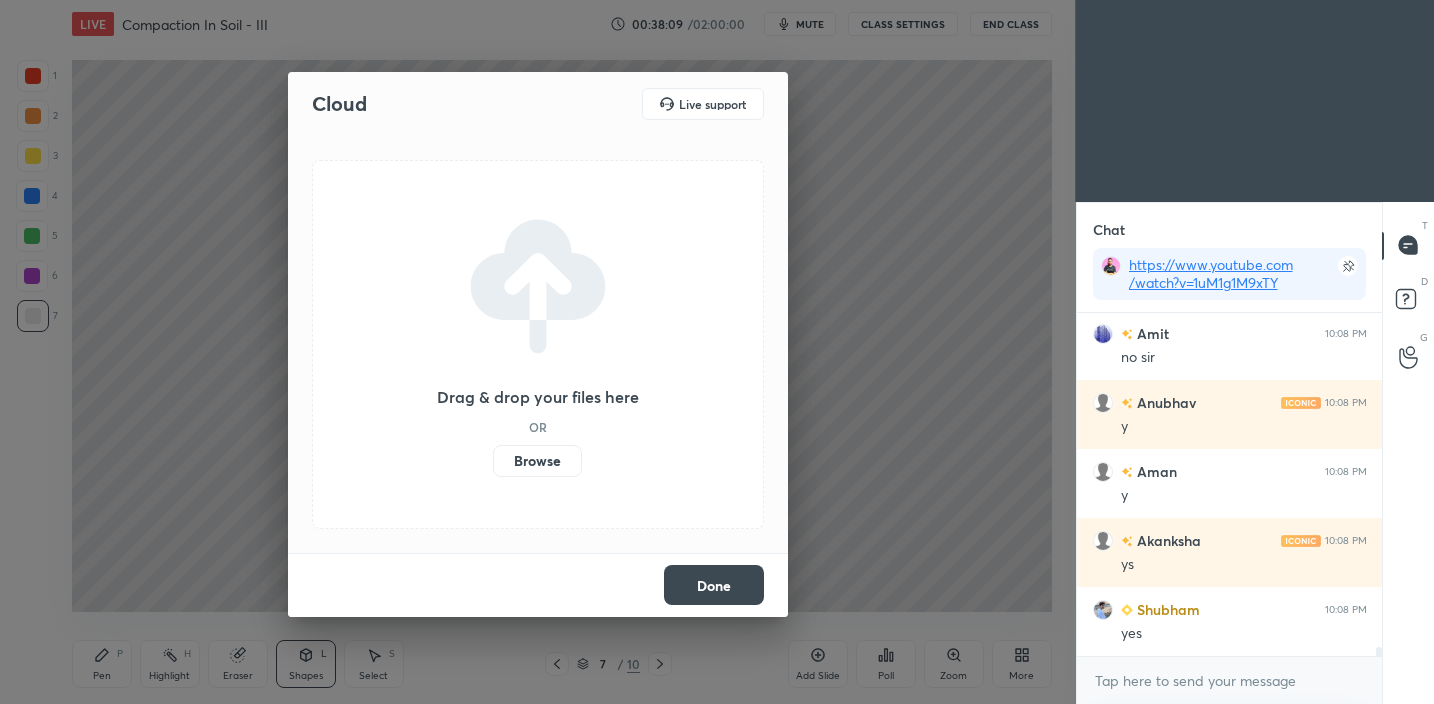 click on "Browse" at bounding box center (537, 461) 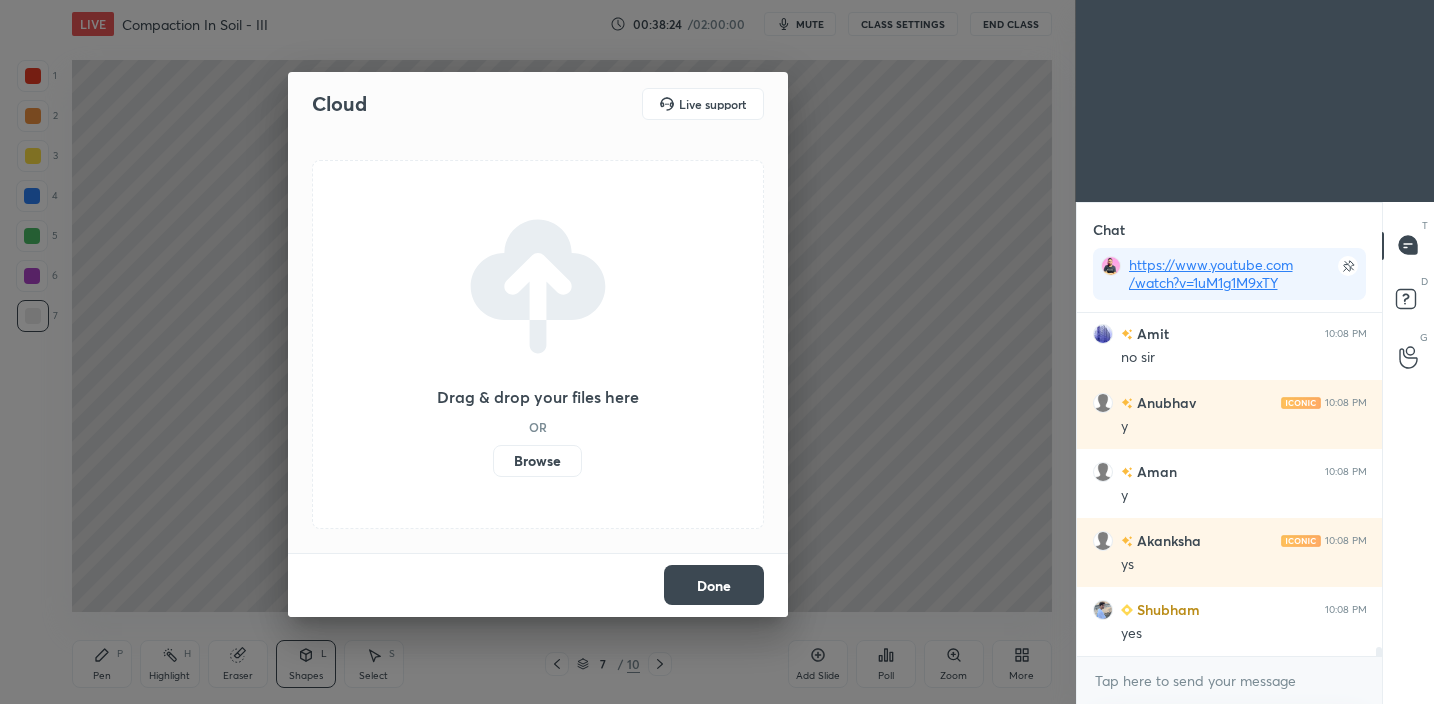 click on "Done" at bounding box center [714, 585] 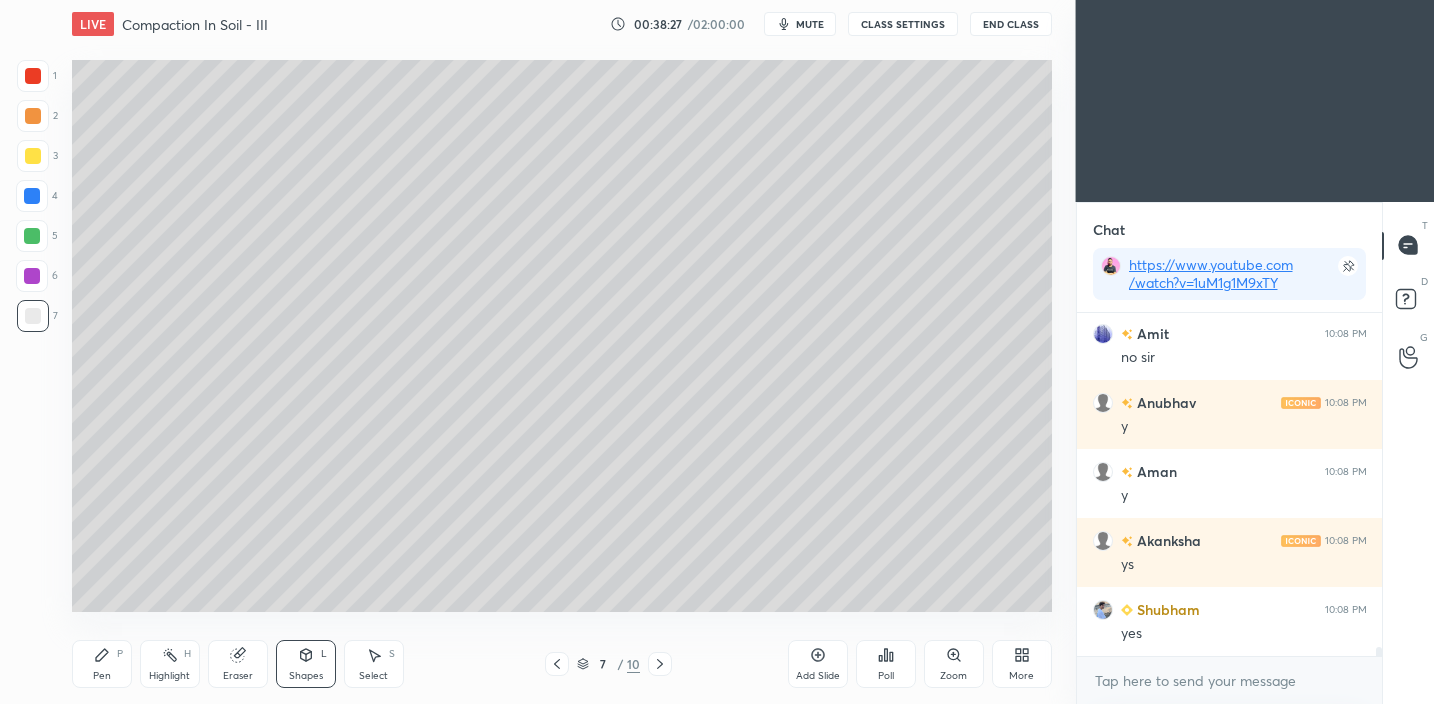 drag, startPoint x: 100, startPoint y: 660, endPoint x: 125, endPoint y: 631, distance: 38.28838 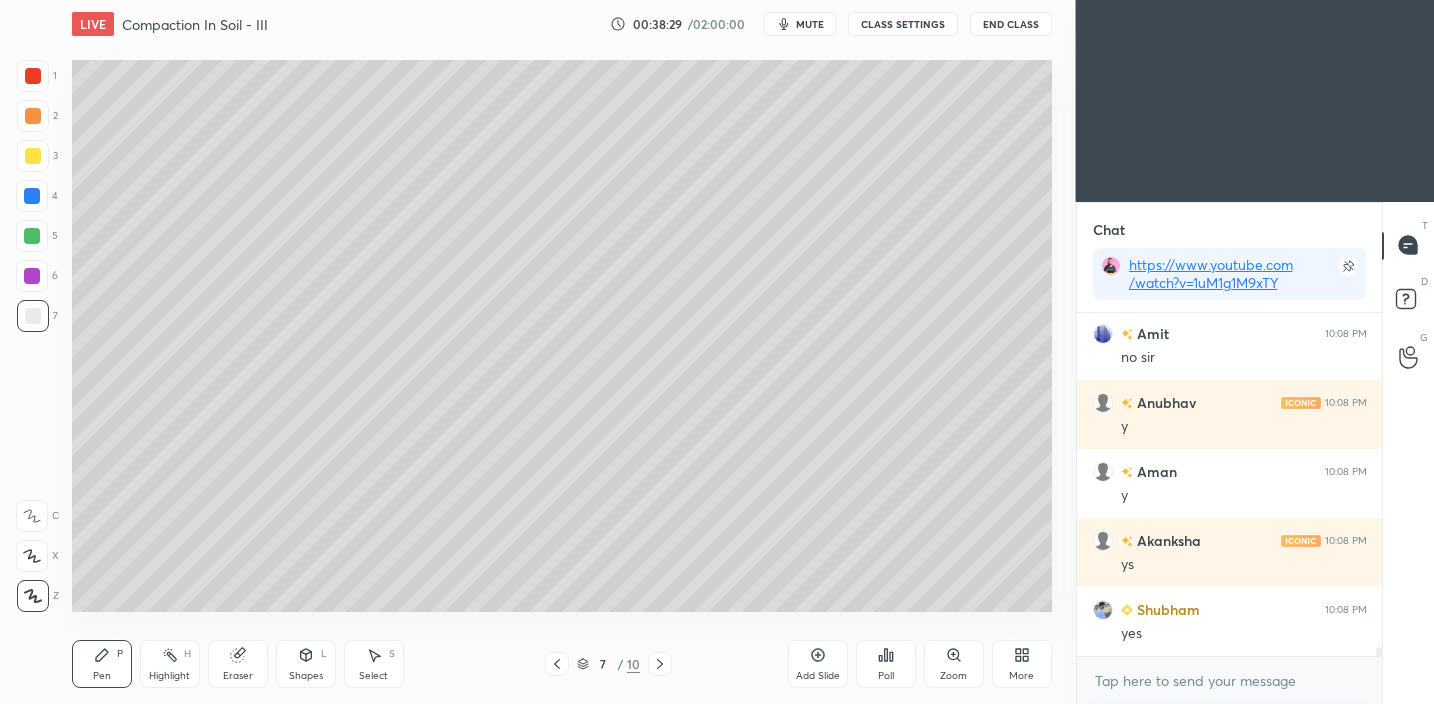 drag, startPoint x: 323, startPoint y: 668, endPoint x: 318, endPoint y: 654, distance: 14.866069 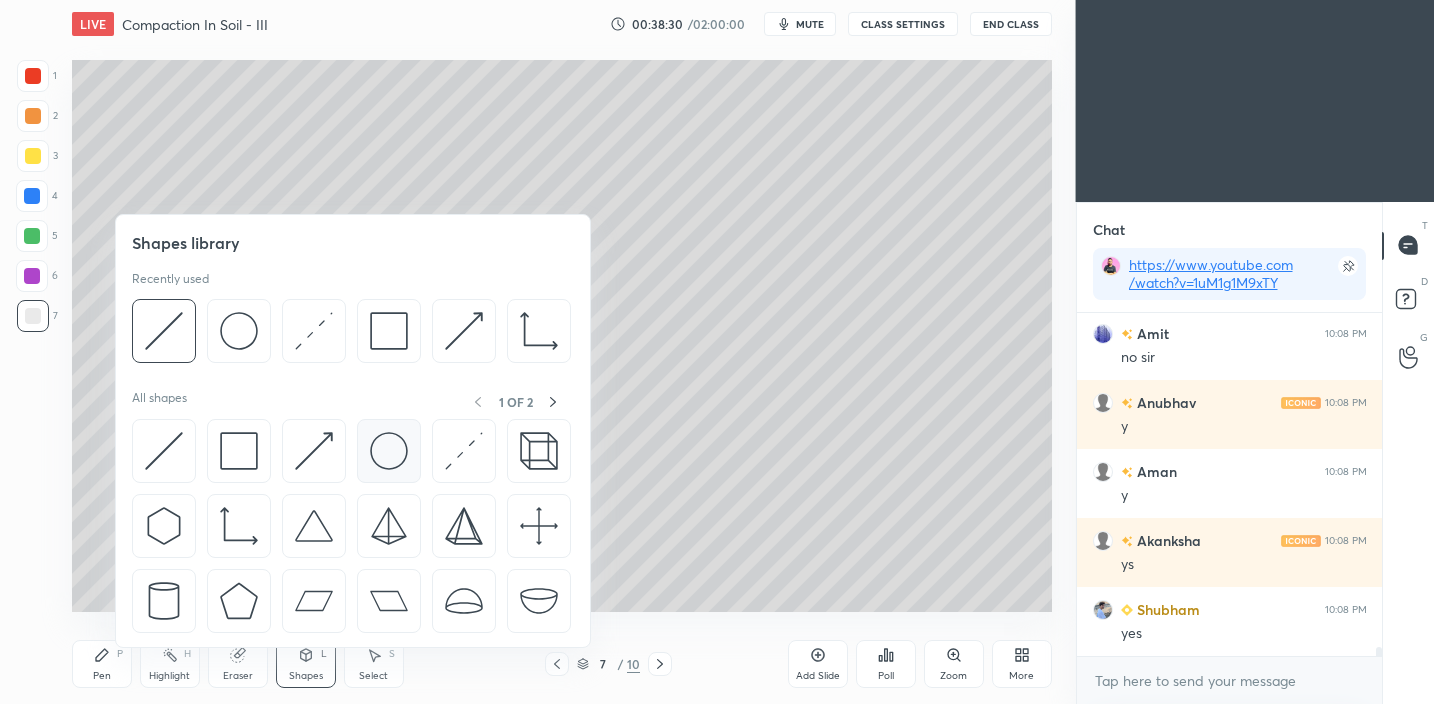 click at bounding box center [389, 451] 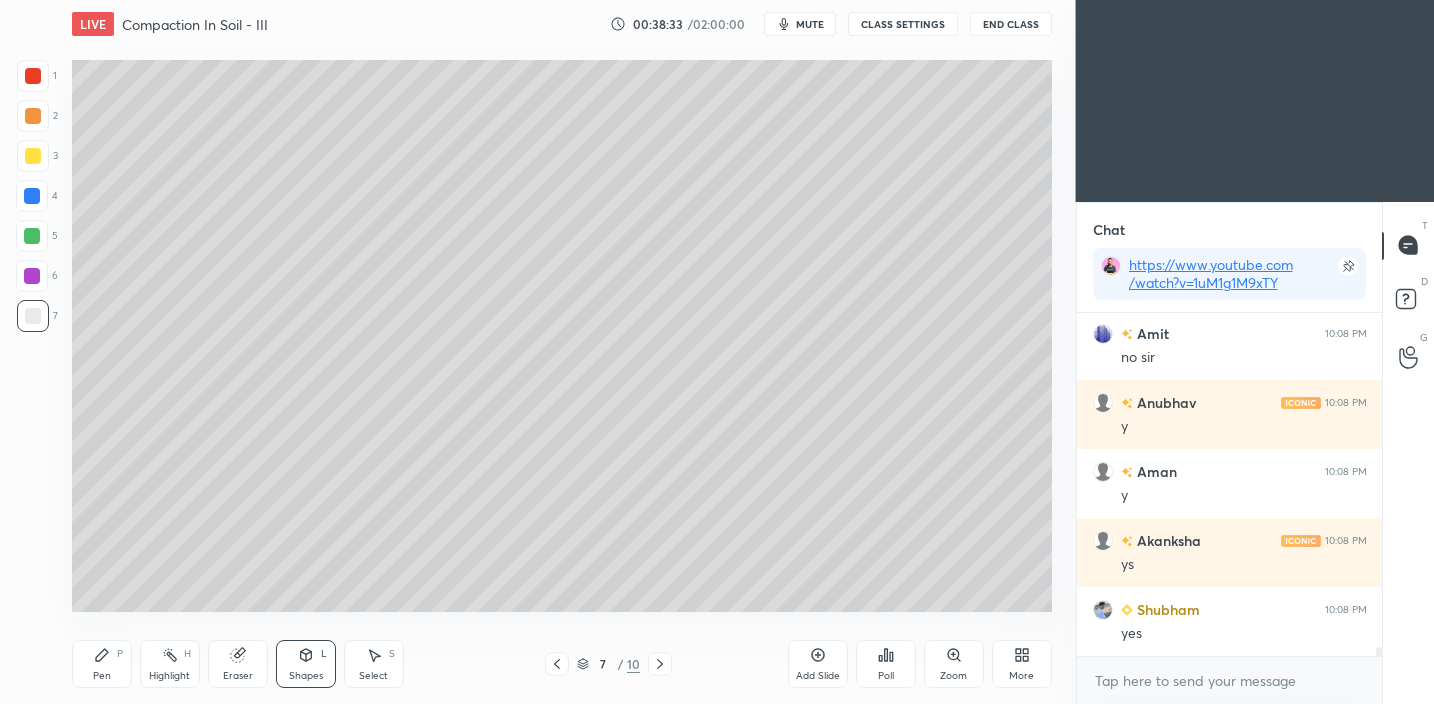 click on "Shapes L" at bounding box center [306, 664] 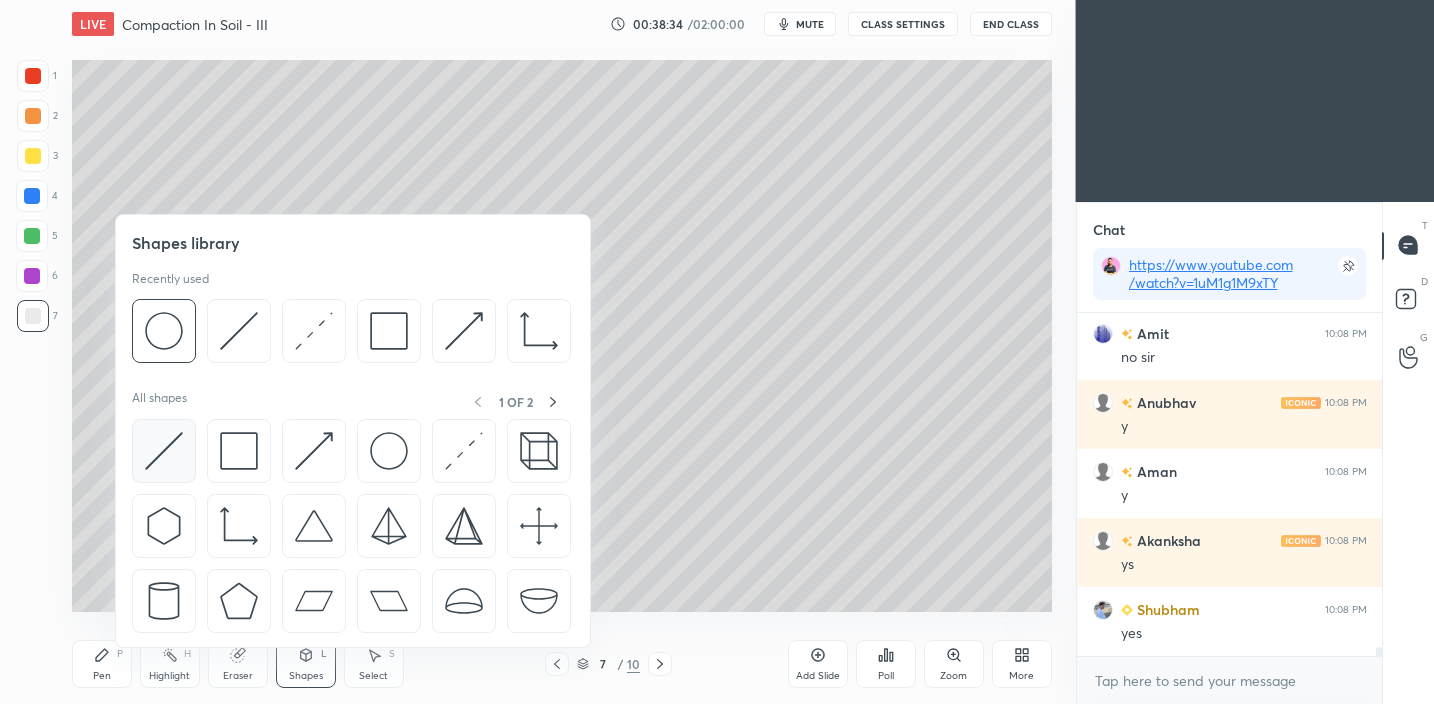 click at bounding box center [164, 451] 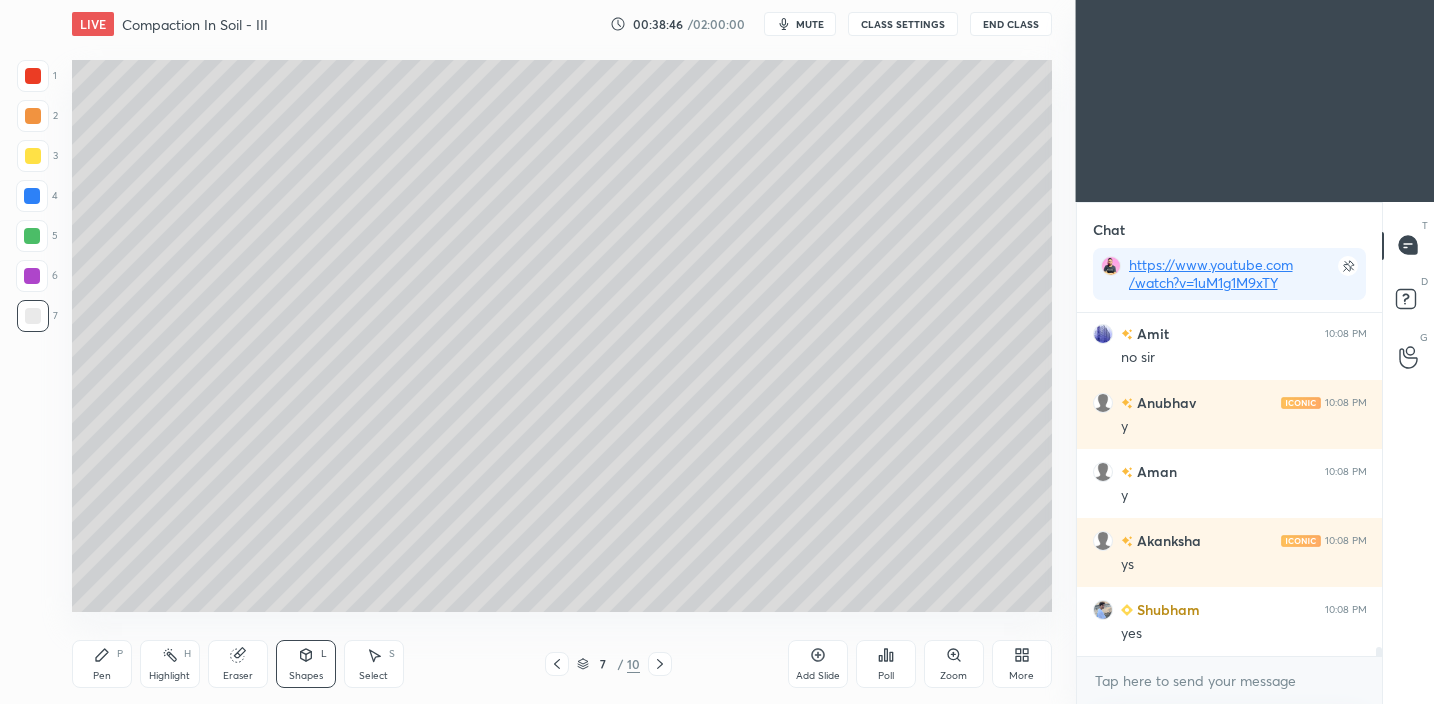 drag, startPoint x: 274, startPoint y: 675, endPoint x: 270, endPoint y: 623, distance: 52.153618 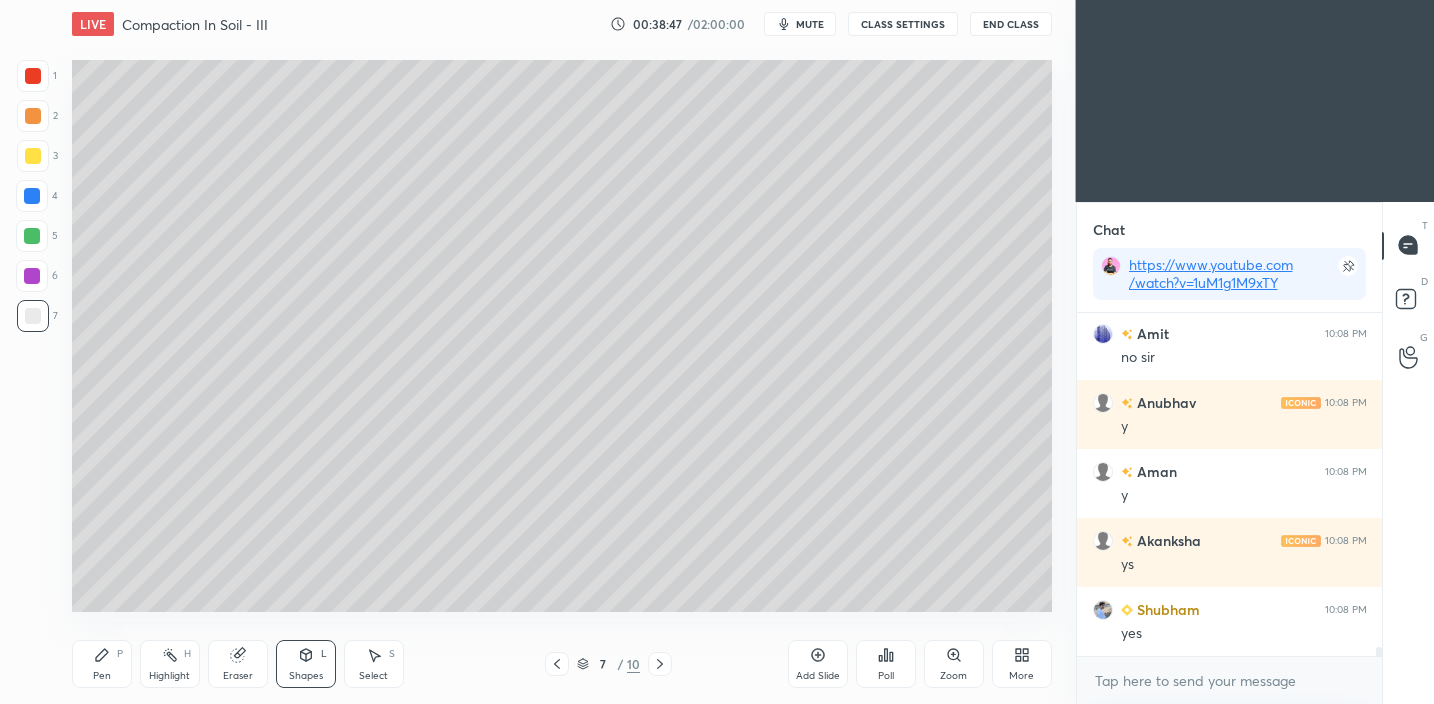 click on "Pen P Highlight H Eraser Shapes L Select S" at bounding box center [251, 664] 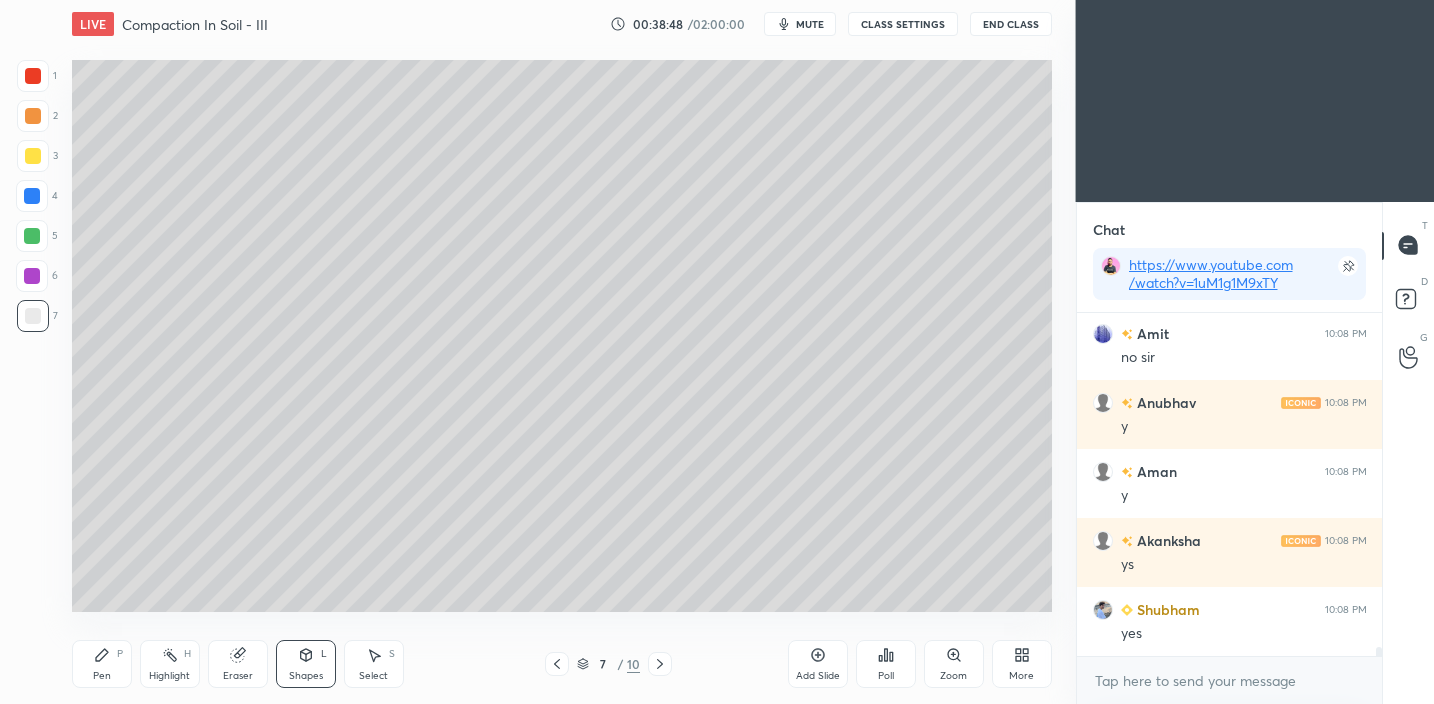 drag, startPoint x: 317, startPoint y: 669, endPoint x: 309, endPoint y: 656, distance: 15.264338 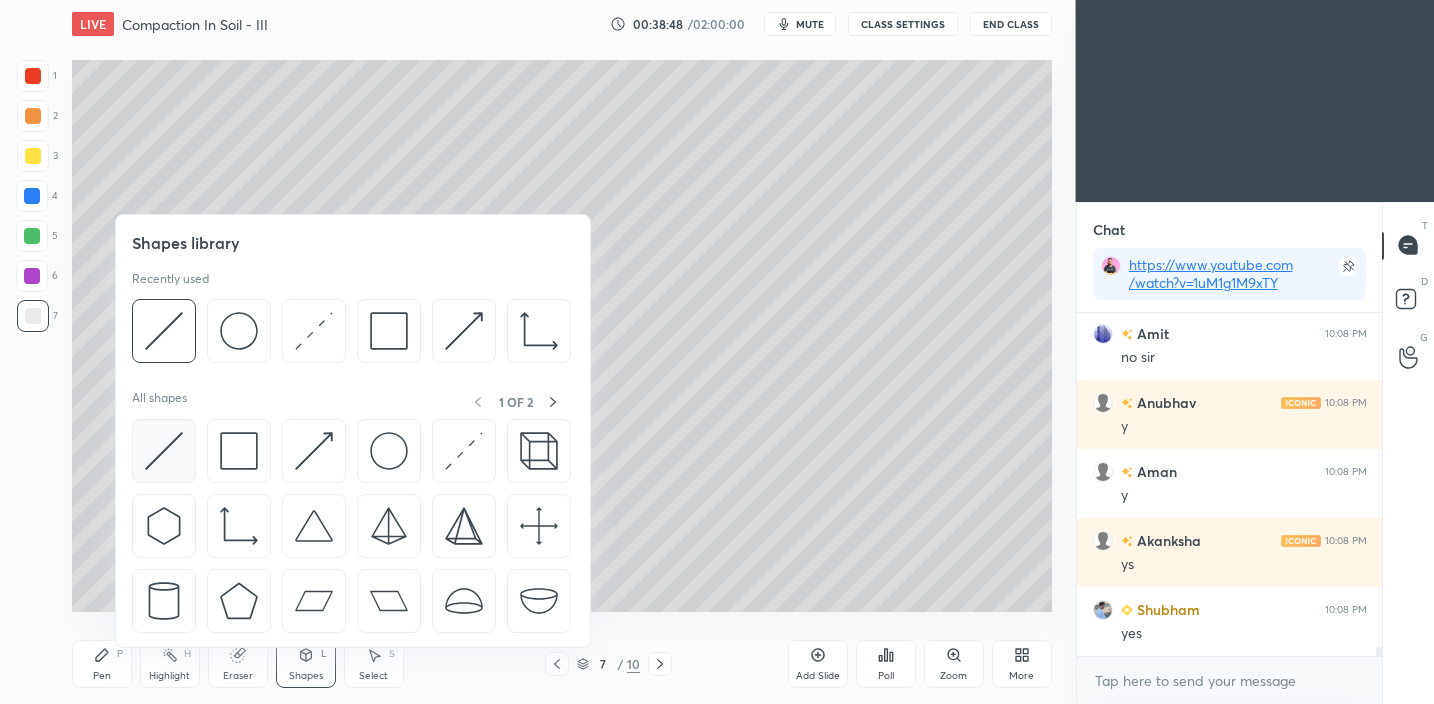 click at bounding box center (164, 451) 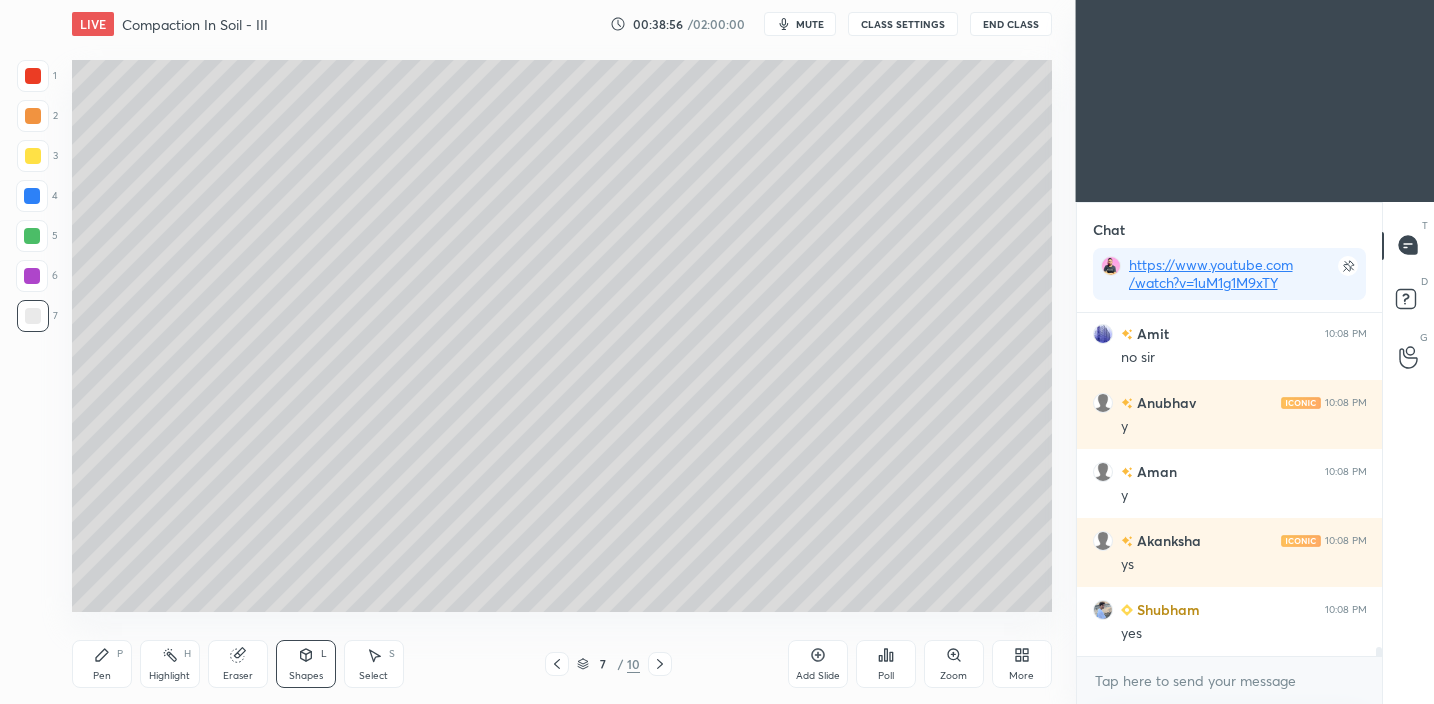 drag, startPoint x: 104, startPoint y: 671, endPoint x: 133, endPoint y: 627, distance: 52.69725 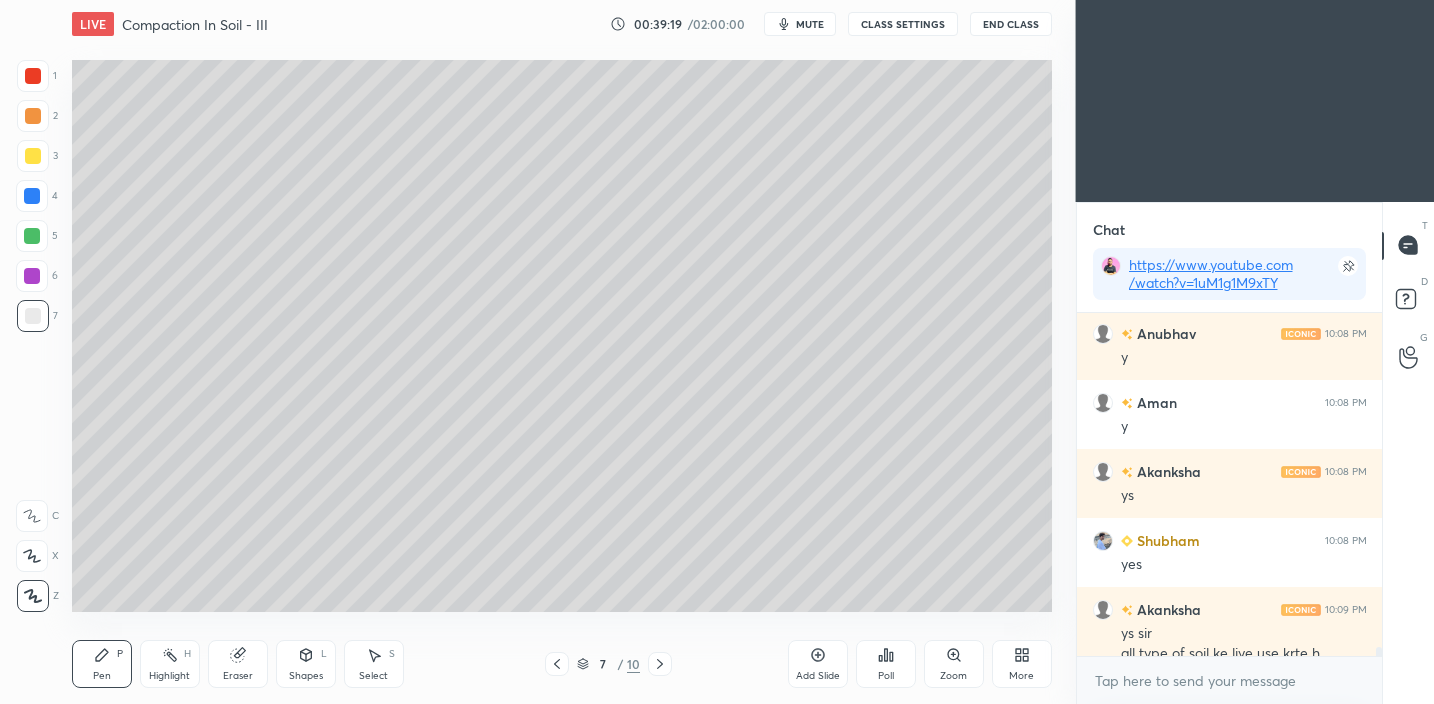 scroll, scrollTop: 13306, scrollLeft: 0, axis: vertical 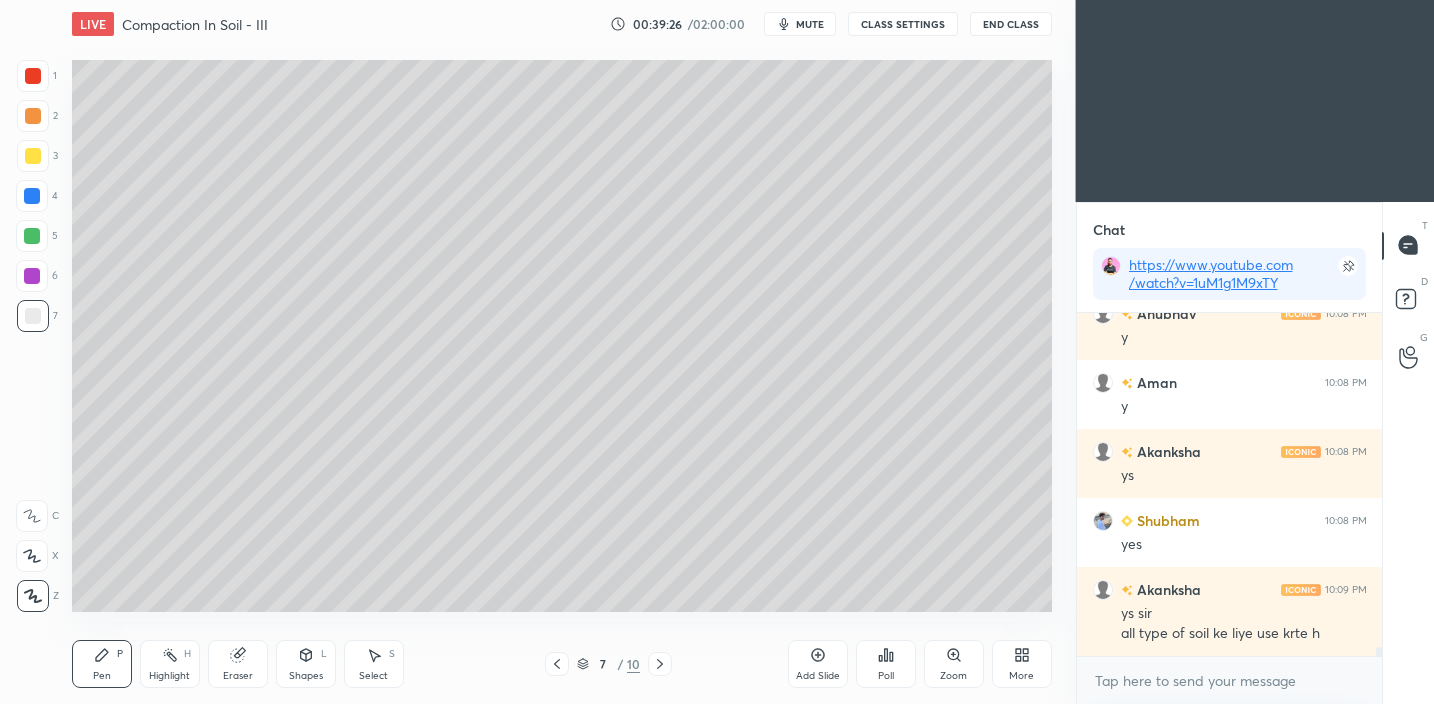 click at bounding box center (33, 156) 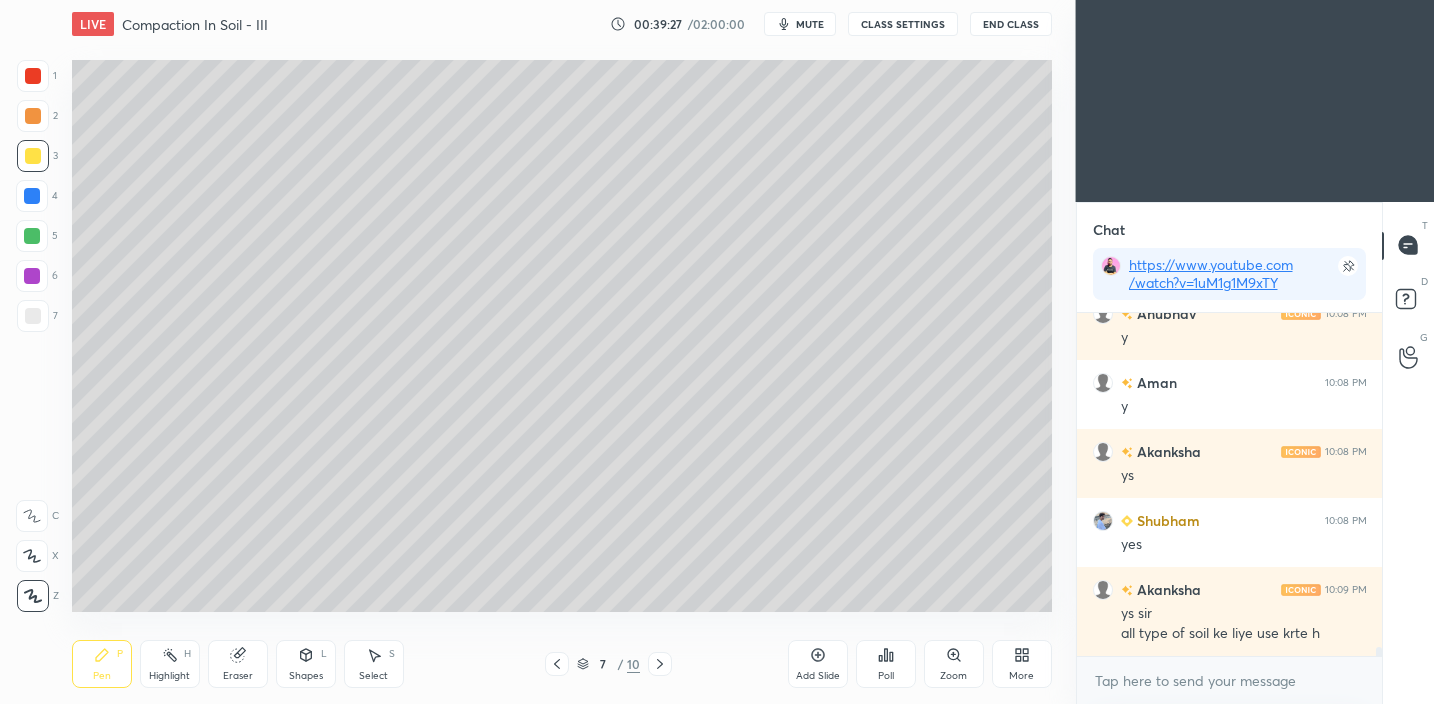 click 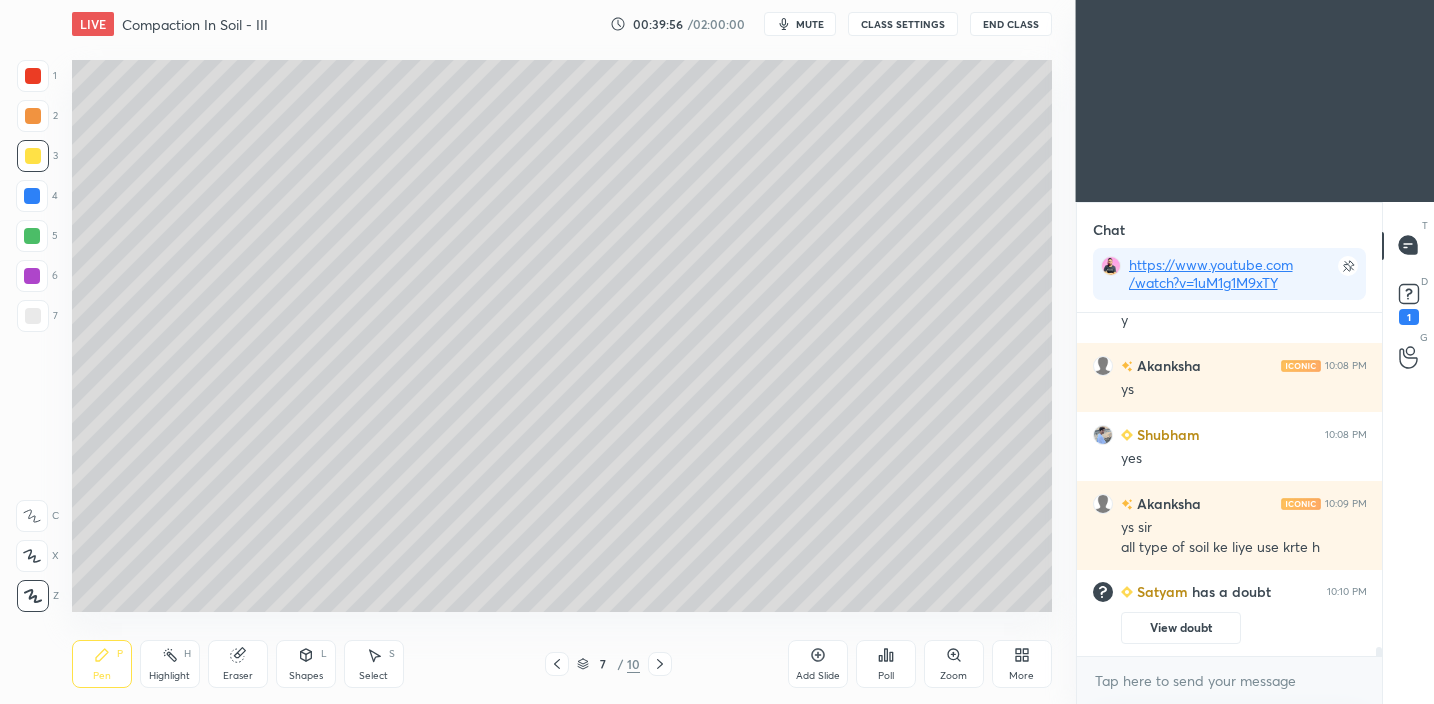 scroll, scrollTop: 11804, scrollLeft: 0, axis: vertical 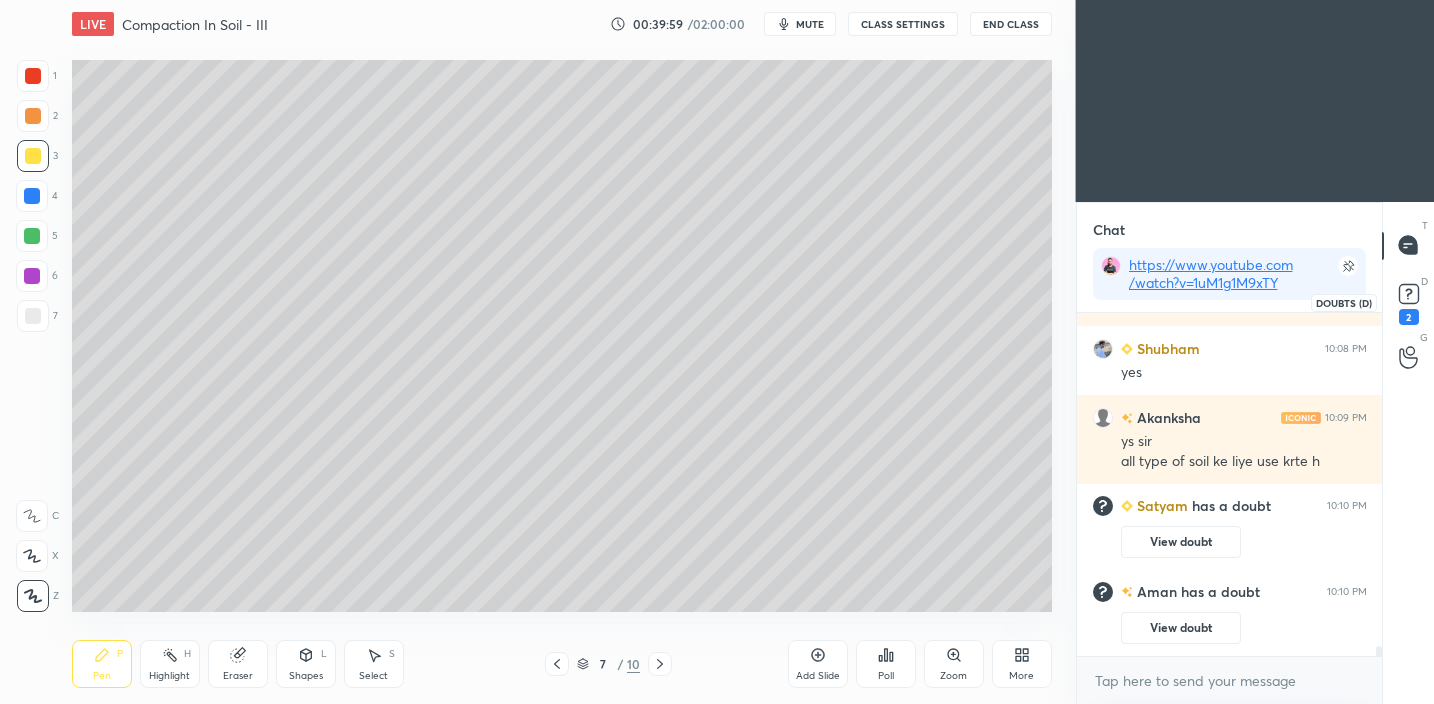 click 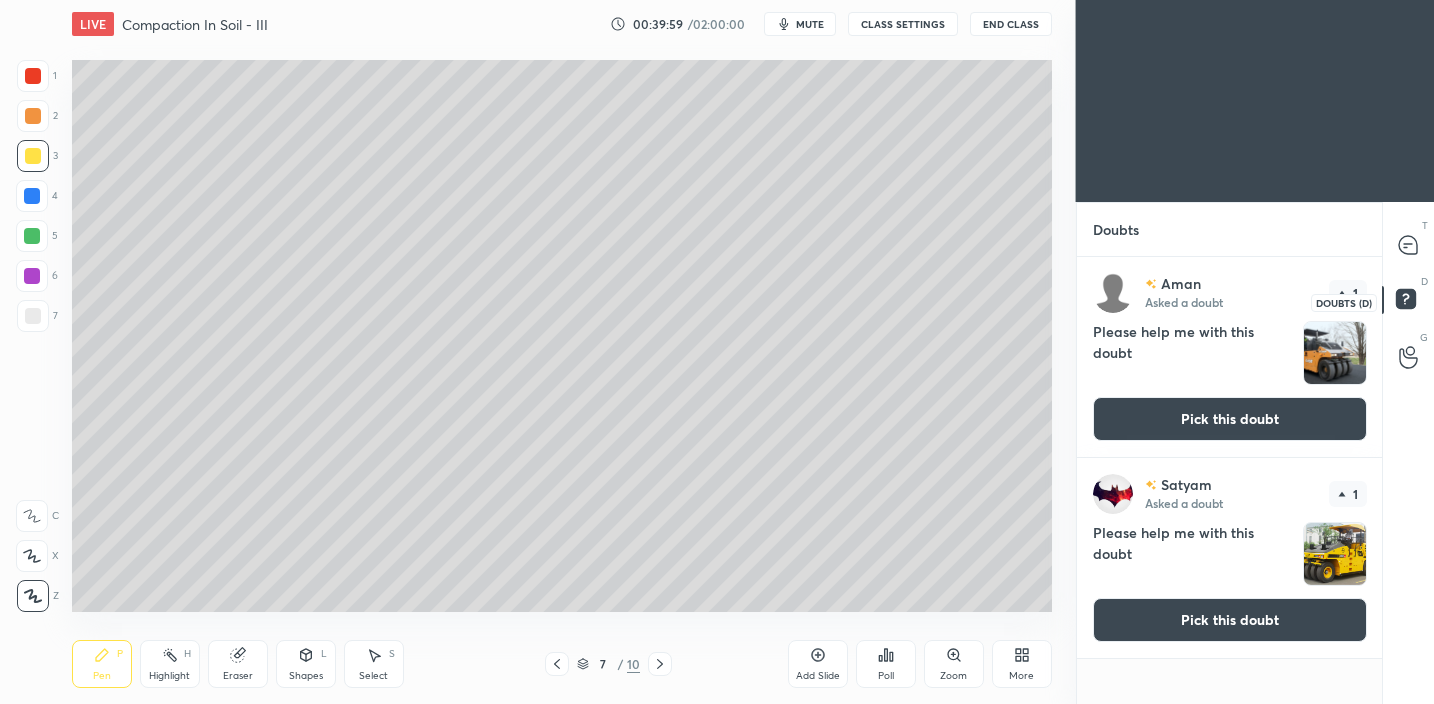 scroll, scrollTop: 7, scrollLeft: 7, axis: both 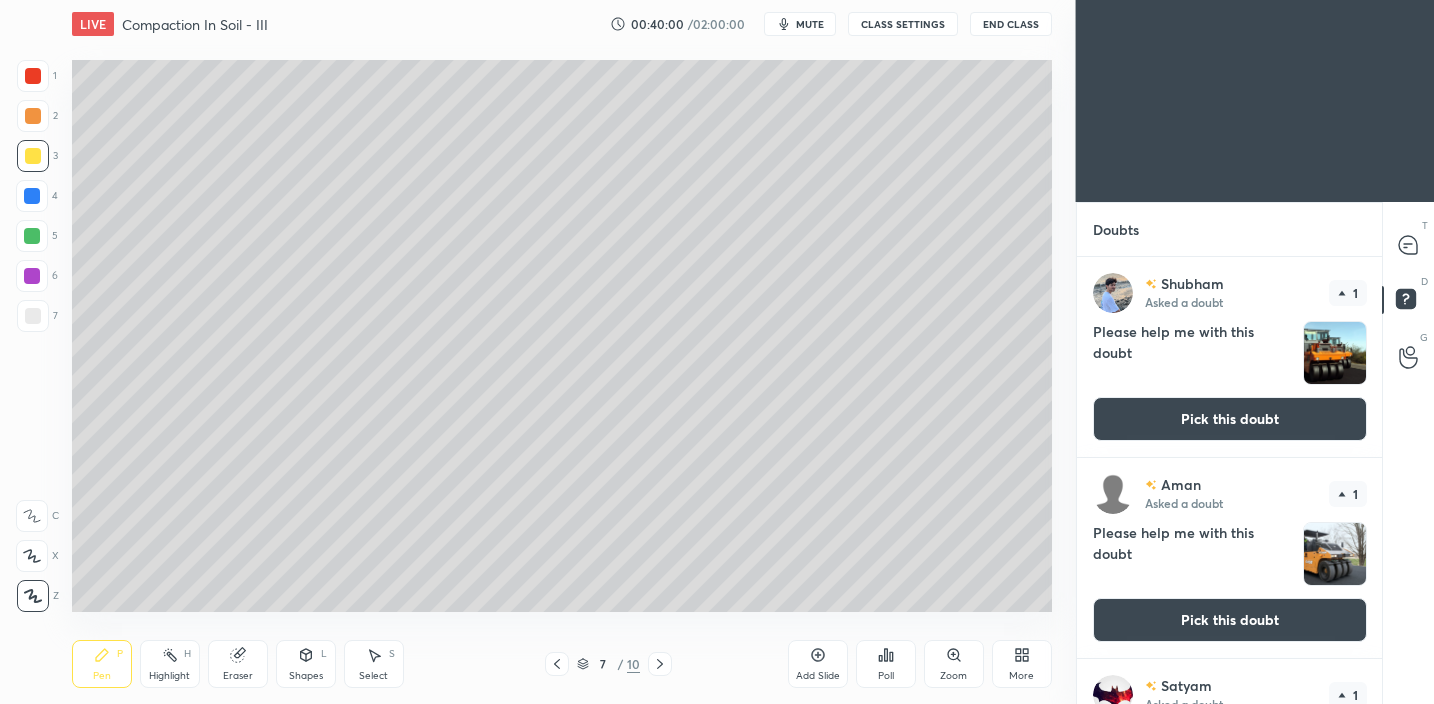 click on "Pick this doubt" at bounding box center [1230, 419] 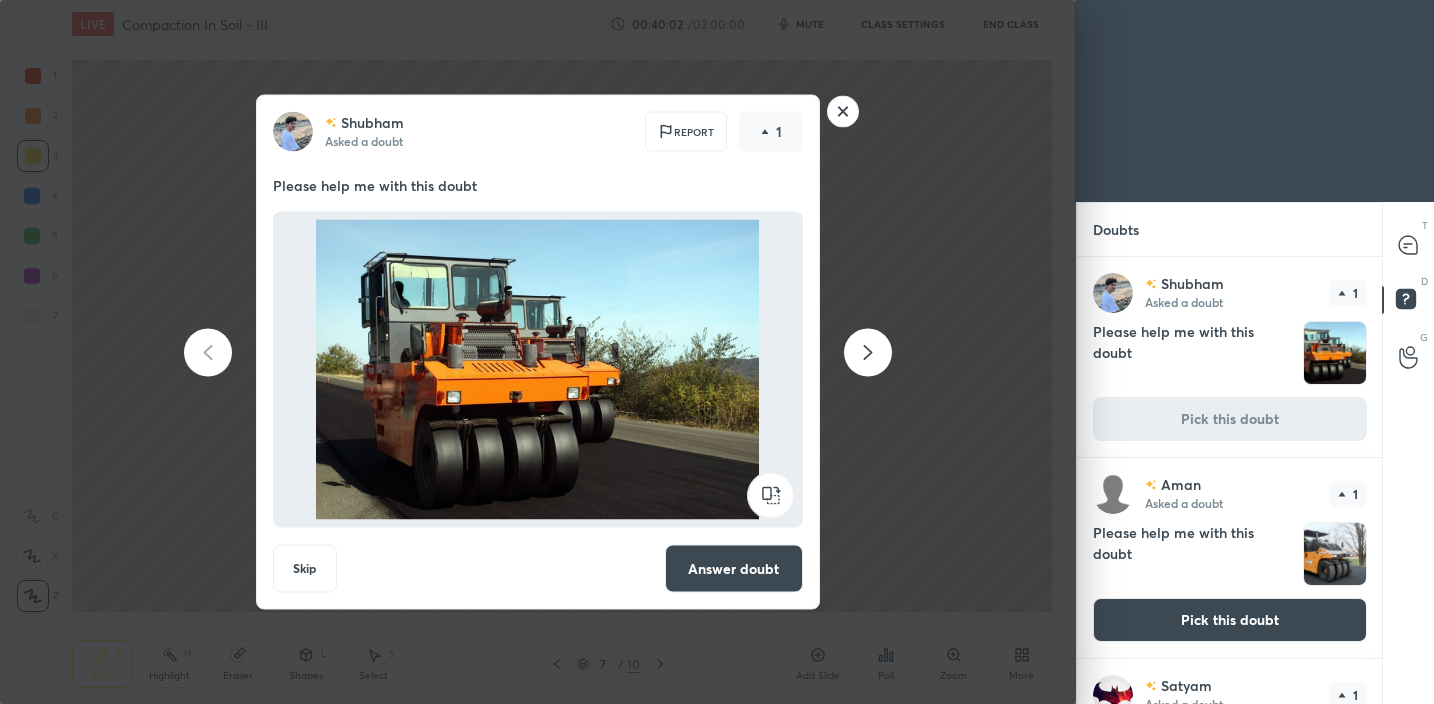 click on "Answer doubt" at bounding box center (734, 569) 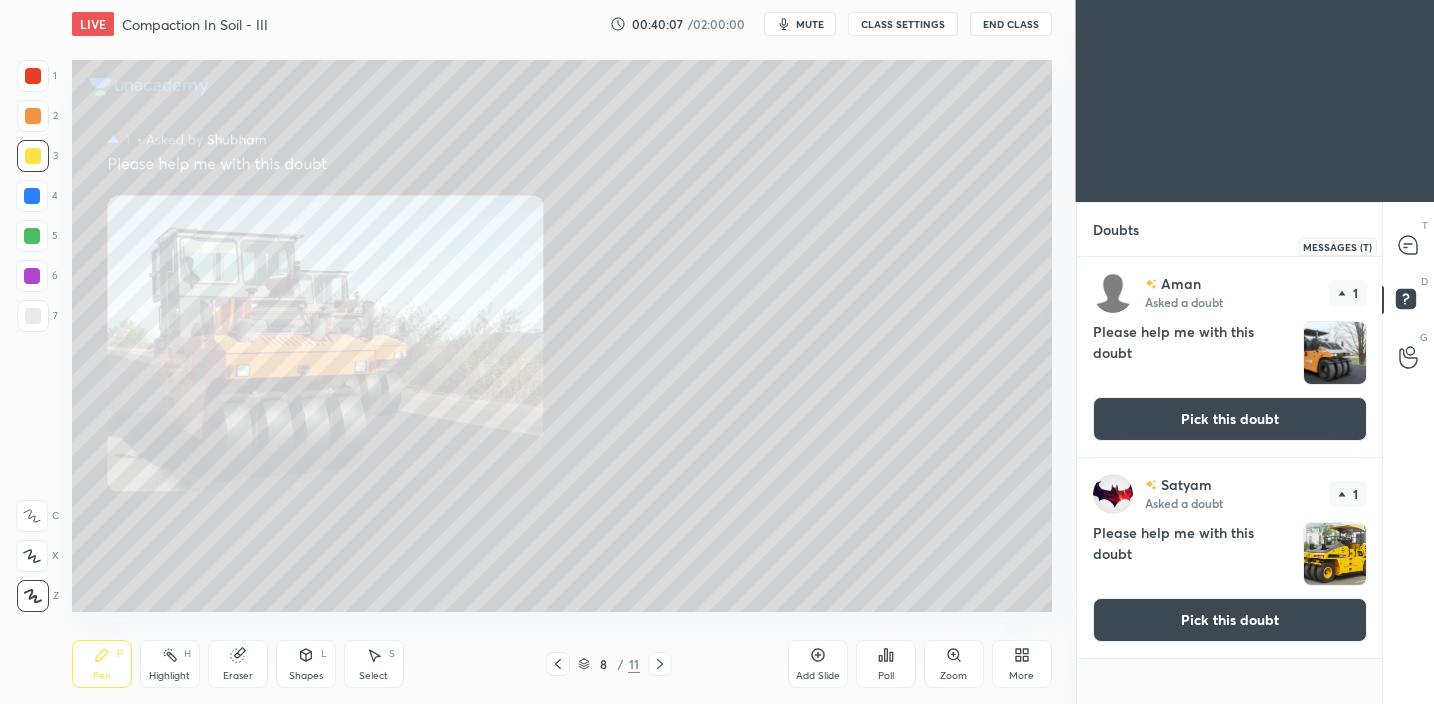 click at bounding box center (1409, 246) 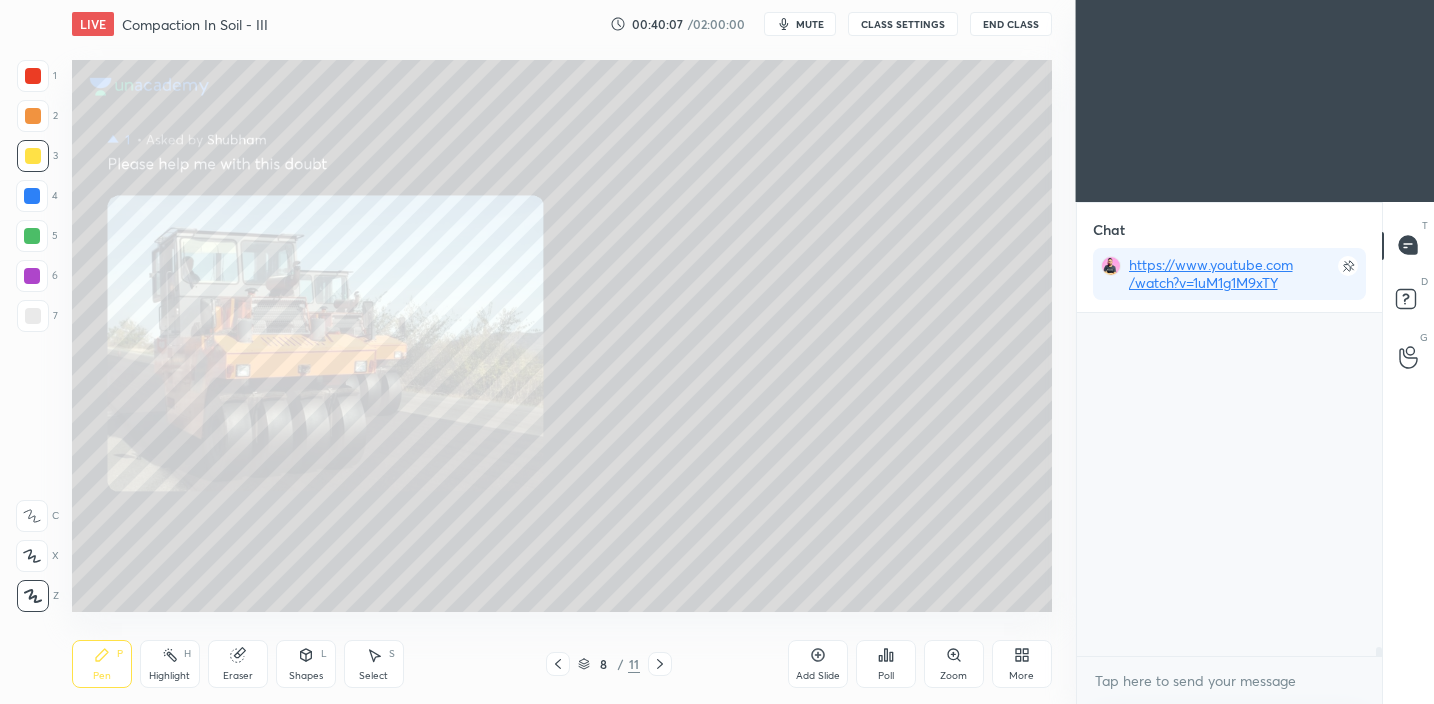 scroll, scrollTop: 386, scrollLeft: 299, axis: both 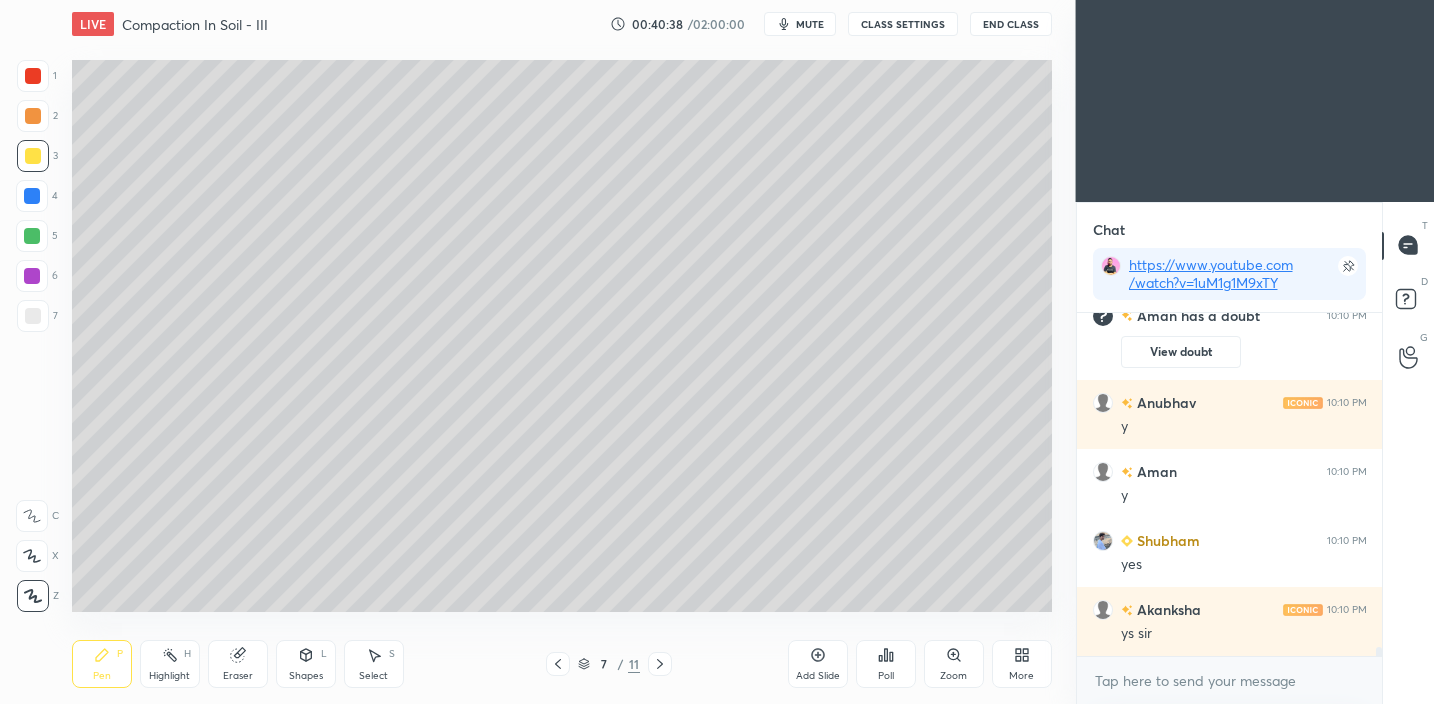 click at bounding box center [33, 316] 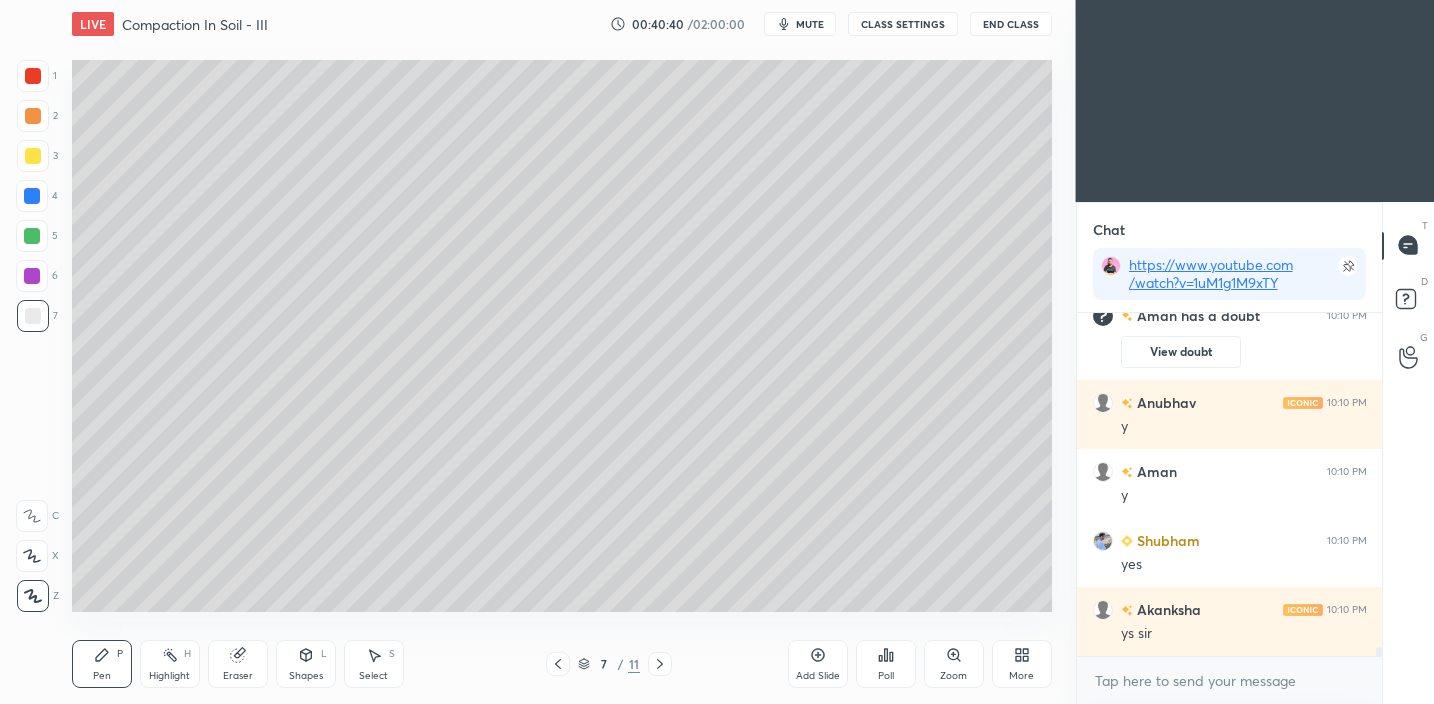 click at bounding box center (33, 156) 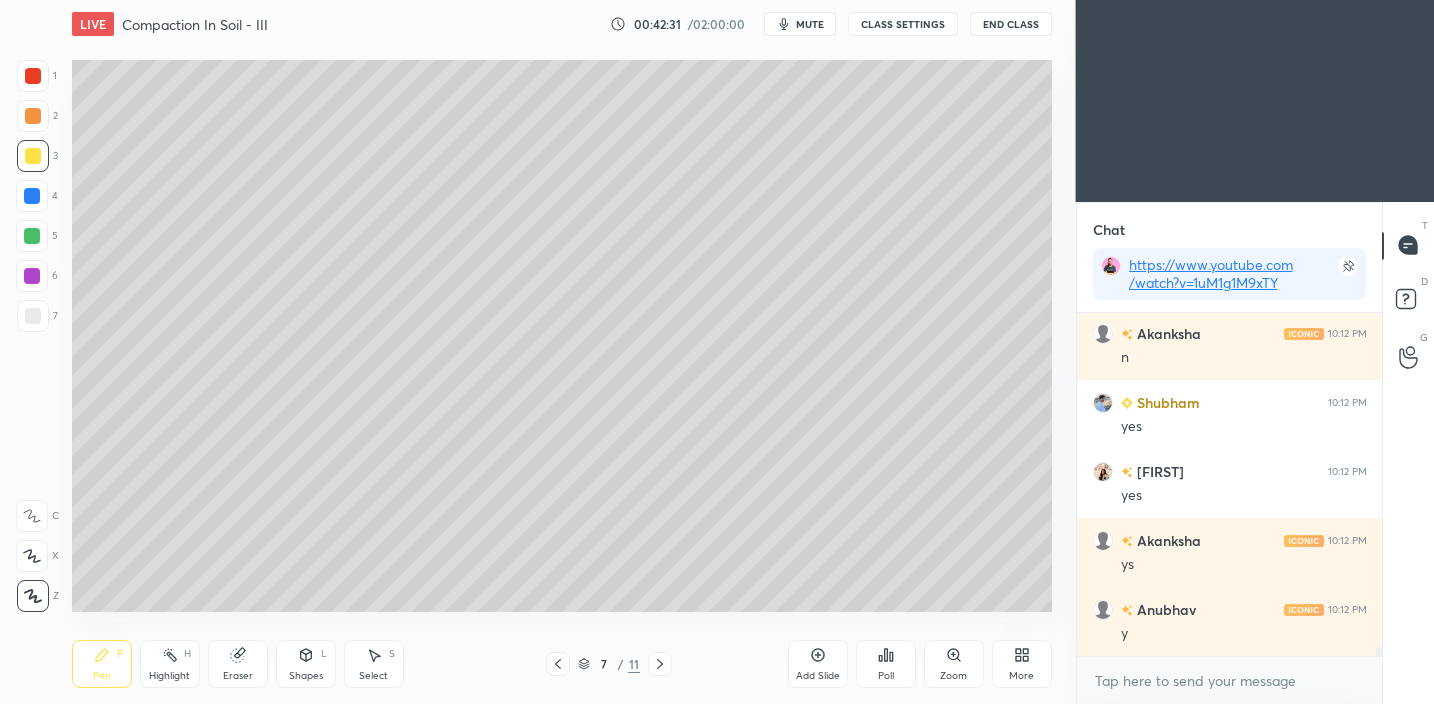 scroll, scrollTop: 13017, scrollLeft: 0, axis: vertical 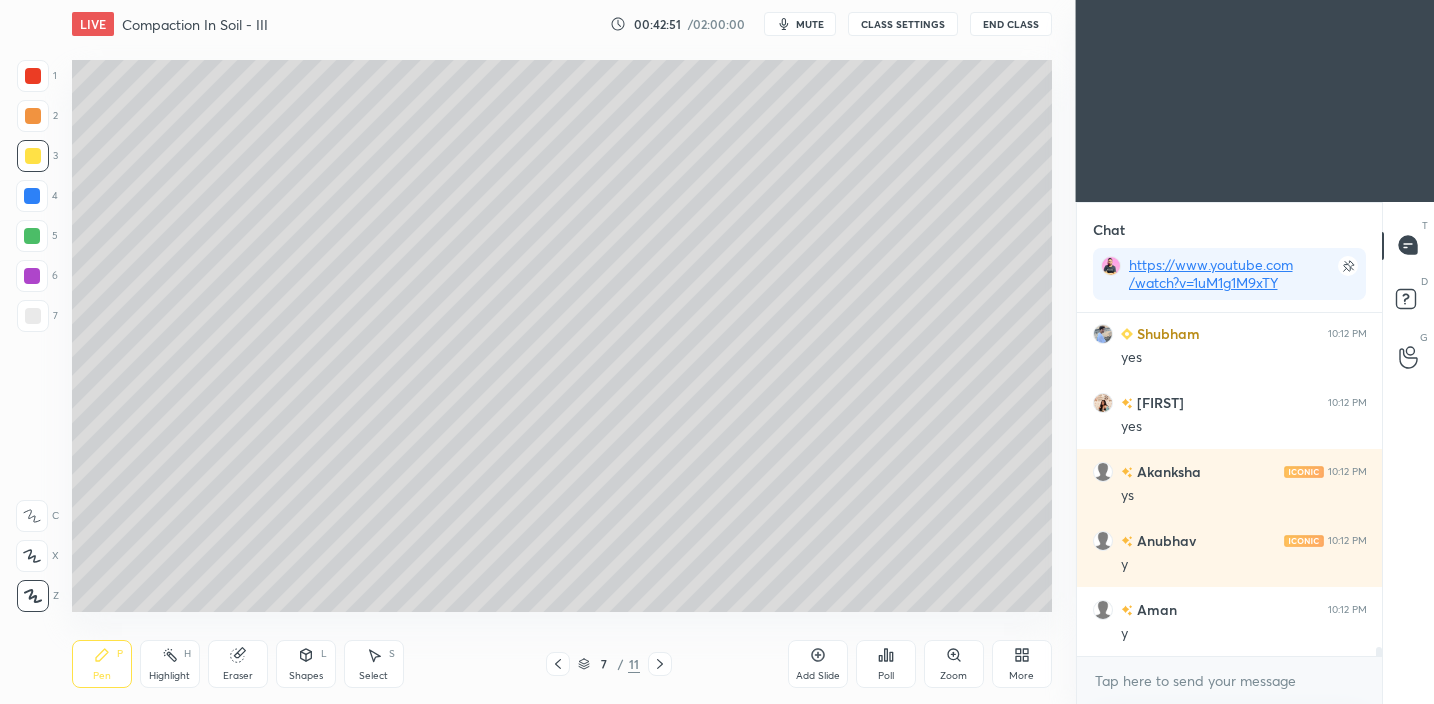 click on "Add Slide" at bounding box center [818, 664] 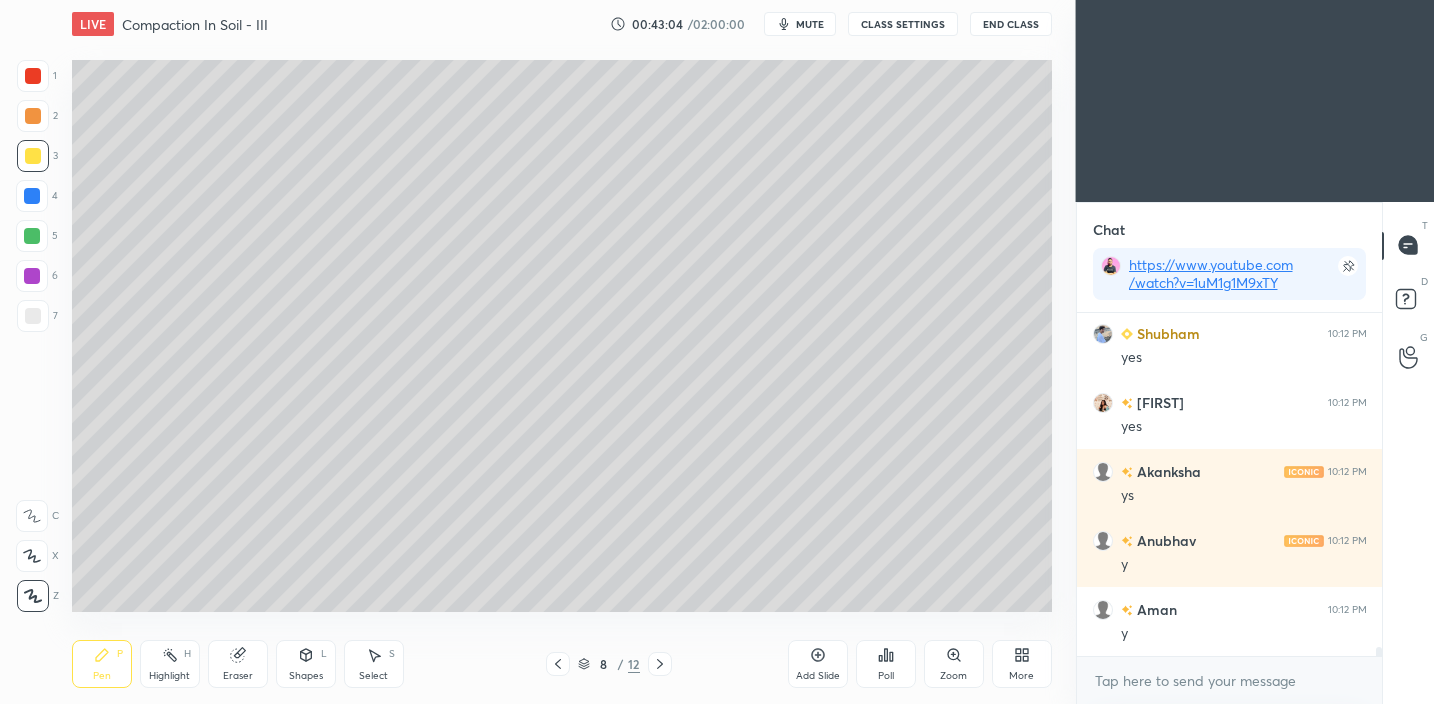 click on "More" at bounding box center [1022, 664] 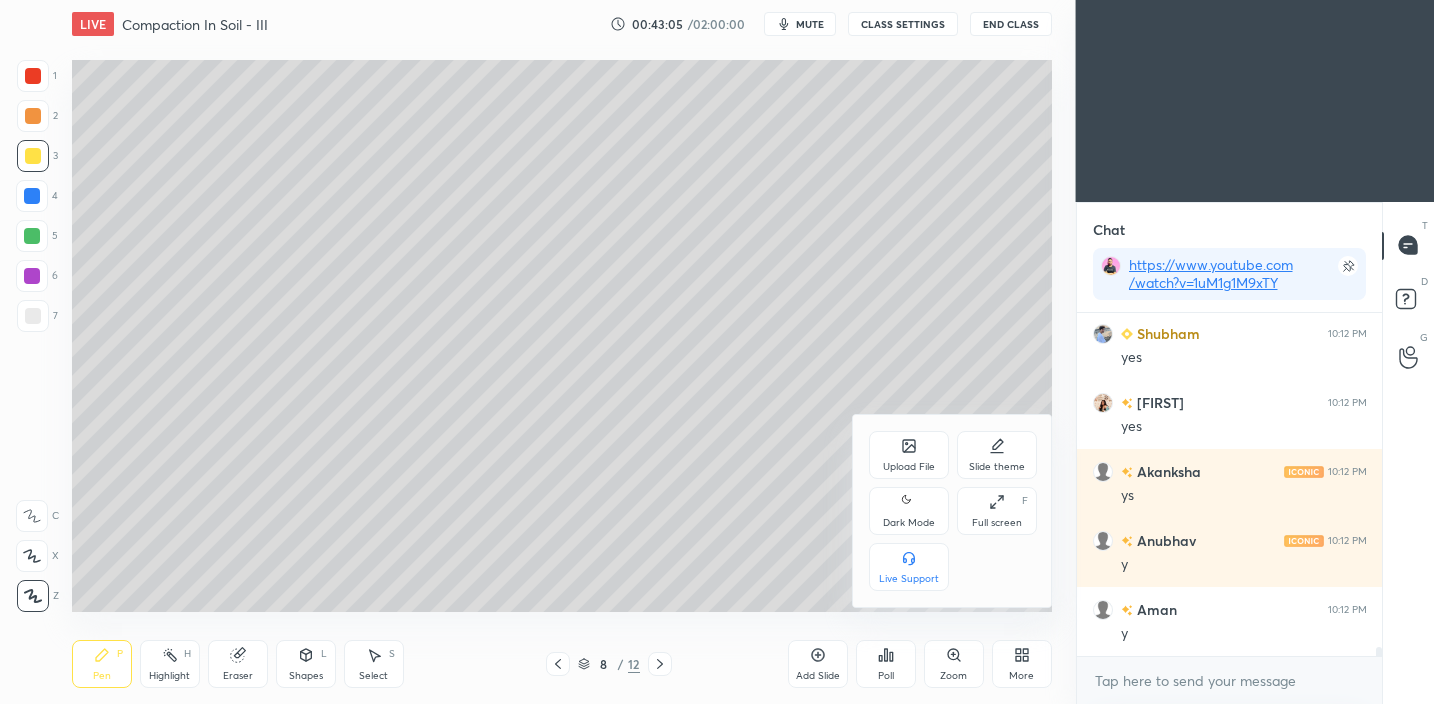 click on "Upload File" at bounding box center [909, 455] 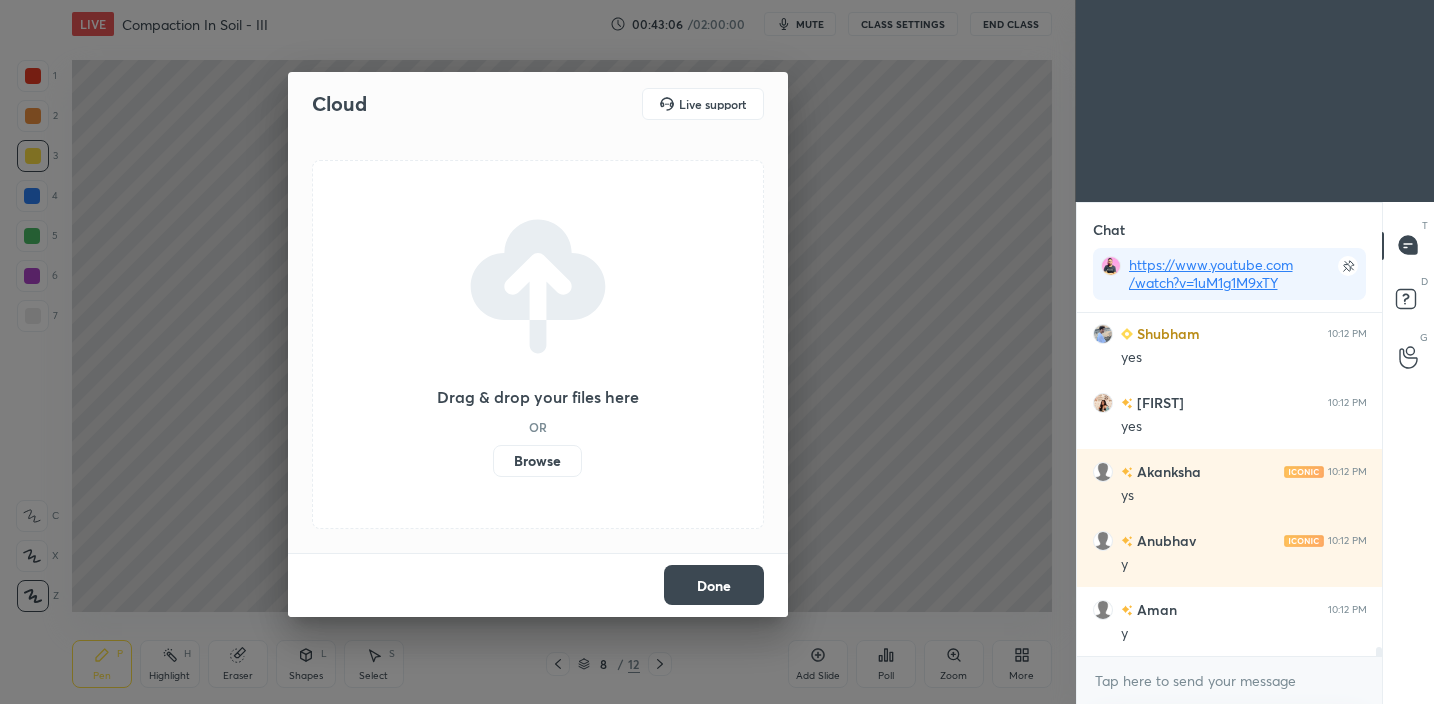 click on "Browse" at bounding box center (537, 461) 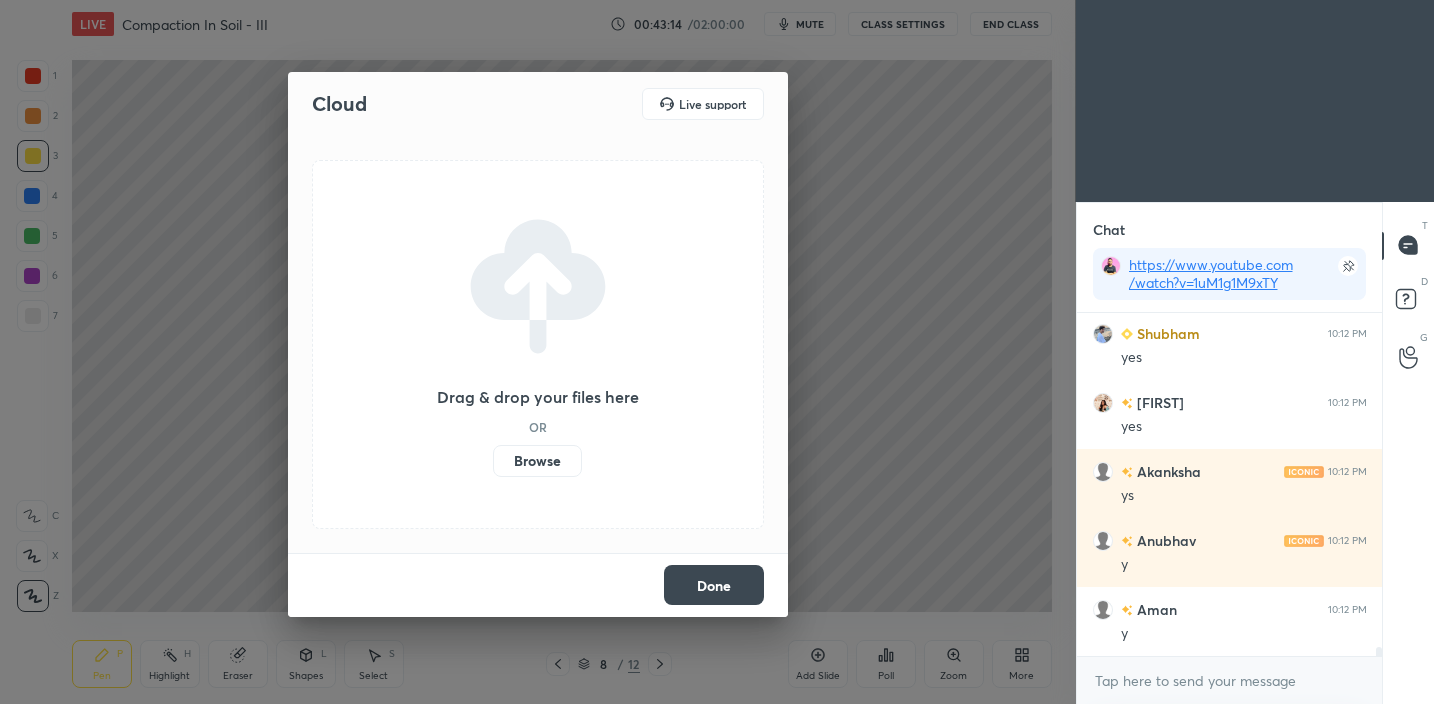 click on "Done" at bounding box center [714, 585] 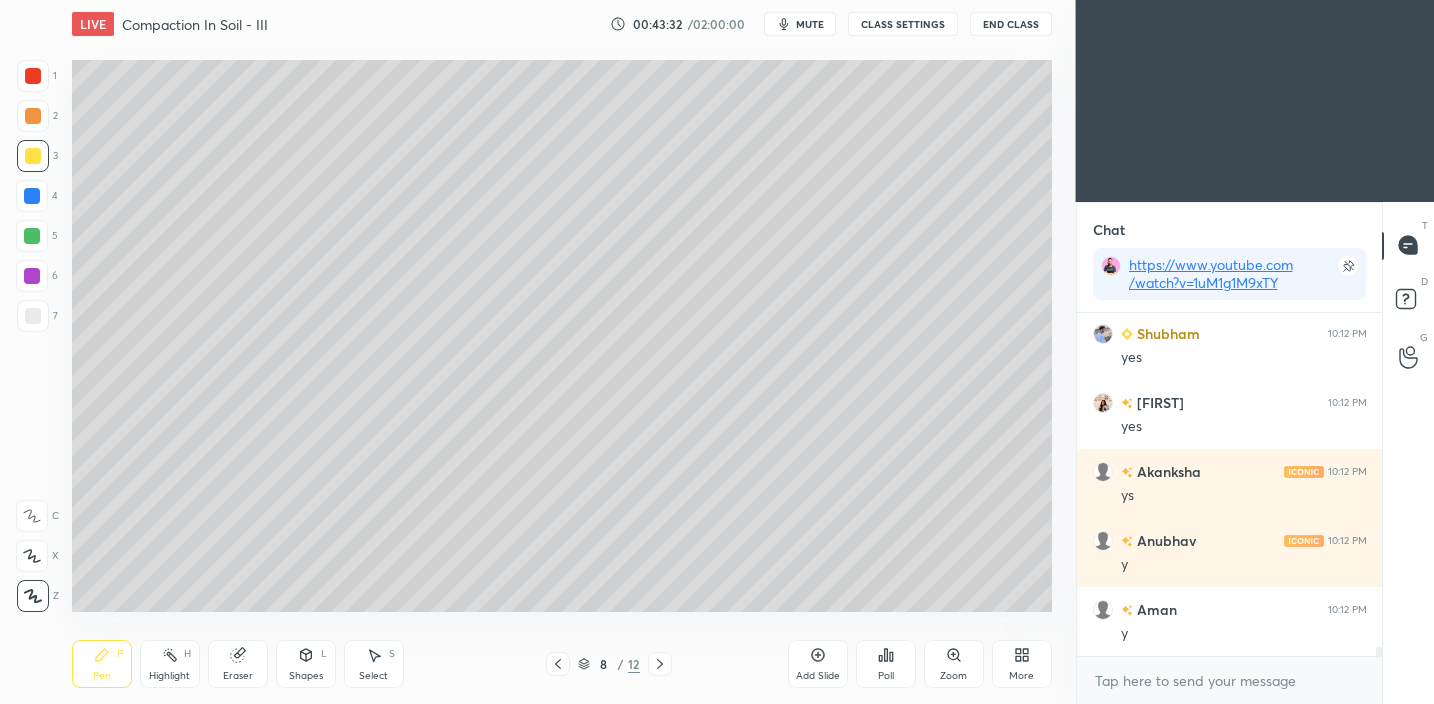 scroll, scrollTop: 13086, scrollLeft: 0, axis: vertical 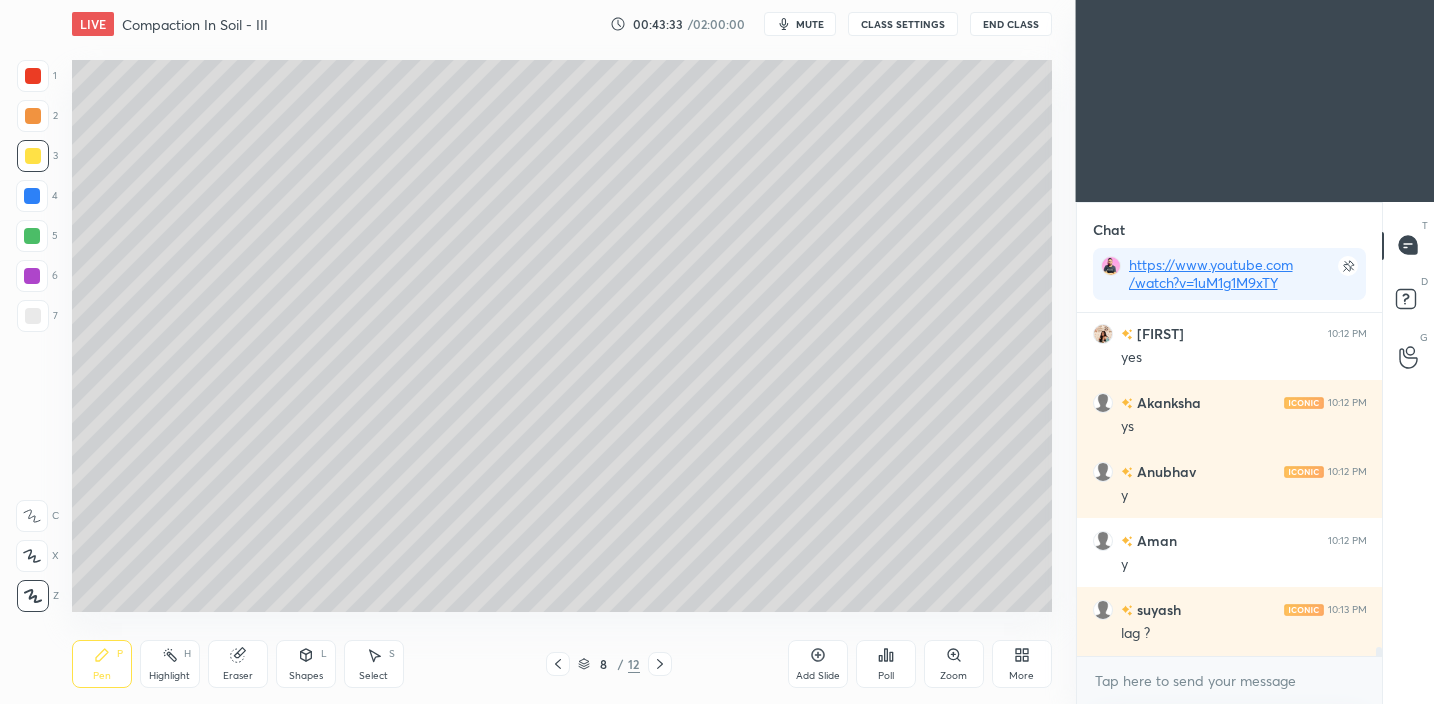 click on "More" at bounding box center [1022, 664] 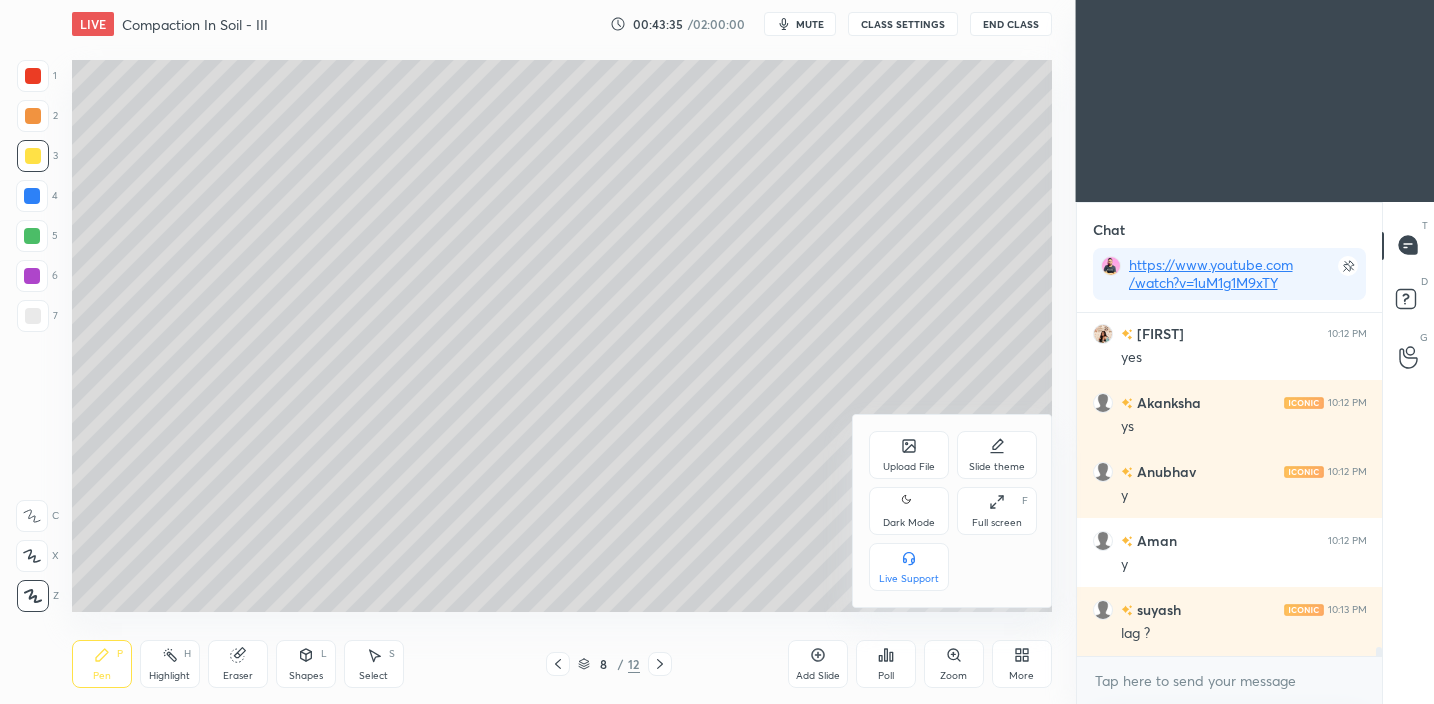 click 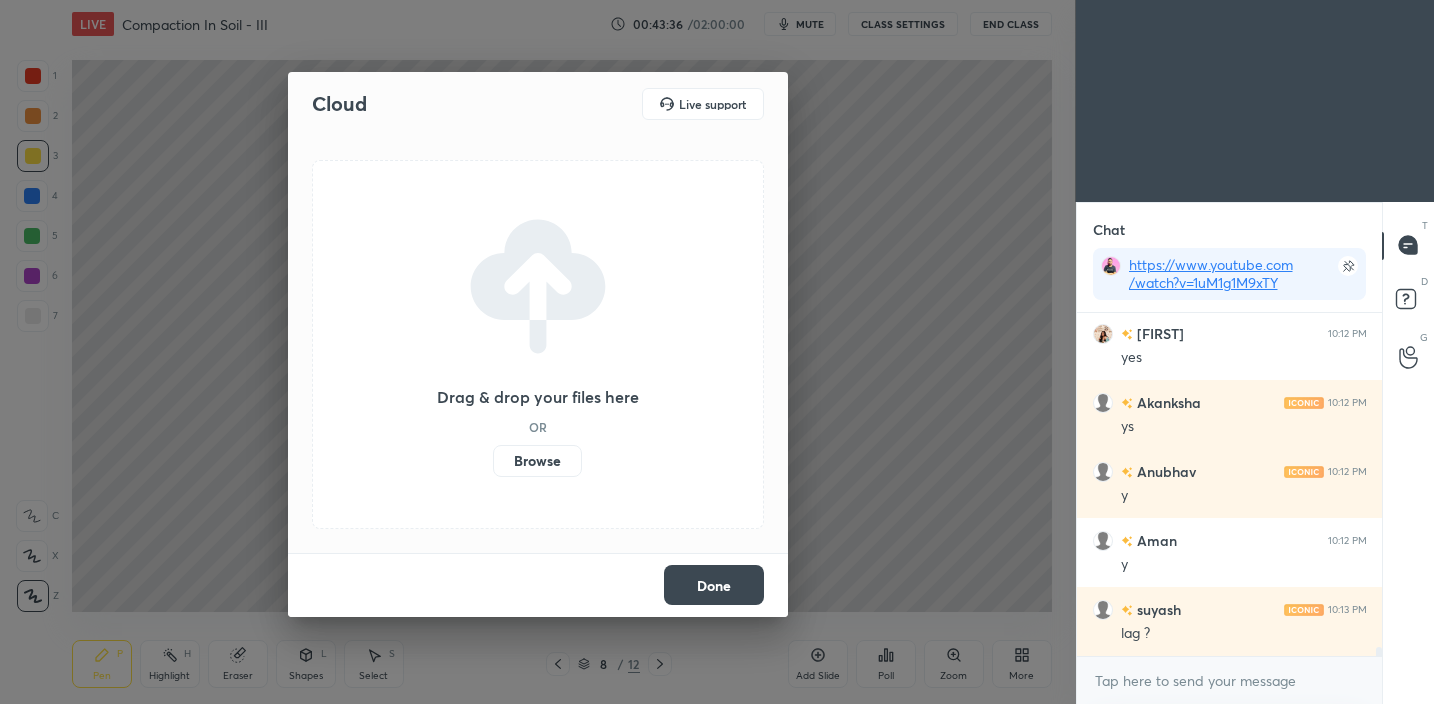 click on "Browse" at bounding box center (537, 461) 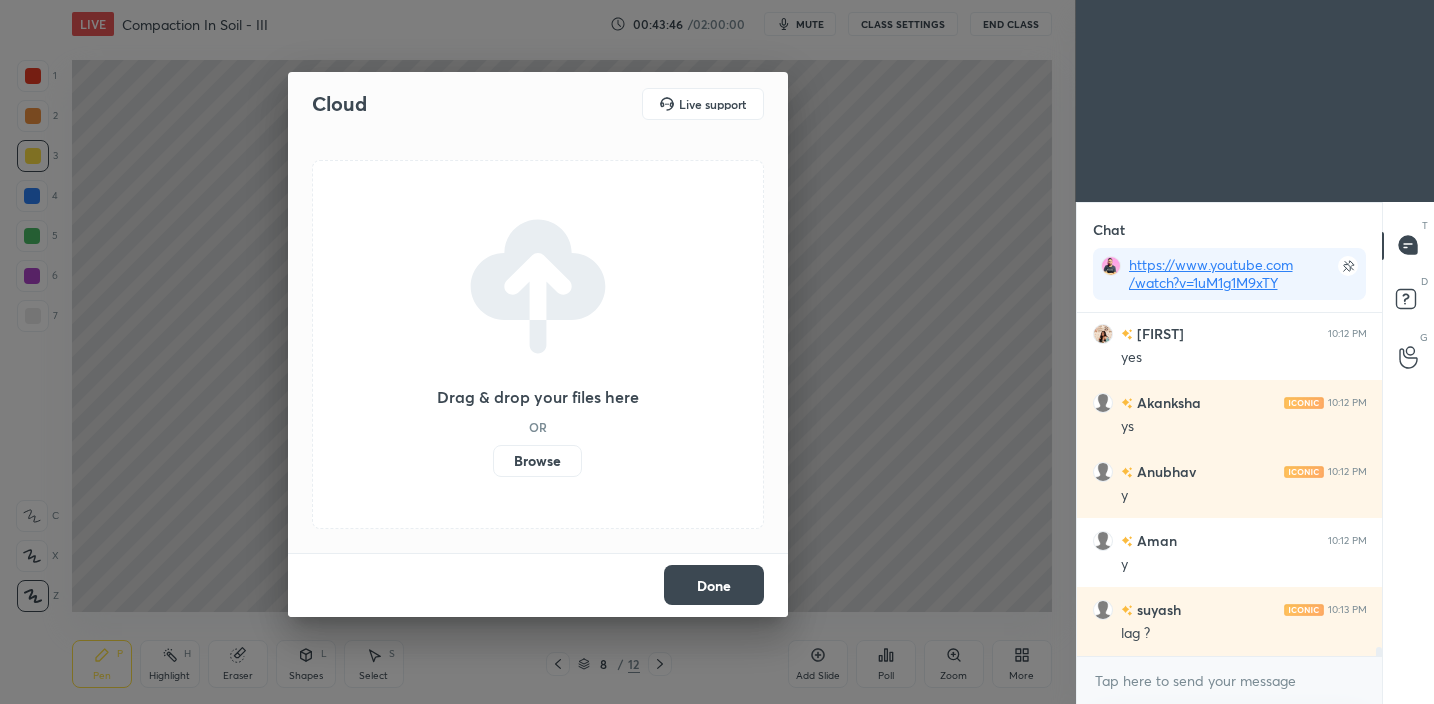 click on "Done" at bounding box center [714, 585] 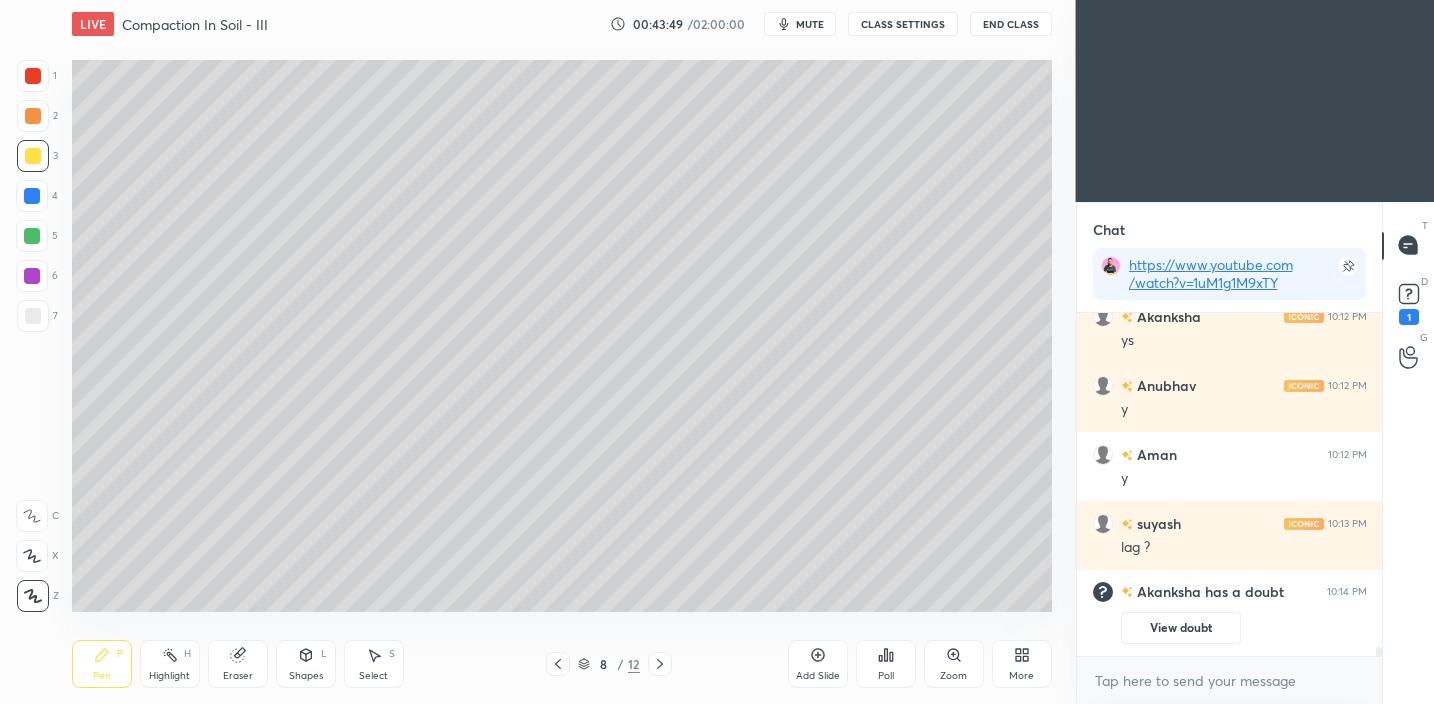 scroll, scrollTop: 12617, scrollLeft: 0, axis: vertical 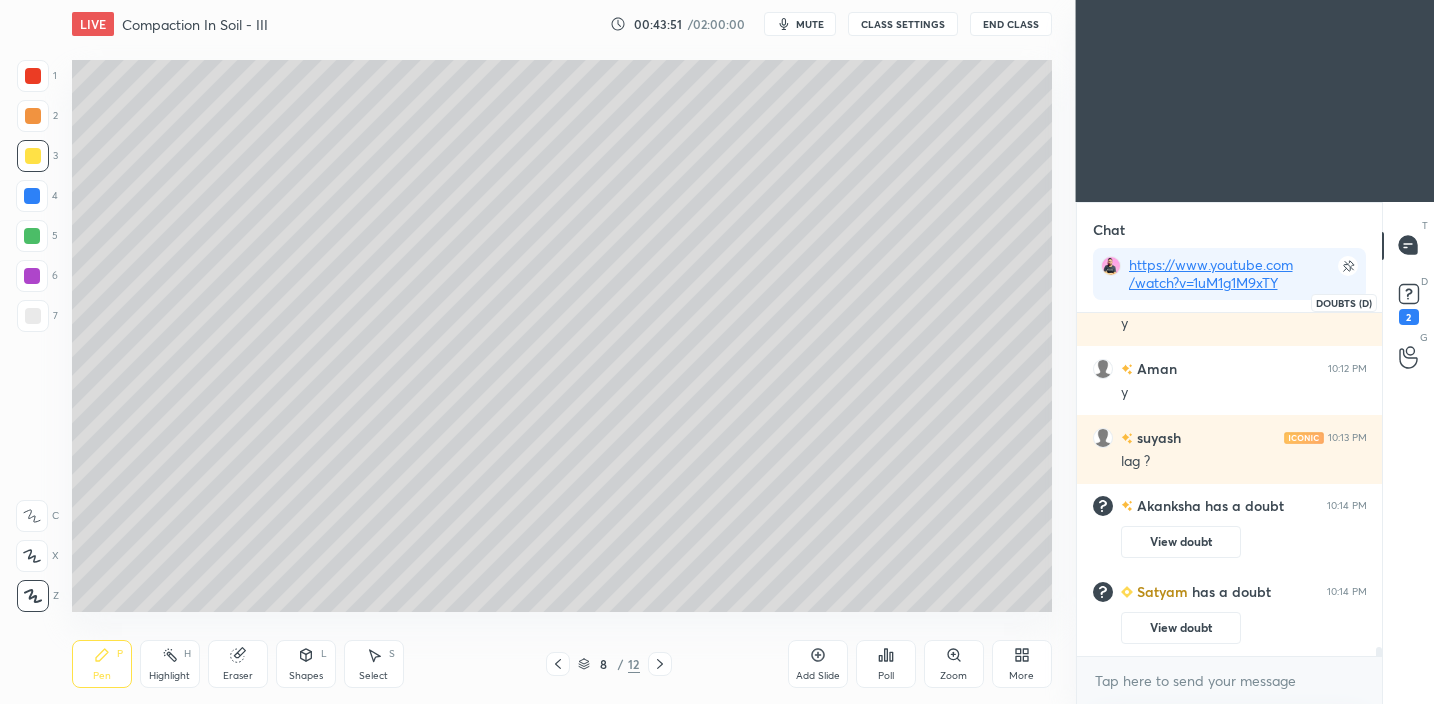 click 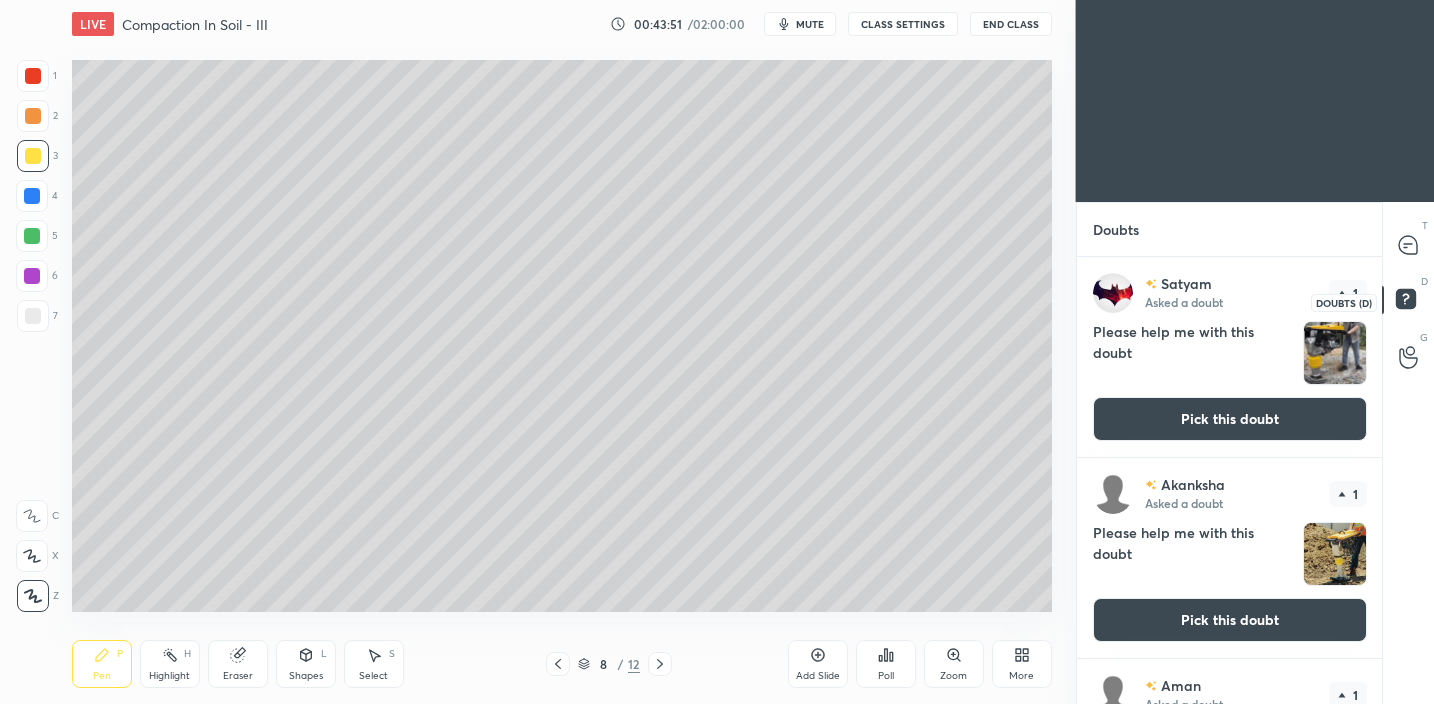 scroll, scrollTop: 7, scrollLeft: 7, axis: both 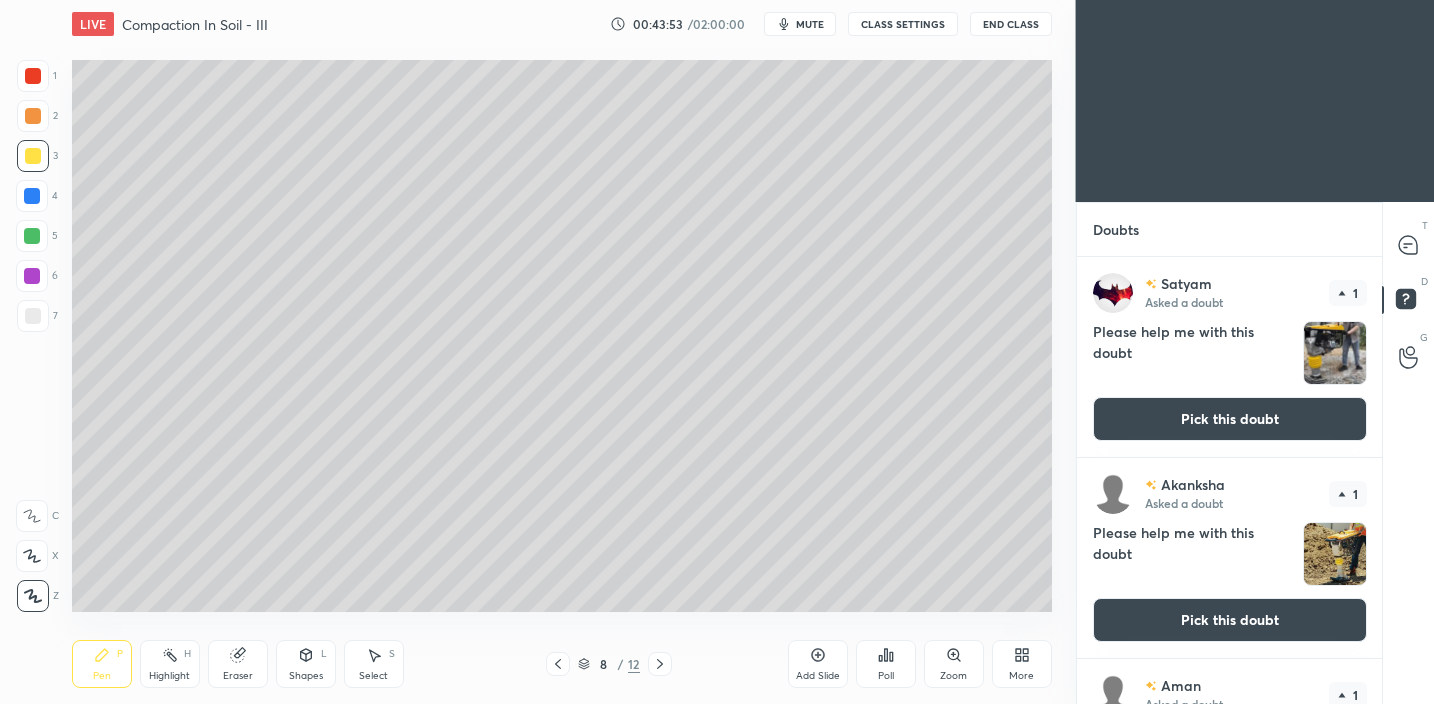 click on "Pick this doubt" at bounding box center (1230, 620) 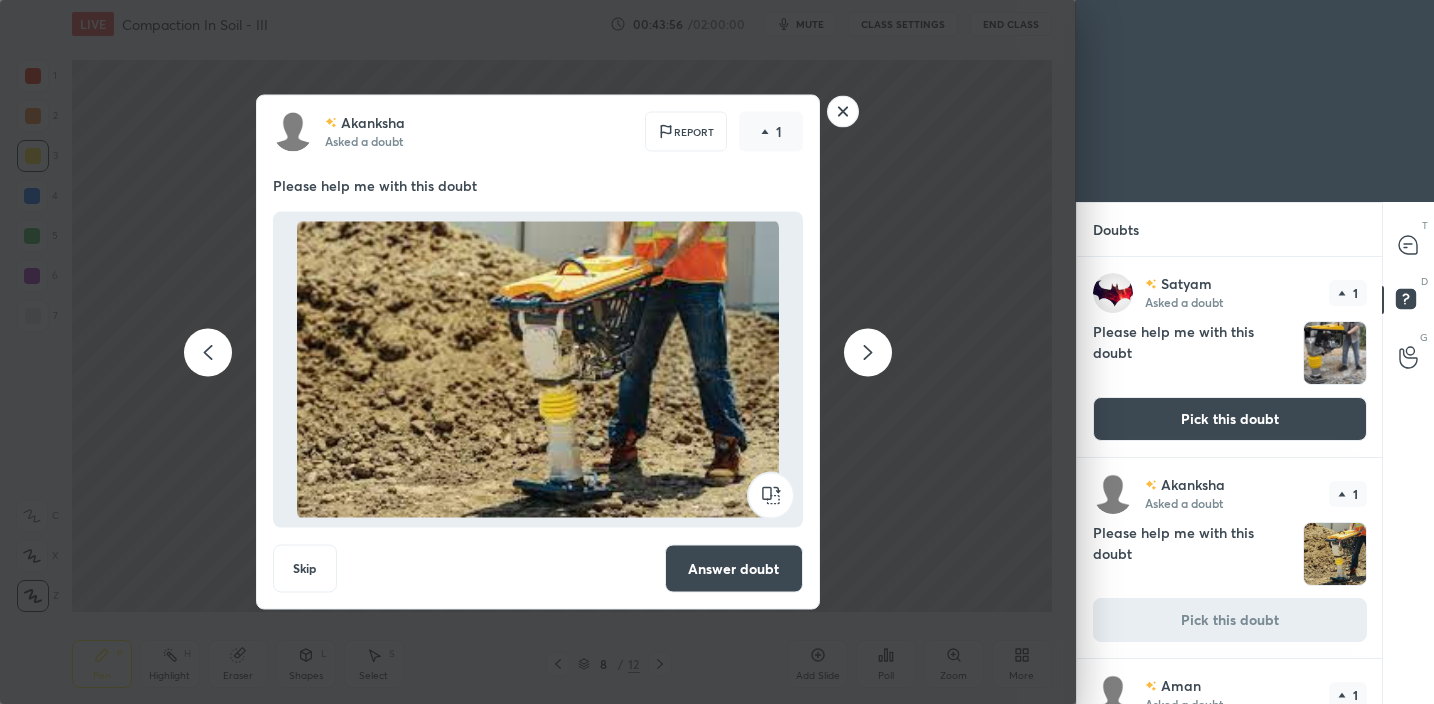click on "Answer doubt" at bounding box center [734, 569] 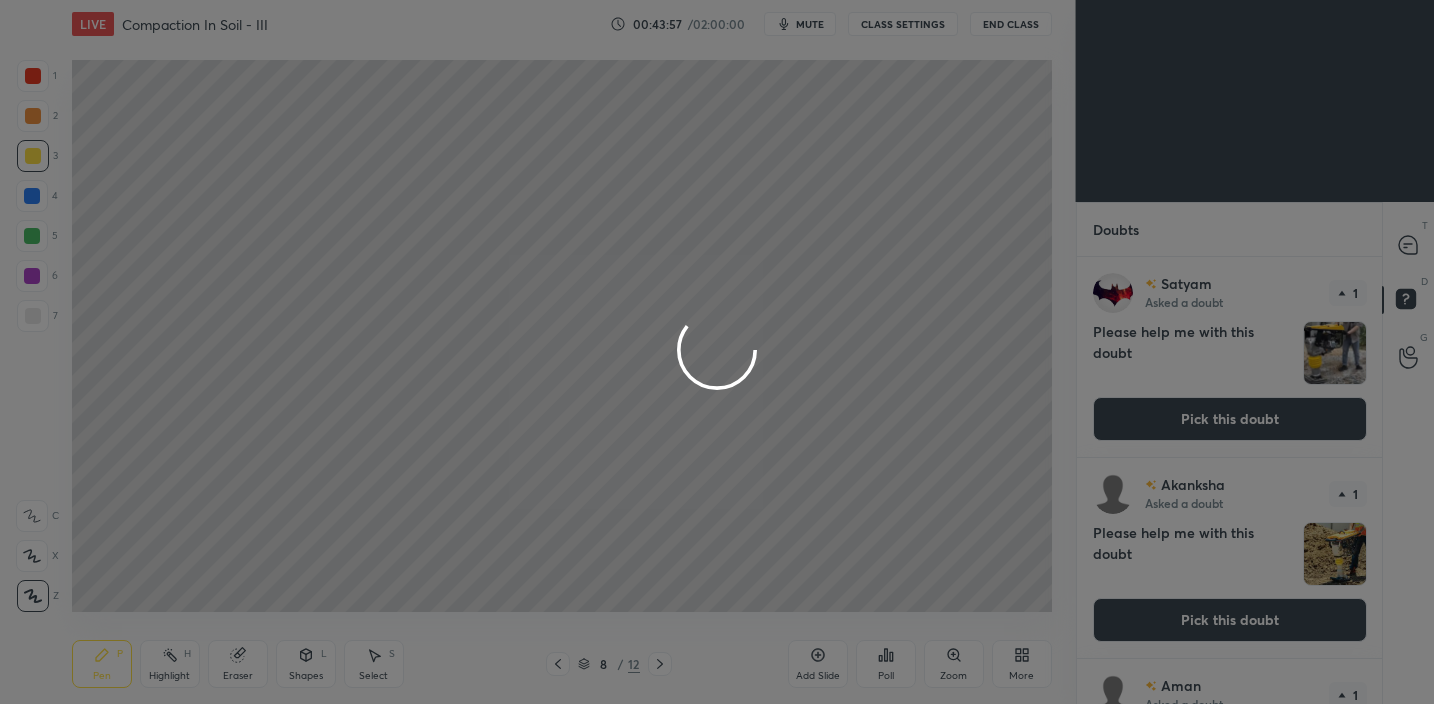 click at bounding box center [717, 352] 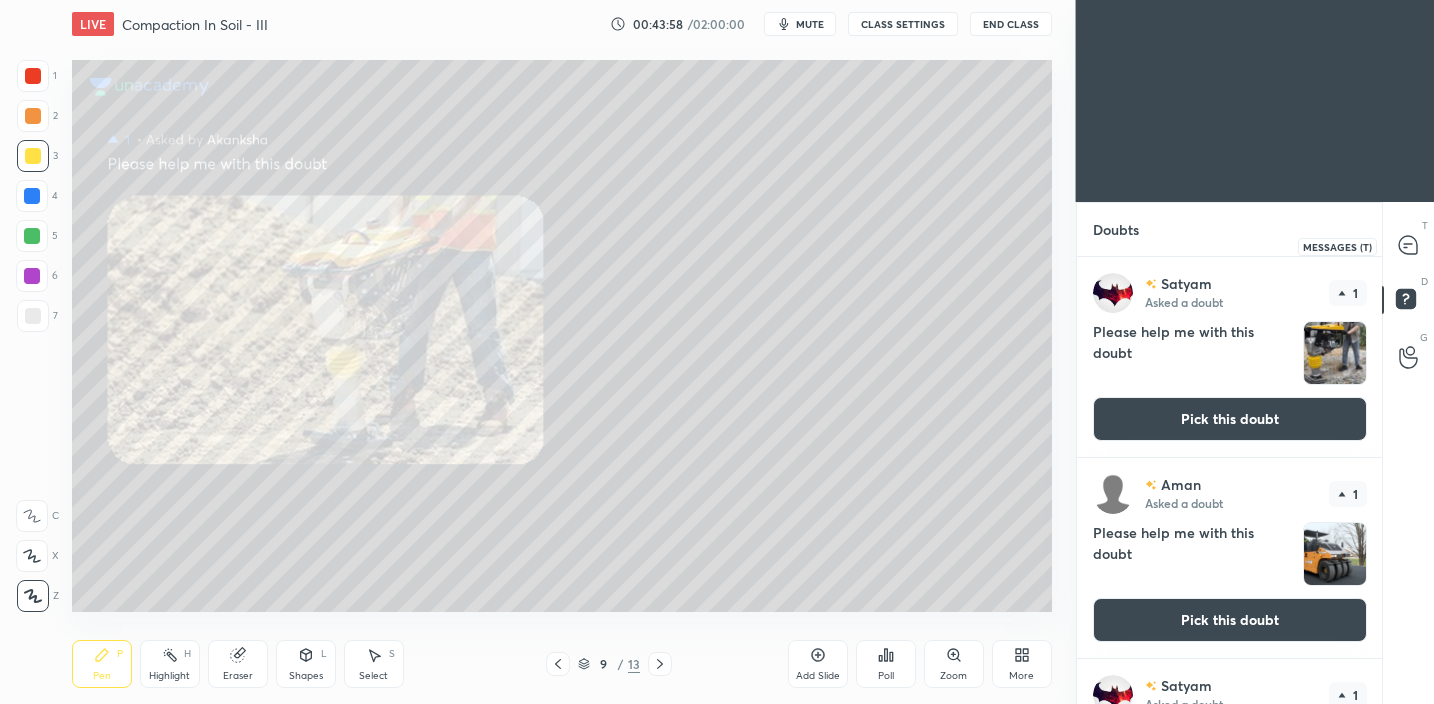 click 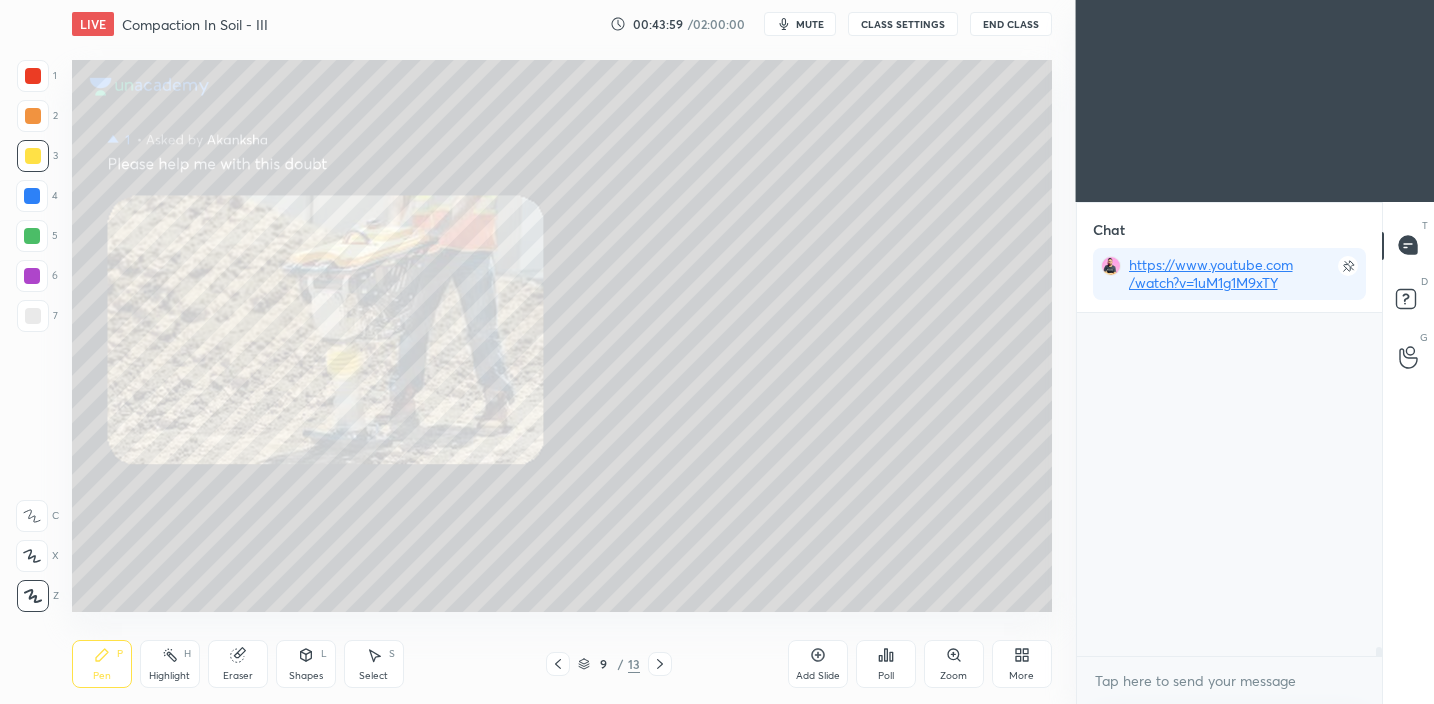scroll, scrollTop: 12847, scrollLeft: 0, axis: vertical 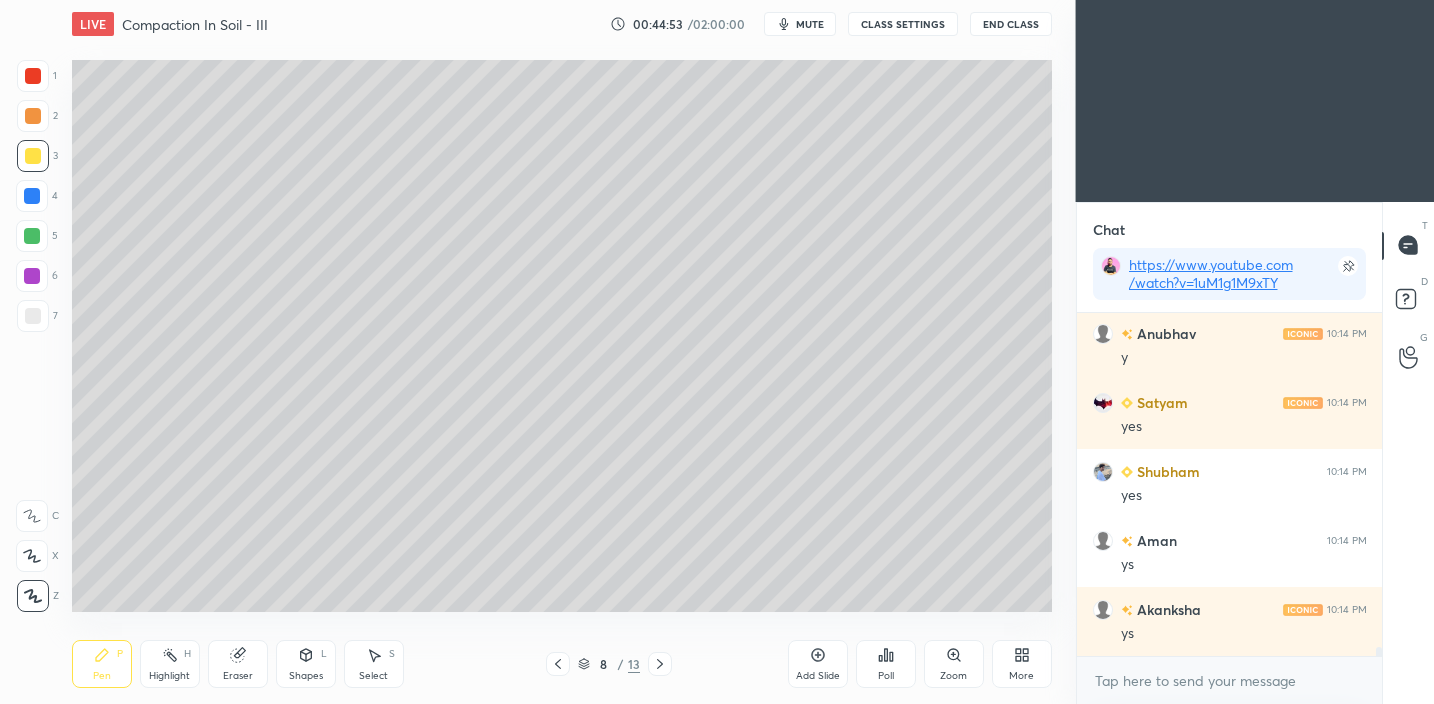 click at bounding box center [33, 316] 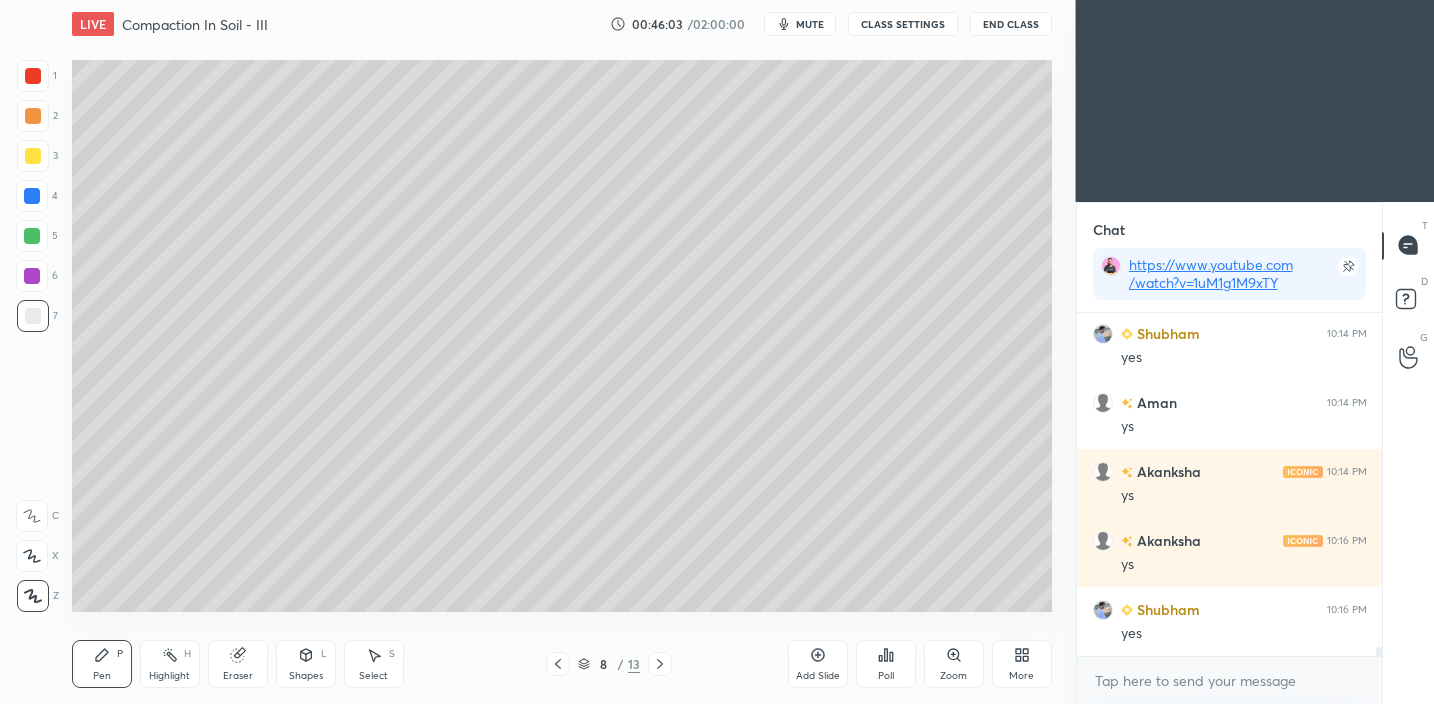 scroll, scrollTop: 13399, scrollLeft: 0, axis: vertical 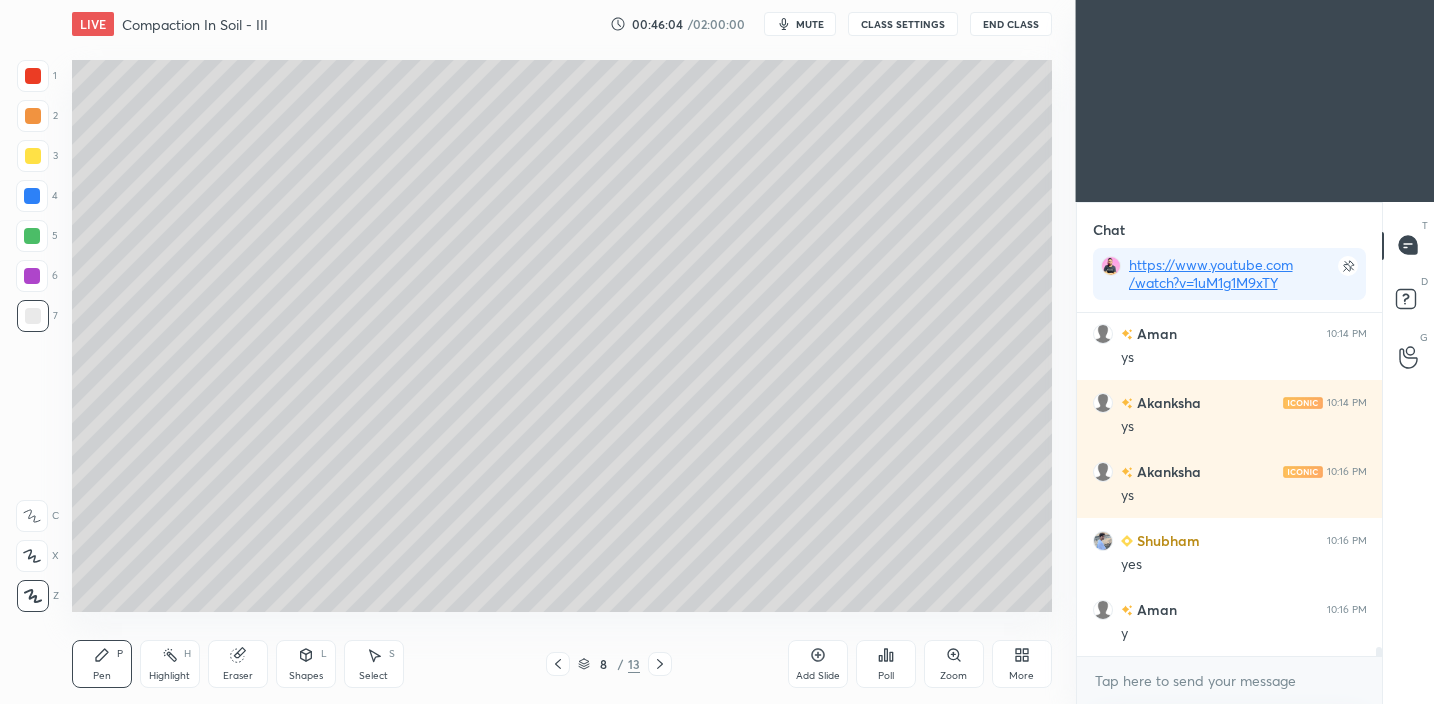 click on "Add Slide" at bounding box center (818, 676) 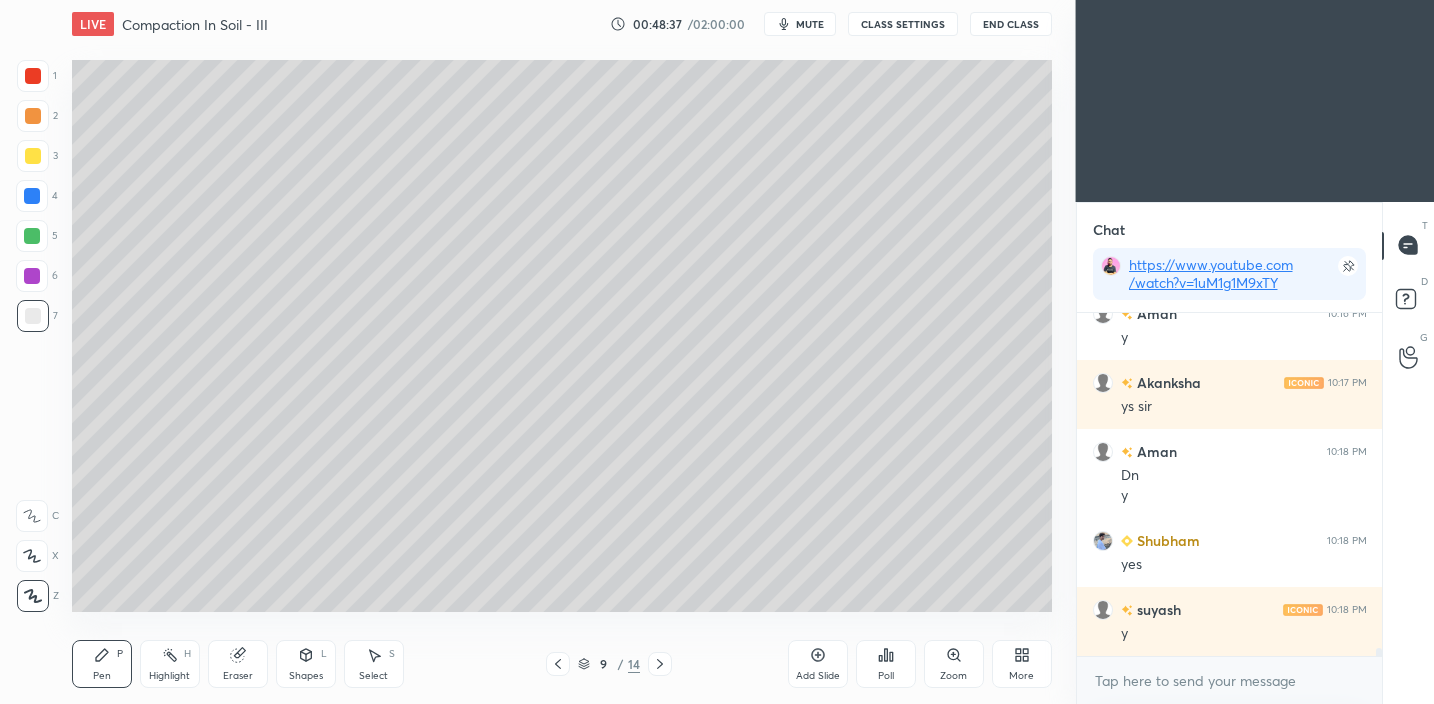 scroll, scrollTop: 13764, scrollLeft: 0, axis: vertical 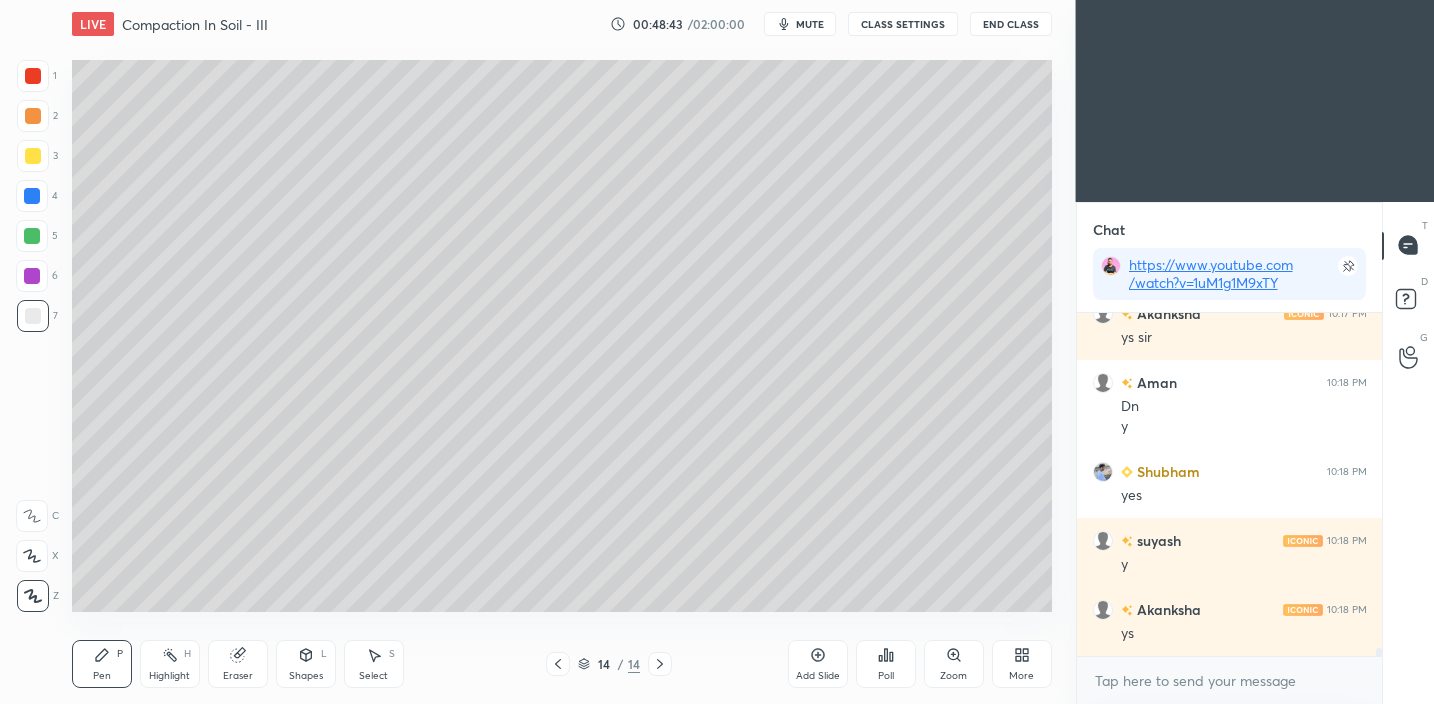 click at bounding box center (33, 316) 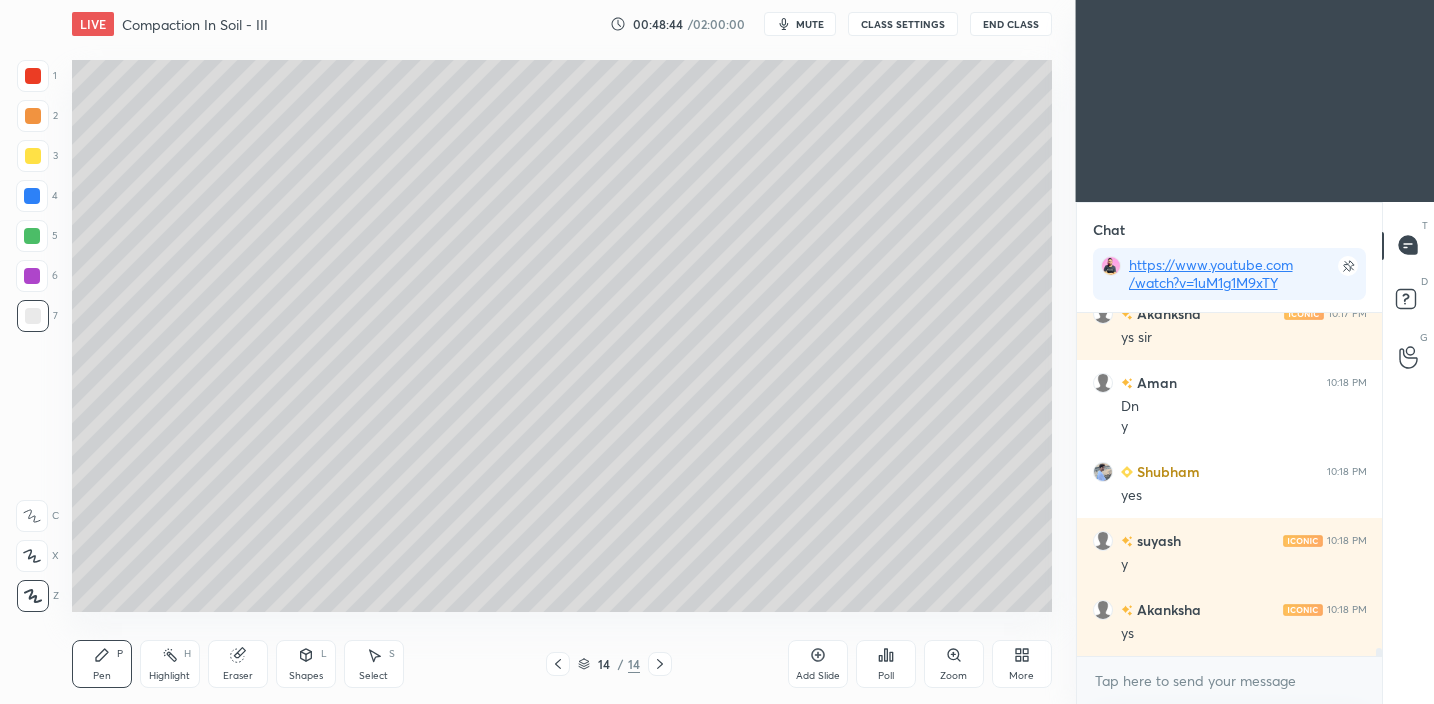 click at bounding box center [33, 156] 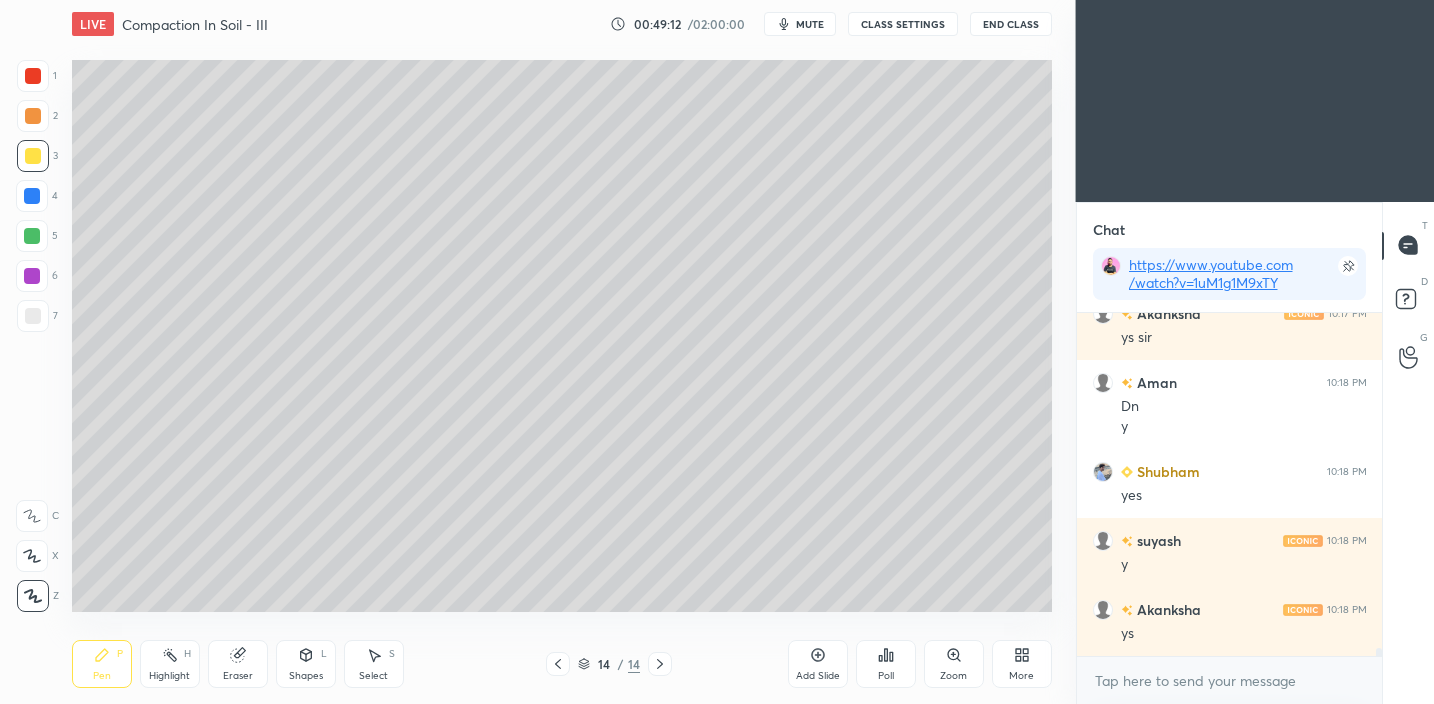 drag, startPoint x: 285, startPoint y: 671, endPoint x: 270, endPoint y: 656, distance: 21.213203 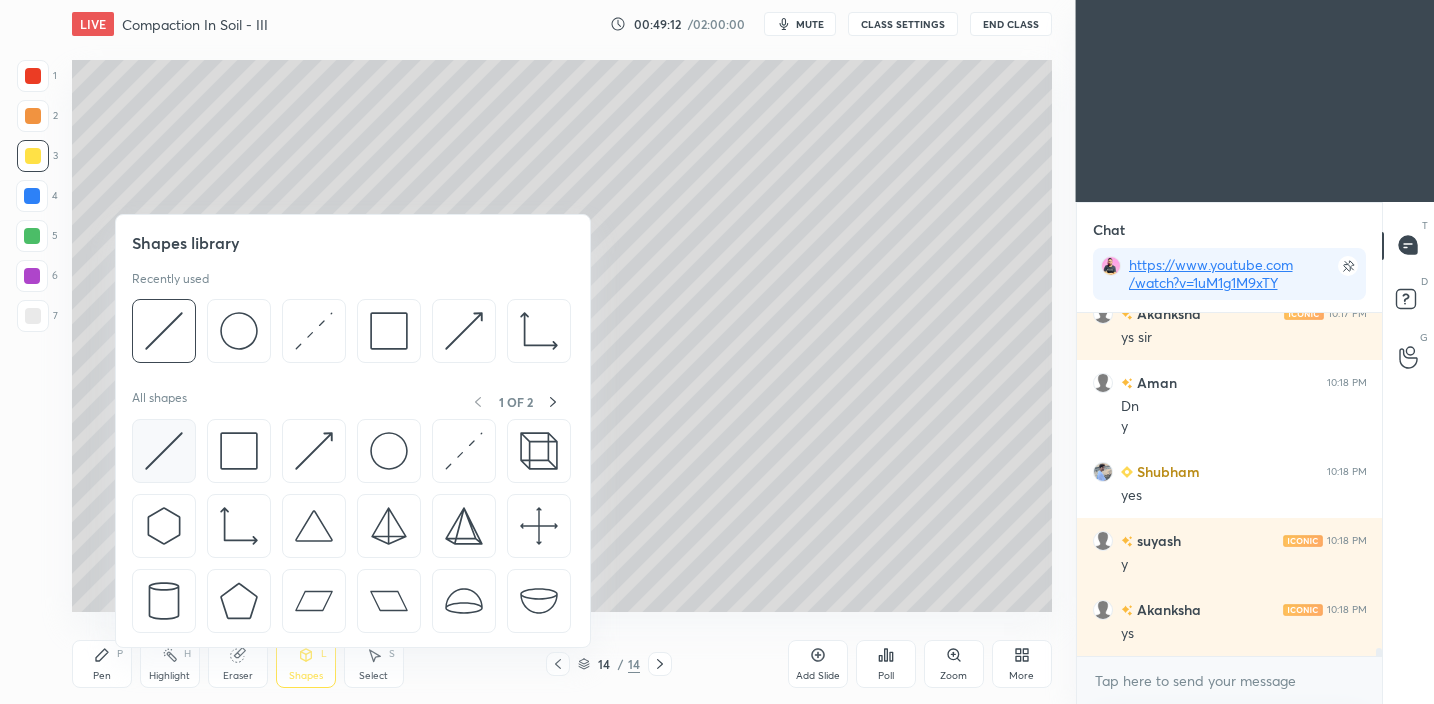 click at bounding box center [164, 451] 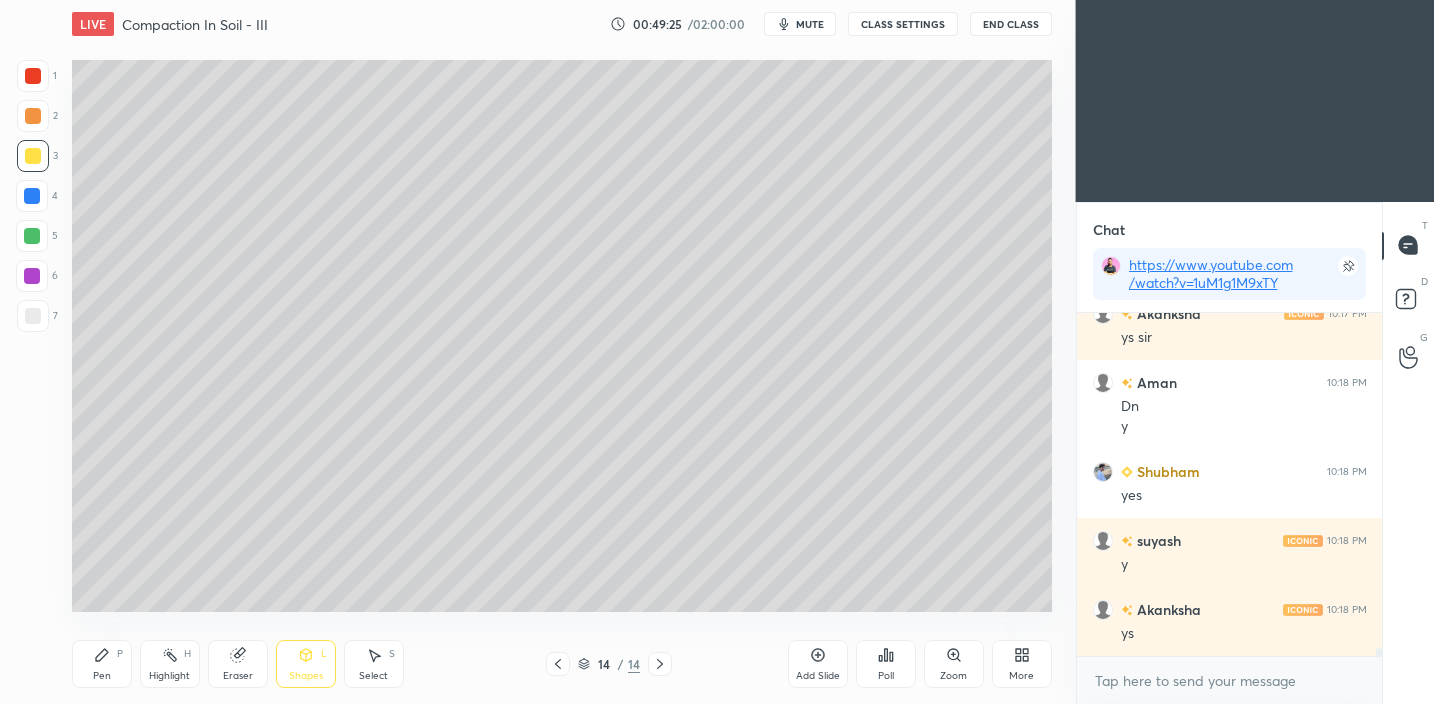 click on "Shapes L" at bounding box center (306, 664) 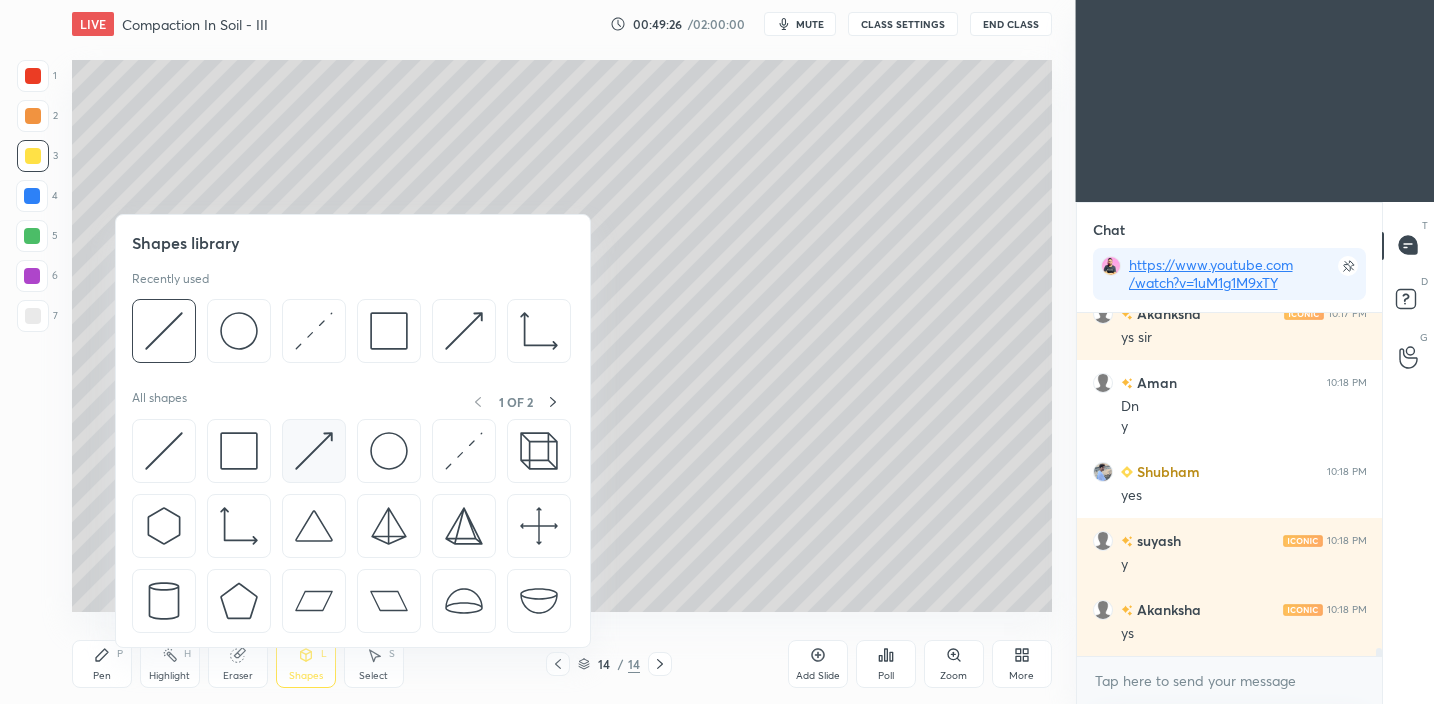 click at bounding box center (314, 451) 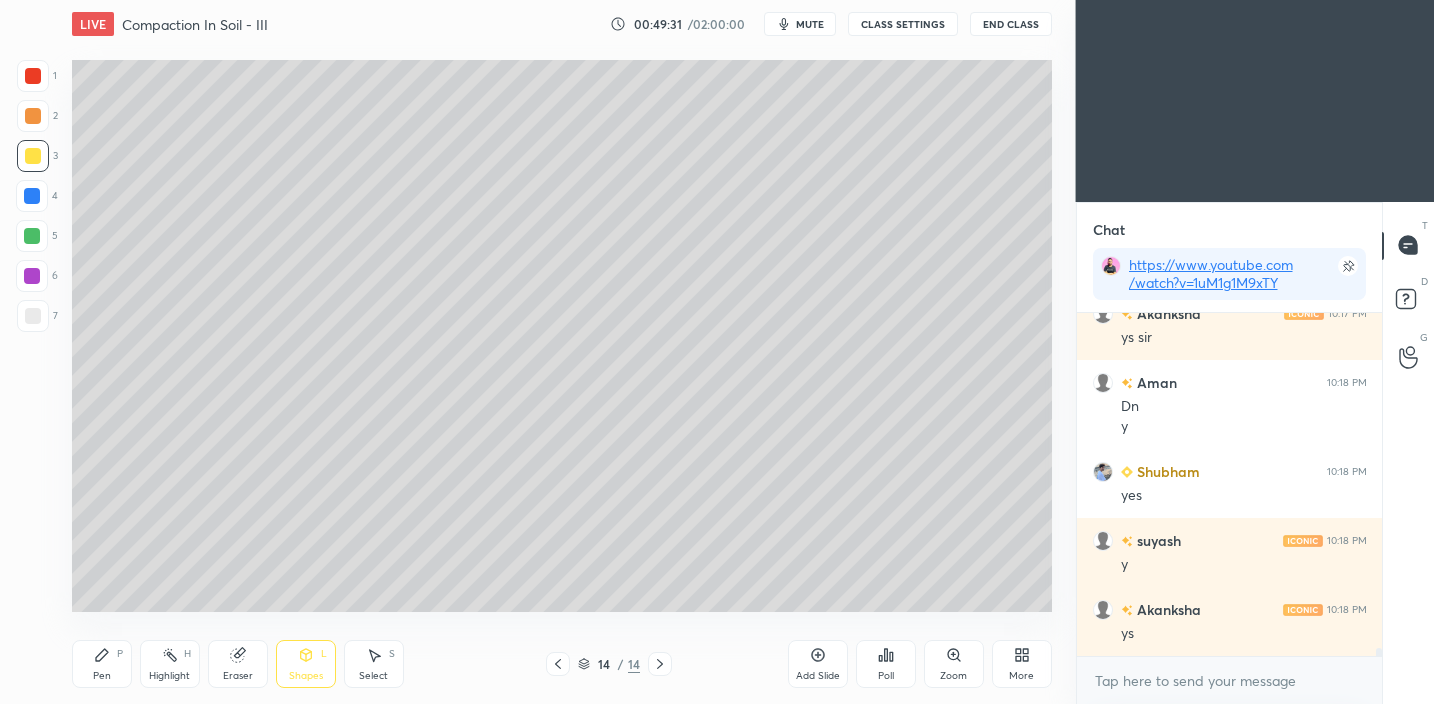click on "Pen P" at bounding box center (102, 664) 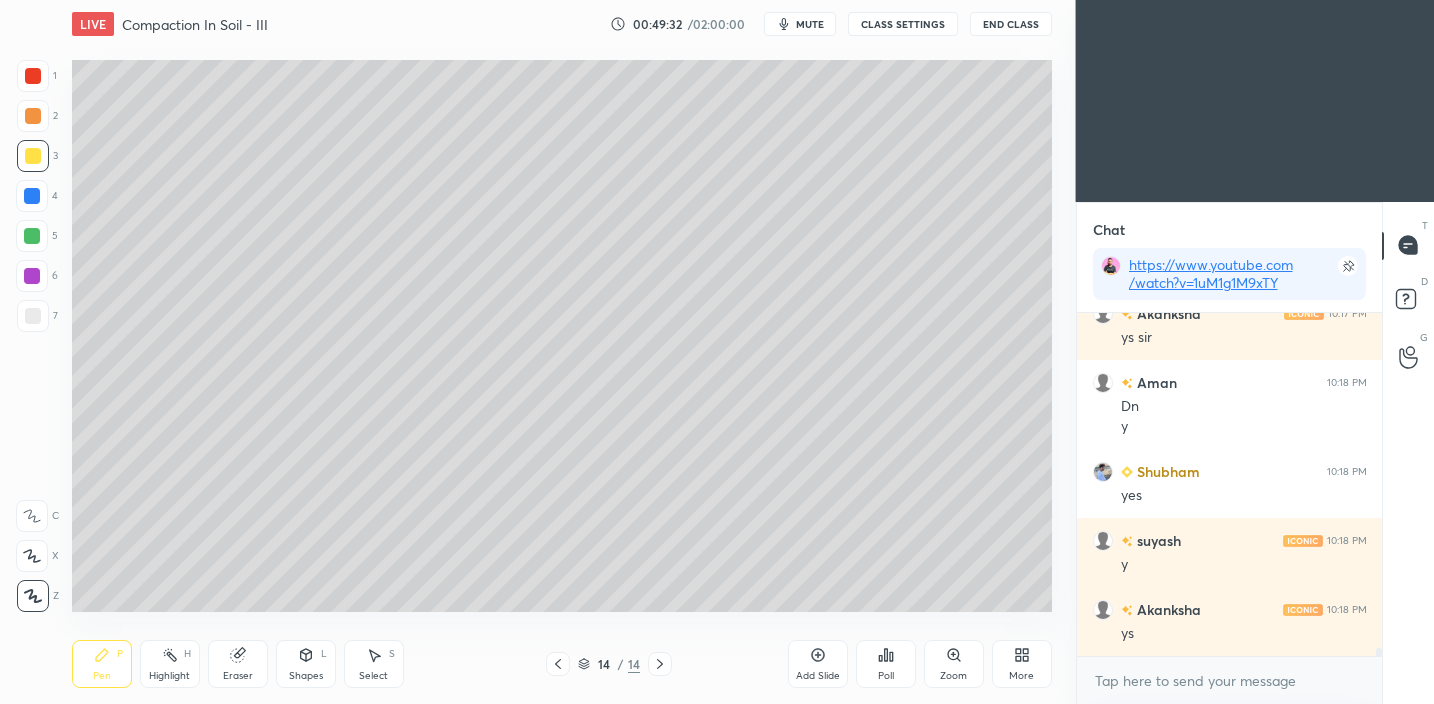 click at bounding box center (33, 316) 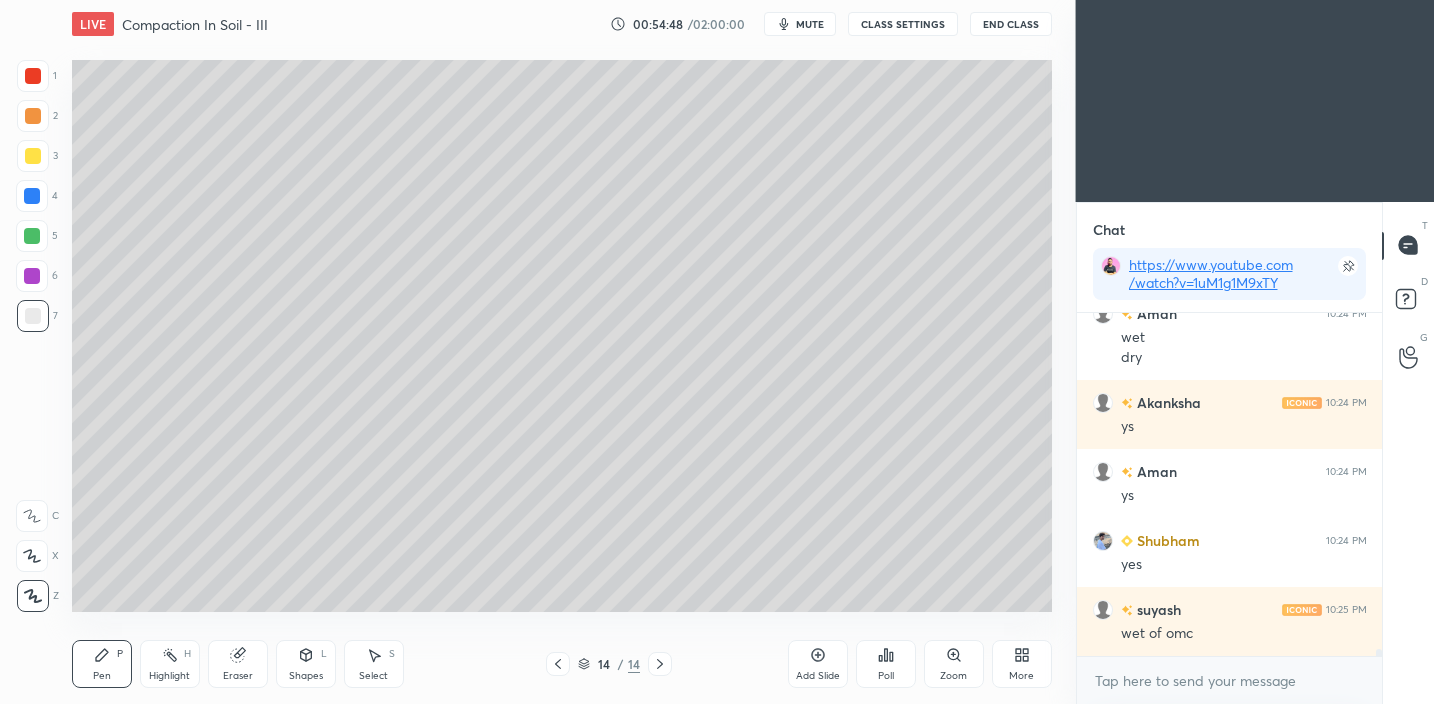 scroll, scrollTop: 15440, scrollLeft: 0, axis: vertical 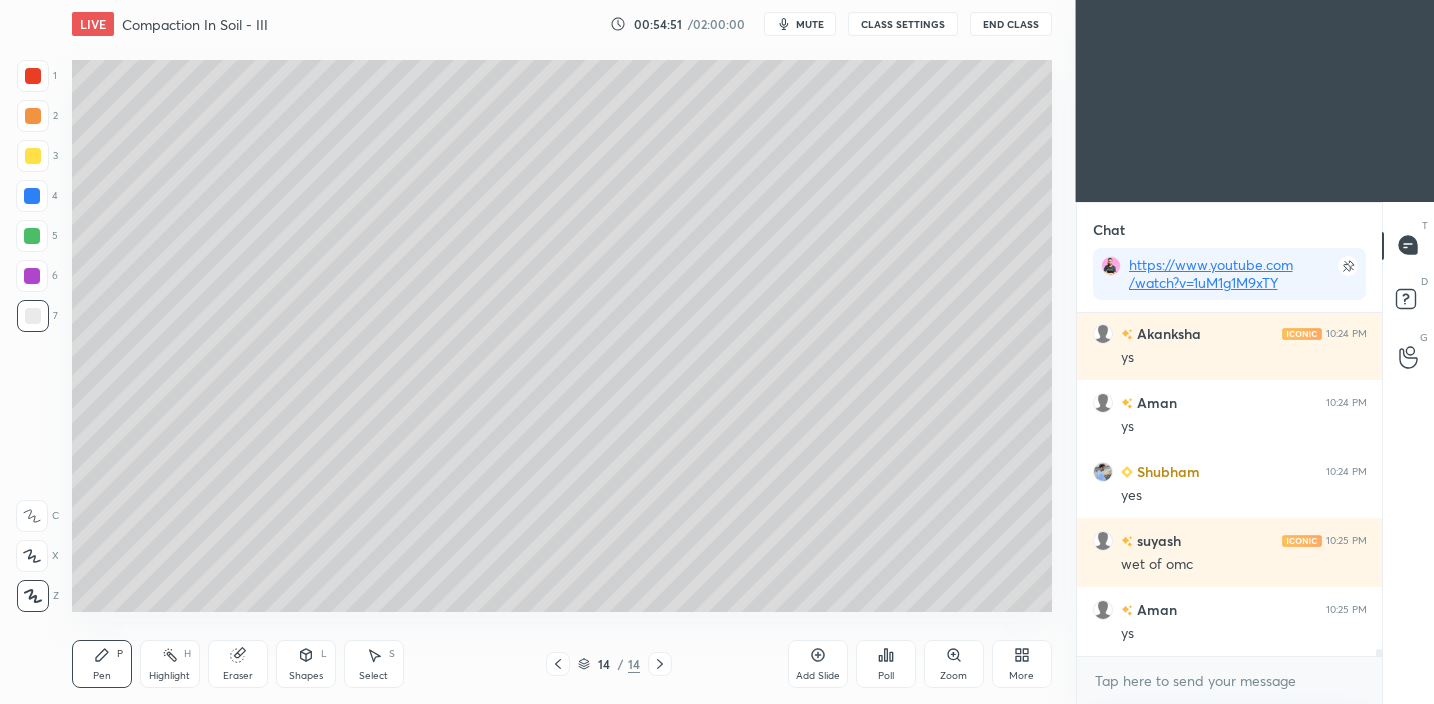 click on "Add Slide" at bounding box center [818, 676] 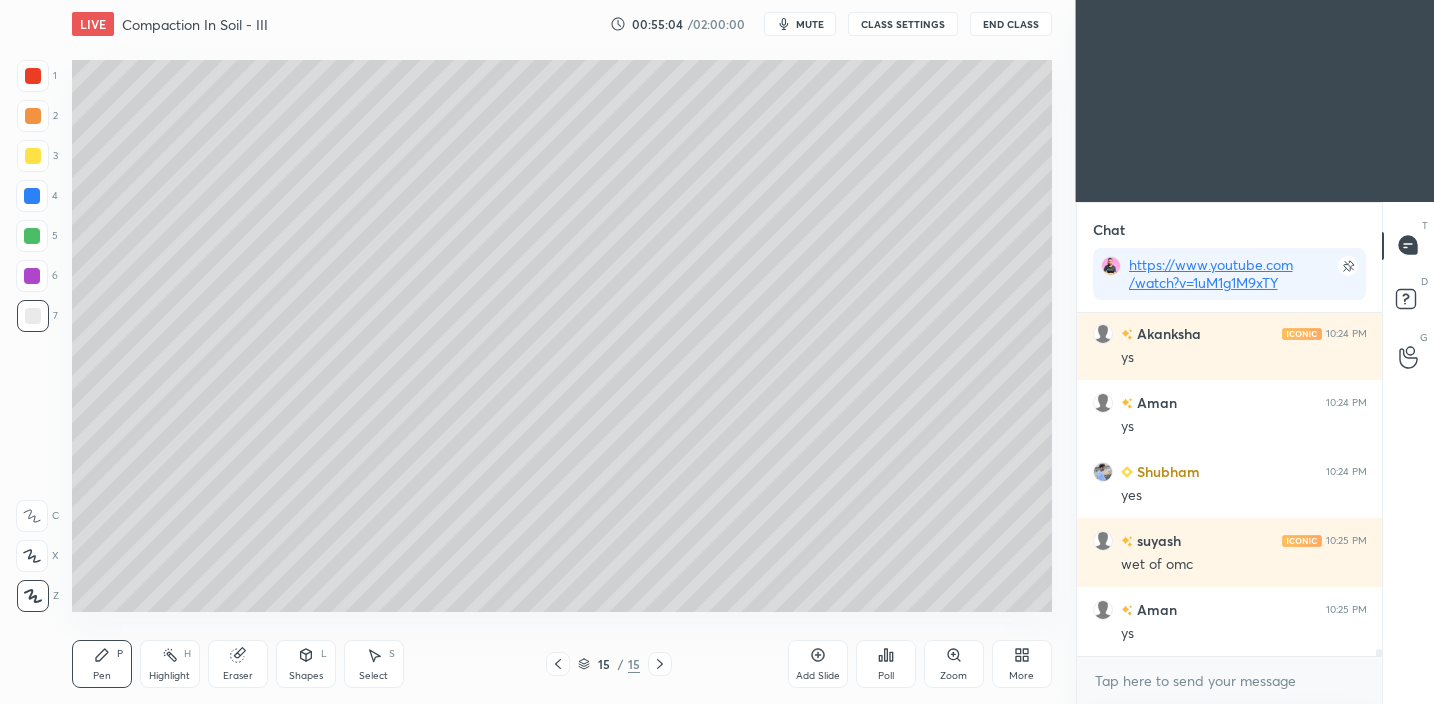 click at bounding box center (33, 156) 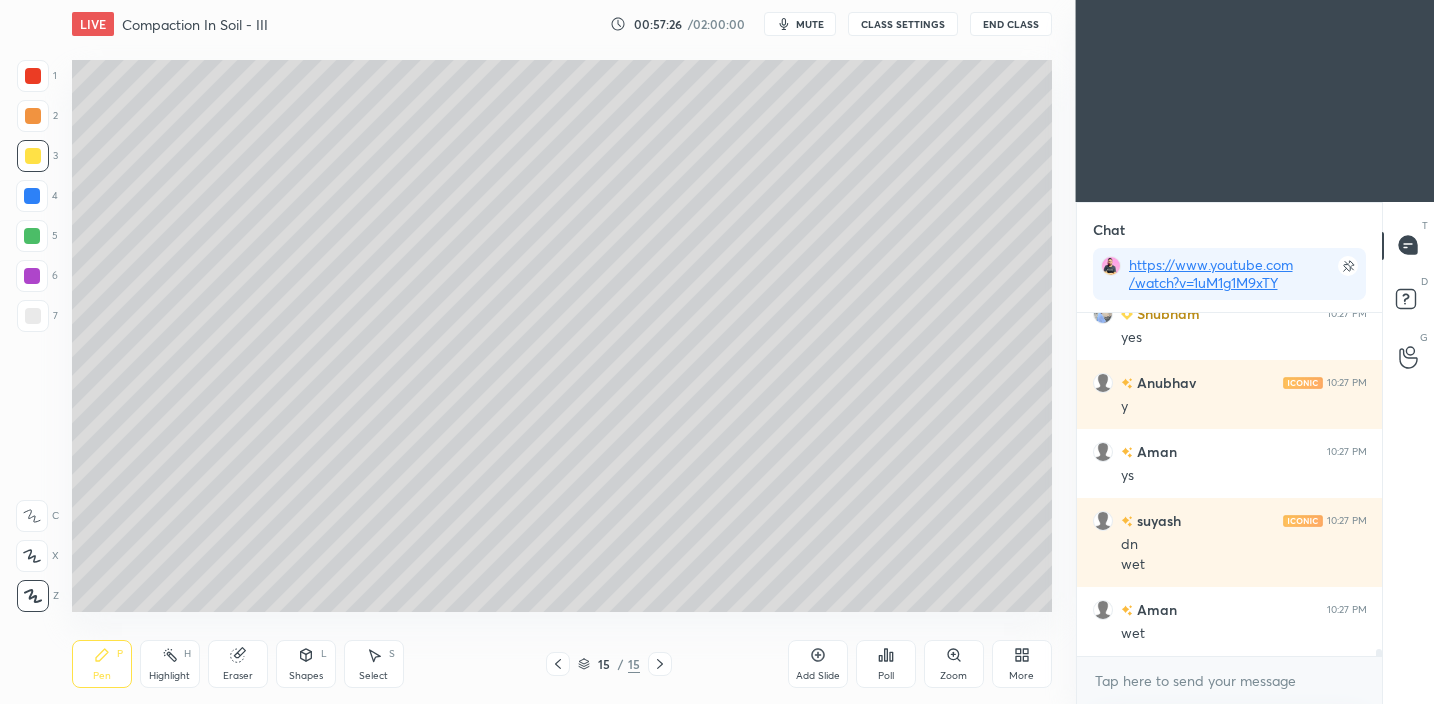 scroll, scrollTop: 15963, scrollLeft: 0, axis: vertical 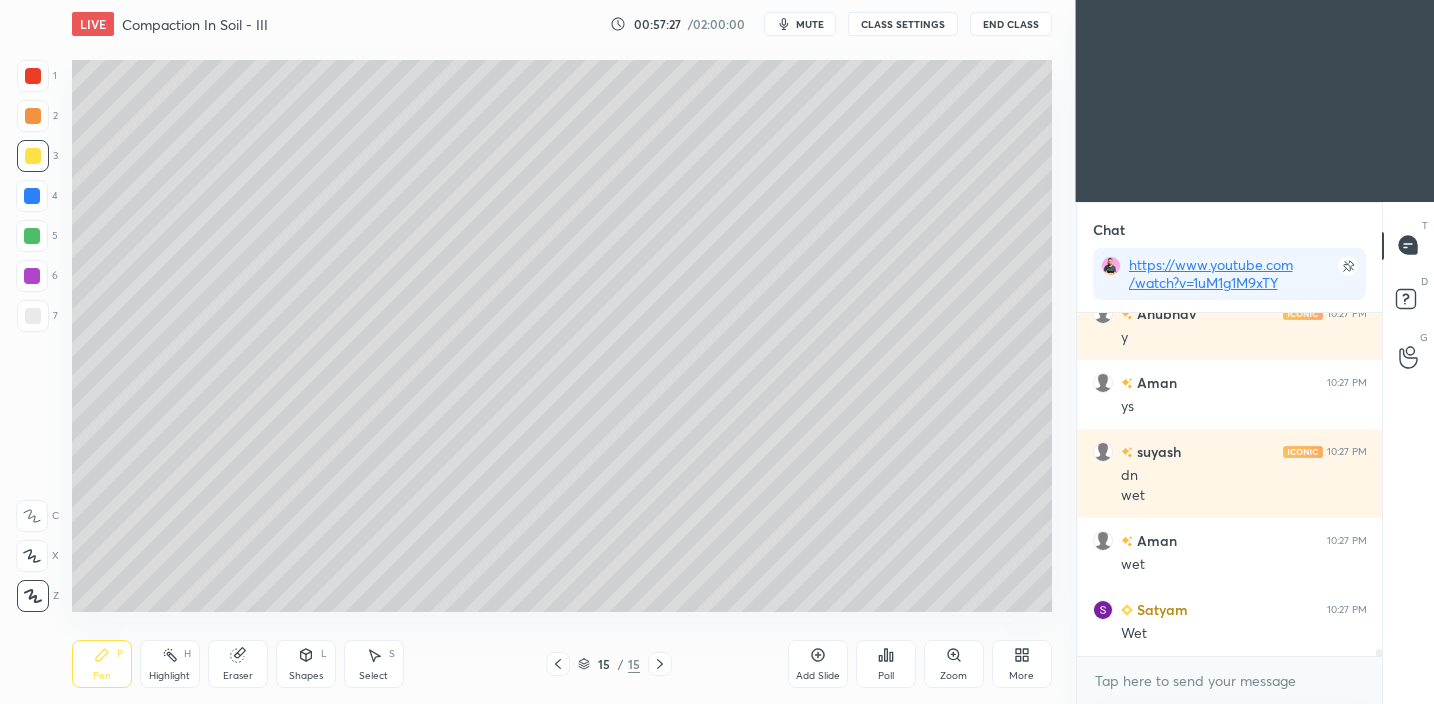 drag, startPoint x: 819, startPoint y: 660, endPoint x: 815, endPoint y: 639, distance: 21.377558 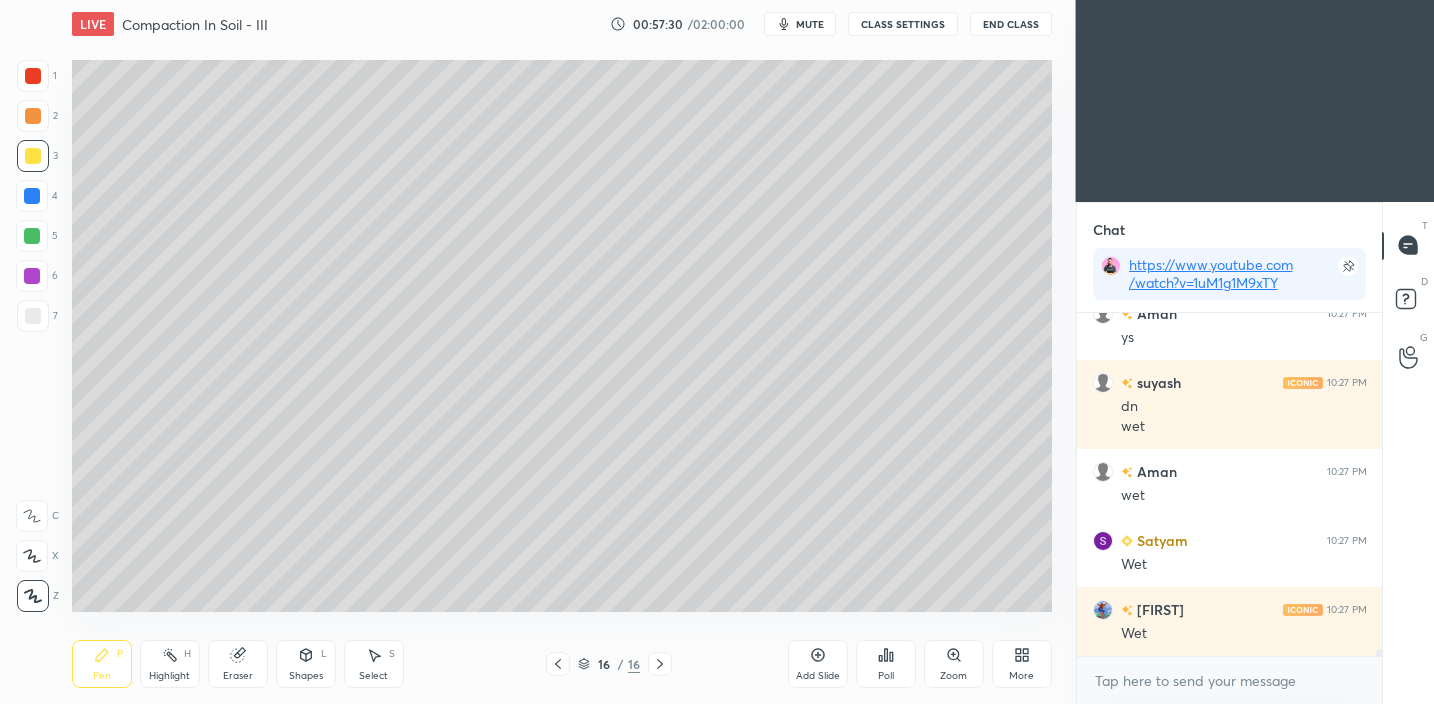 scroll, scrollTop: 16101, scrollLeft: 0, axis: vertical 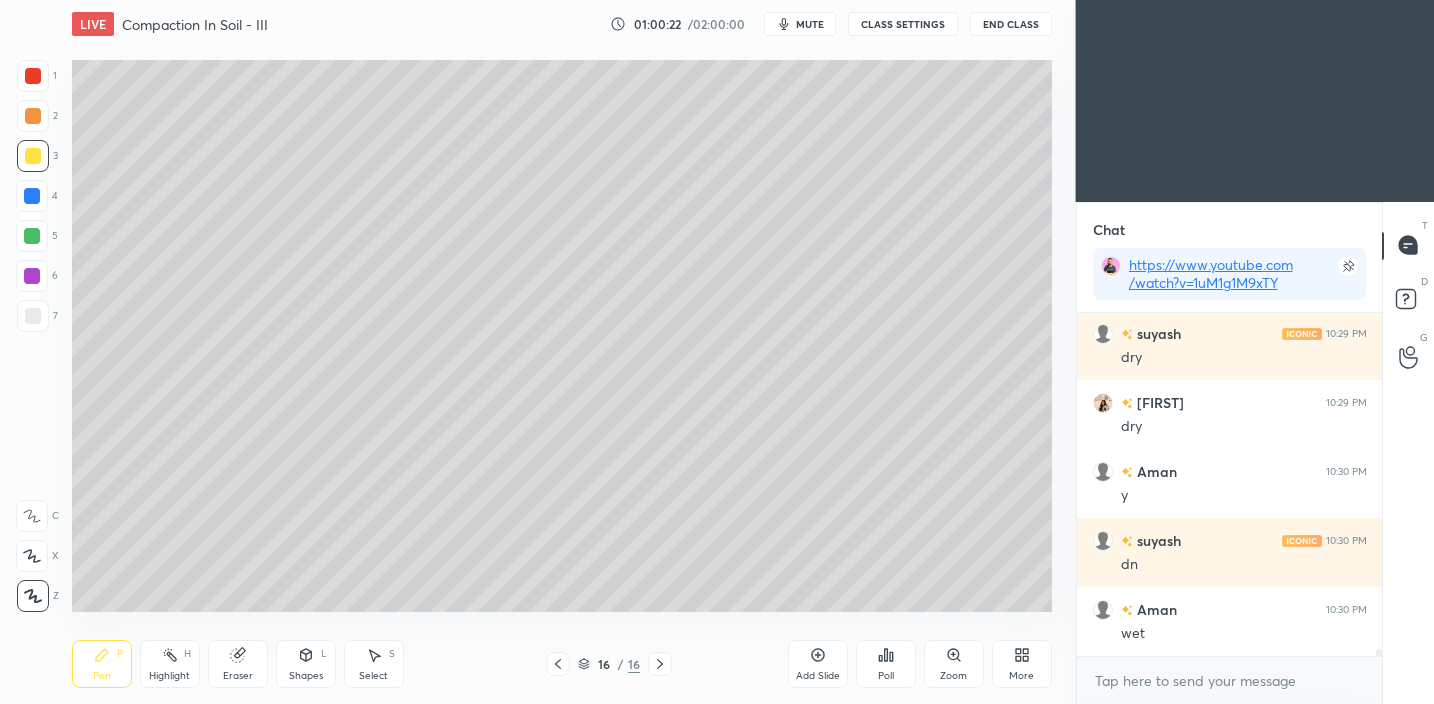drag, startPoint x: 819, startPoint y: 666, endPoint x: 820, endPoint y: 651, distance: 15.033297 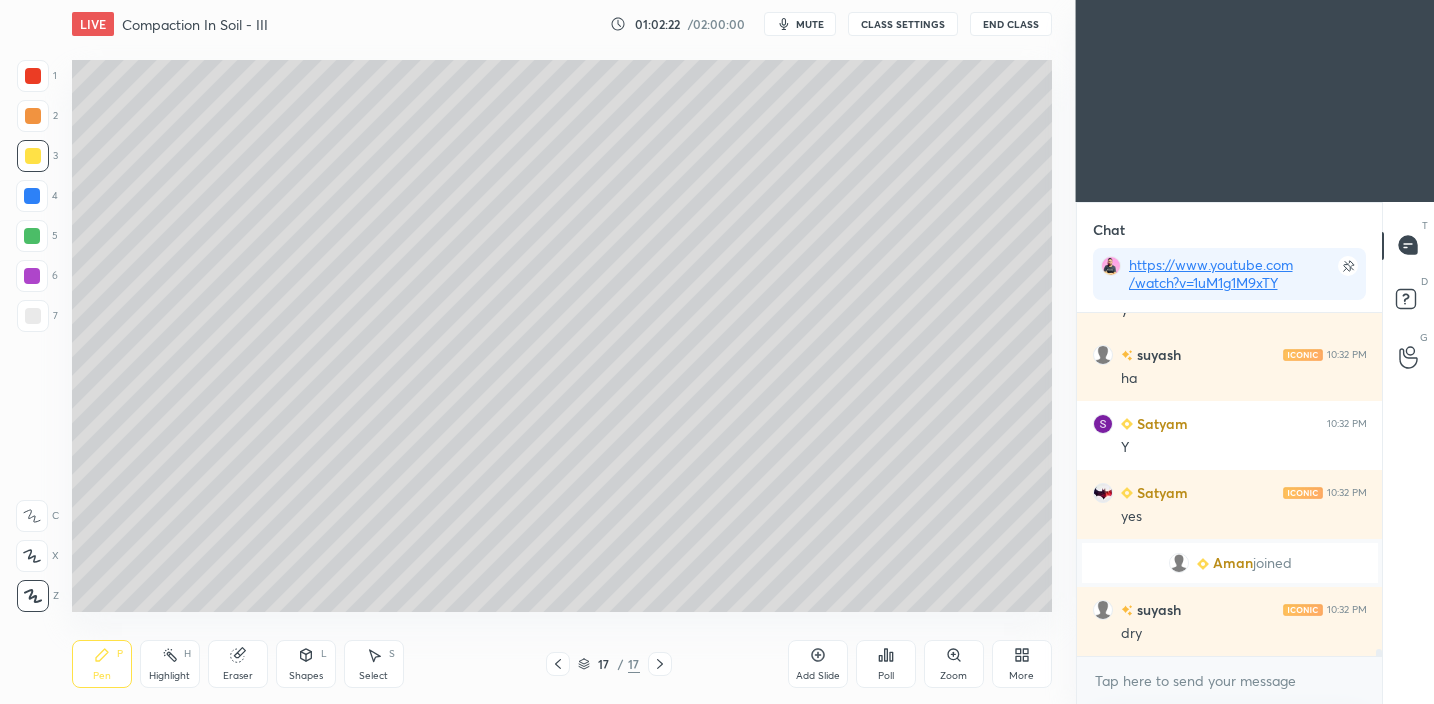 scroll, scrollTop: 16597, scrollLeft: 0, axis: vertical 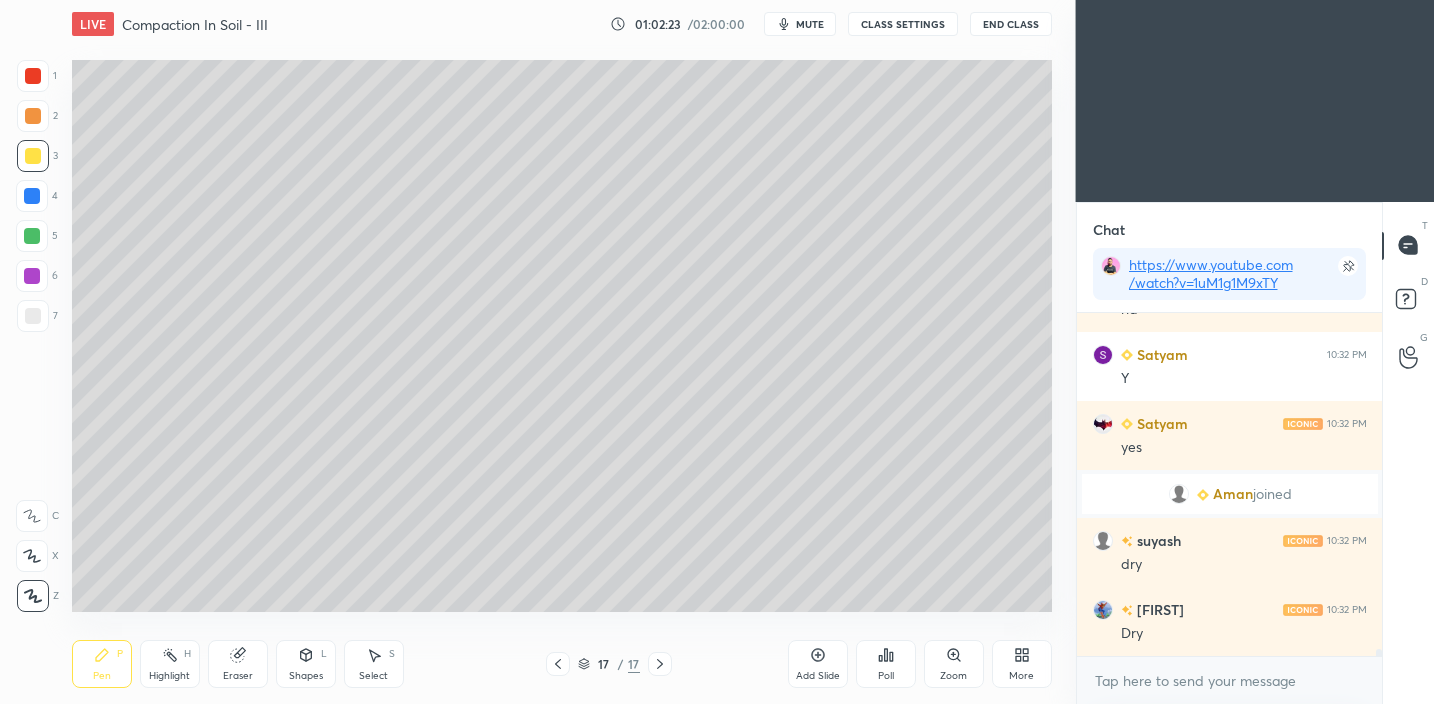 click at bounding box center [33, 316] 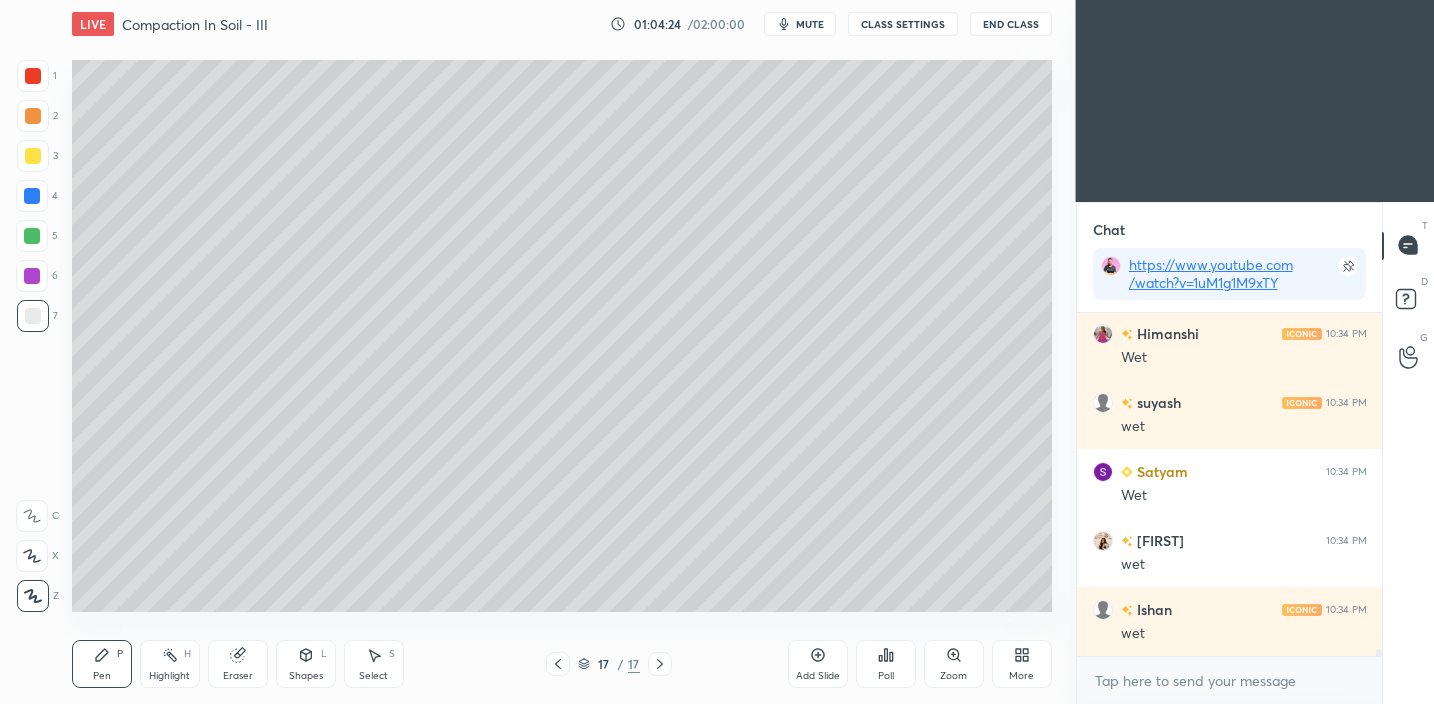scroll, scrollTop: 17356, scrollLeft: 0, axis: vertical 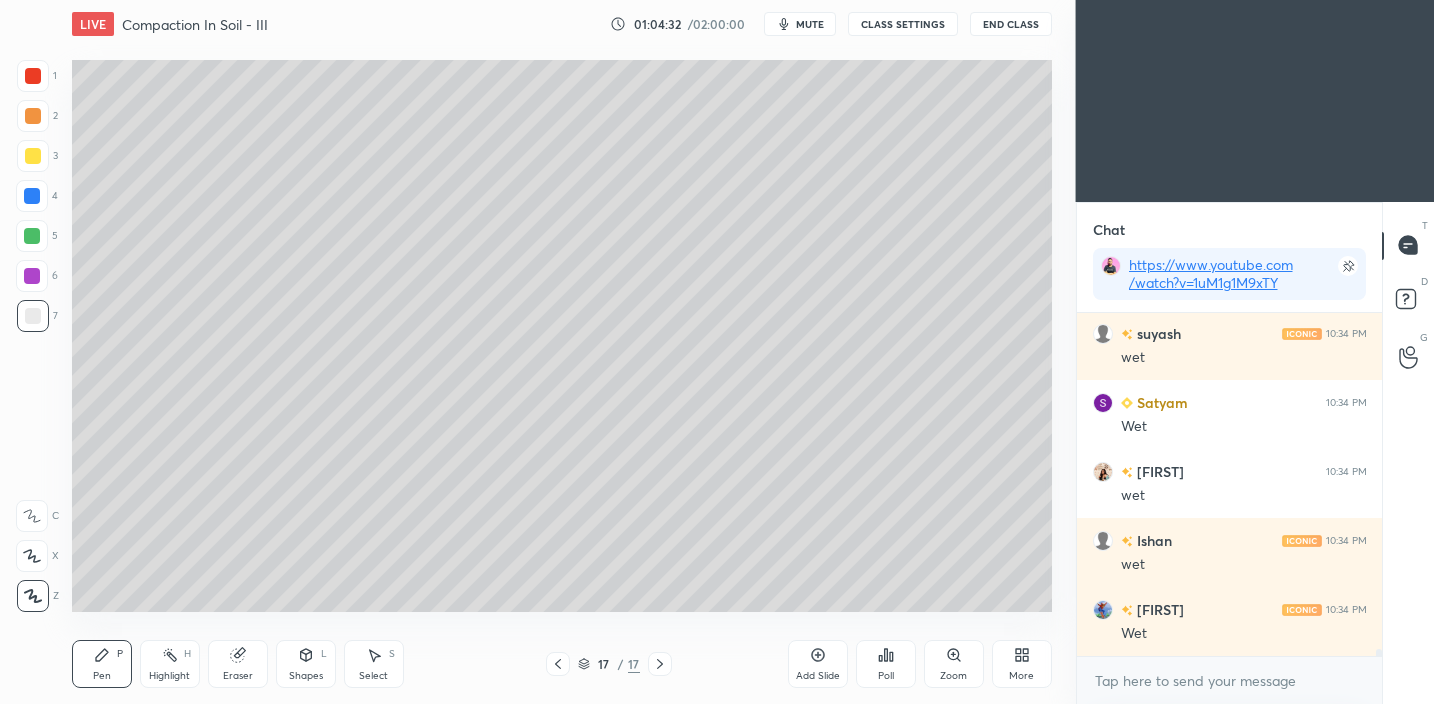 click on "Add Slide" at bounding box center [818, 664] 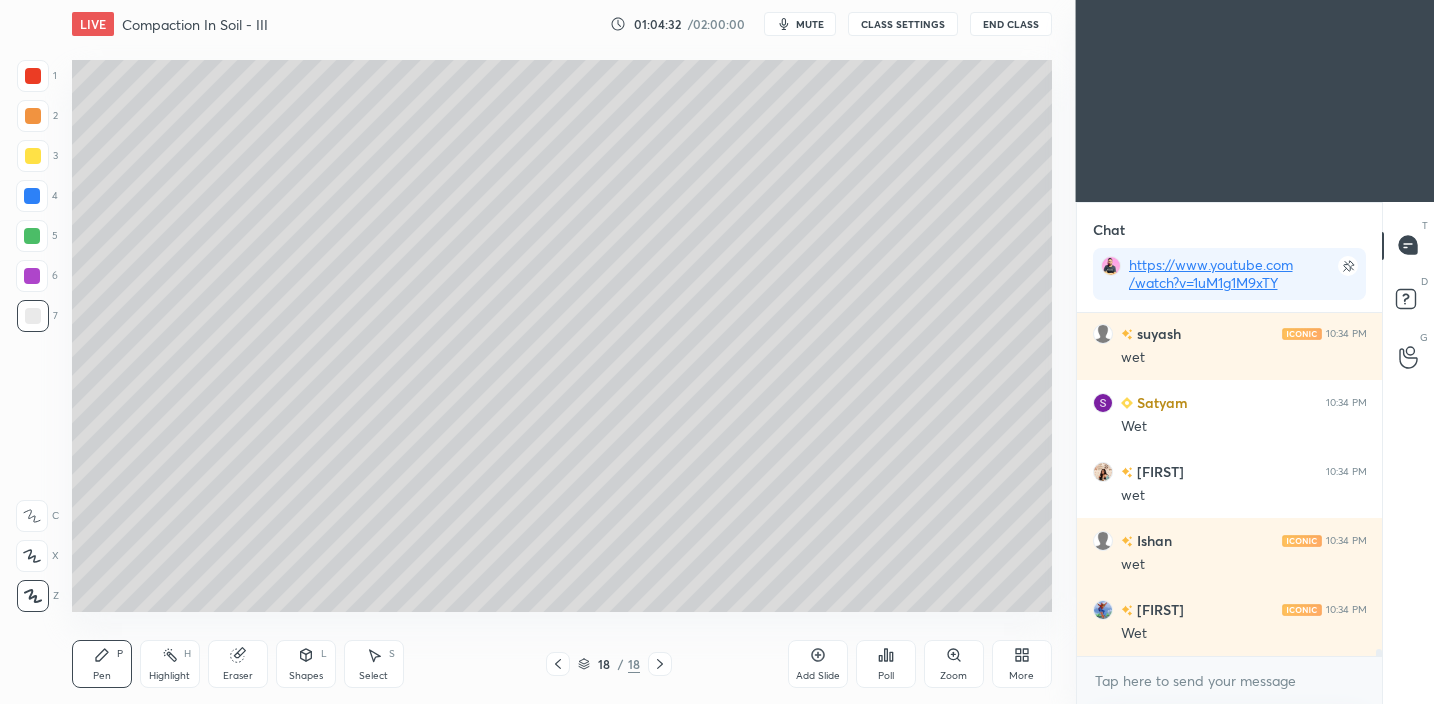 scroll, scrollTop: 17425, scrollLeft: 0, axis: vertical 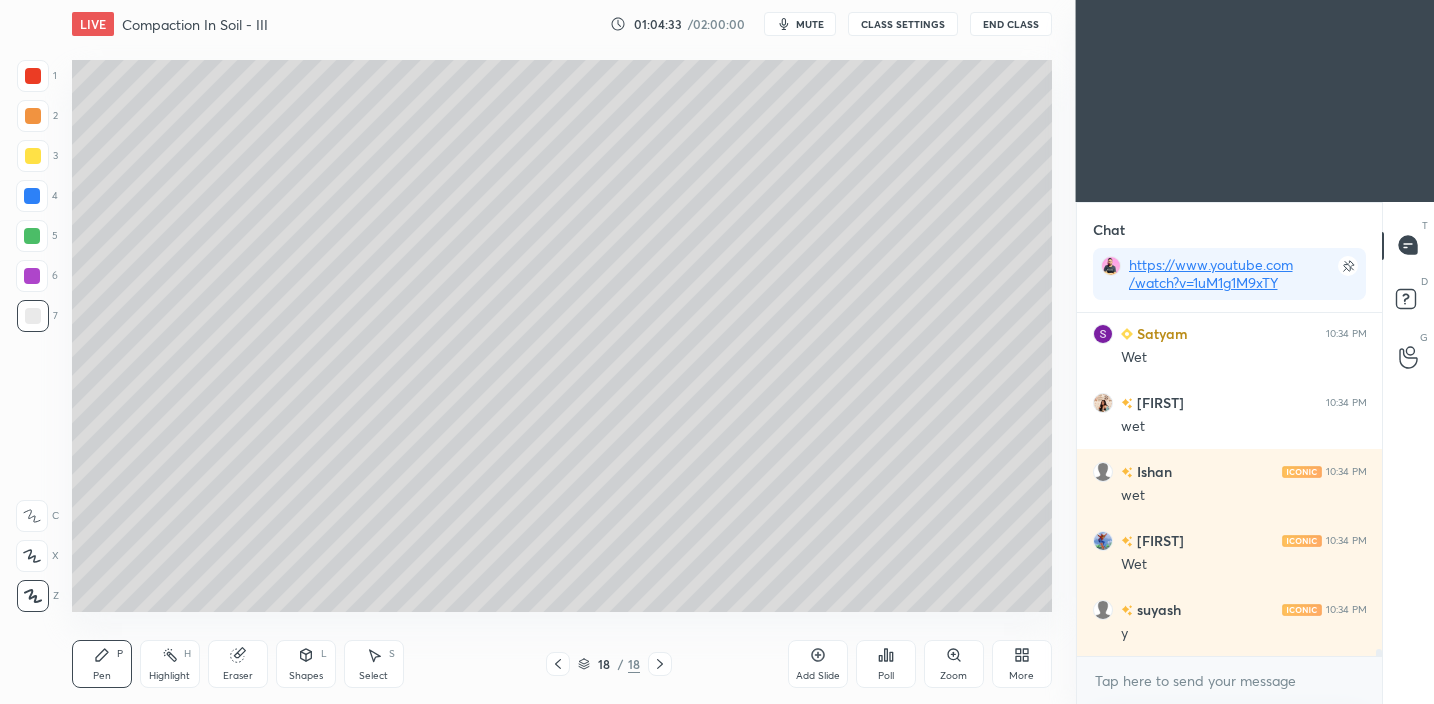 drag, startPoint x: 41, startPoint y: 154, endPoint x: 58, endPoint y: 141, distance: 21.400934 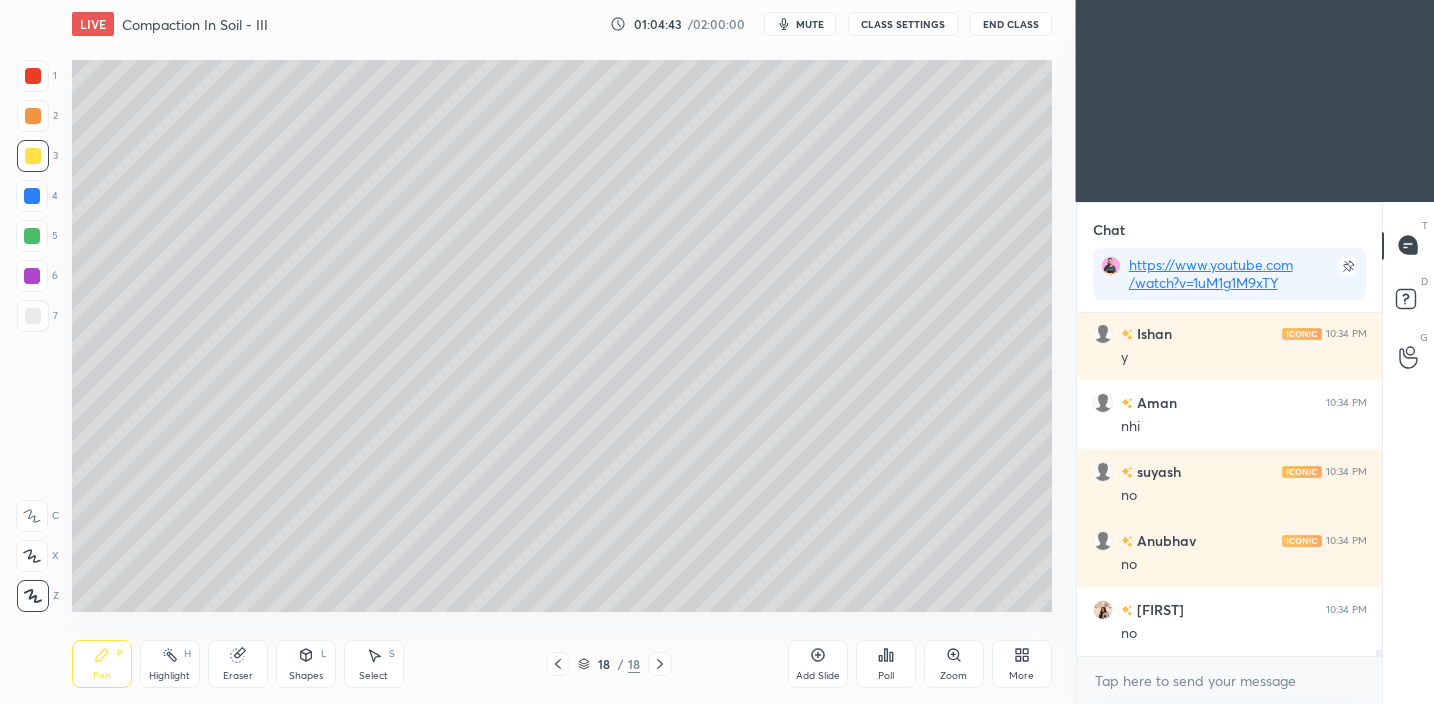 scroll, scrollTop: 17839, scrollLeft: 0, axis: vertical 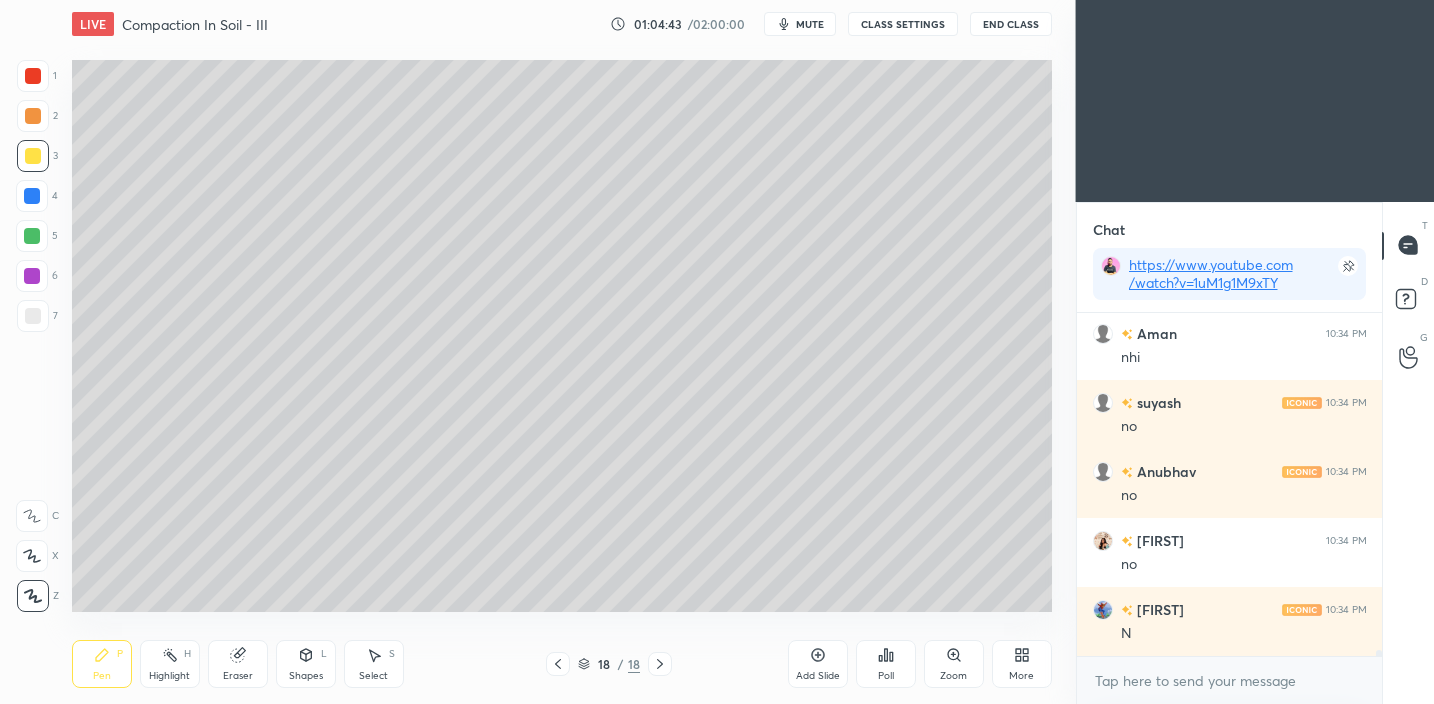 click at bounding box center [33, 316] 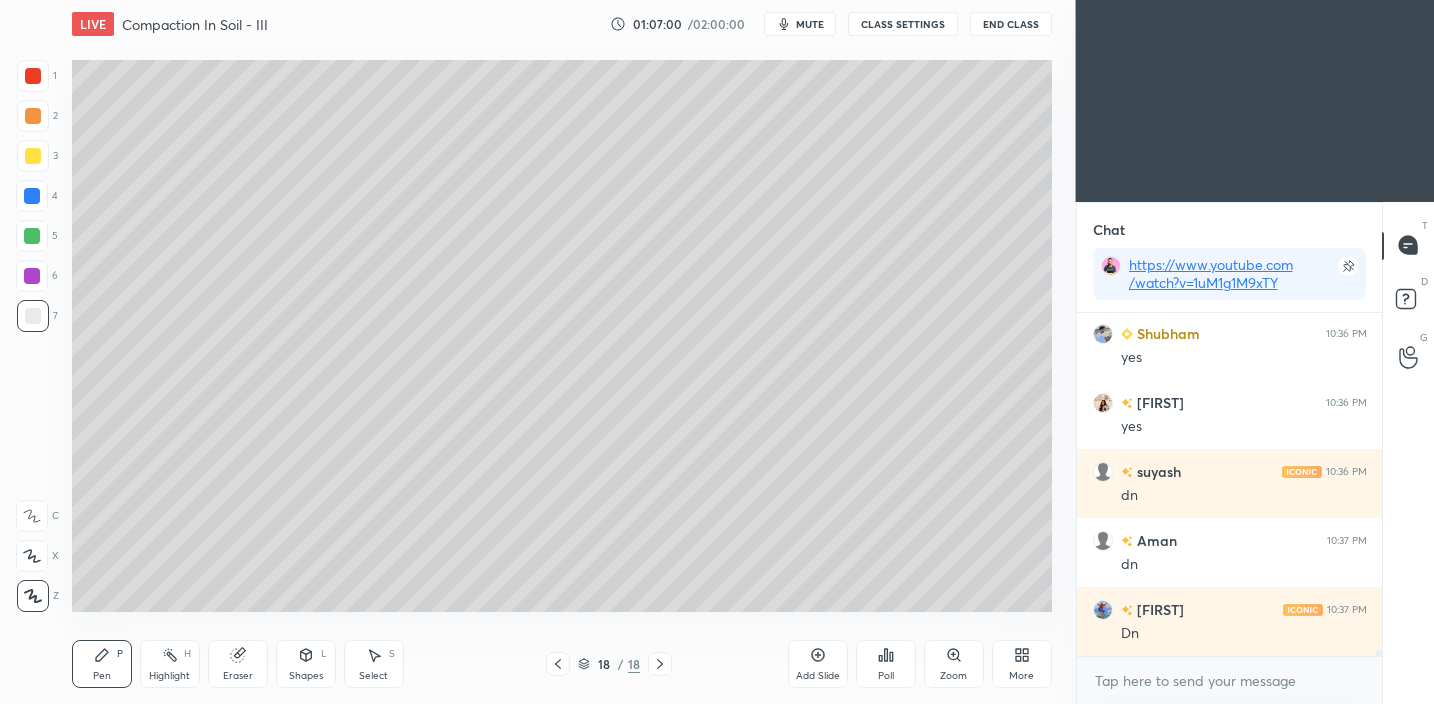 scroll, scrollTop: 18391, scrollLeft: 0, axis: vertical 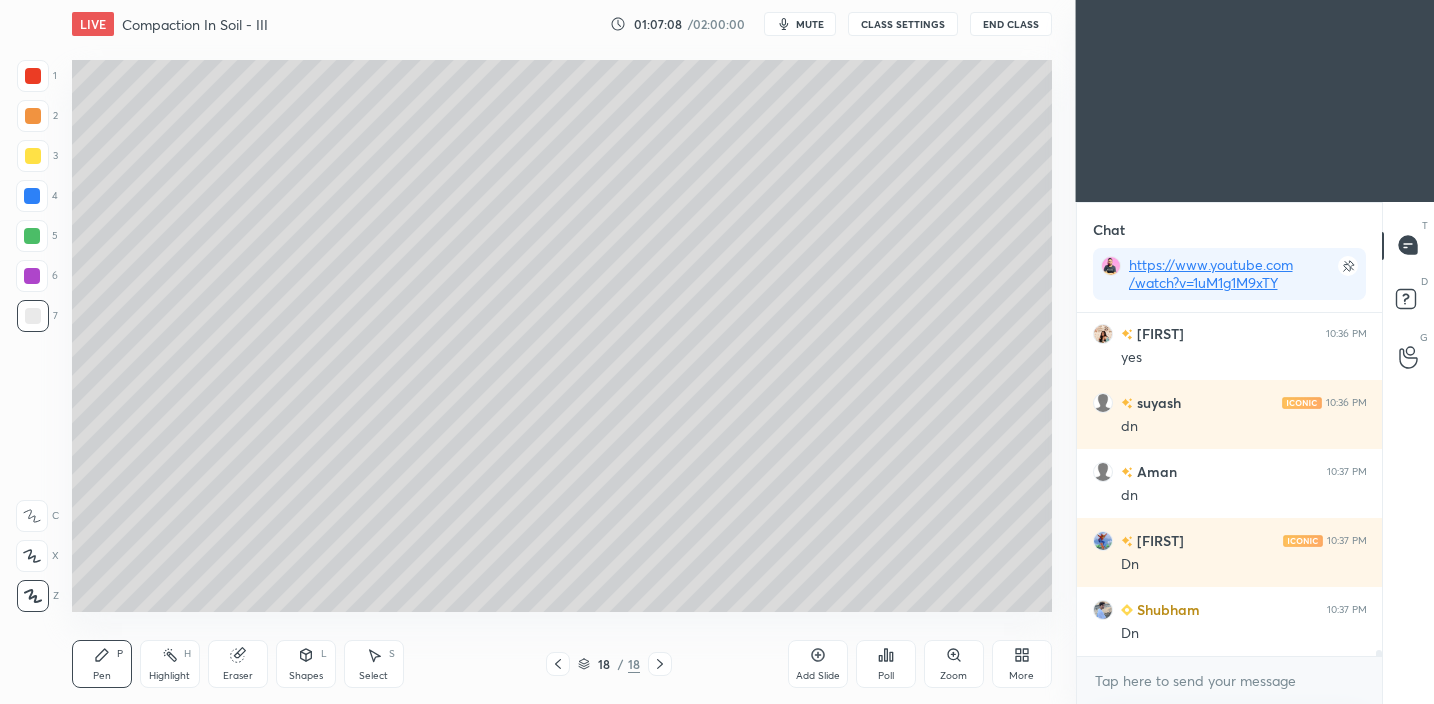 click on "Add Slide" at bounding box center [818, 676] 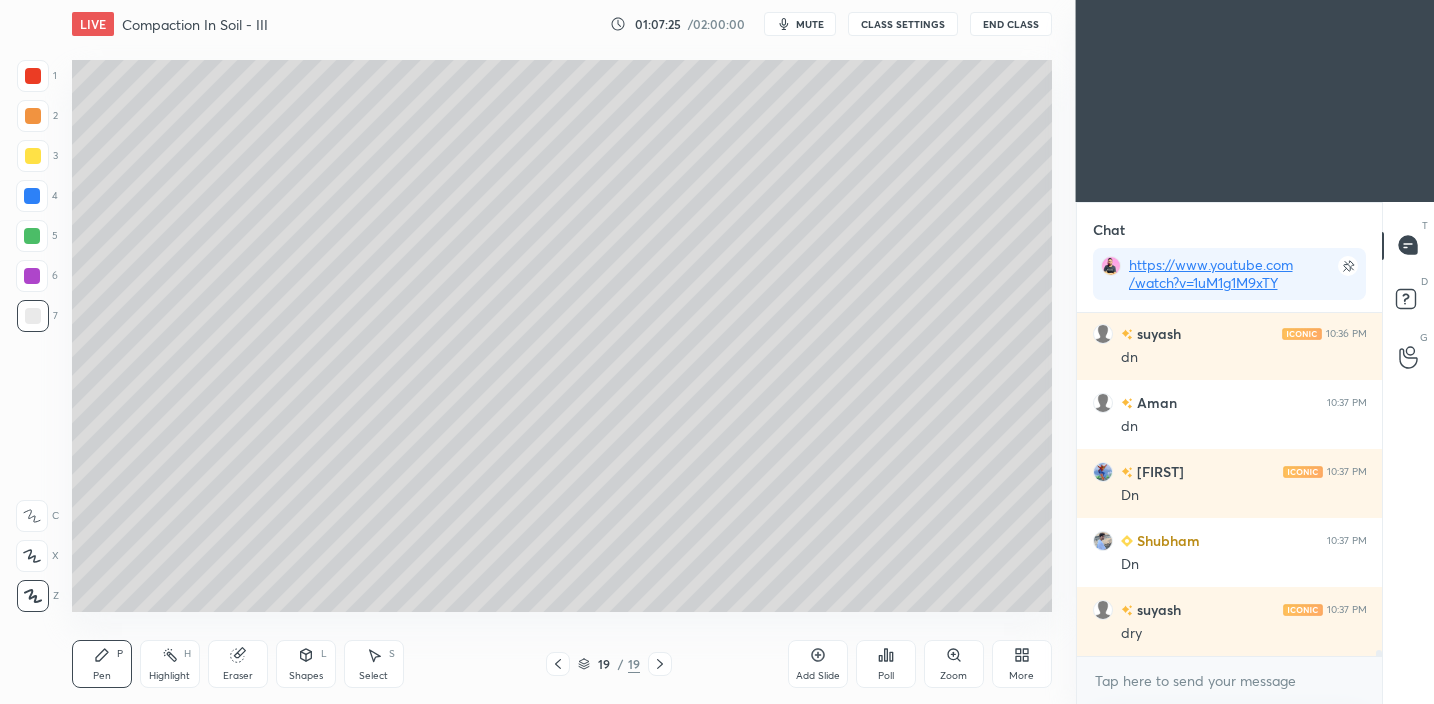 scroll, scrollTop: 18529, scrollLeft: 0, axis: vertical 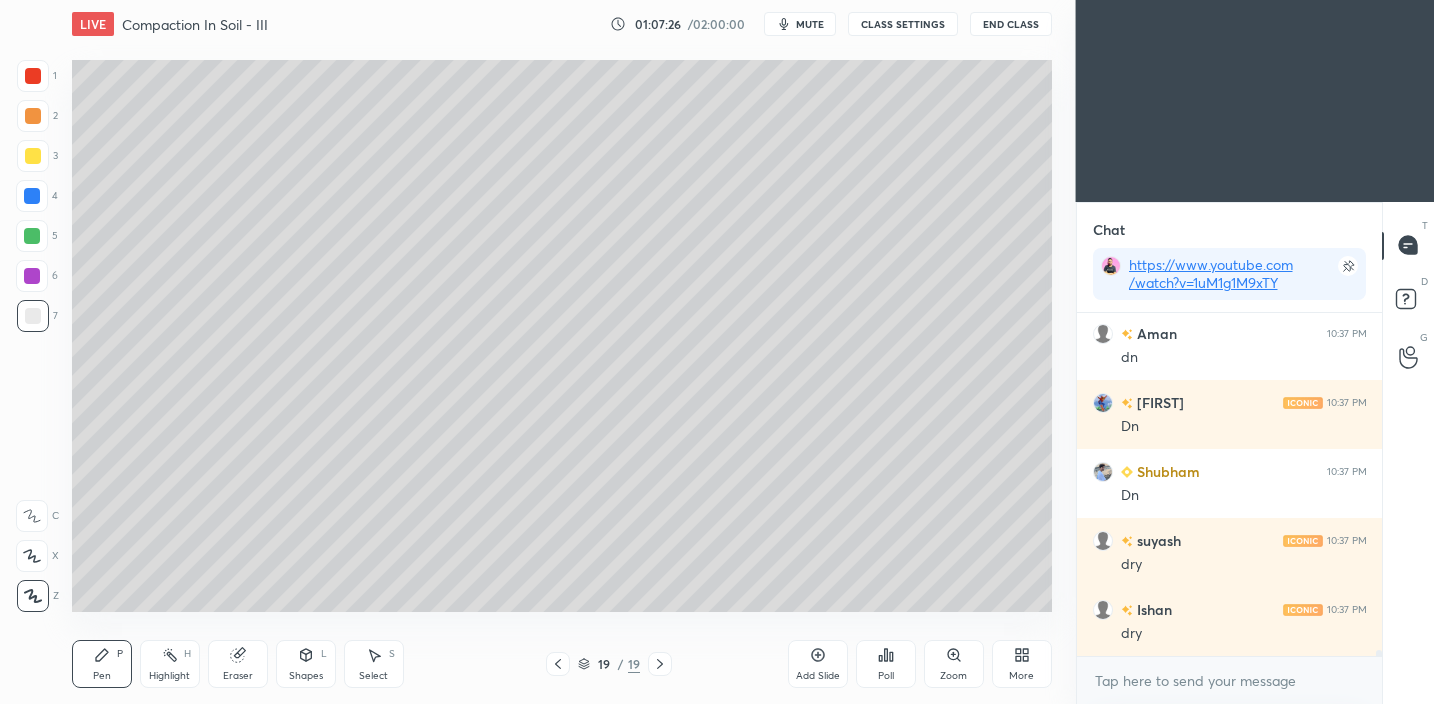 click on "Shapes" at bounding box center [306, 676] 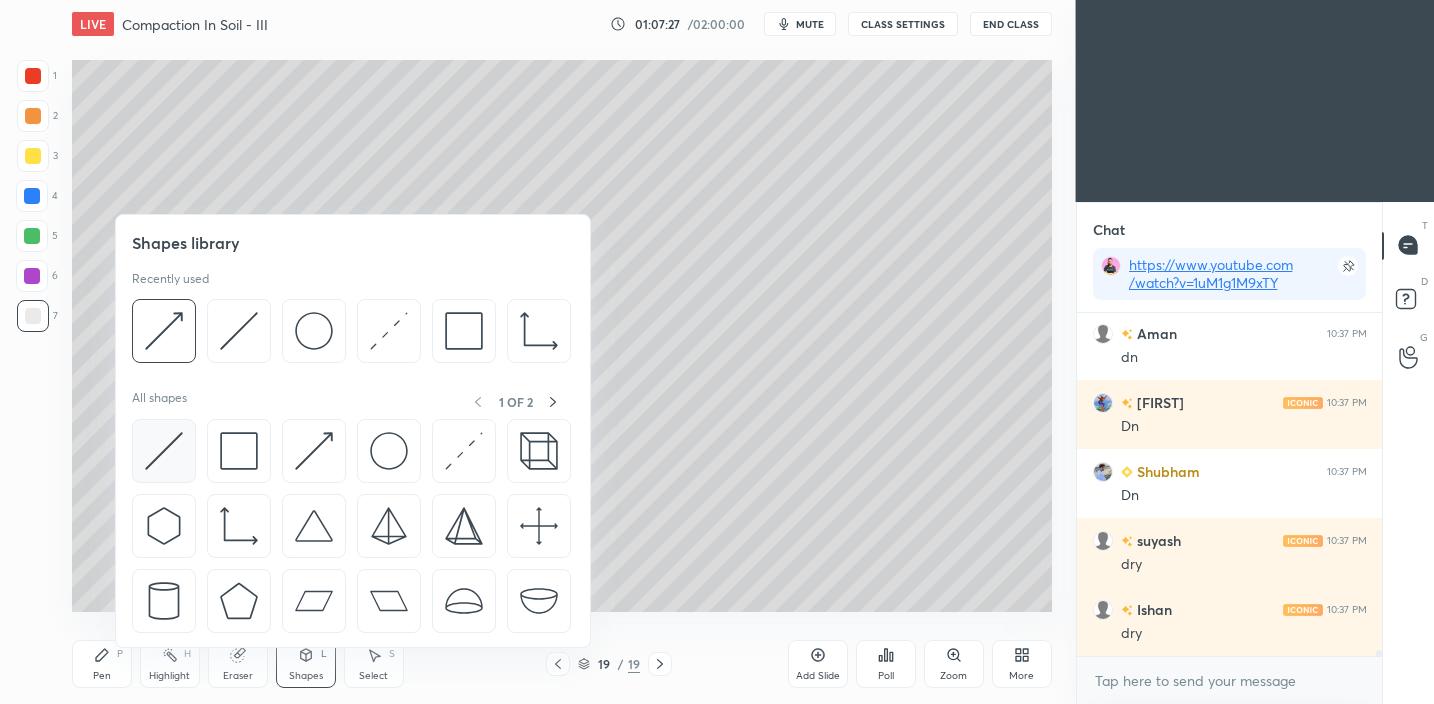 scroll, scrollTop: 18598, scrollLeft: 0, axis: vertical 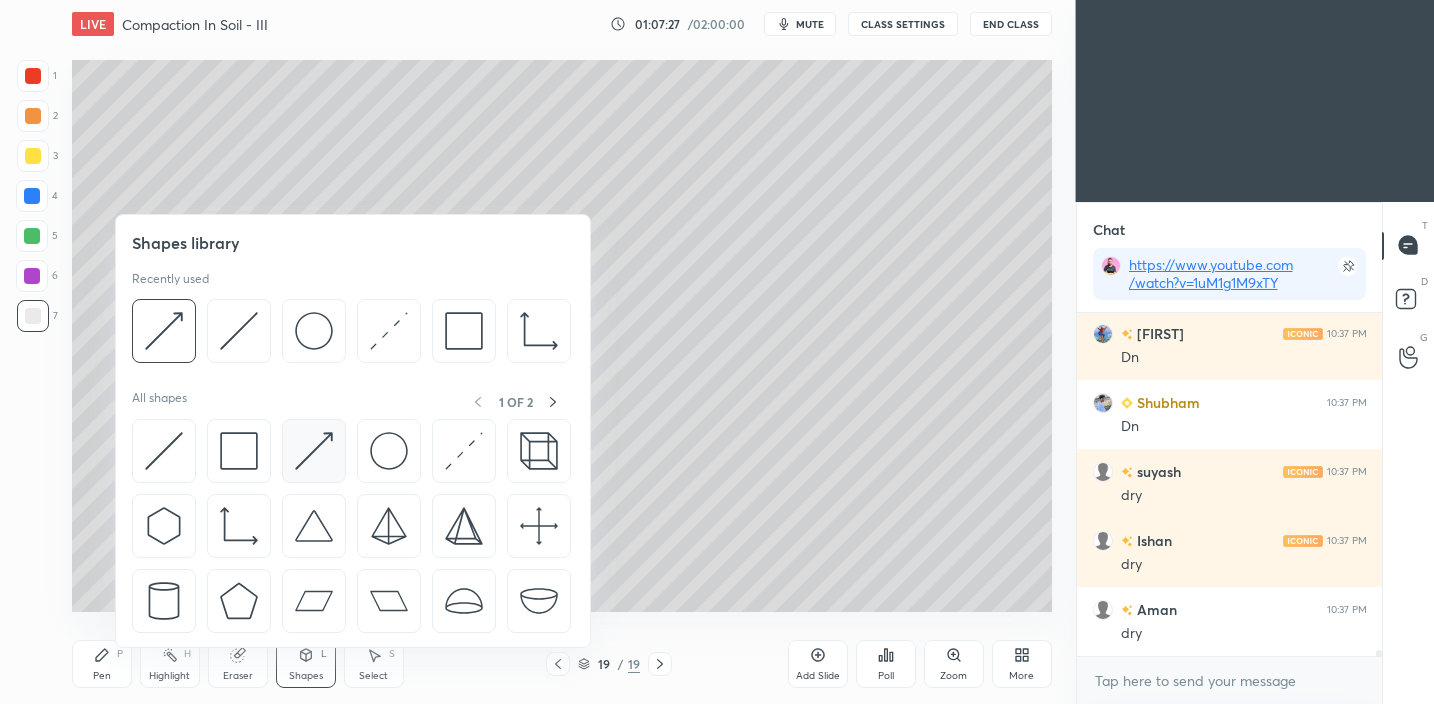 click at bounding box center (314, 451) 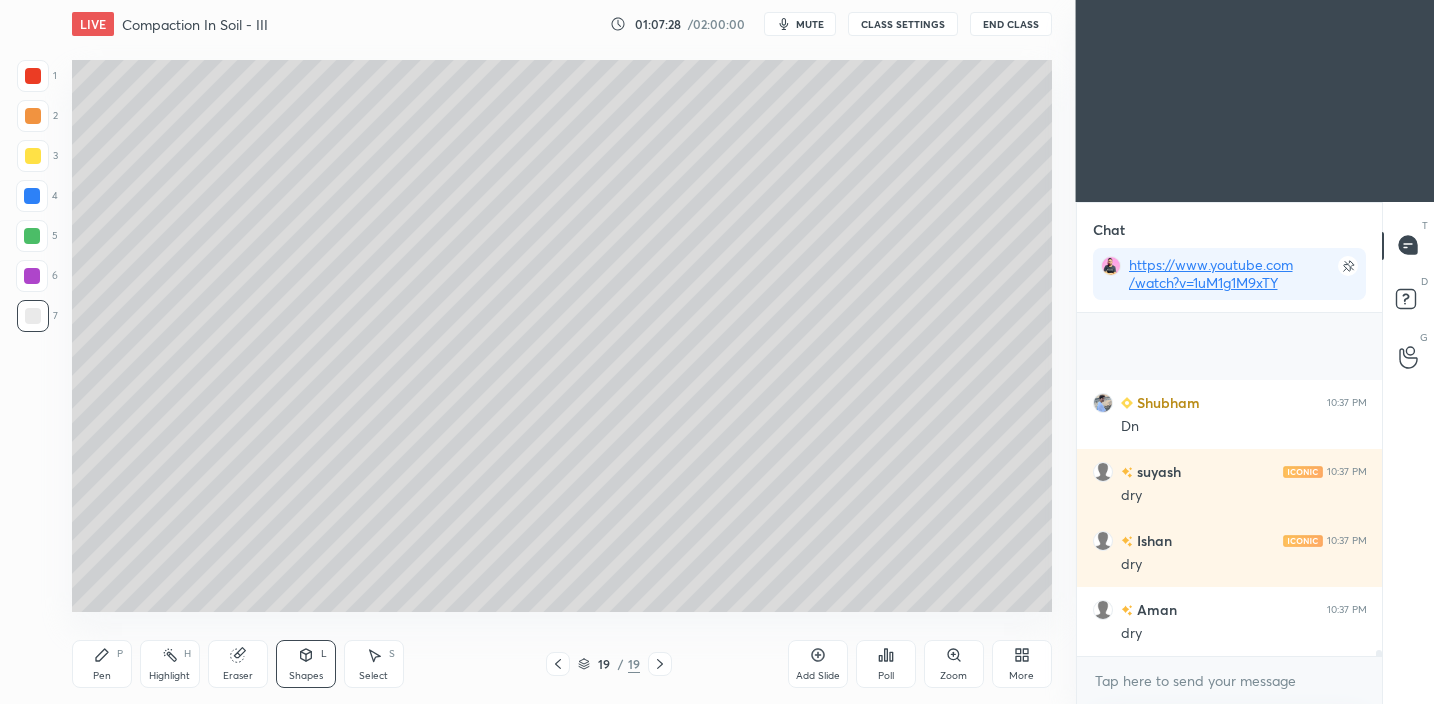 scroll, scrollTop: 18736, scrollLeft: 0, axis: vertical 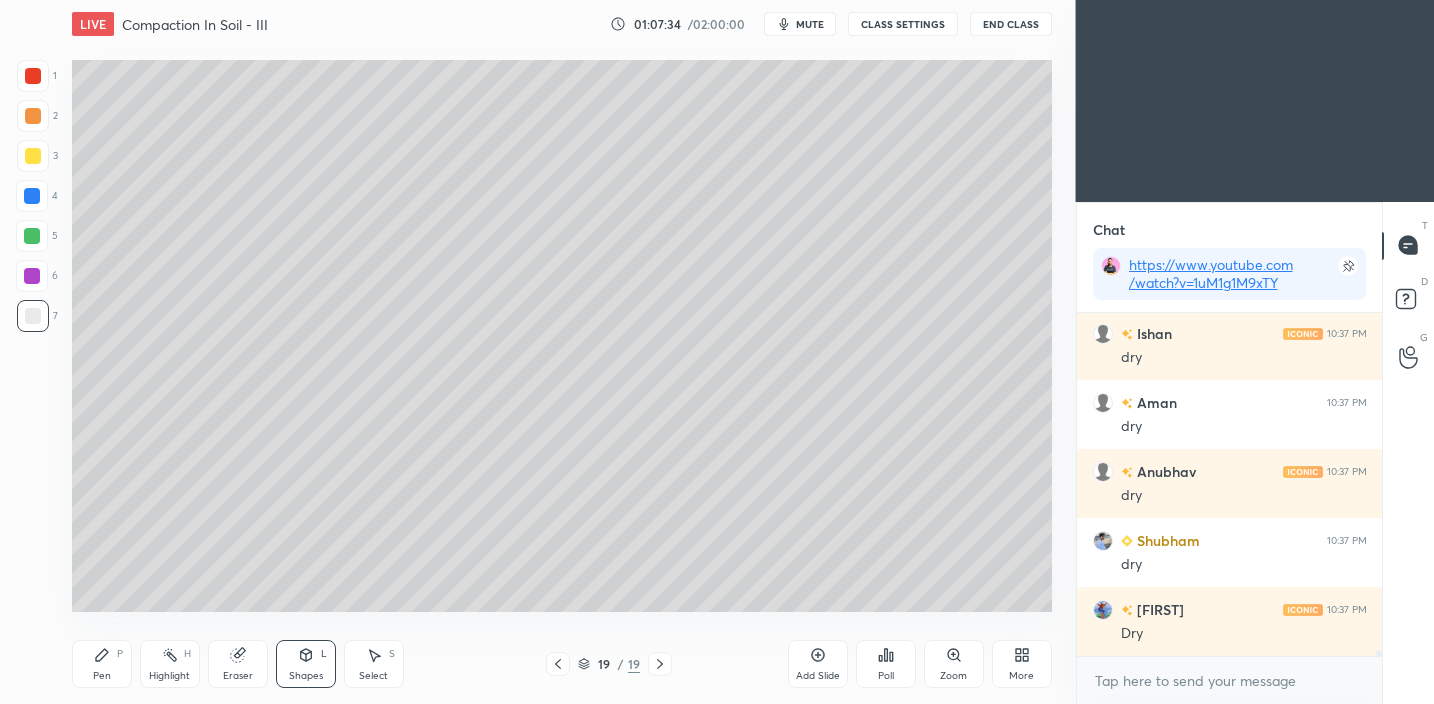drag, startPoint x: 49, startPoint y: 159, endPoint x: 60, endPoint y: 161, distance: 11.18034 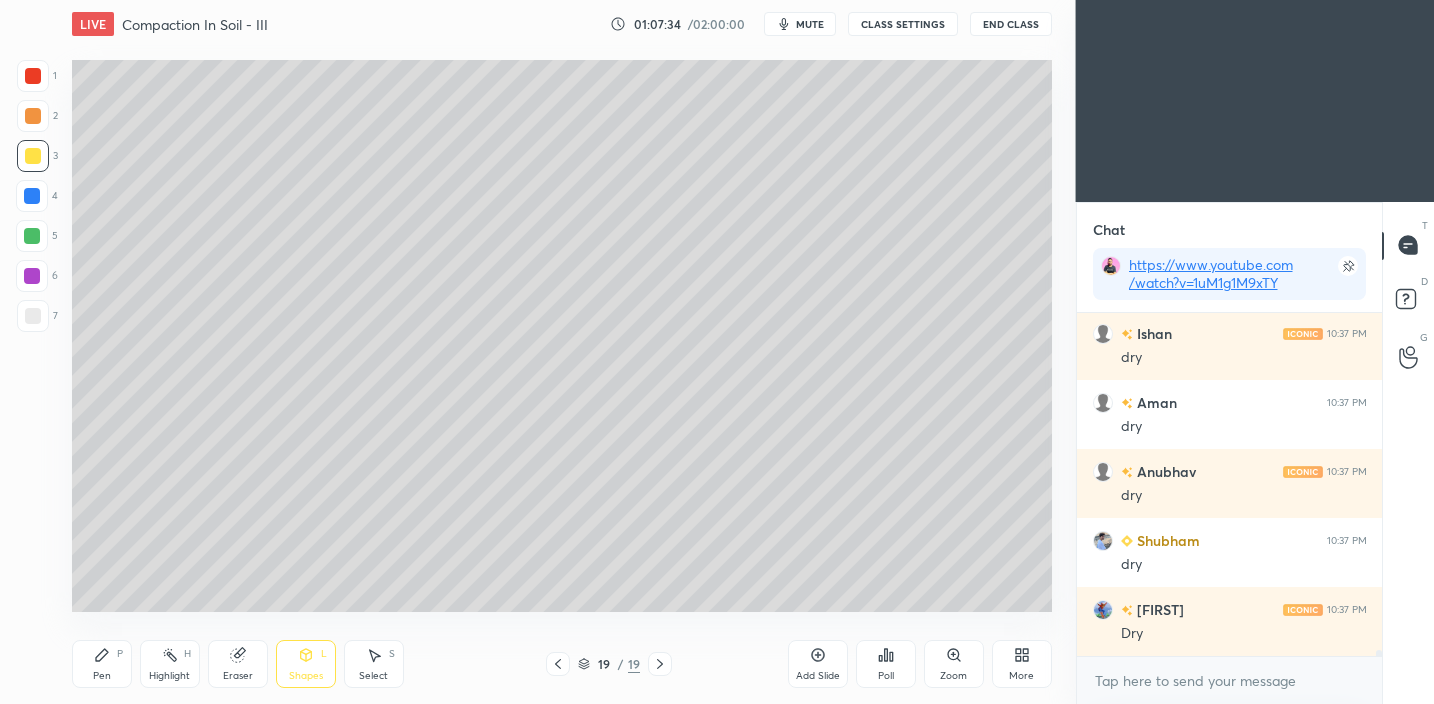 click on "Pen P" at bounding box center (102, 664) 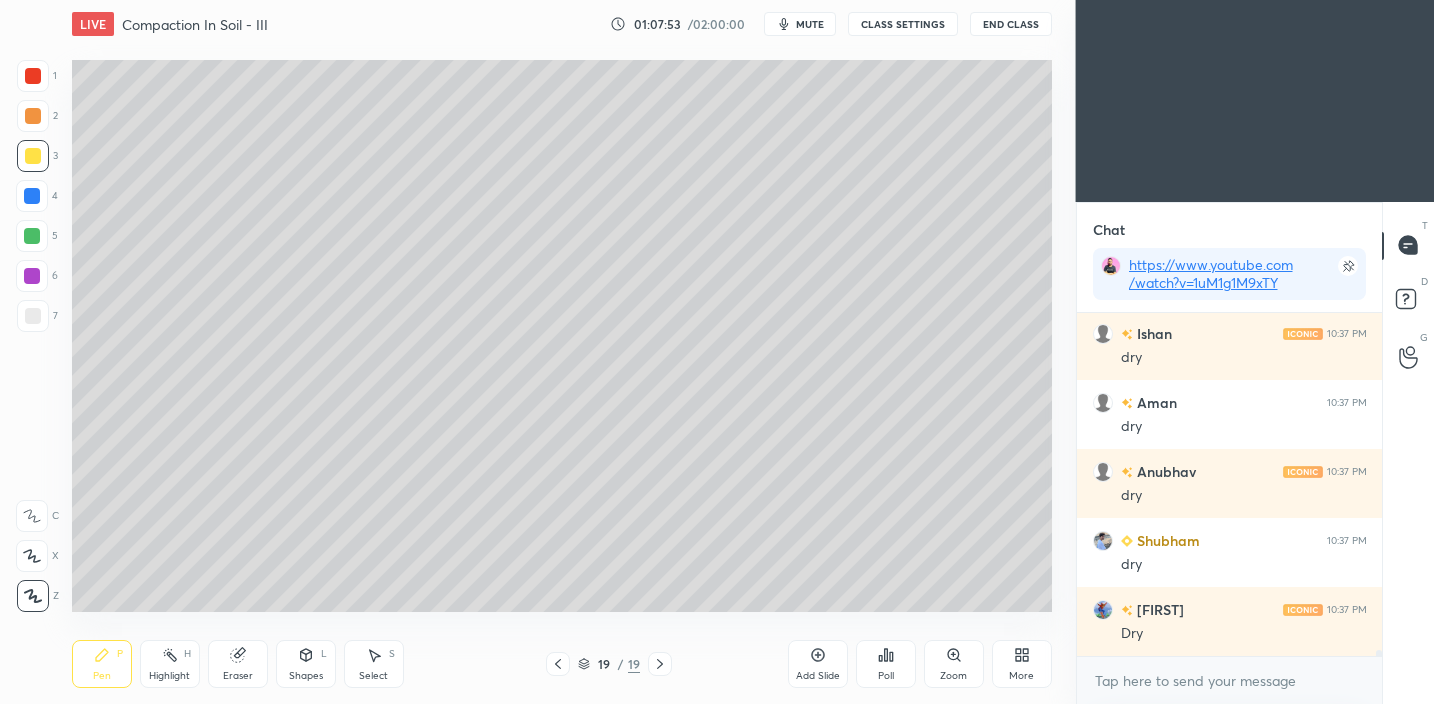 click at bounding box center (33, 316) 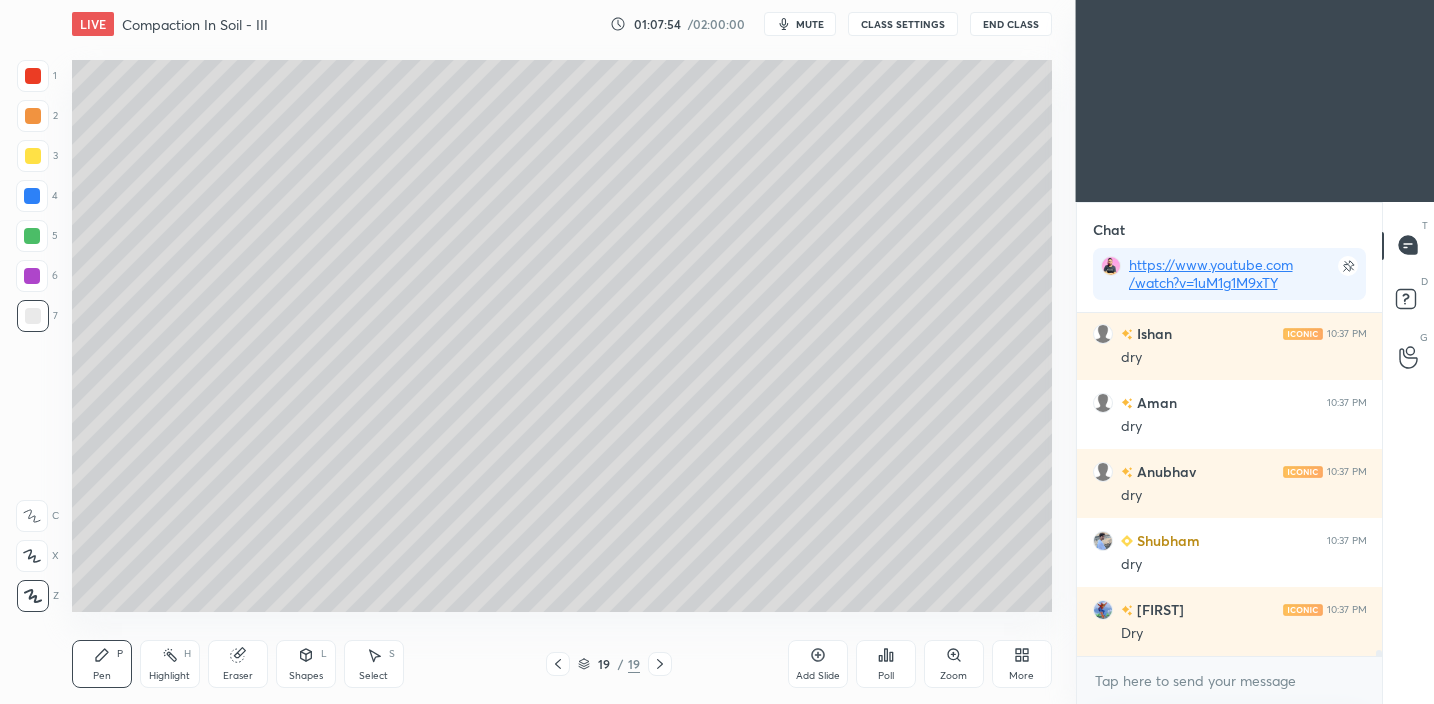 click at bounding box center [32, 236] 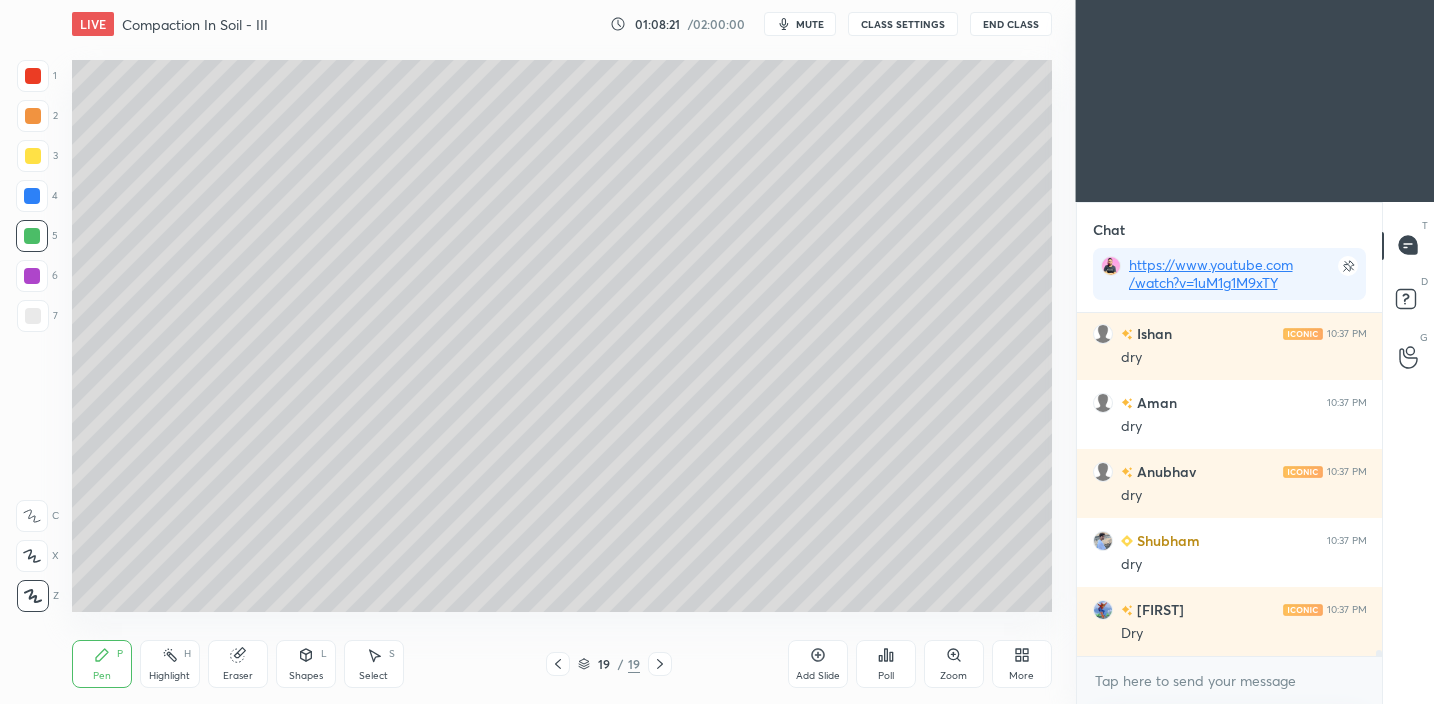 click on "Shapes" at bounding box center [306, 676] 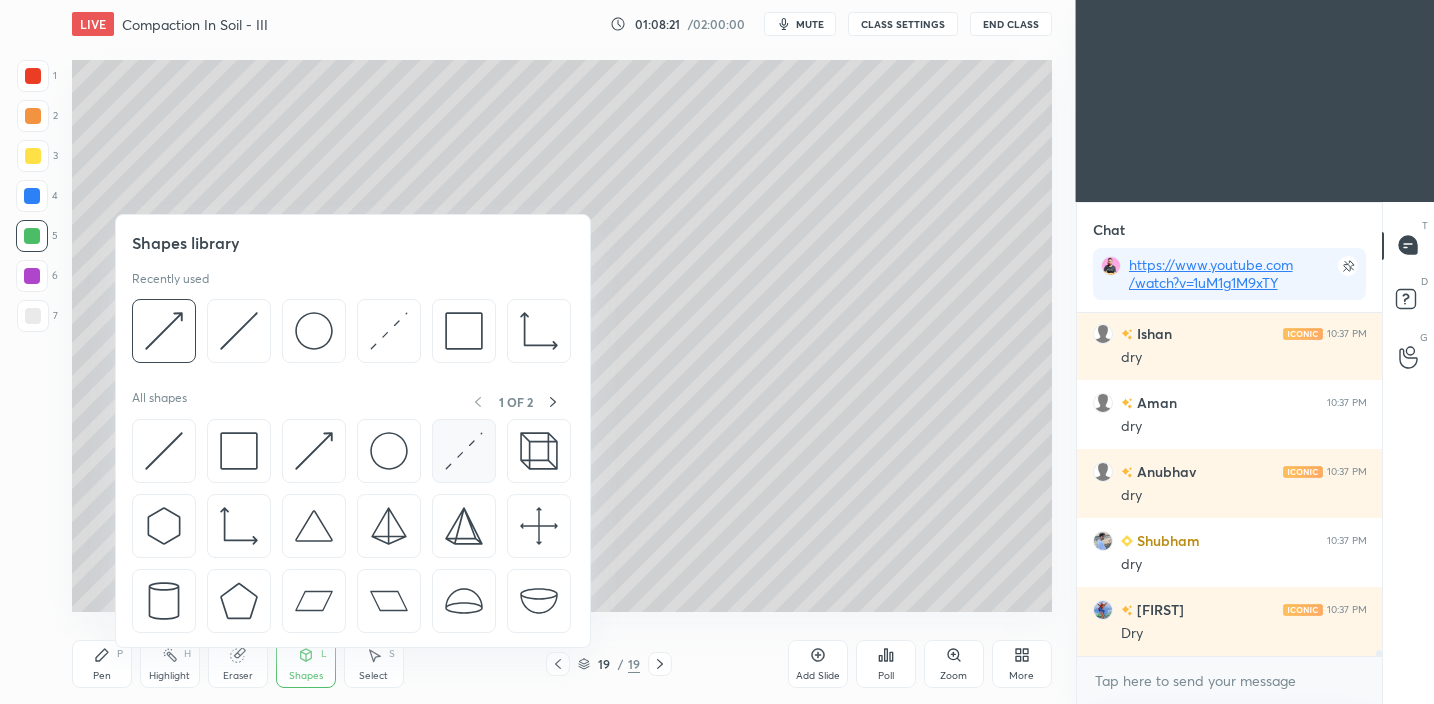 click at bounding box center (464, 451) 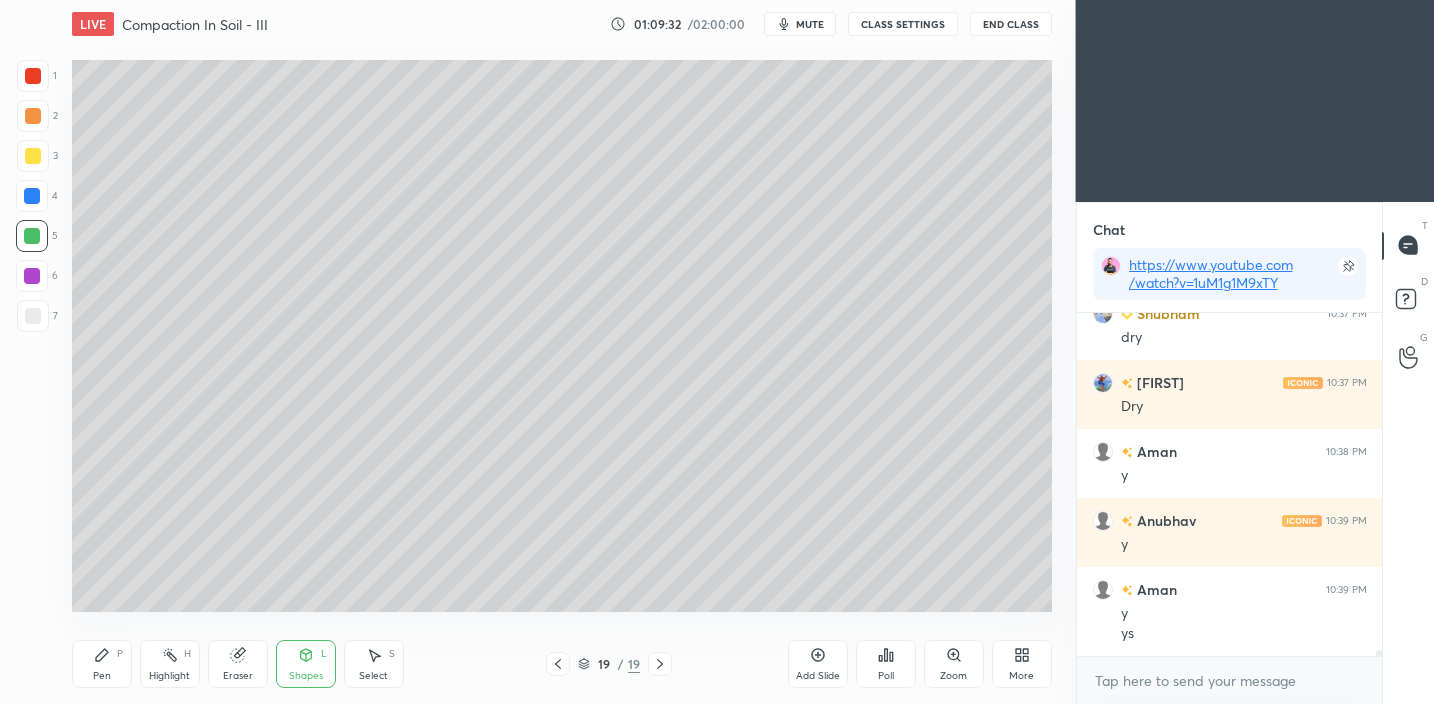 scroll, scrollTop: 19101, scrollLeft: 0, axis: vertical 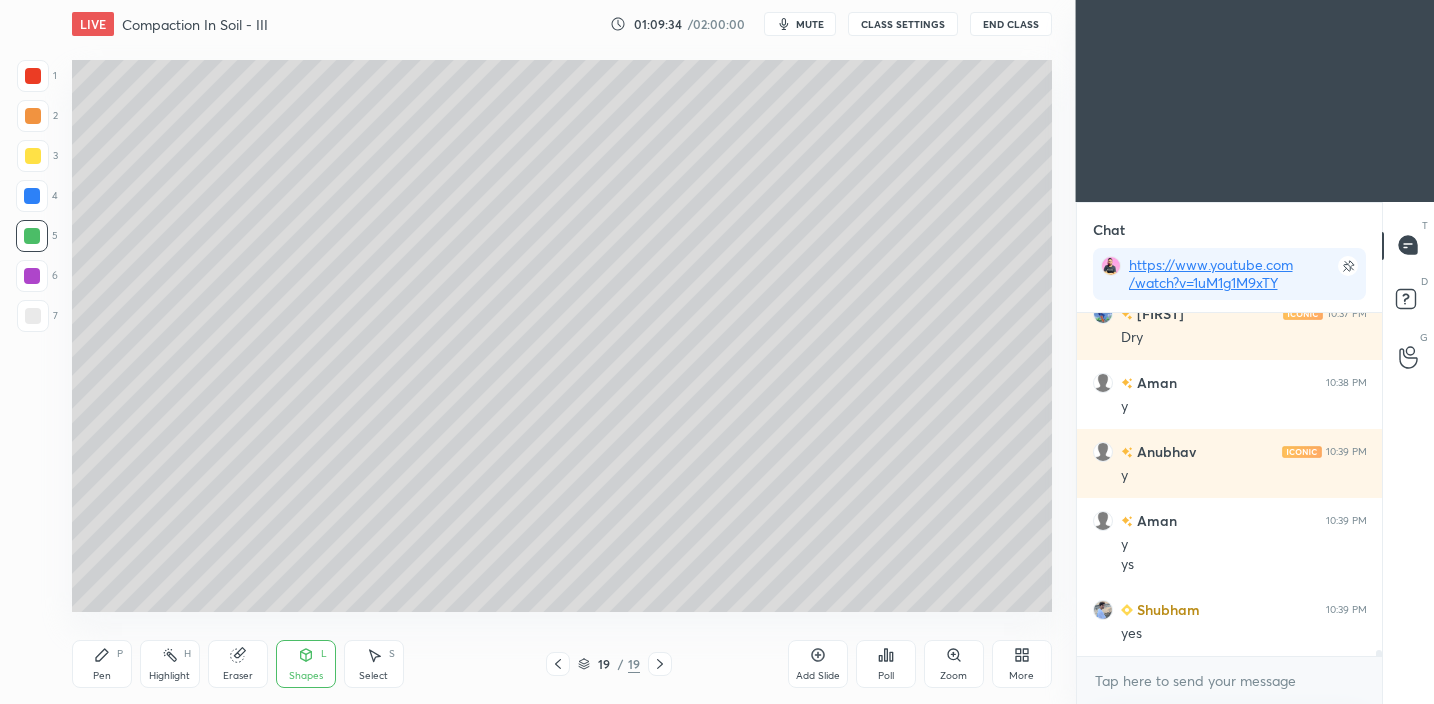 drag, startPoint x: 38, startPoint y: 318, endPoint x: 56, endPoint y: 308, distance: 20.59126 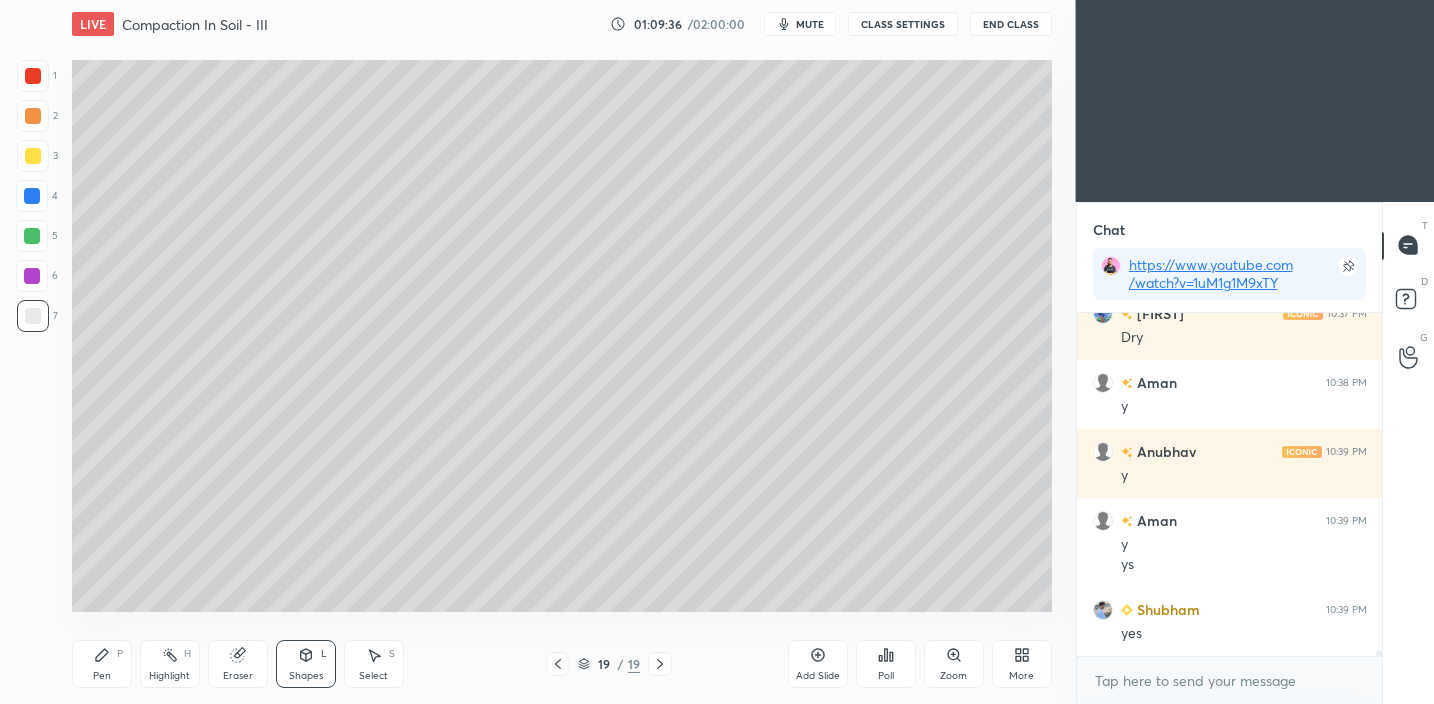 scroll, scrollTop: 19170, scrollLeft: 0, axis: vertical 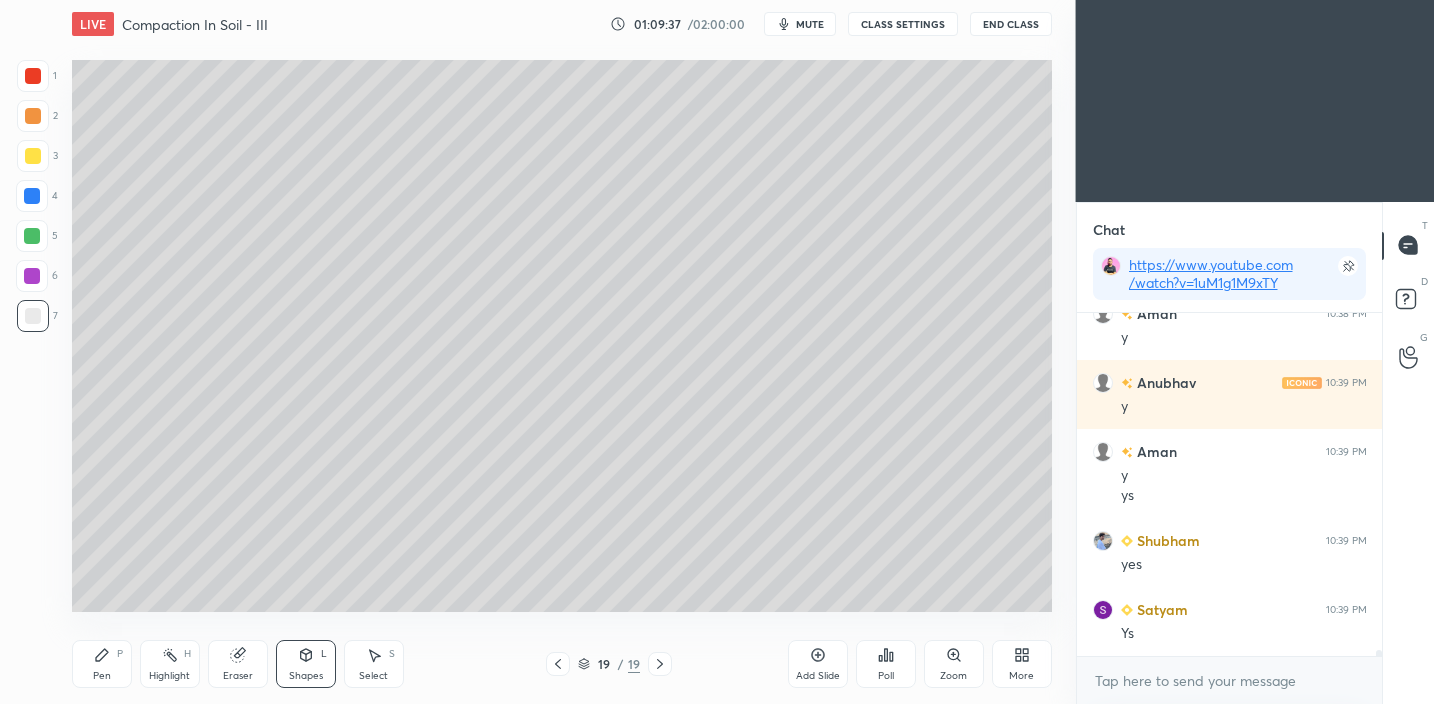 click 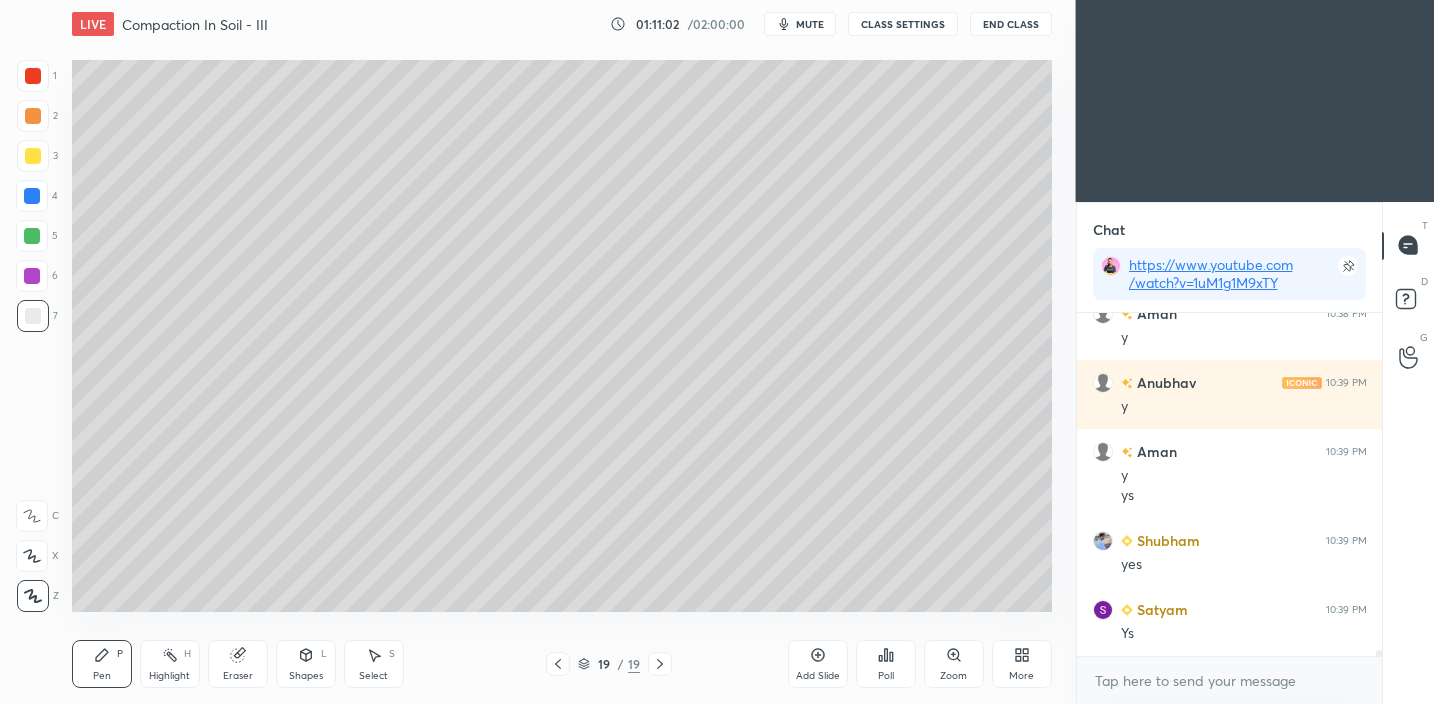 click on "Setting up your live class Poll for   secs No correct answer Start poll" at bounding box center (562, 336) 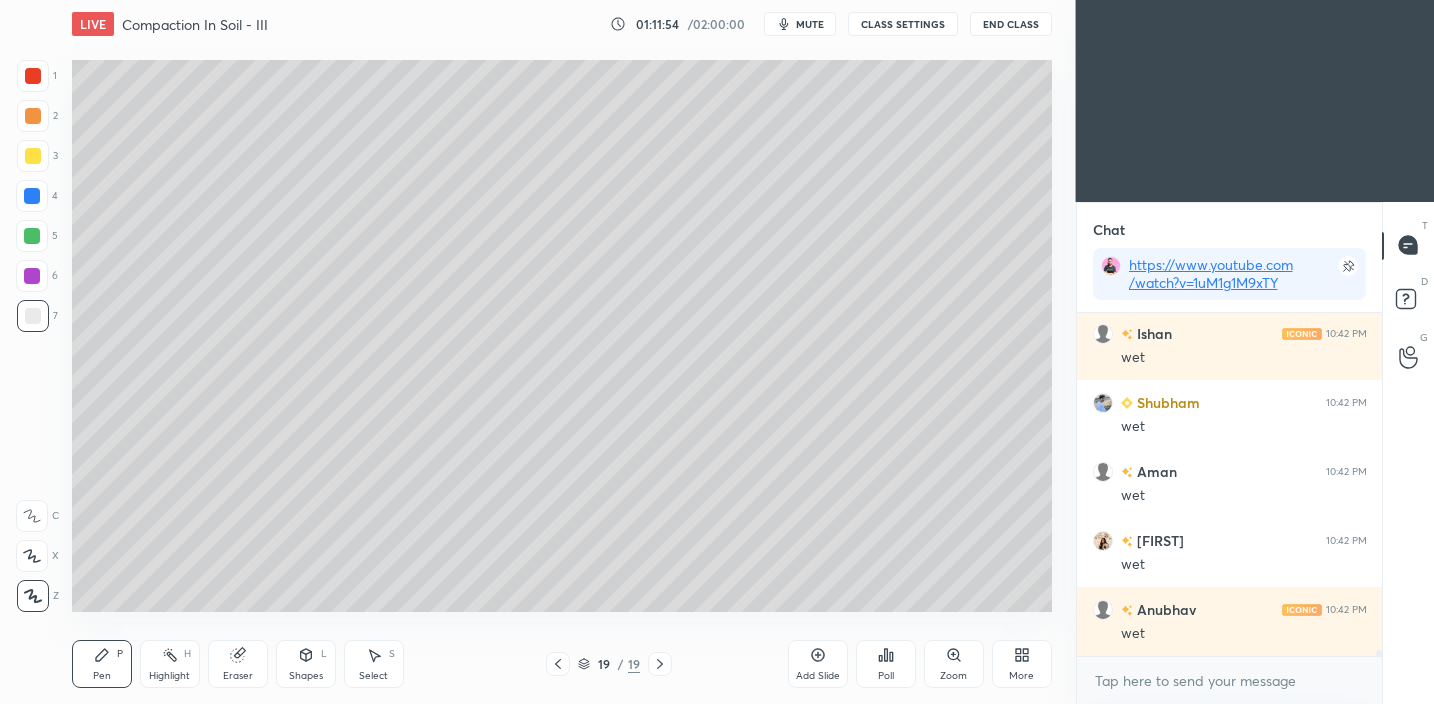 scroll, scrollTop: 19998, scrollLeft: 0, axis: vertical 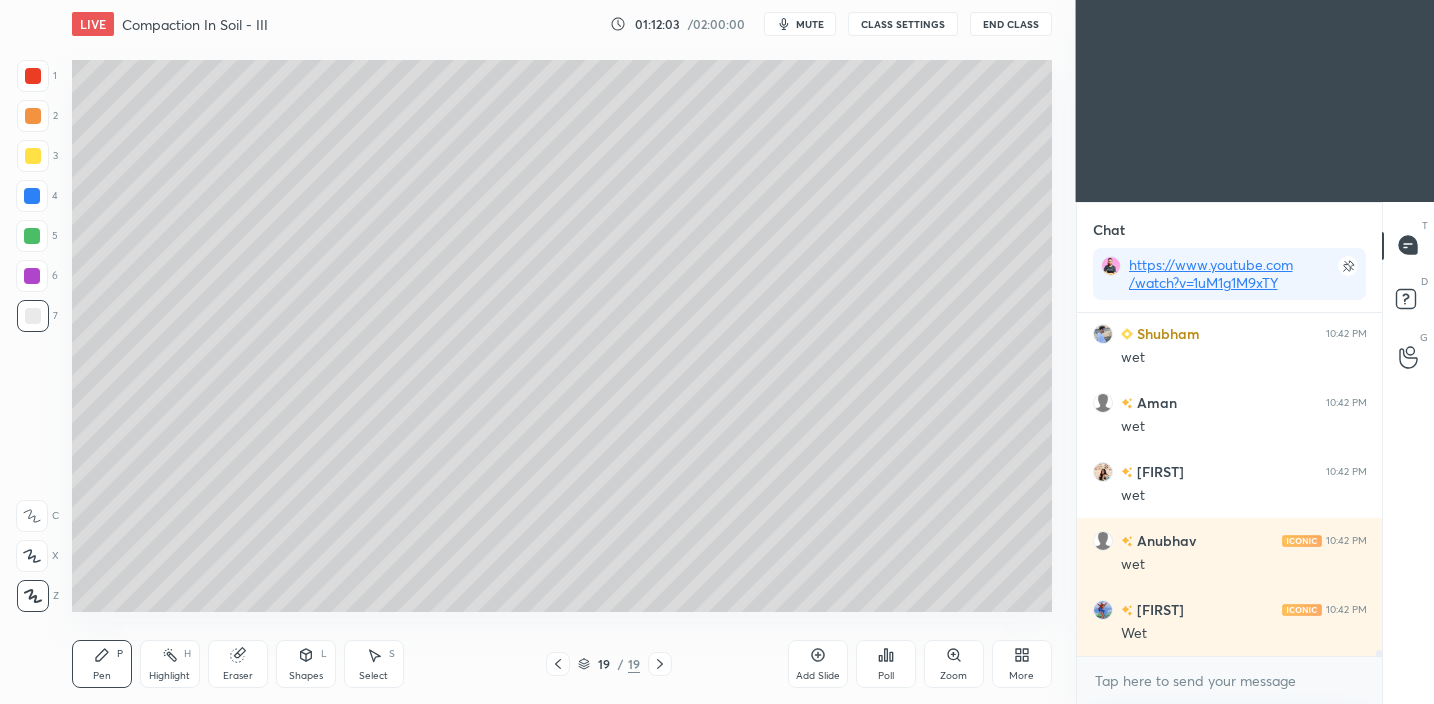 drag, startPoint x: 813, startPoint y: 653, endPoint x: 817, endPoint y: 632, distance: 21.377558 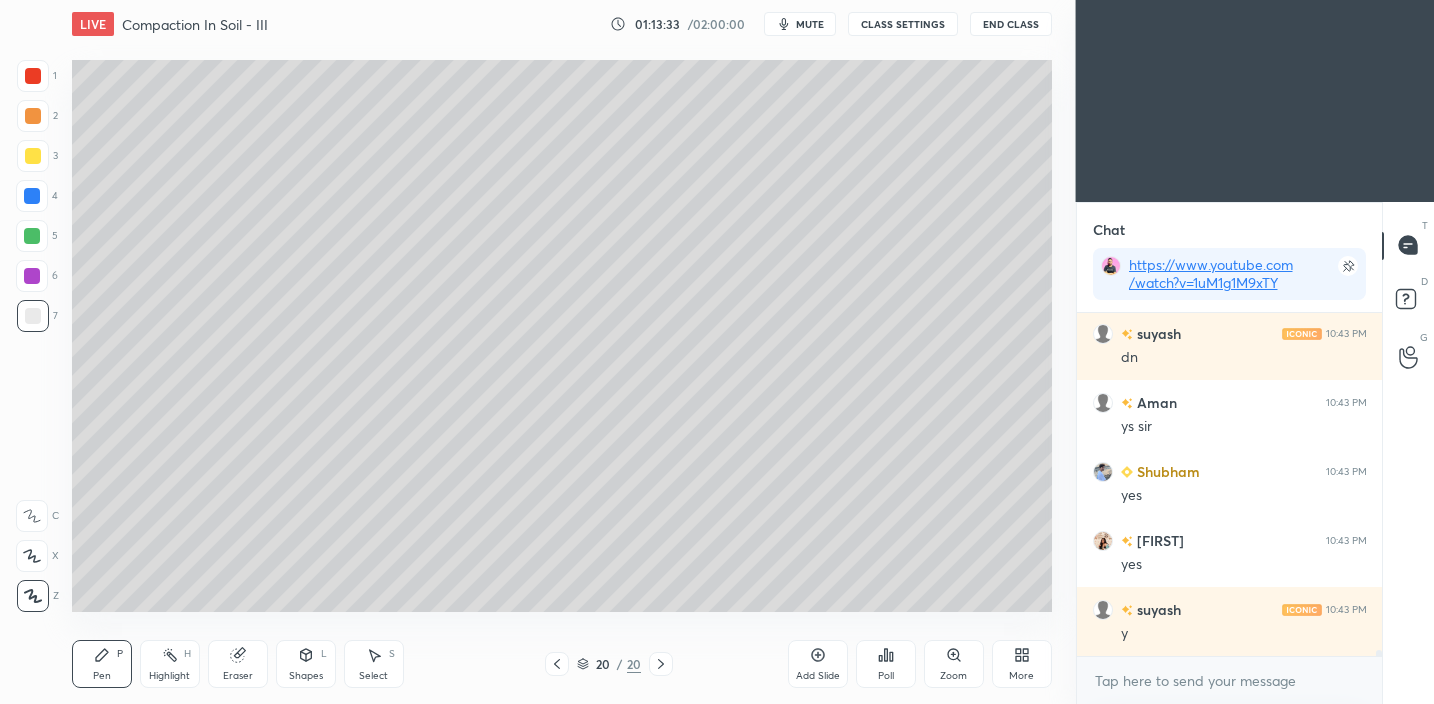 scroll, scrollTop: 20777, scrollLeft: 0, axis: vertical 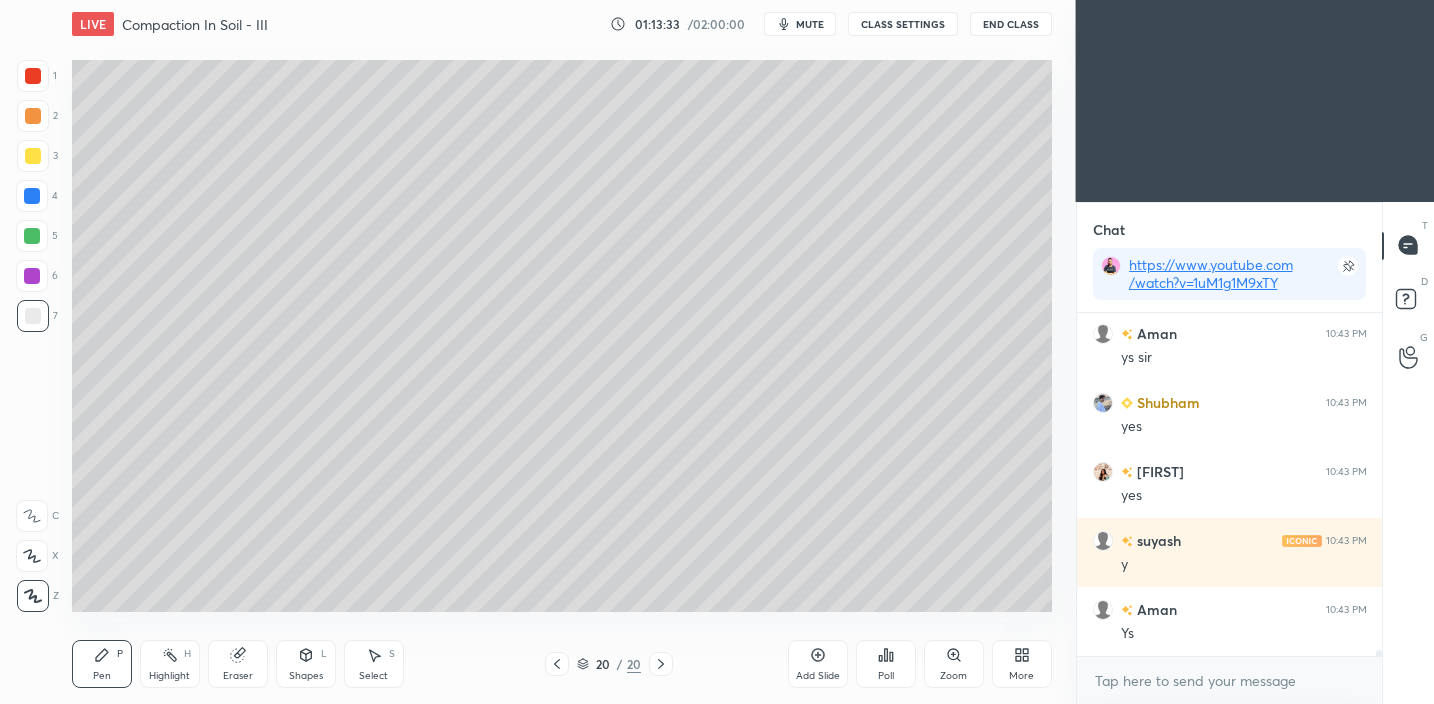 click on "Add Slide" at bounding box center (818, 664) 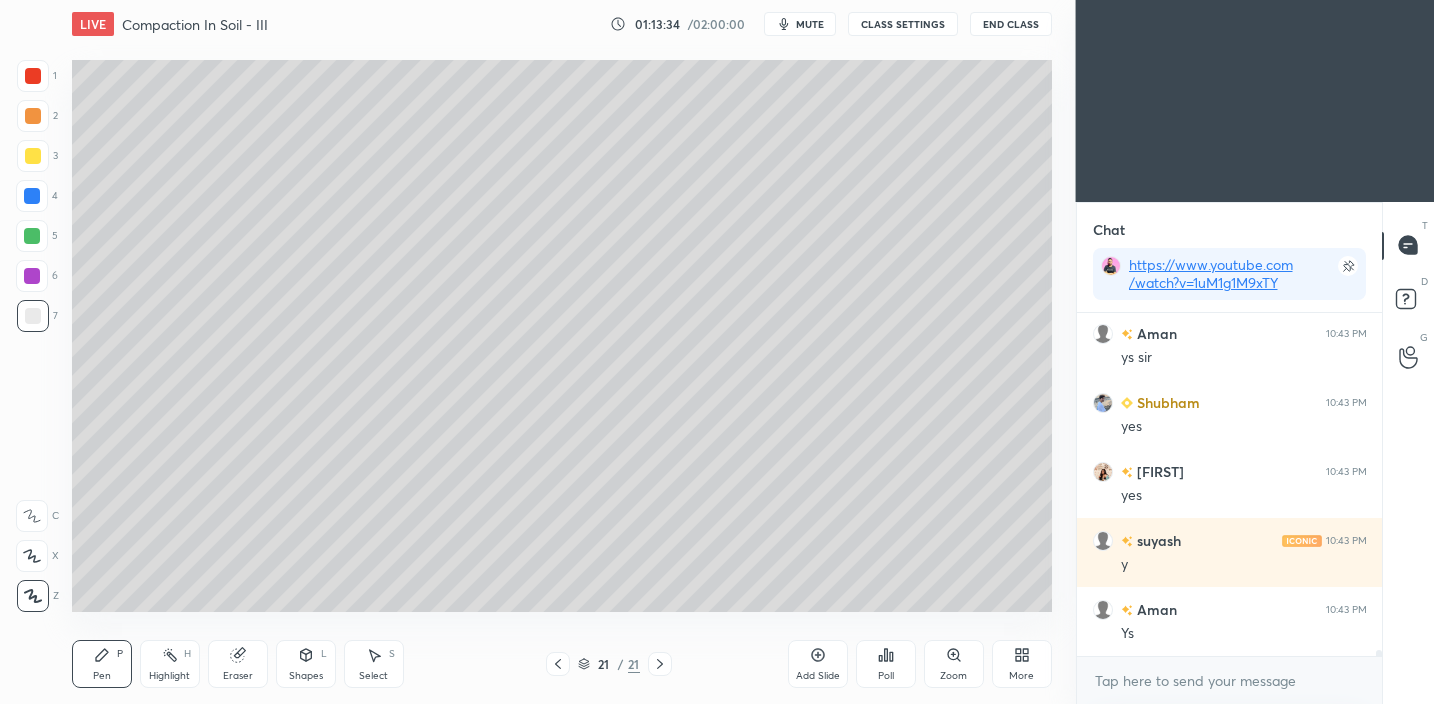 scroll, scrollTop: 20846, scrollLeft: 0, axis: vertical 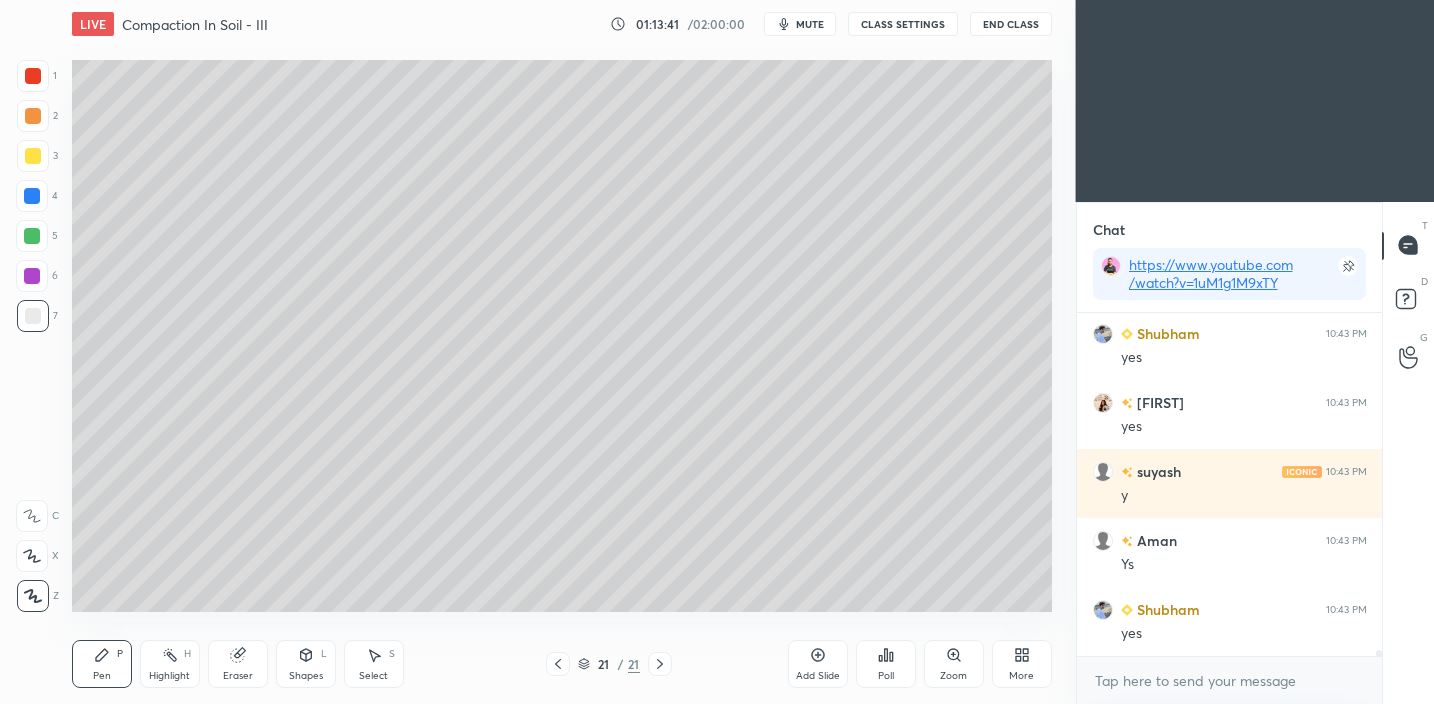 drag, startPoint x: 328, startPoint y: 641, endPoint x: 306, endPoint y: 671, distance: 37.202152 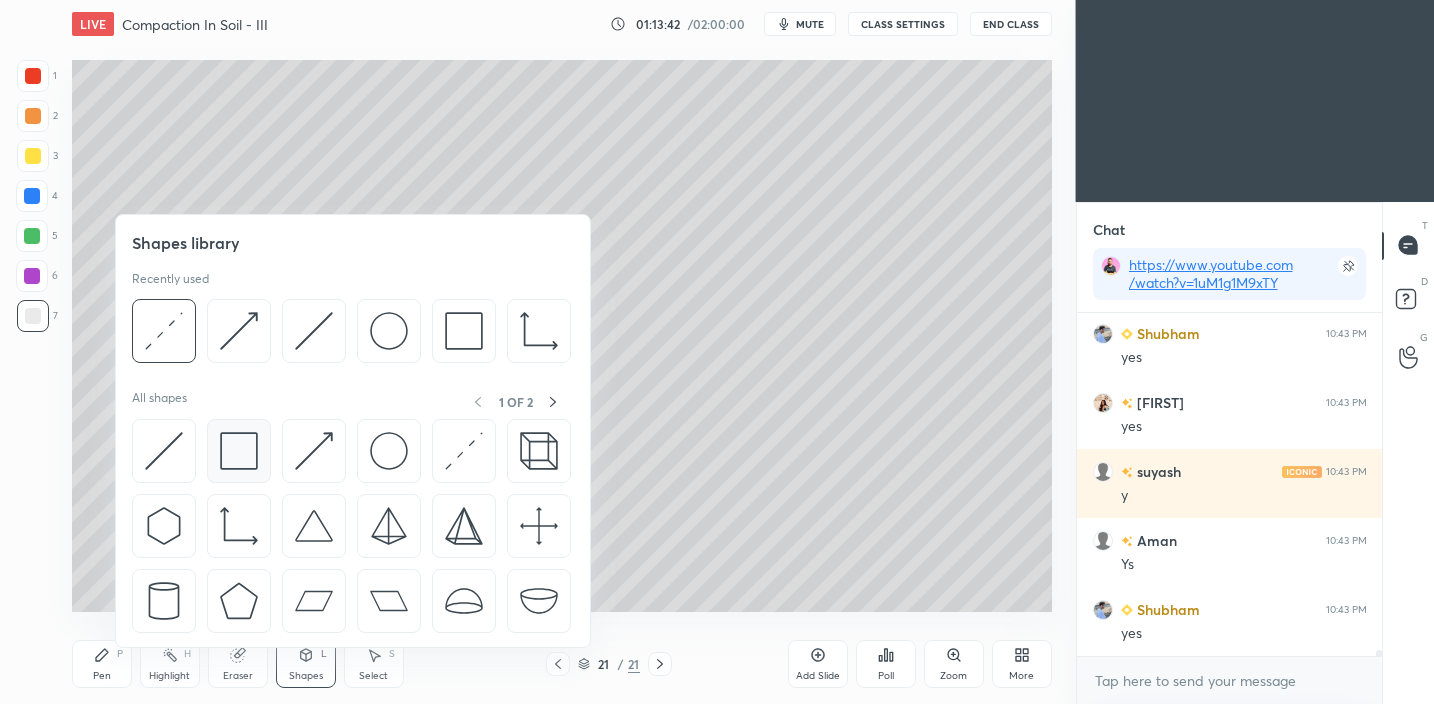 click at bounding box center [239, 451] 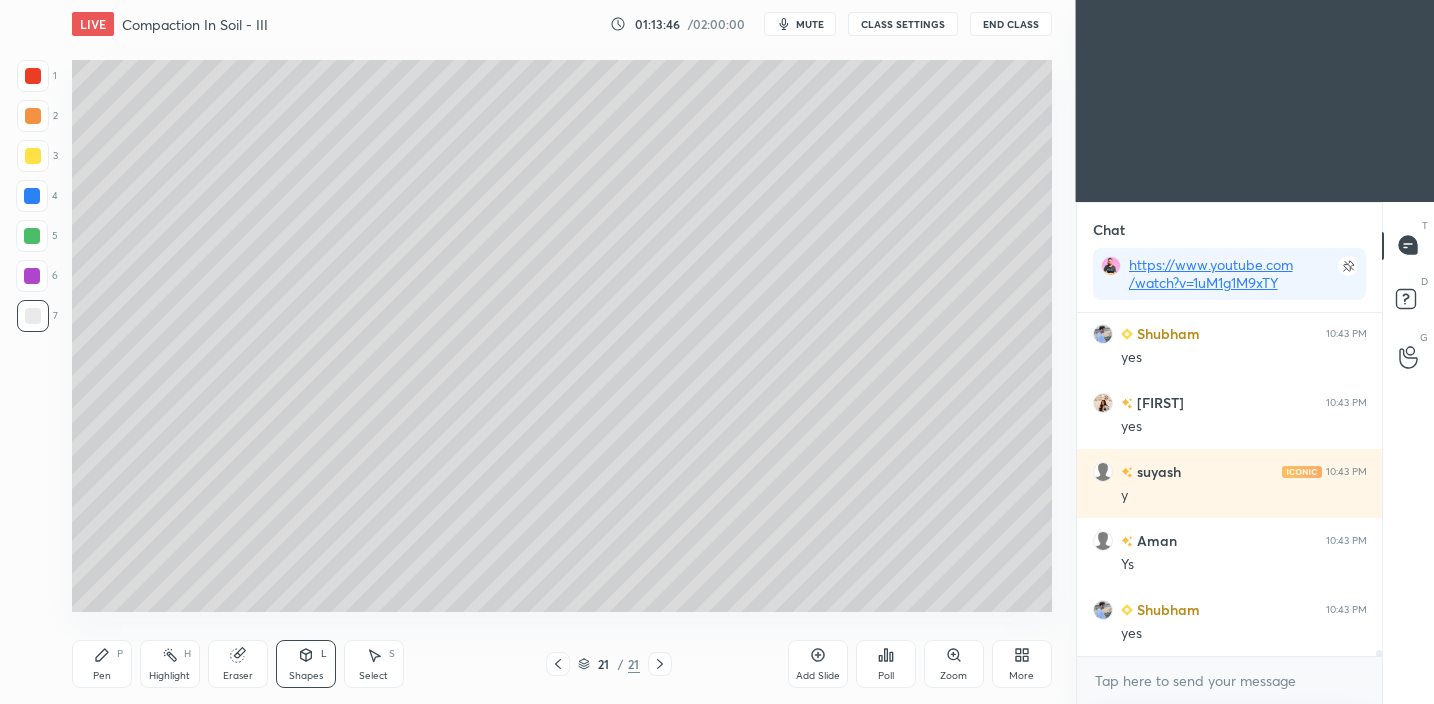 click on "Shapes" at bounding box center [306, 676] 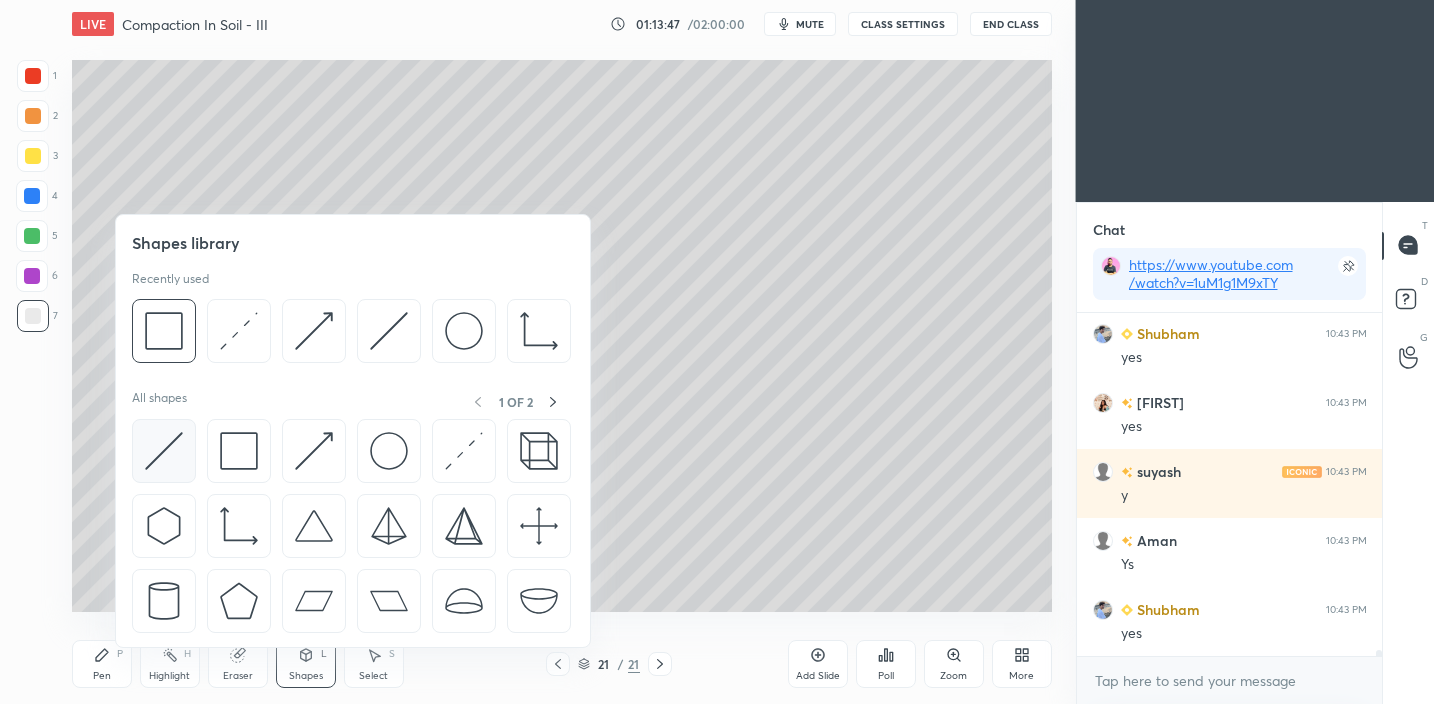 click at bounding box center (164, 451) 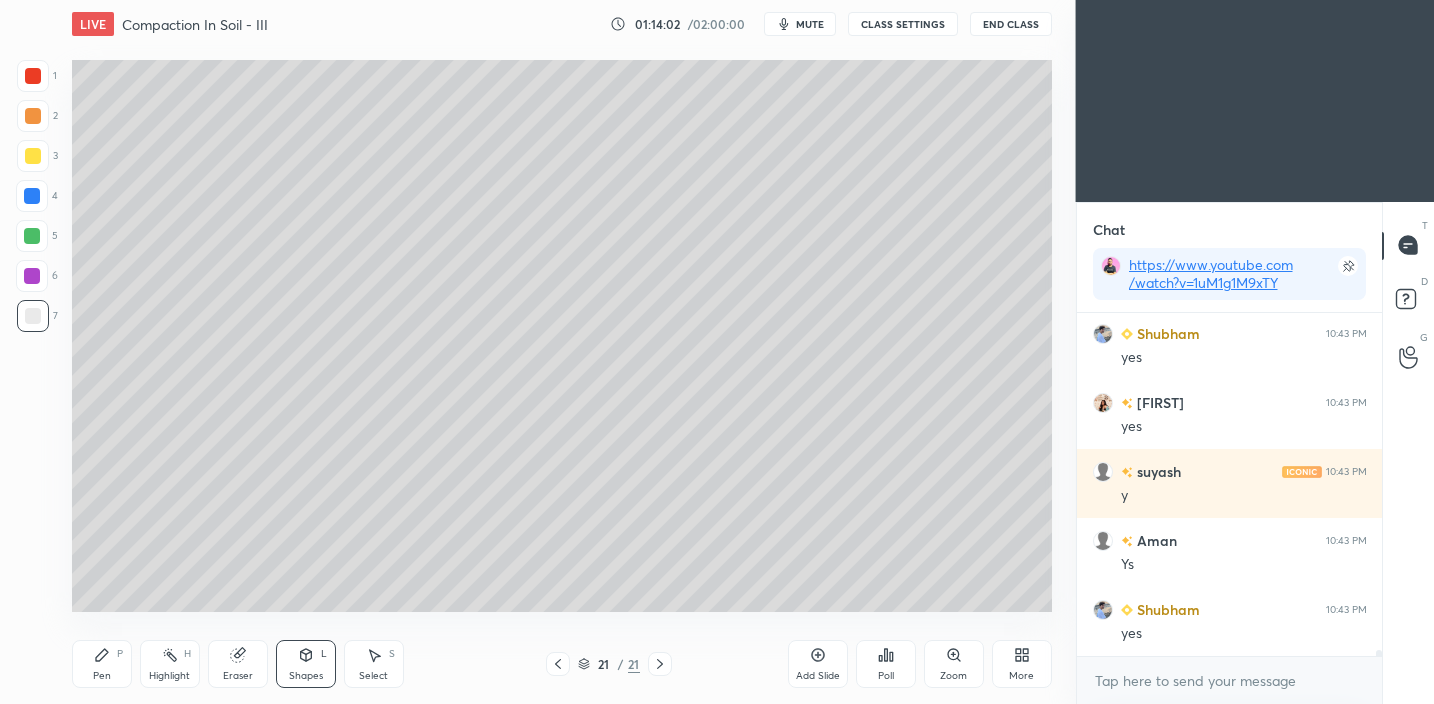 click on "Pen P" at bounding box center [102, 664] 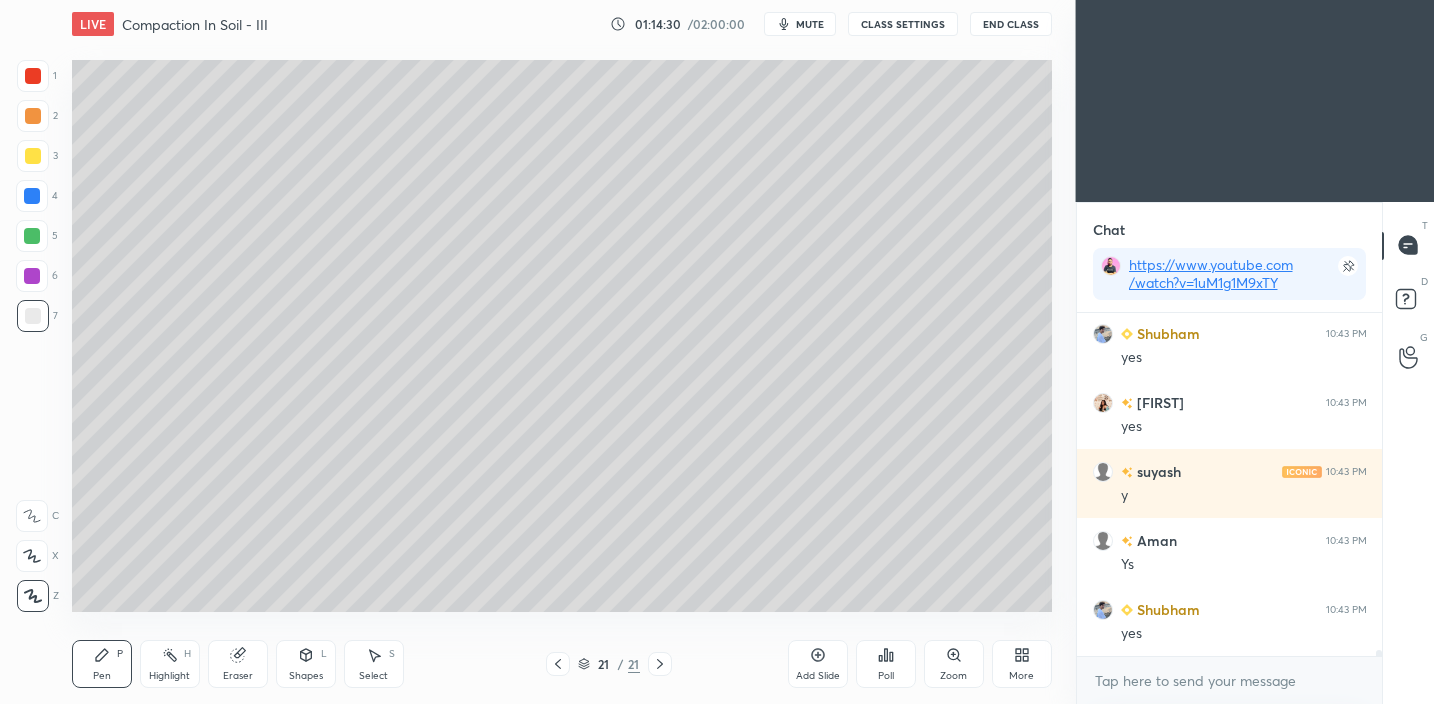 scroll, scrollTop: 20894, scrollLeft: 0, axis: vertical 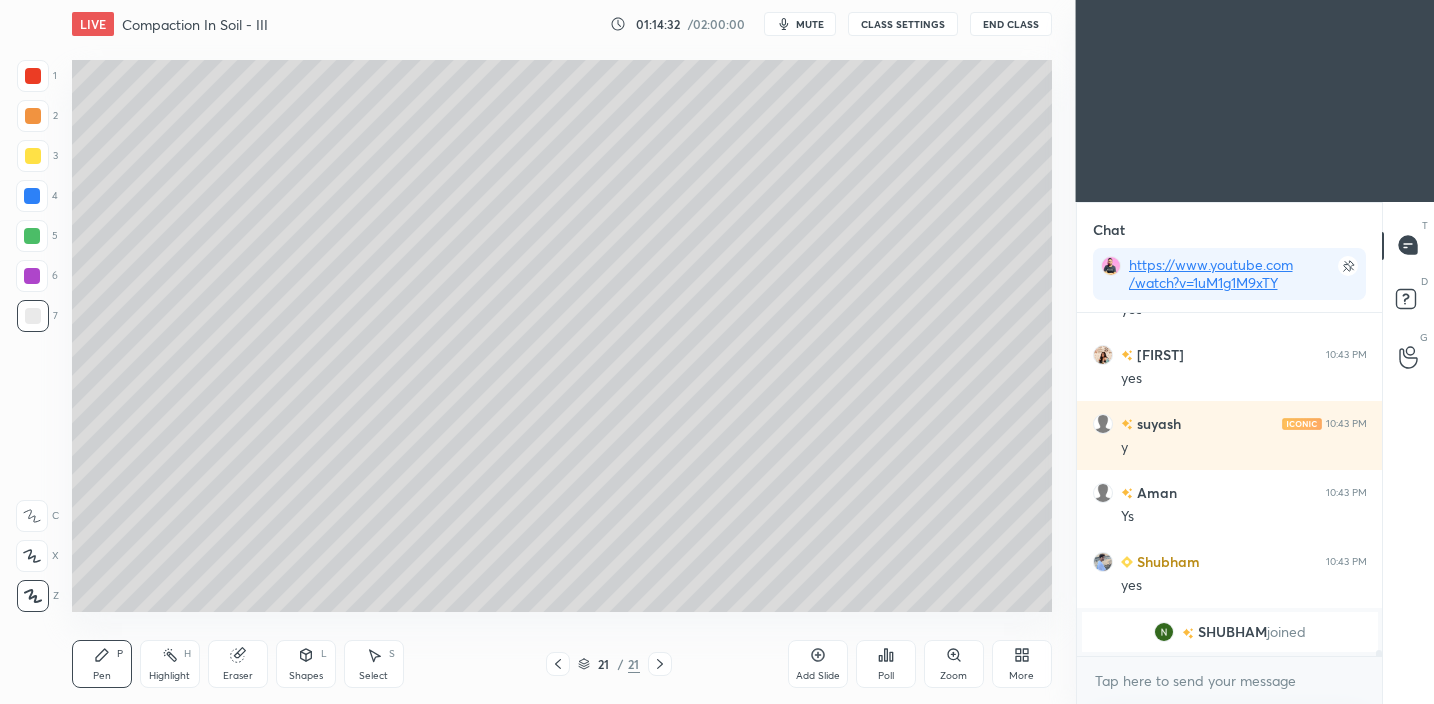 click at bounding box center [33, 156] 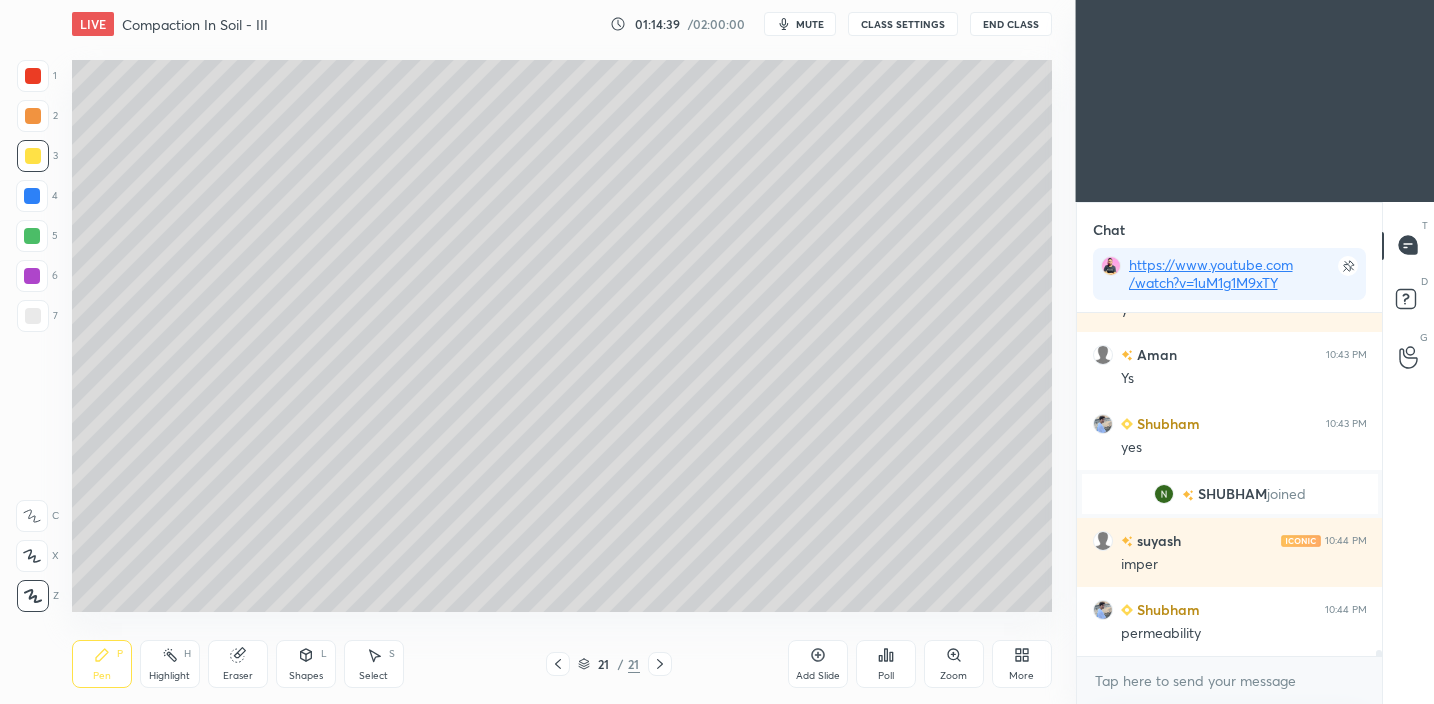 scroll, scrollTop: 19905, scrollLeft: 0, axis: vertical 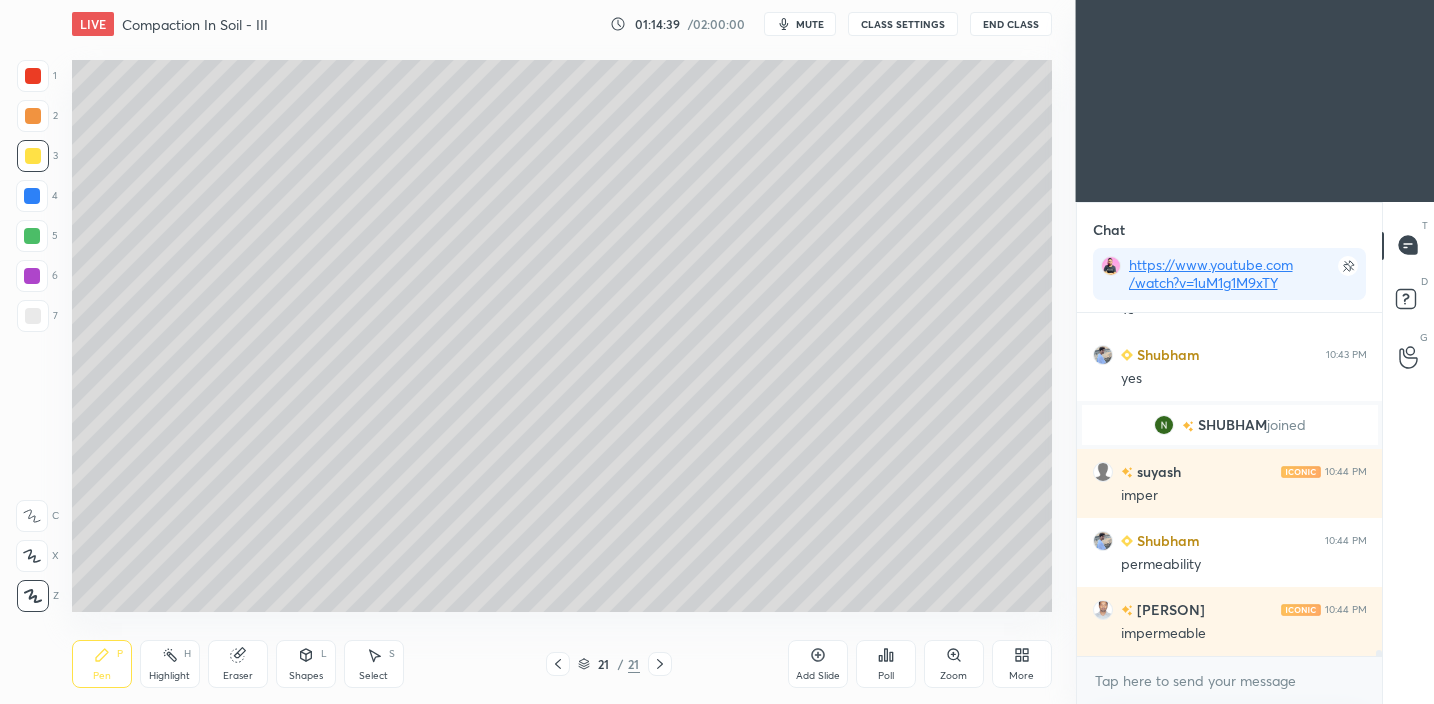 drag, startPoint x: 26, startPoint y: 322, endPoint x: 49, endPoint y: 309, distance: 26.41969 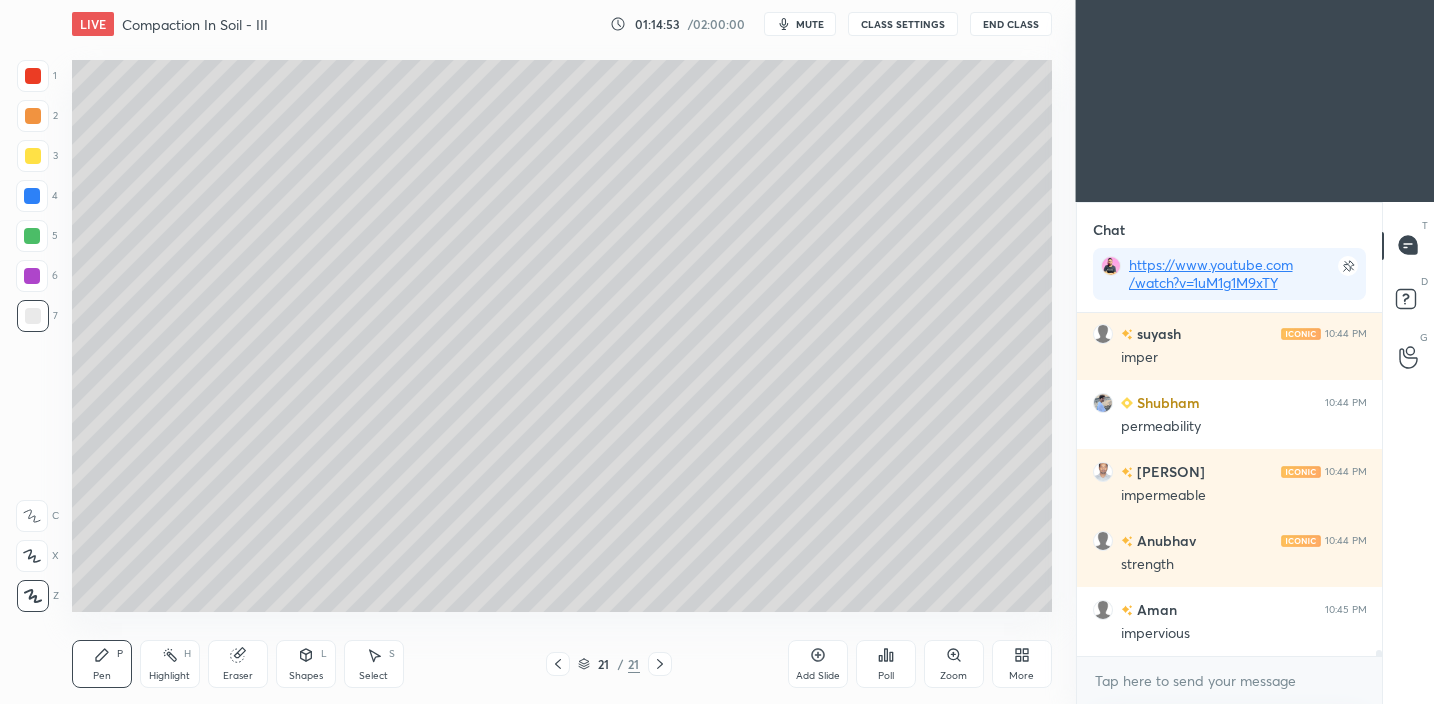 scroll, scrollTop: 20112, scrollLeft: 0, axis: vertical 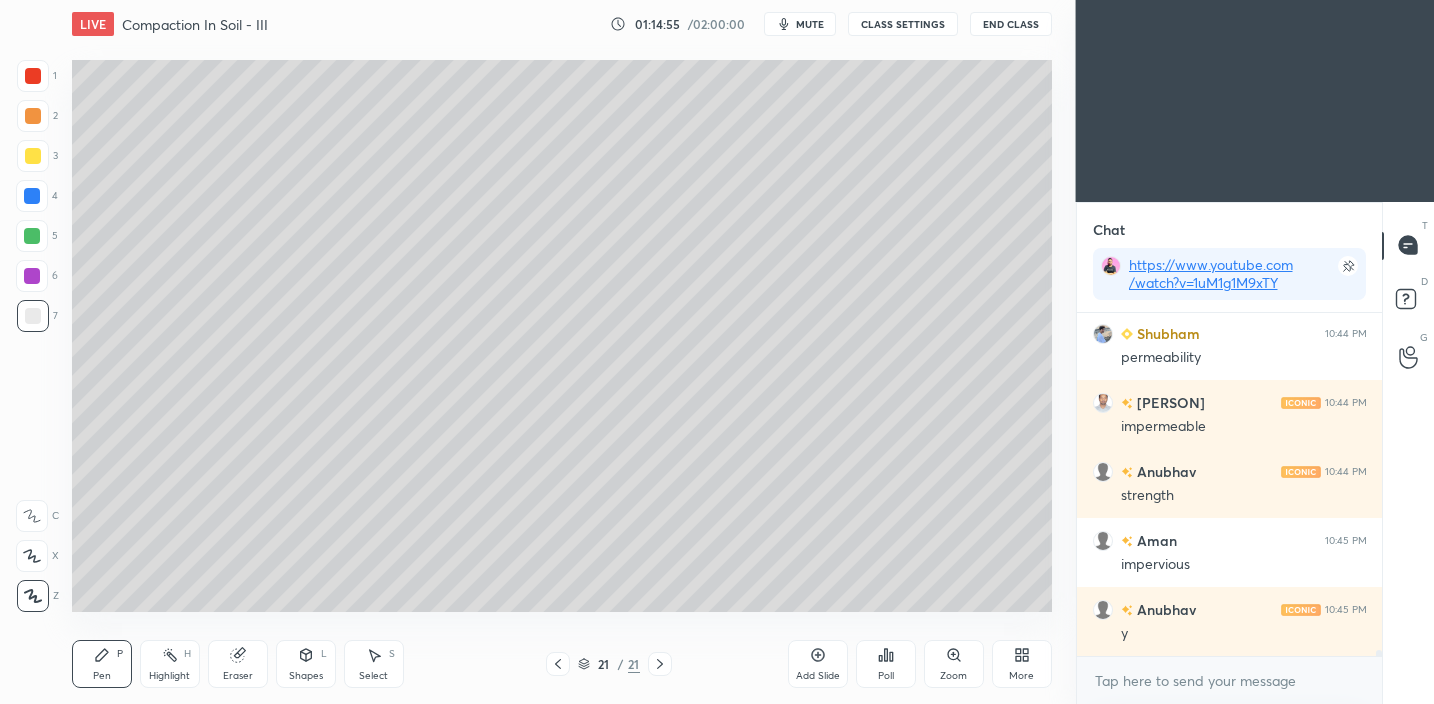 drag, startPoint x: 35, startPoint y: 161, endPoint x: 70, endPoint y: 154, distance: 35.69314 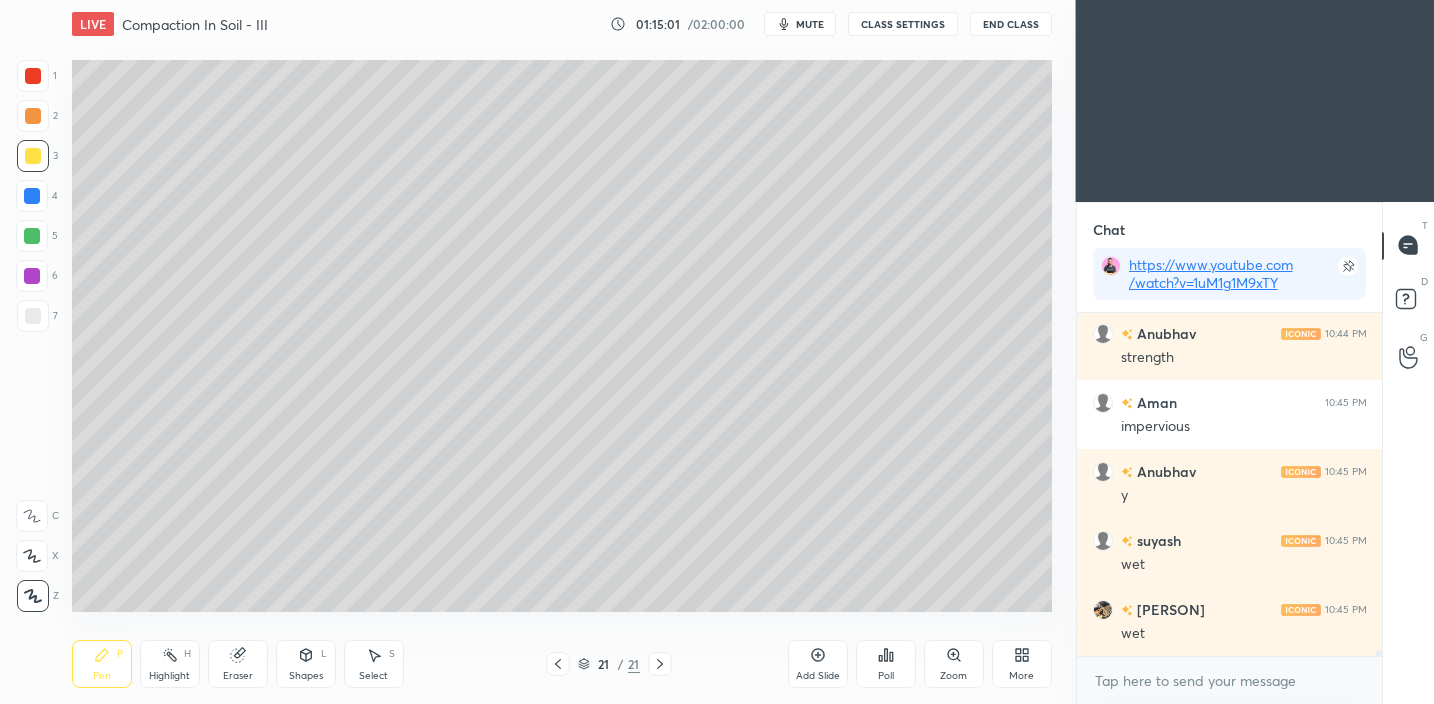 scroll, scrollTop: 20319, scrollLeft: 0, axis: vertical 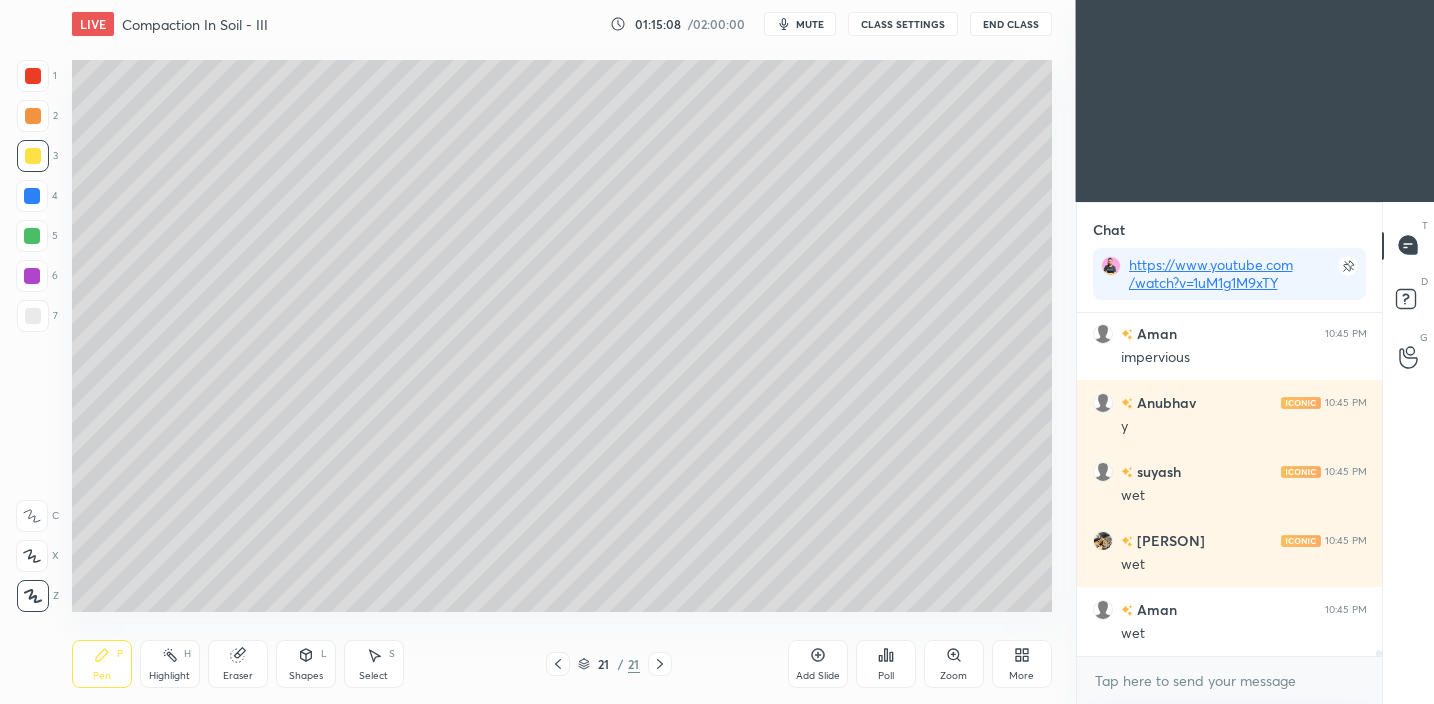 click at bounding box center (33, 316) 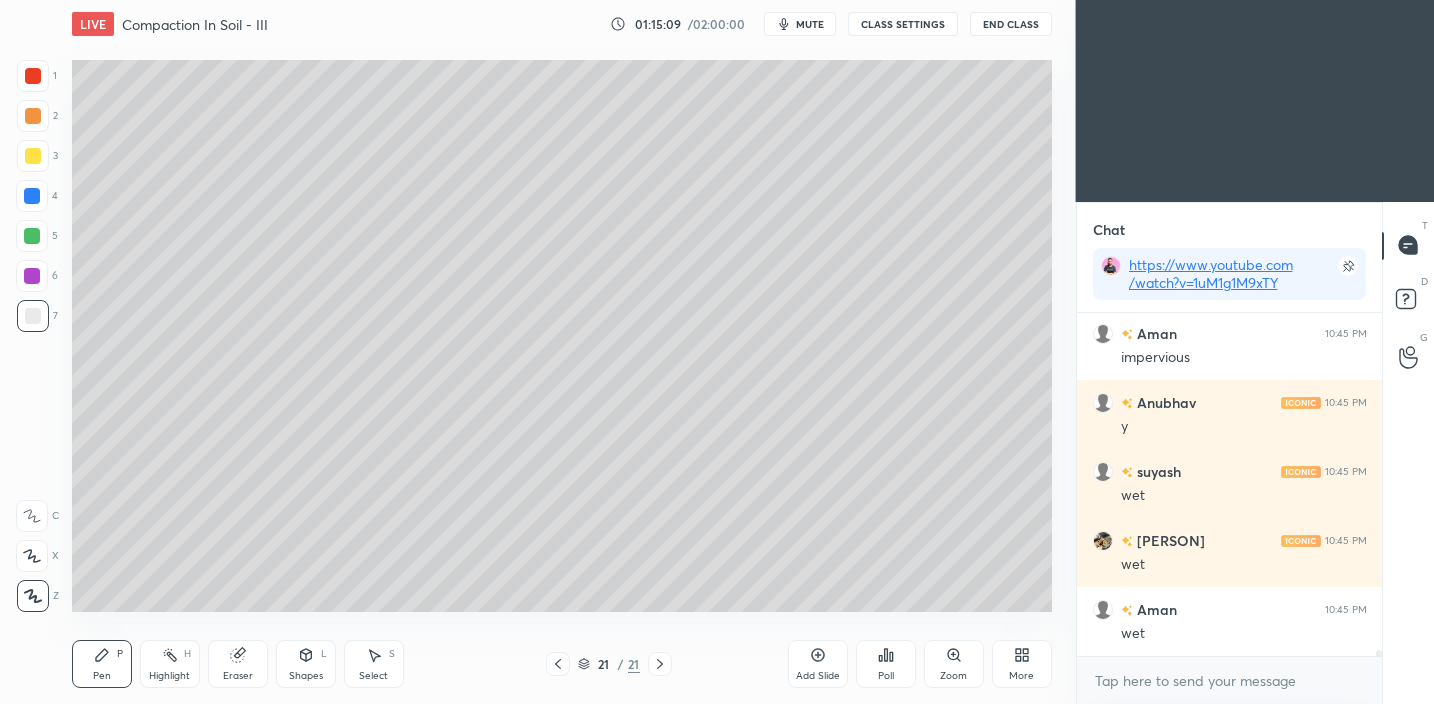 click at bounding box center [32, 236] 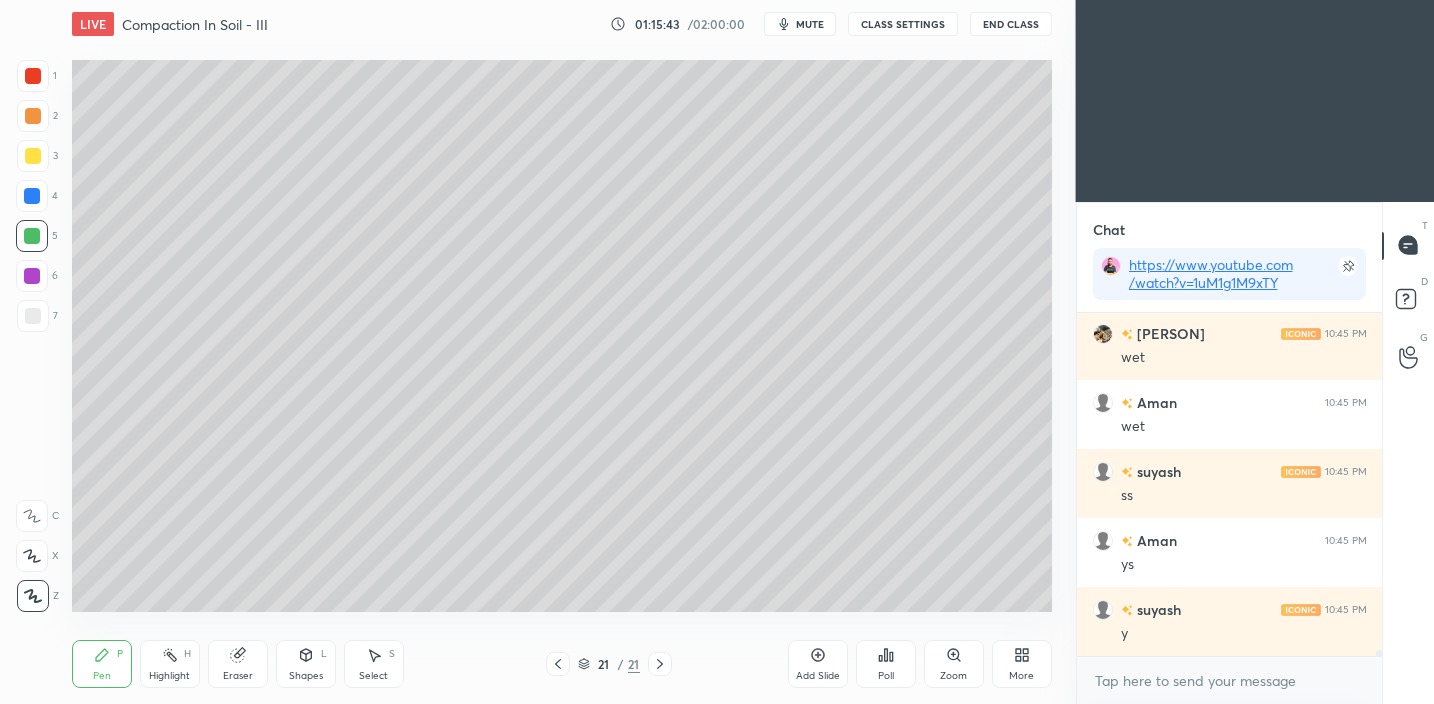scroll, scrollTop: 20595, scrollLeft: 0, axis: vertical 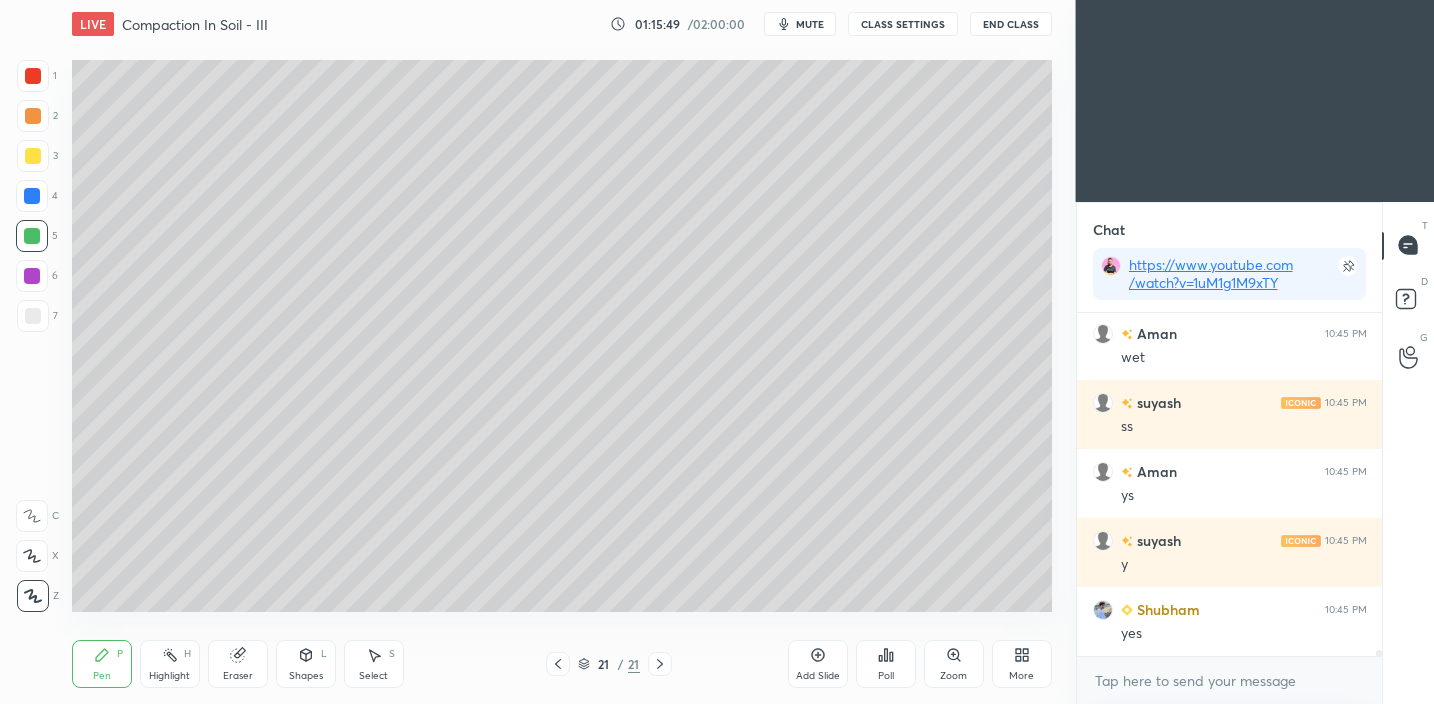 click at bounding box center [33, 316] 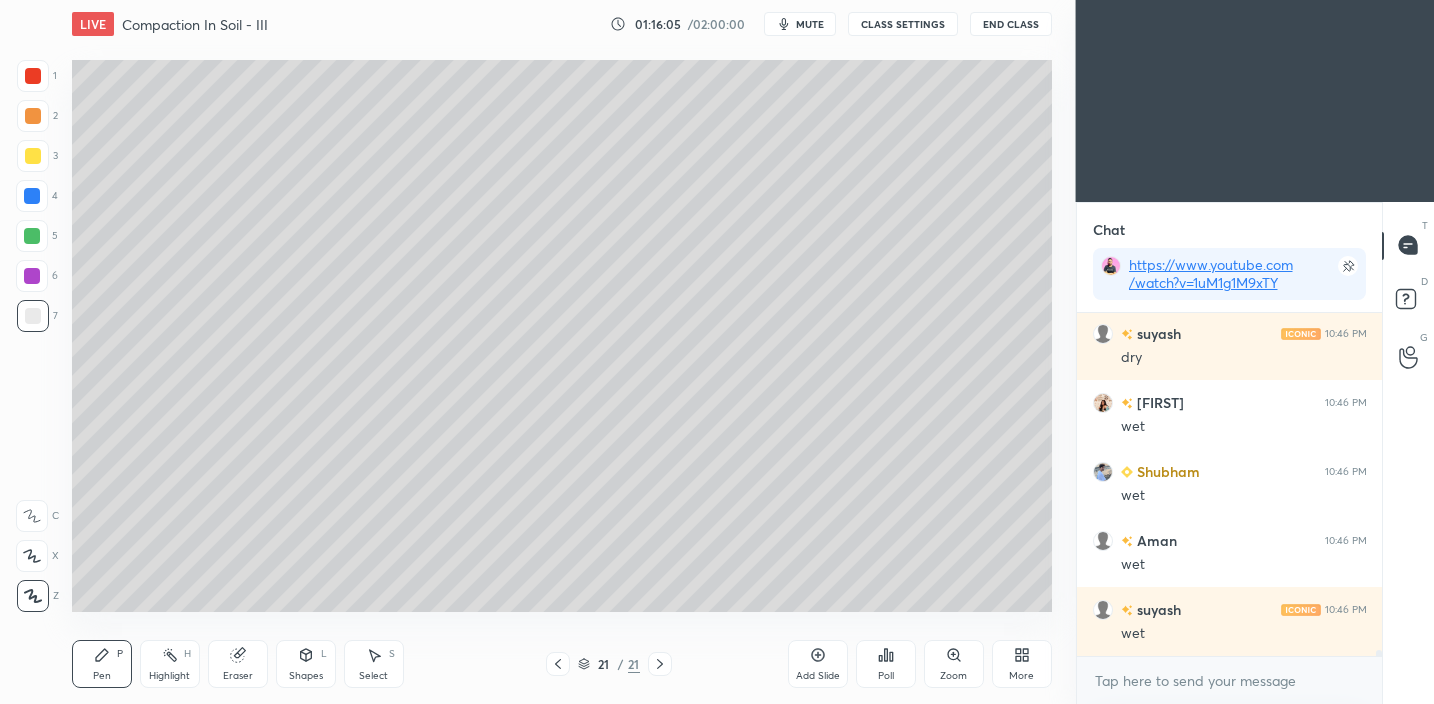scroll, scrollTop: 21009, scrollLeft: 0, axis: vertical 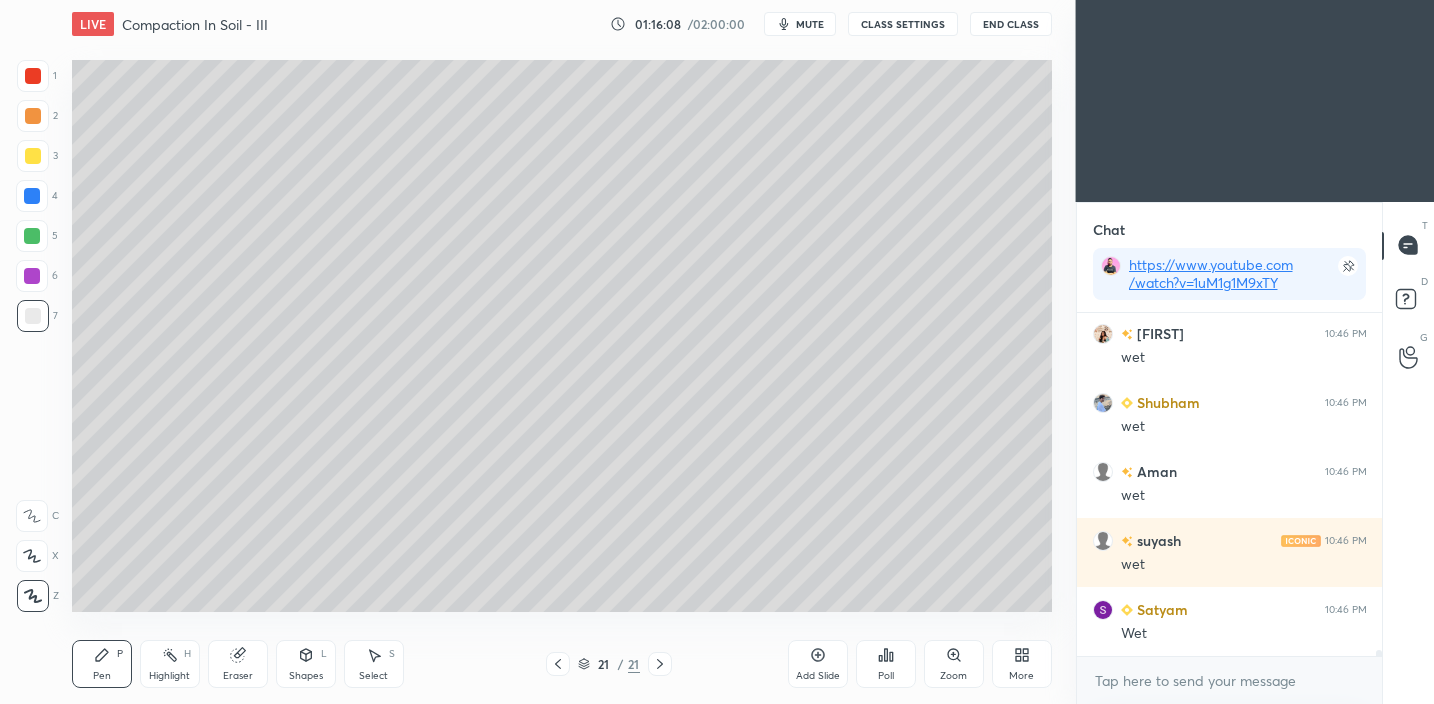click at bounding box center [33, 156] 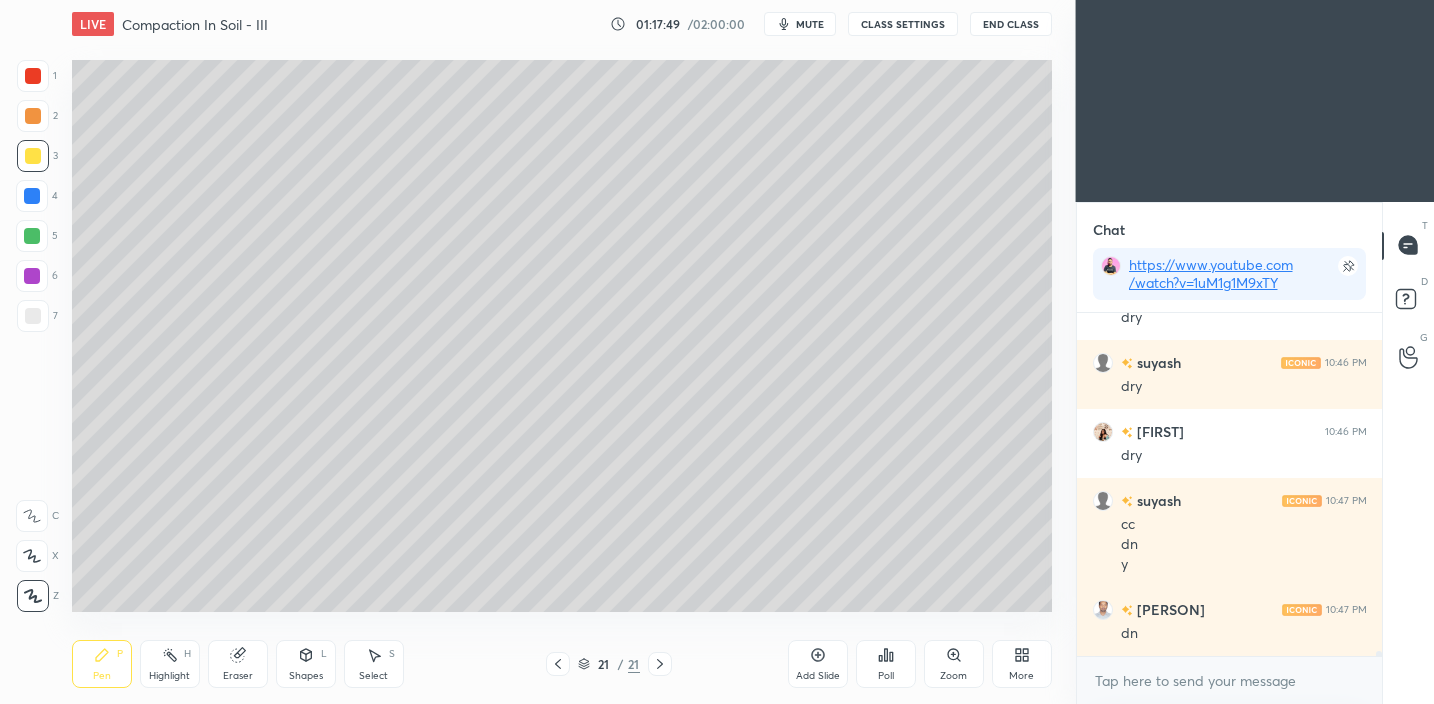 scroll, scrollTop: 21463, scrollLeft: 0, axis: vertical 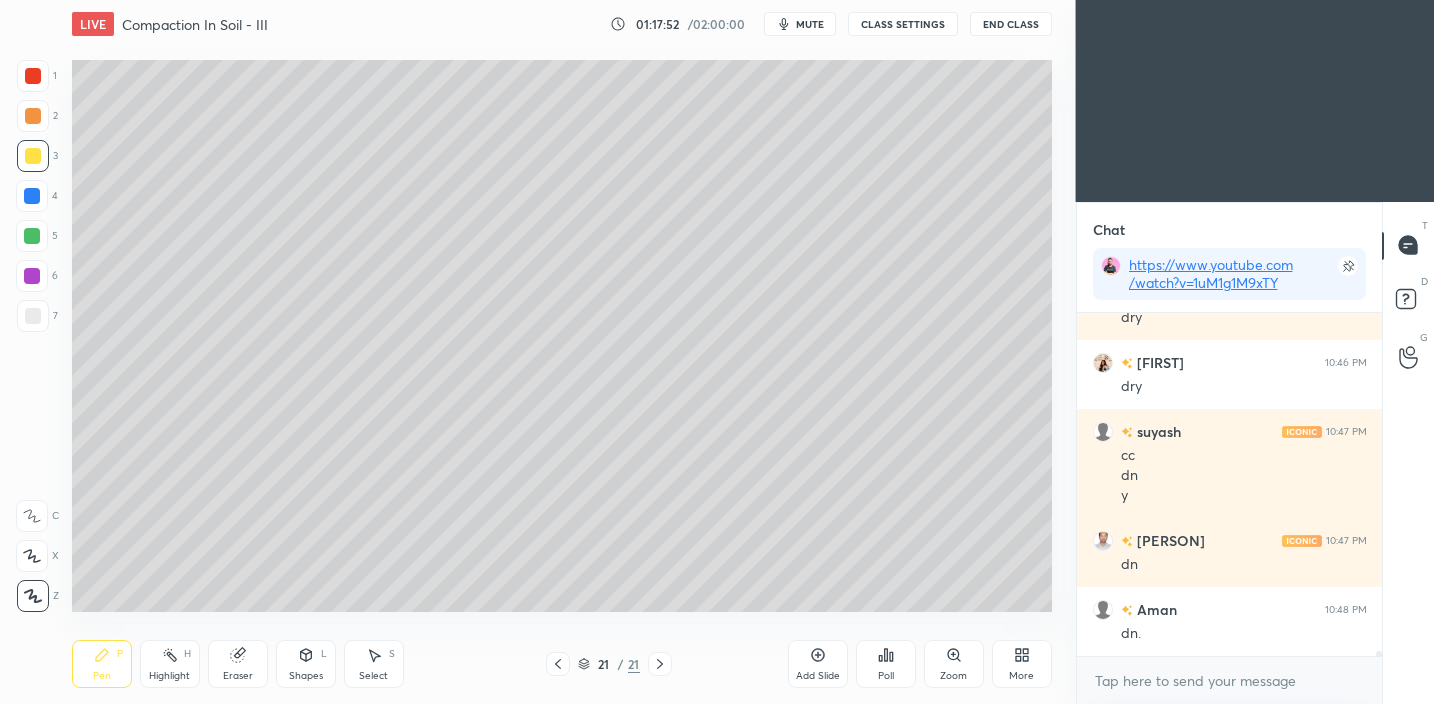 click on "Add Slide" at bounding box center [818, 664] 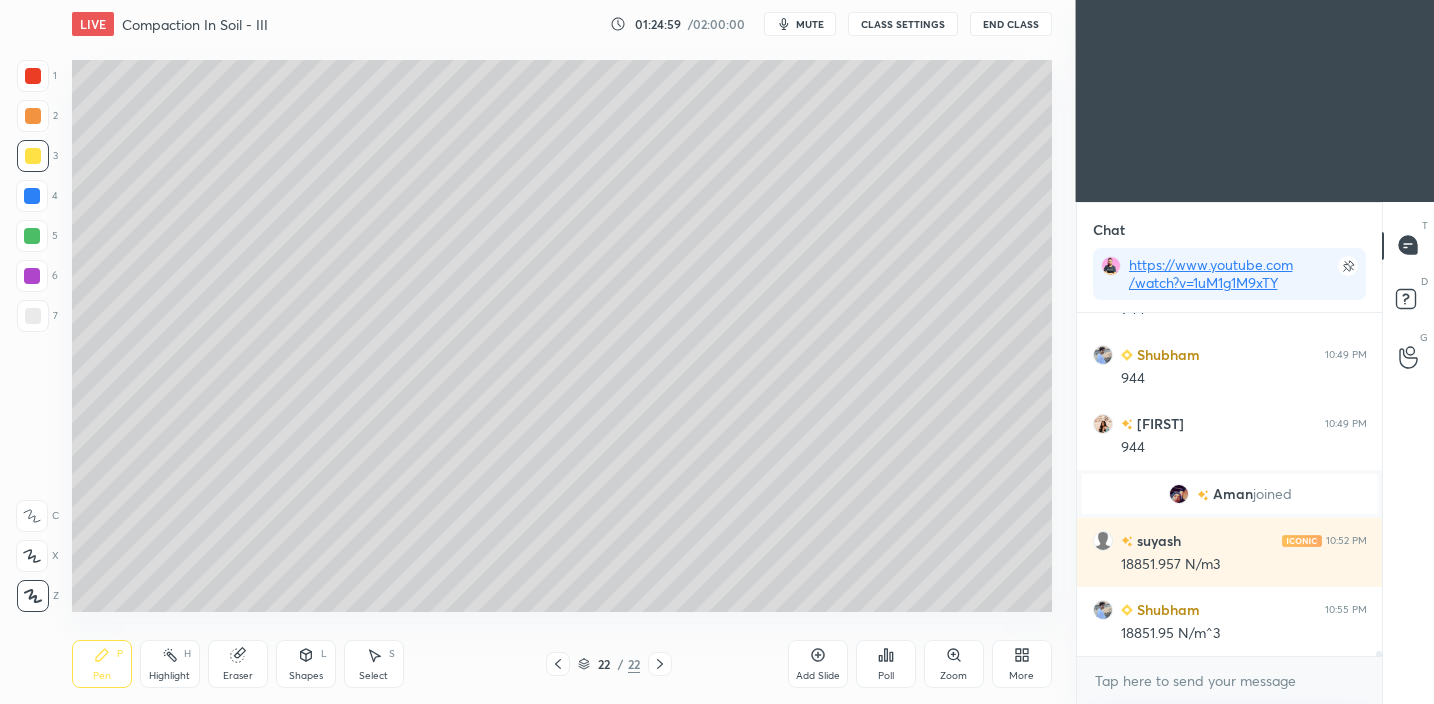 scroll, scrollTop: 21425, scrollLeft: 0, axis: vertical 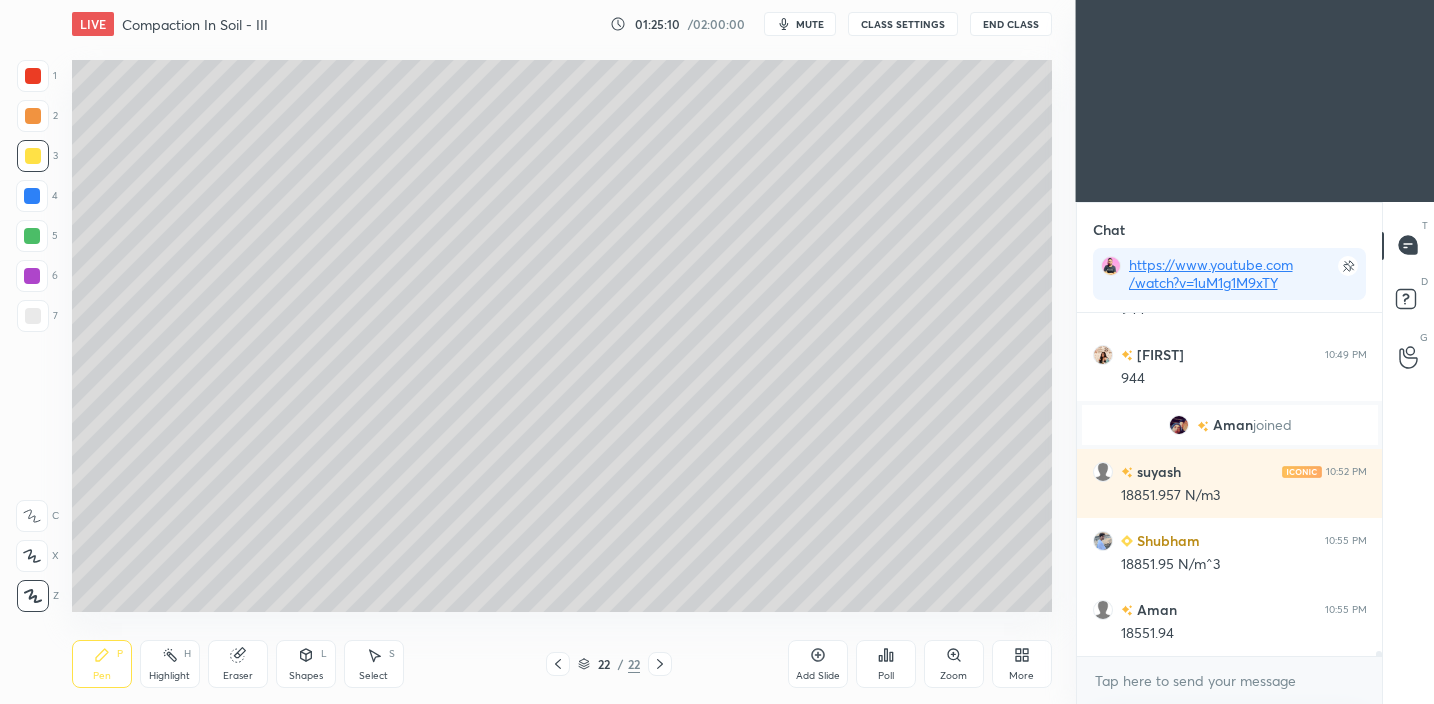 drag, startPoint x: 821, startPoint y: 660, endPoint x: 821, endPoint y: 649, distance: 11 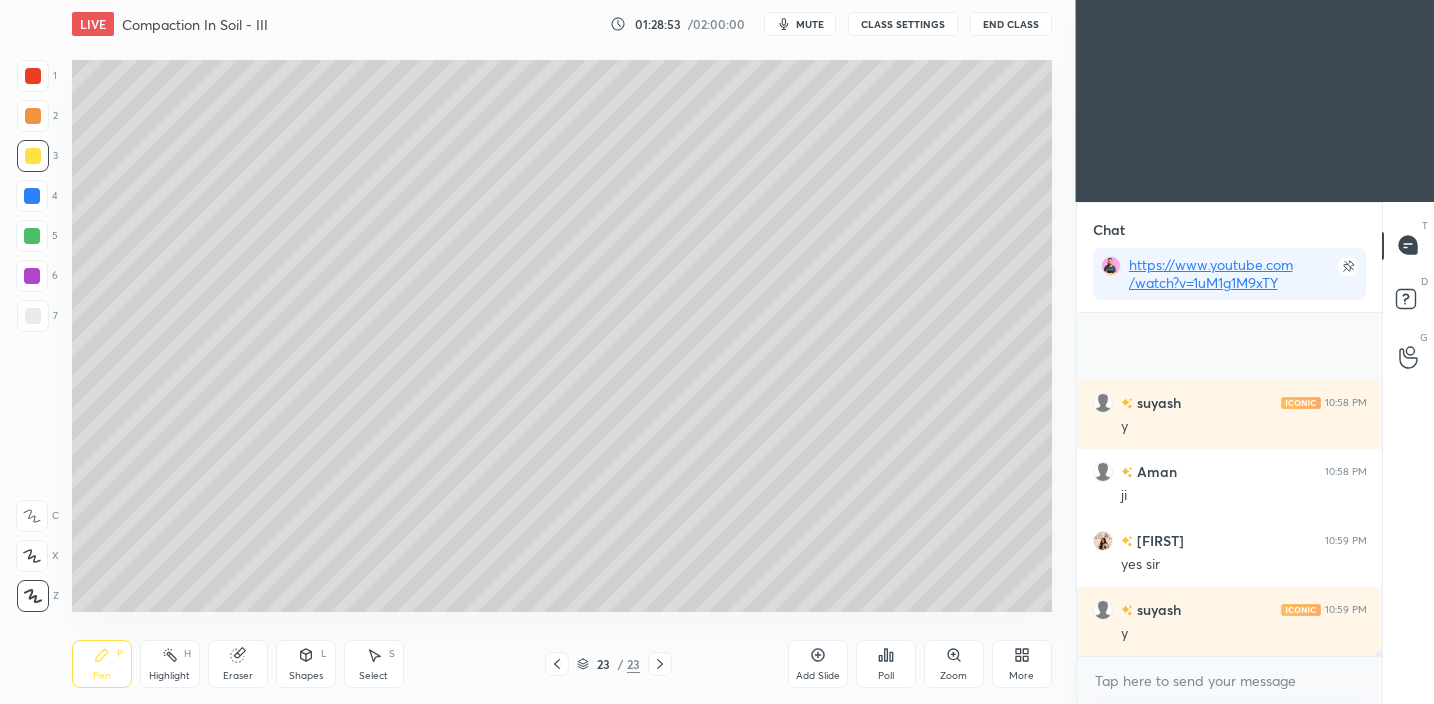 scroll, scrollTop: 23395, scrollLeft: 0, axis: vertical 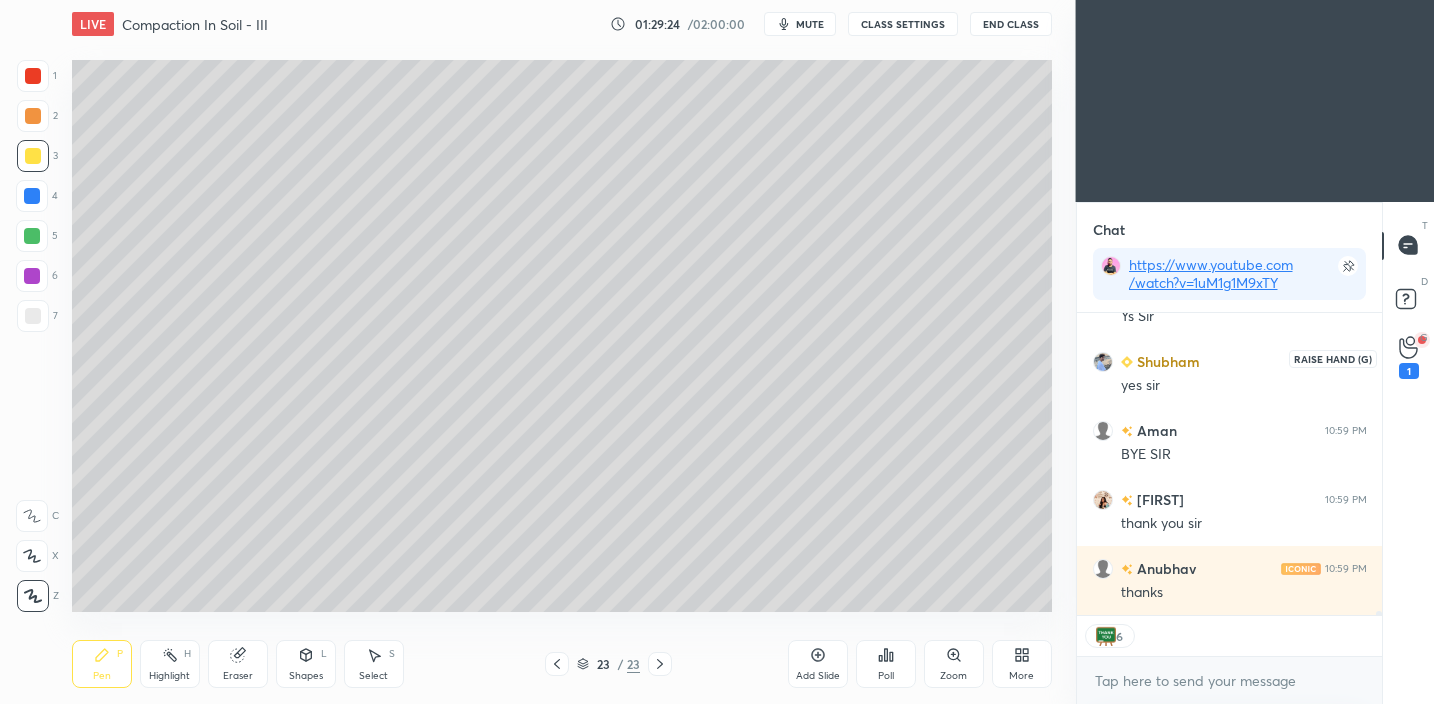 click 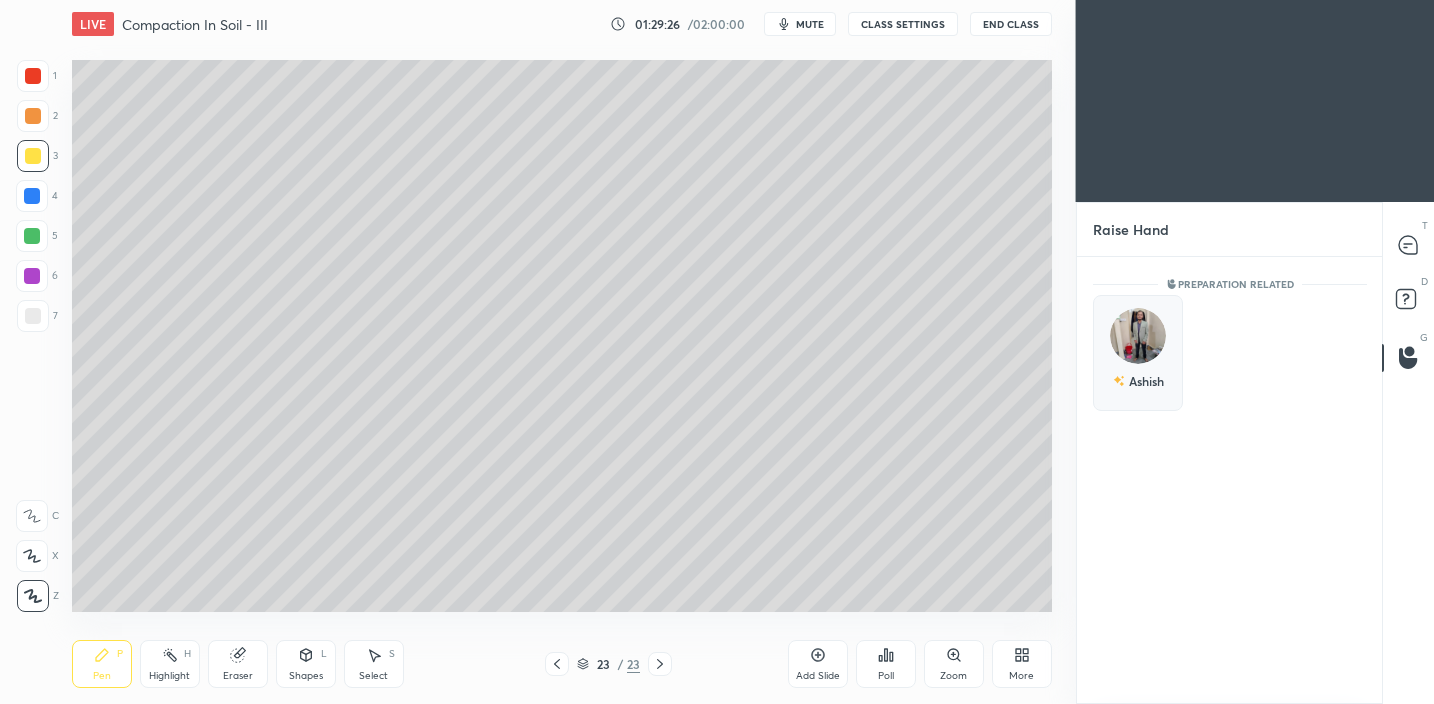 click at bounding box center (1138, 336) 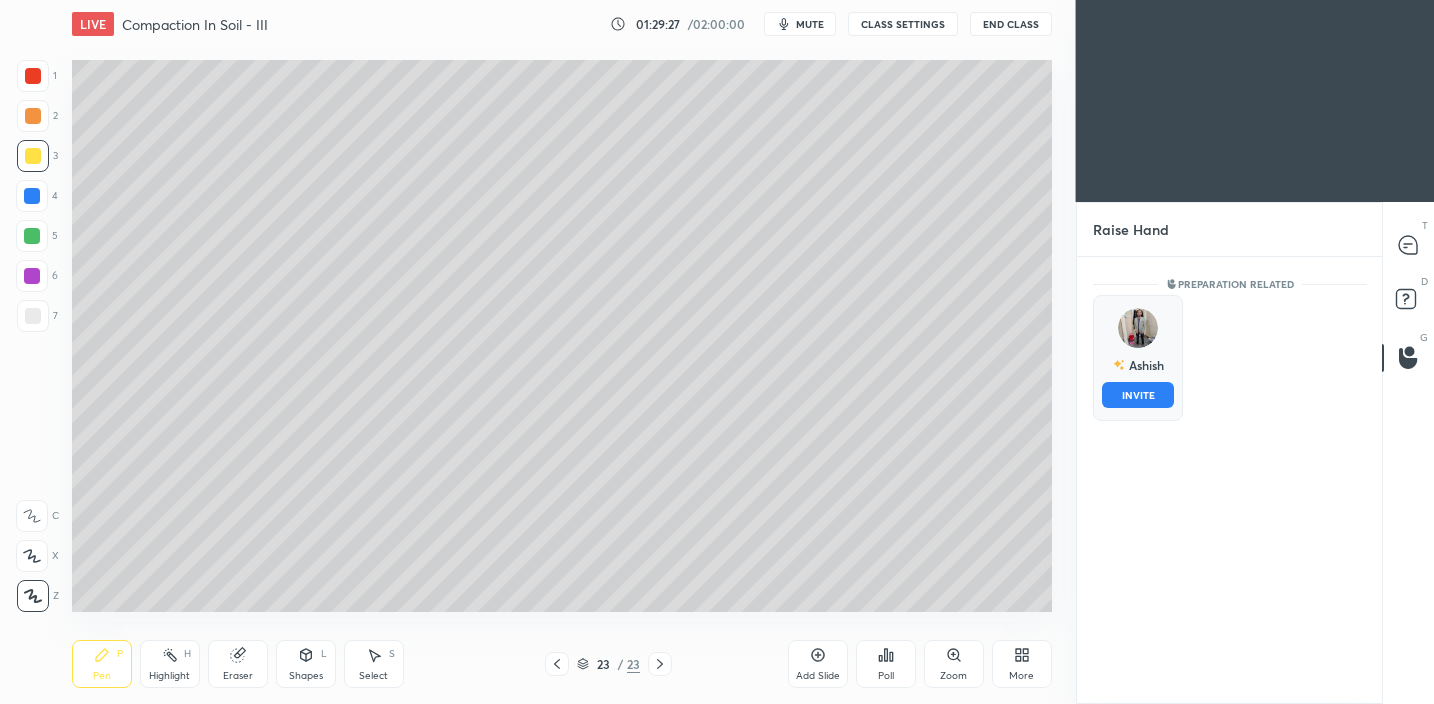 click on "INVITE" at bounding box center [1138, 395] 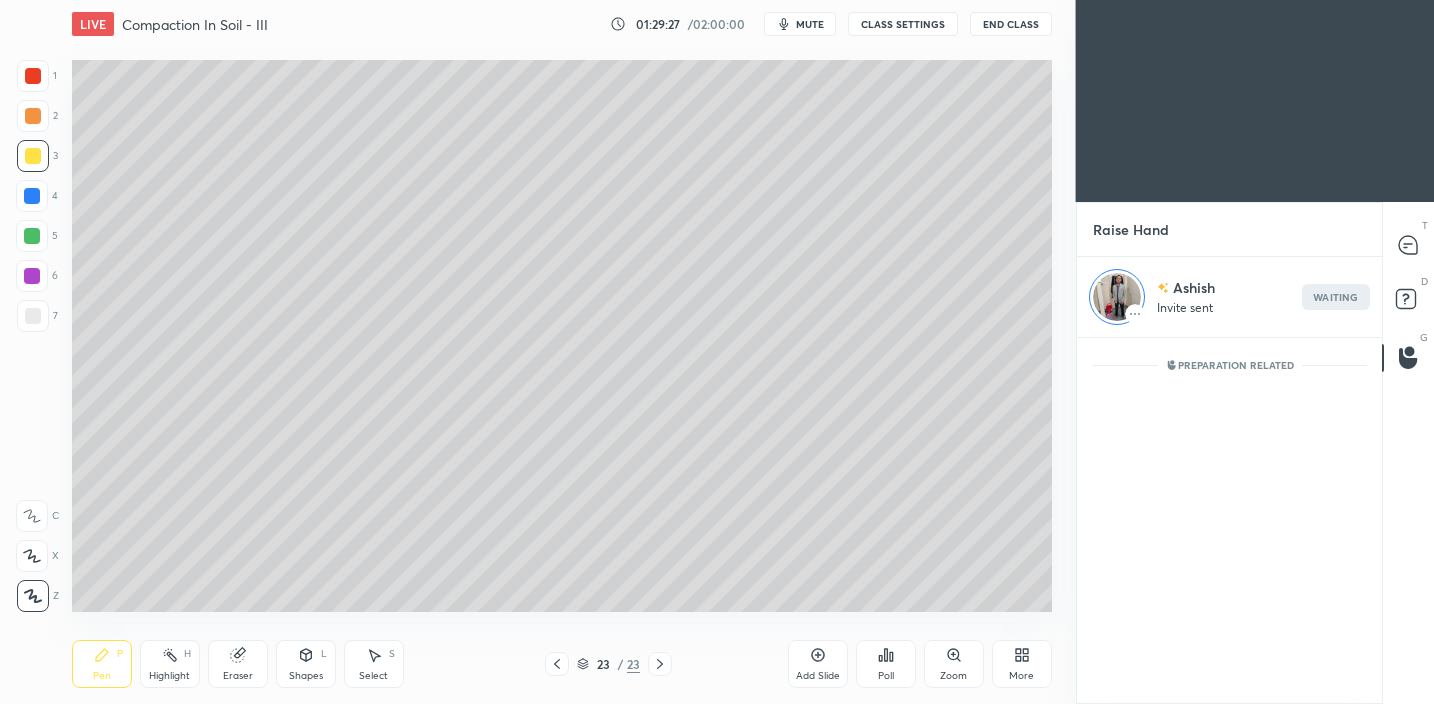 scroll, scrollTop: 361, scrollLeft: 299, axis: both 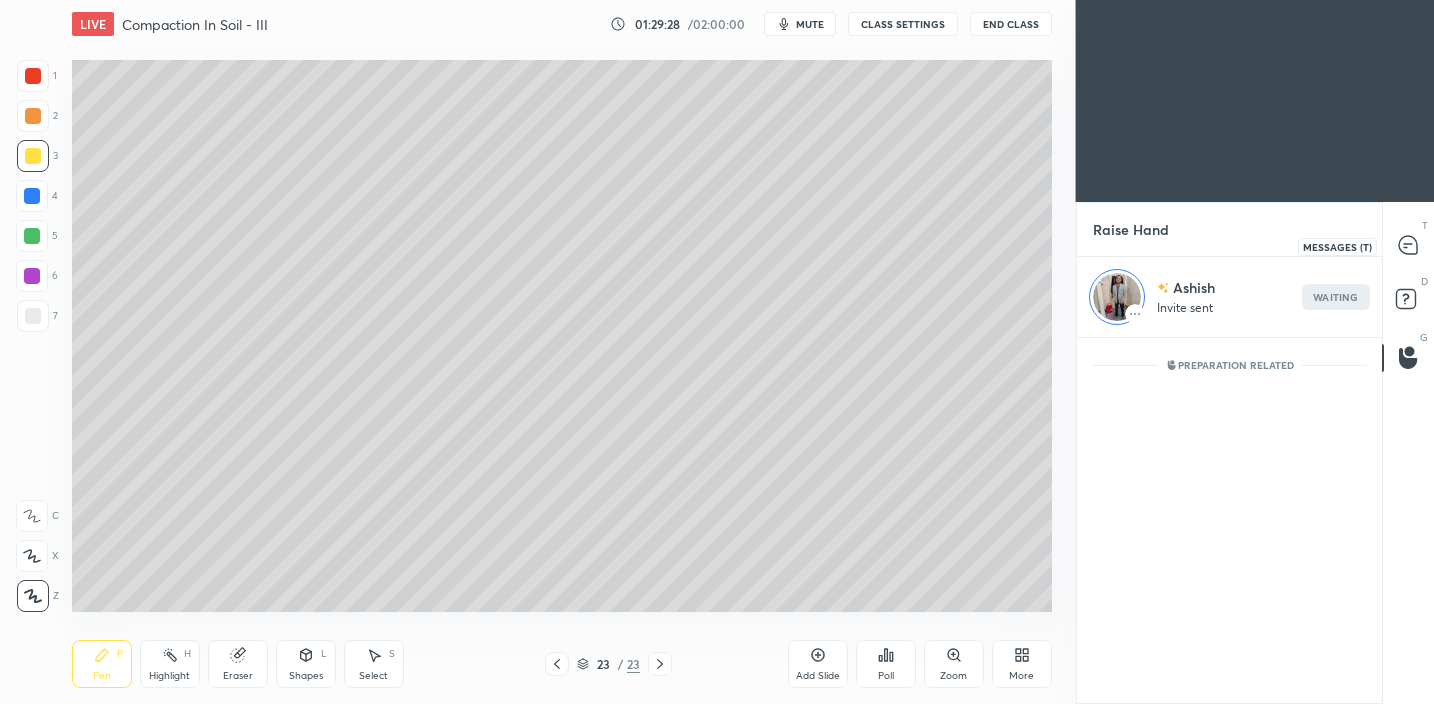 click 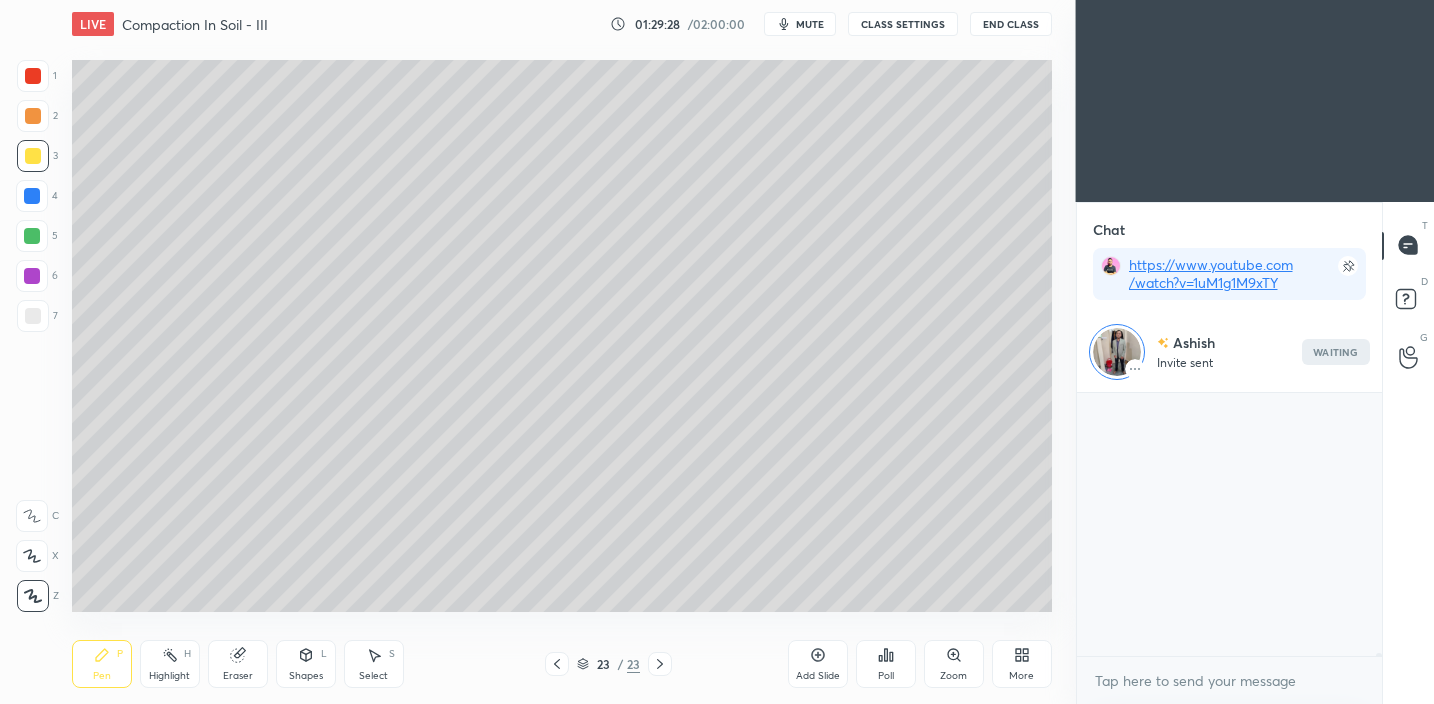 scroll, scrollTop: 23979, scrollLeft: 0, axis: vertical 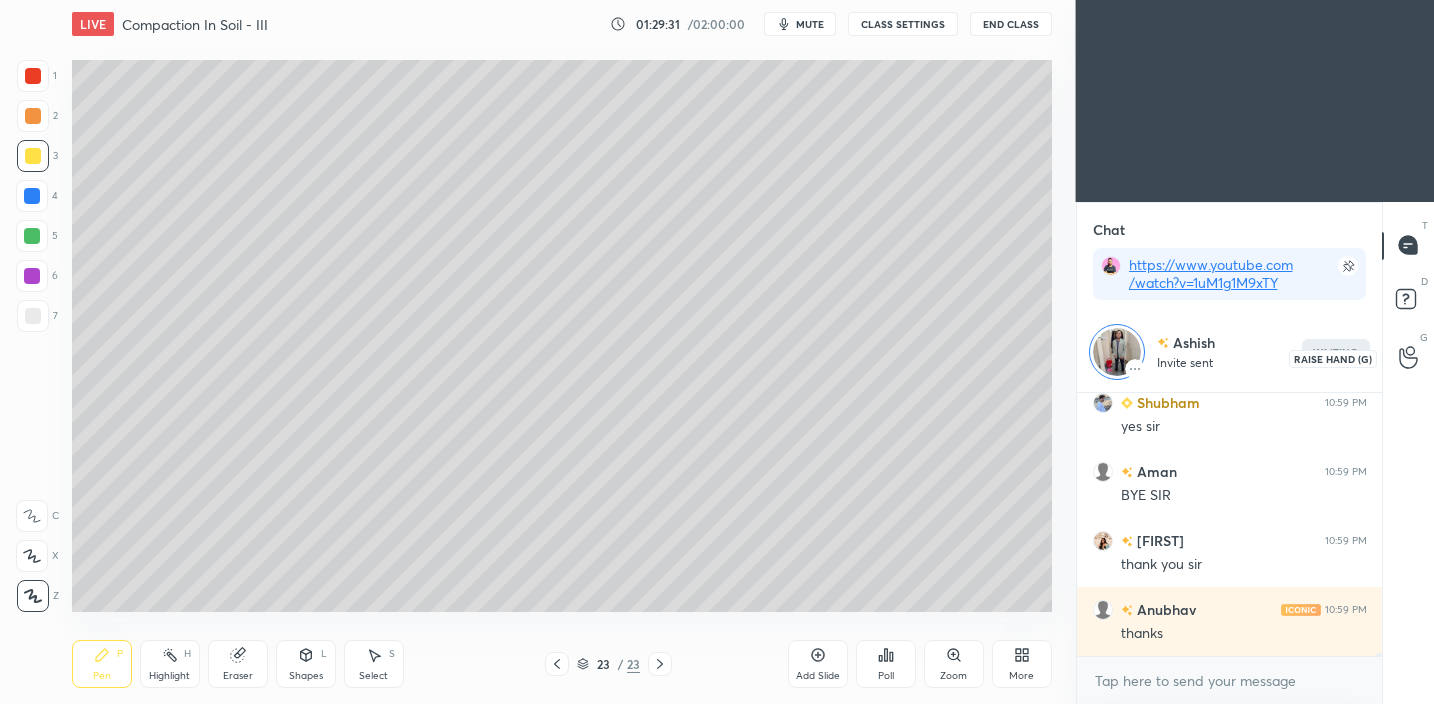 click 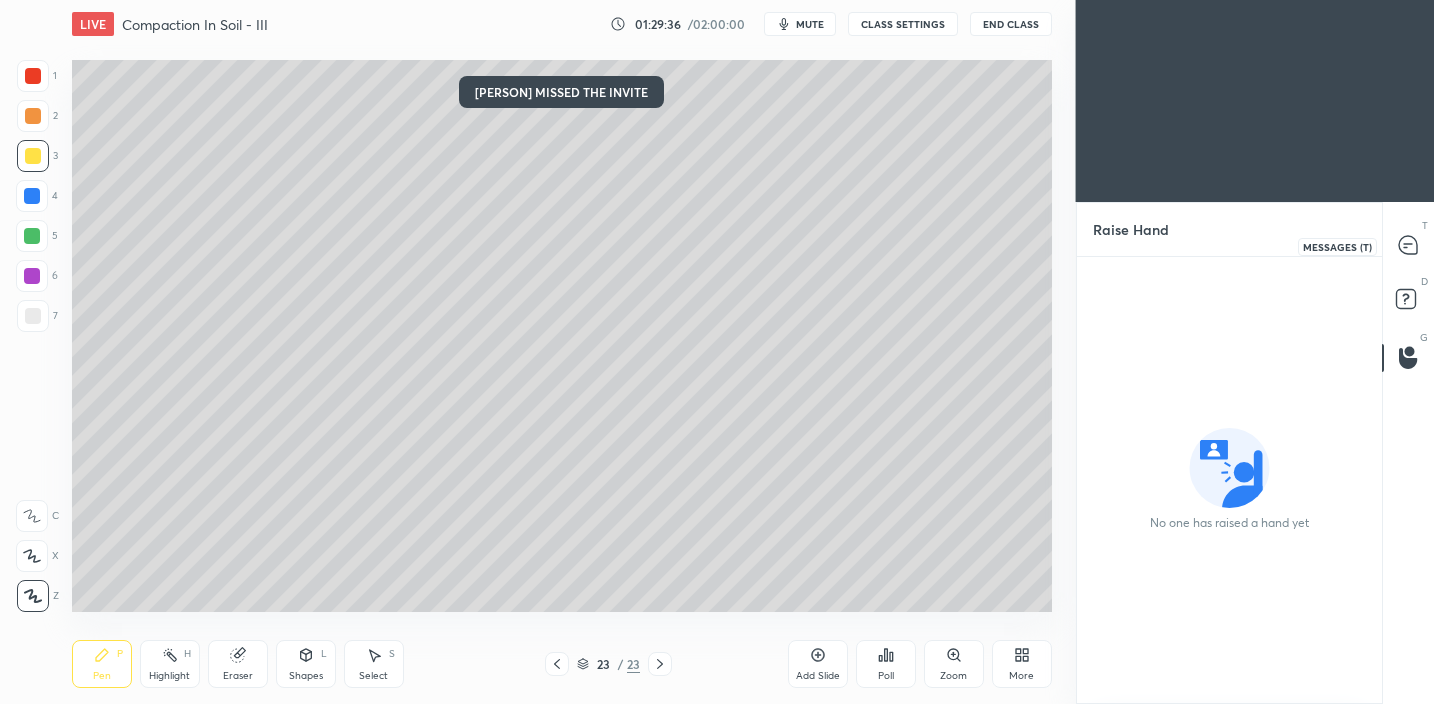 click at bounding box center [1409, 246] 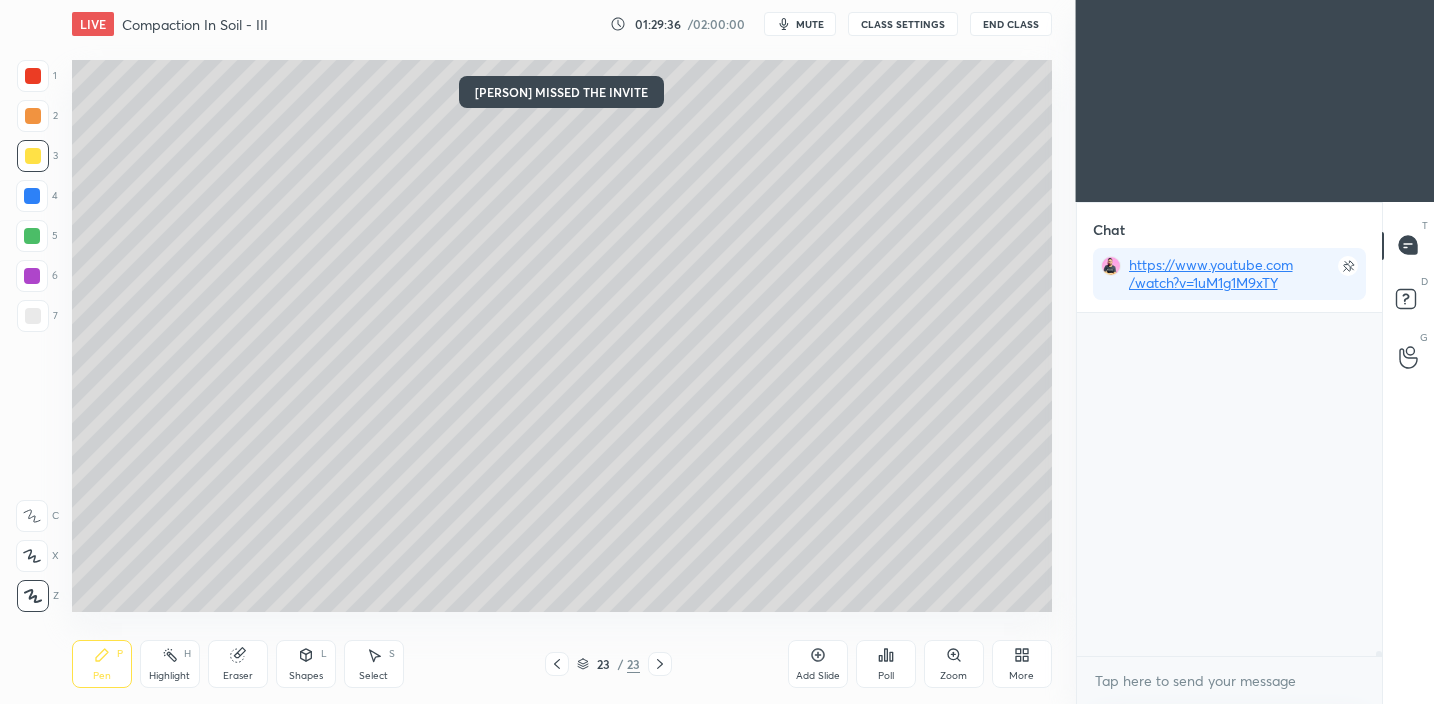 scroll, scrollTop: 7, scrollLeft: 7, axis: both 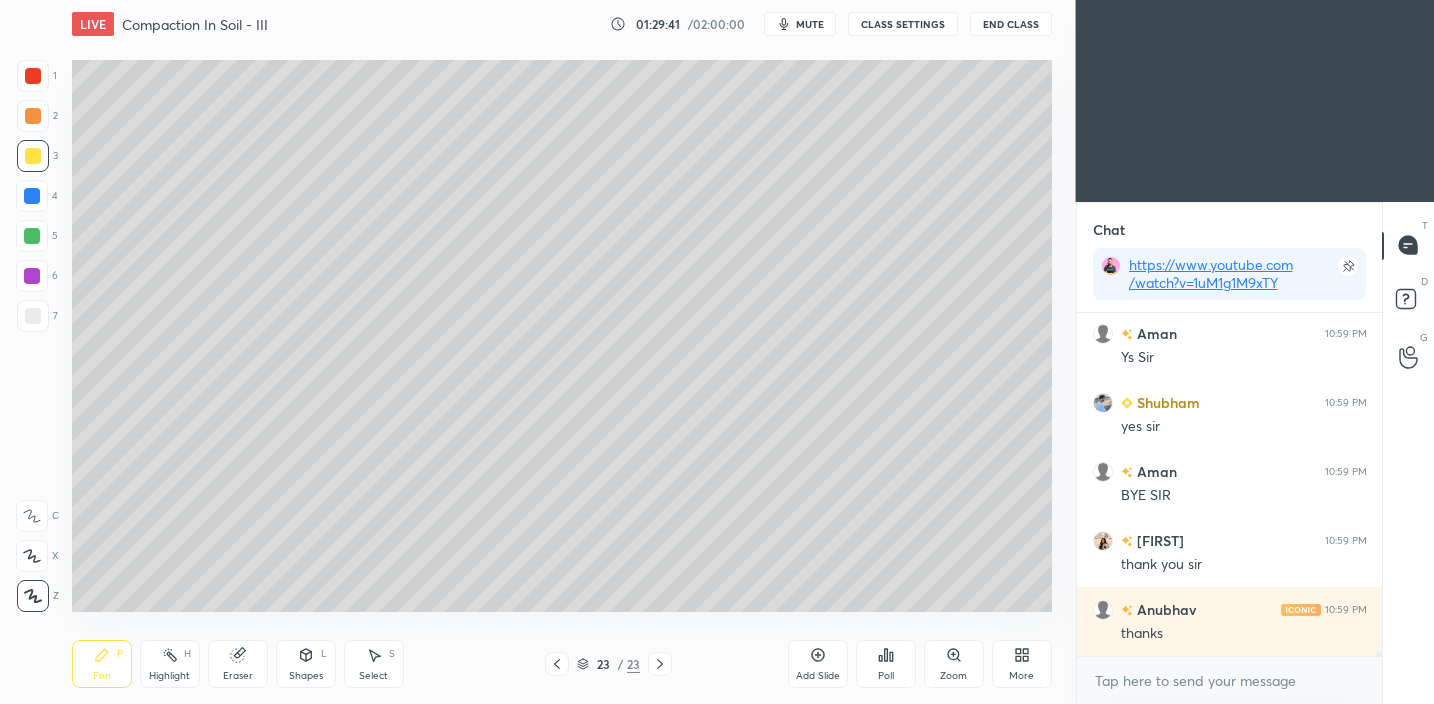 click on "End Class" at bounding box center [1011, 24] 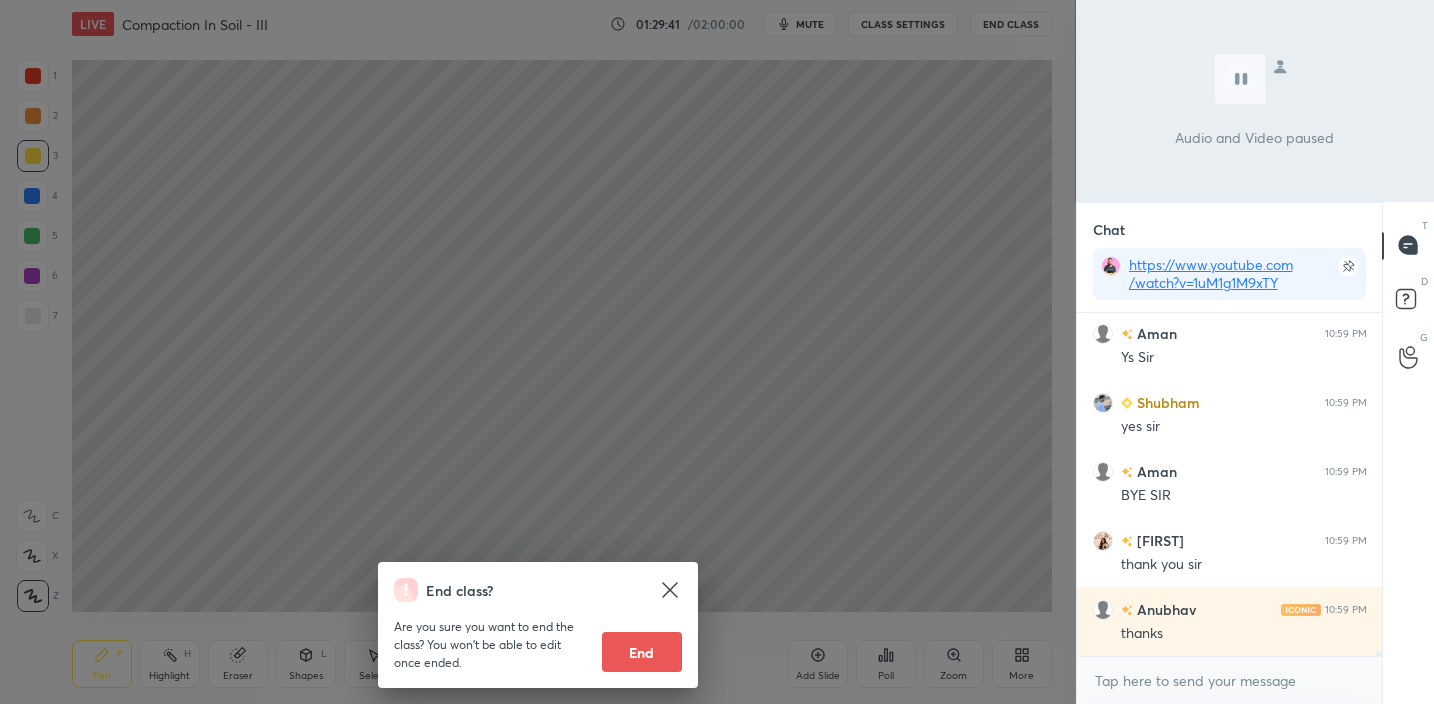 scroll, scrollTop: 23968, scrollLeft: 0, axis: vertical 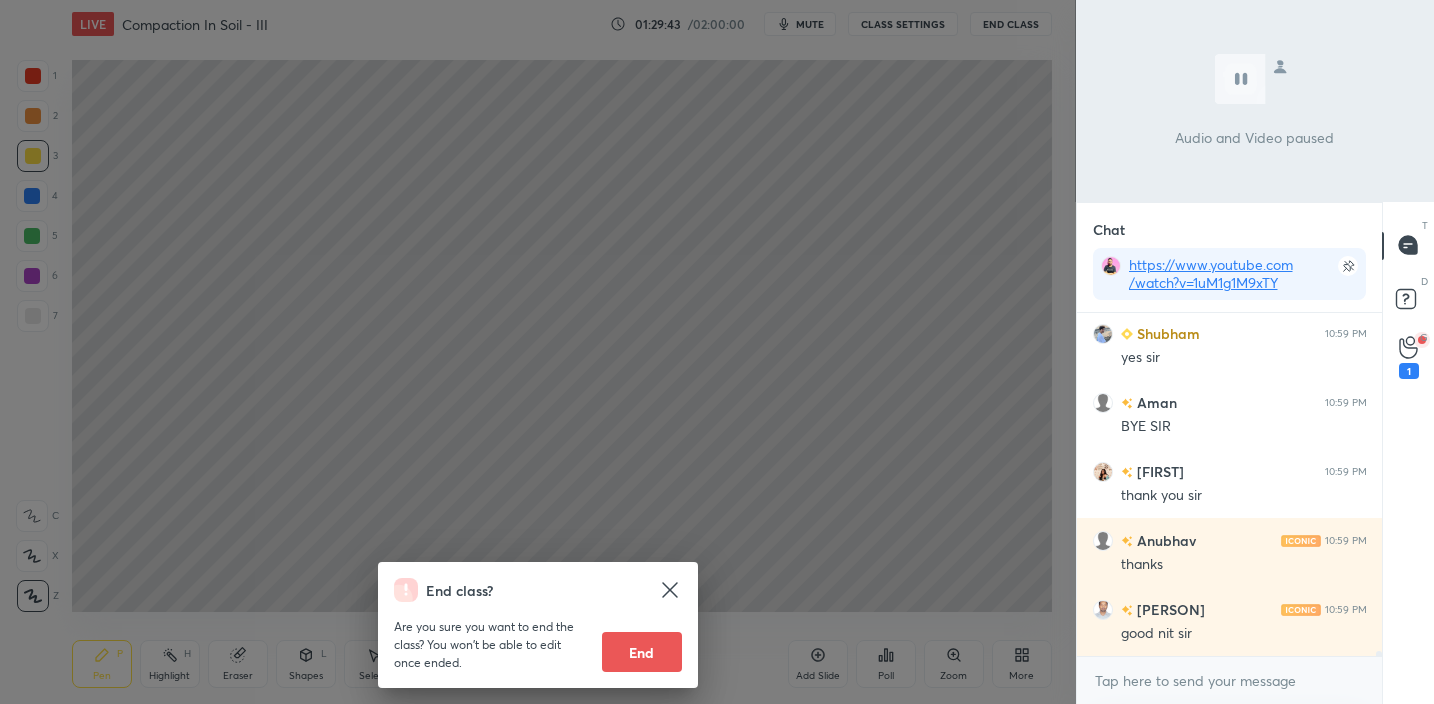 click on "End" at bounding box center [642, 652] 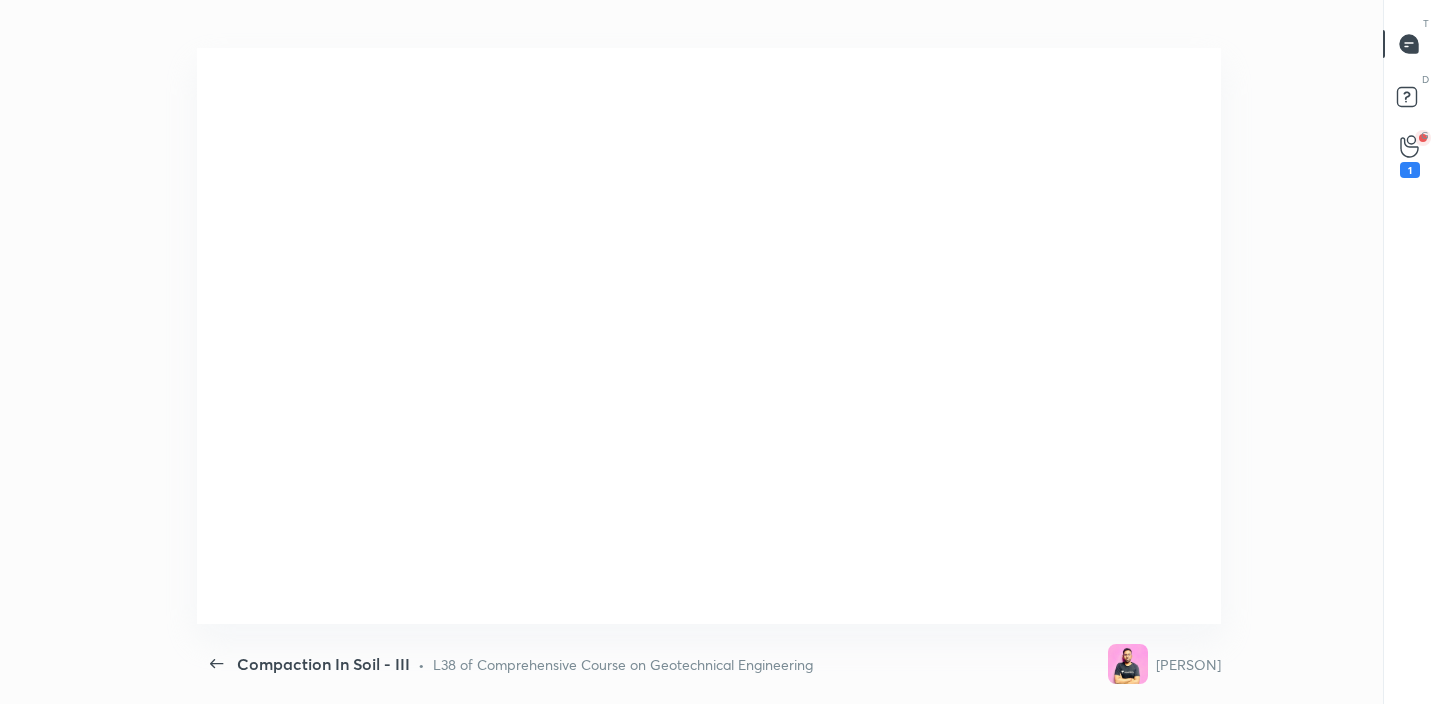 scroll, scrollTop: 99424, scrollLeft: 98742, axis: both 